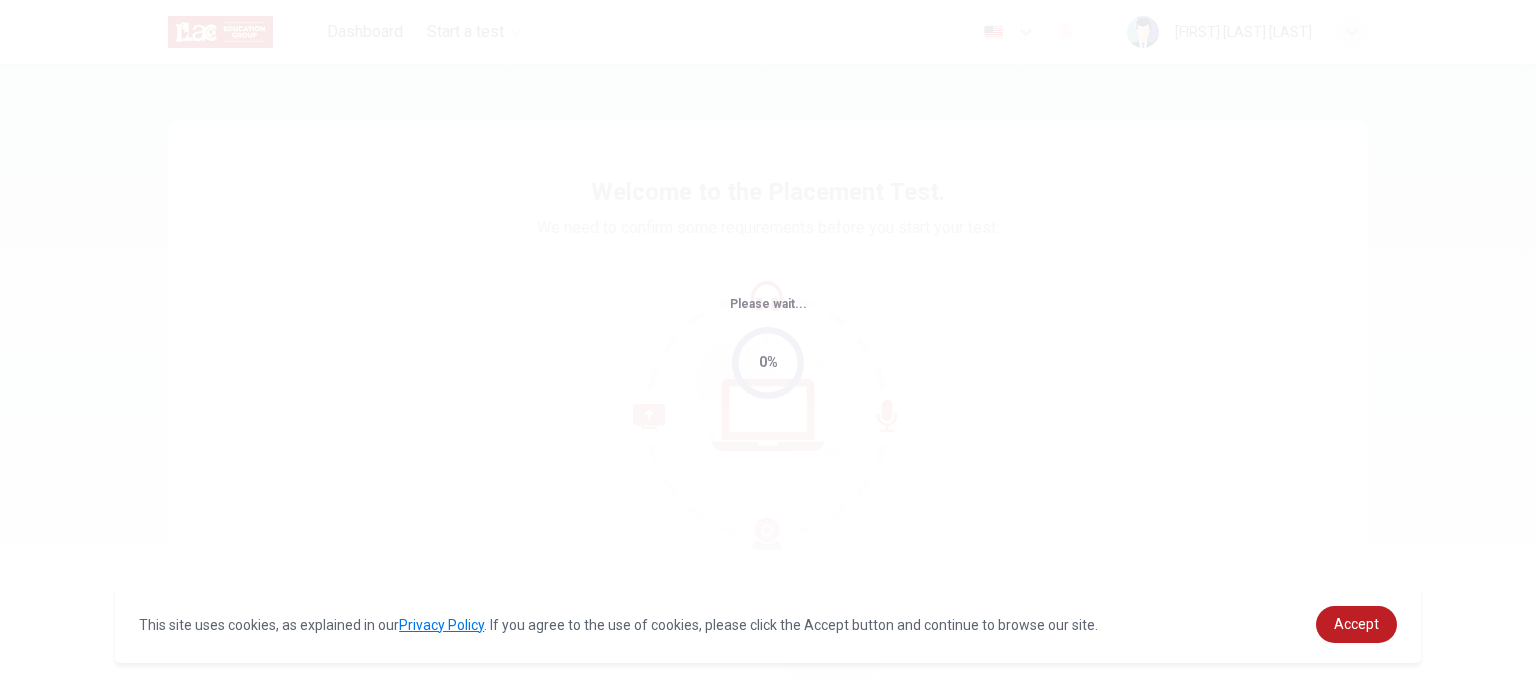scroll, scrollTop: 0, scrollLeft: 0, axis: both 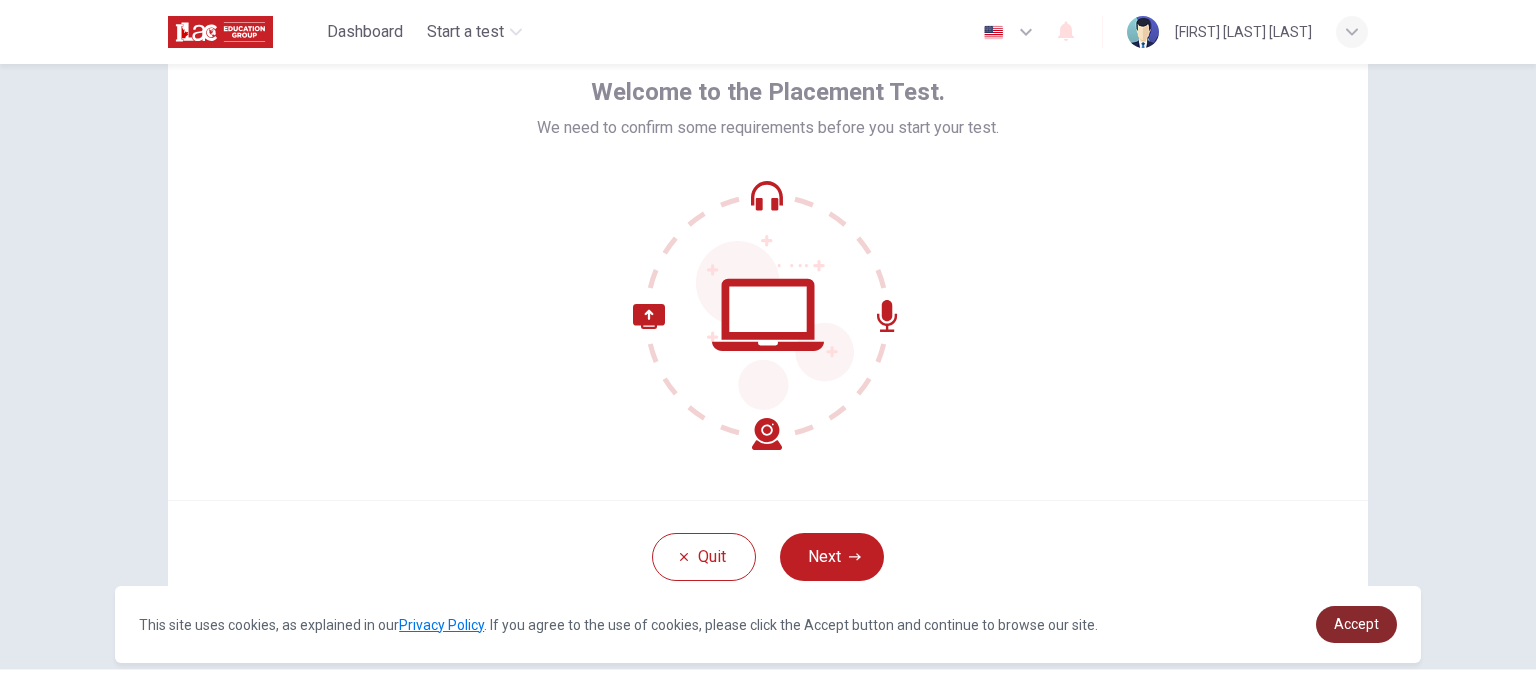 click on "Accept" at bounding box center (1356, 624) 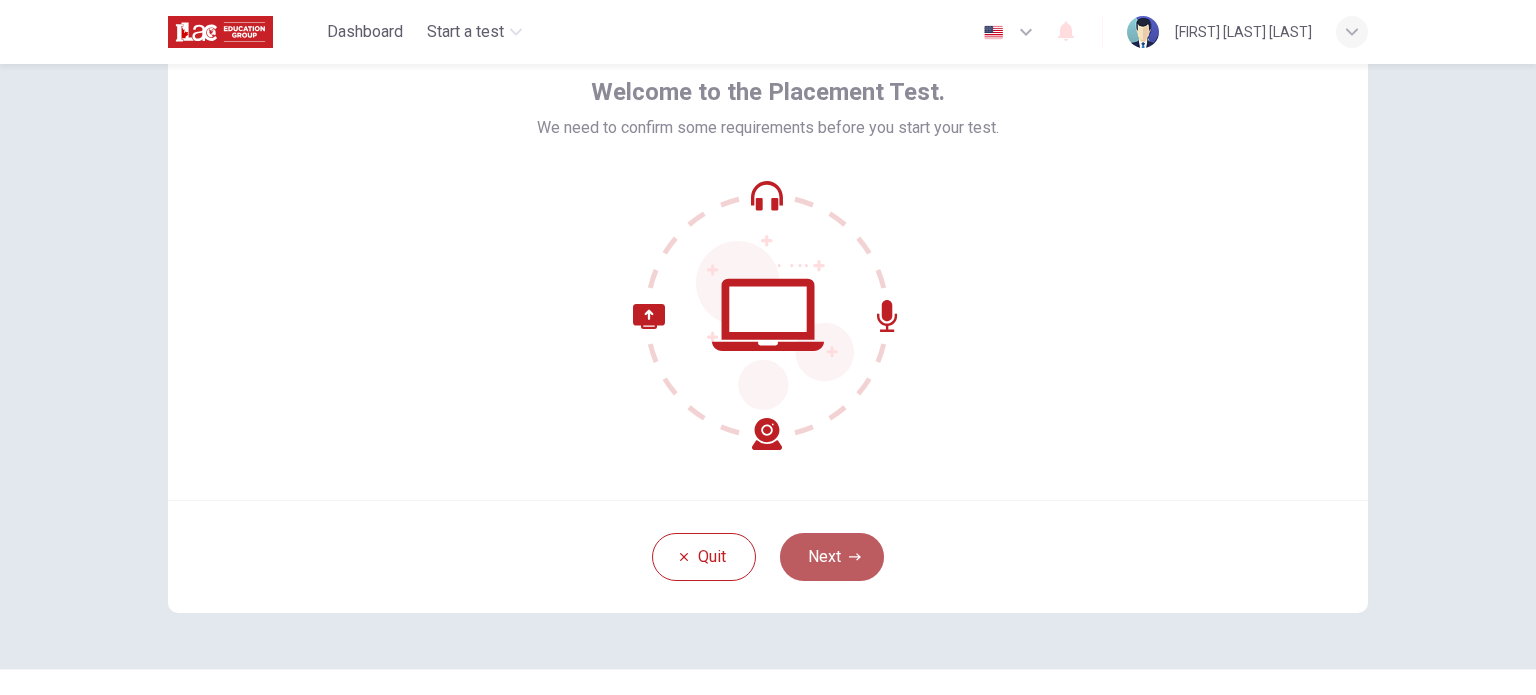 click on "Next" at bounding box center [832, 557] 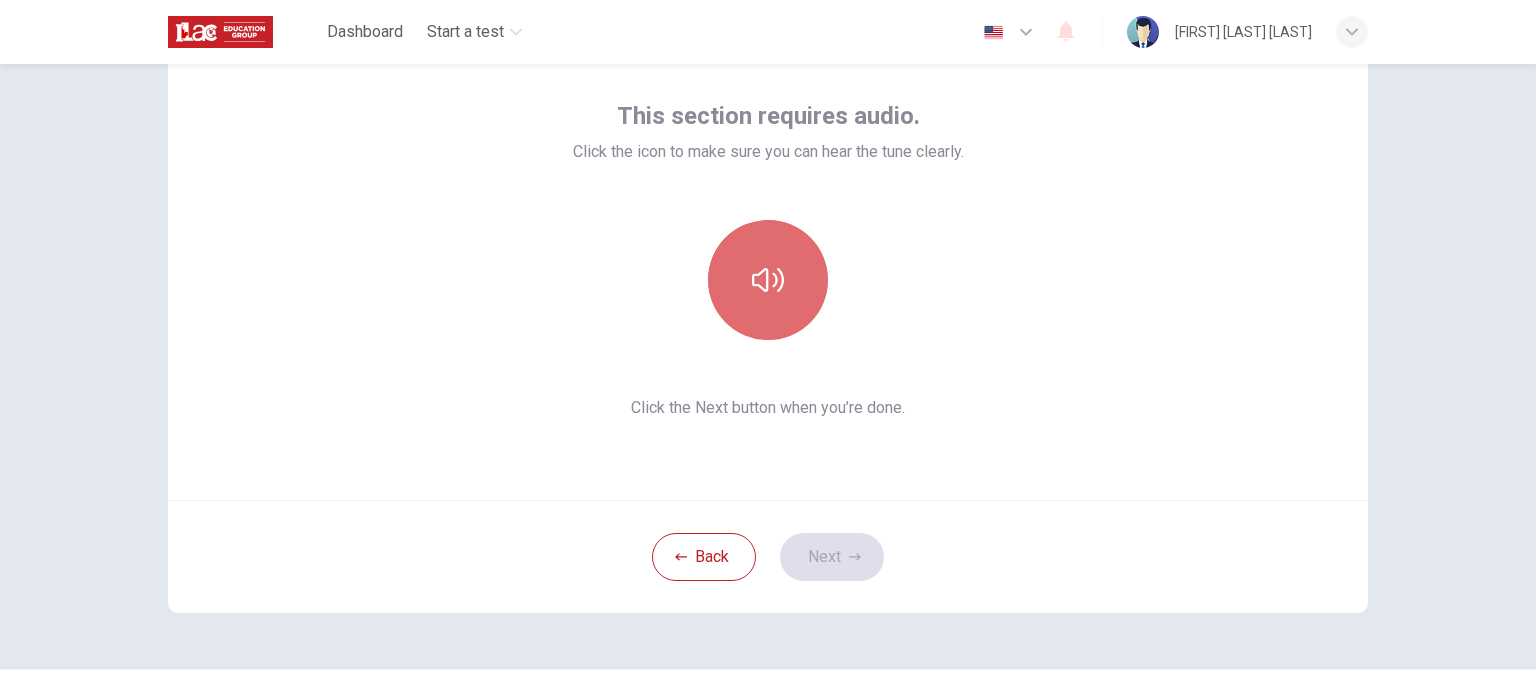 click at bounding box center (768, 280) 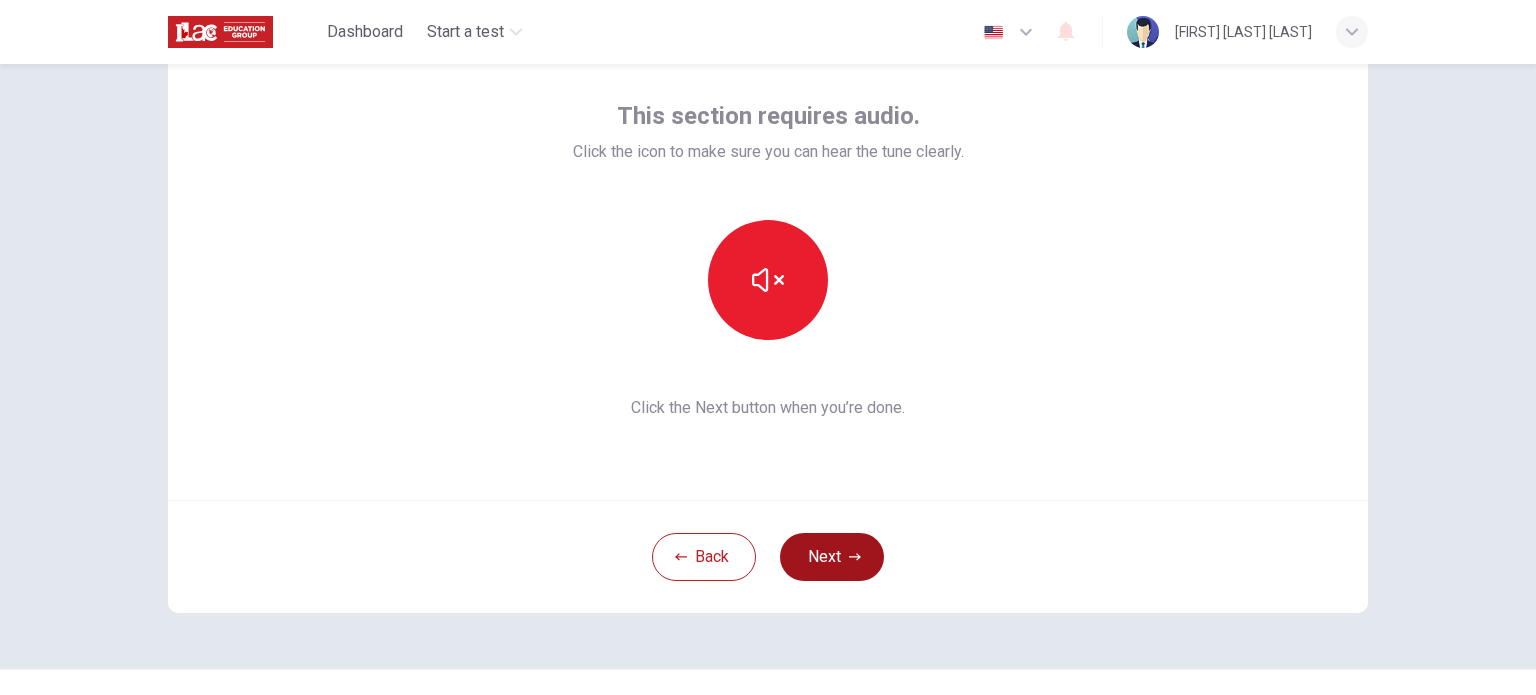 click on "Next" at bounding box center [832, 557] 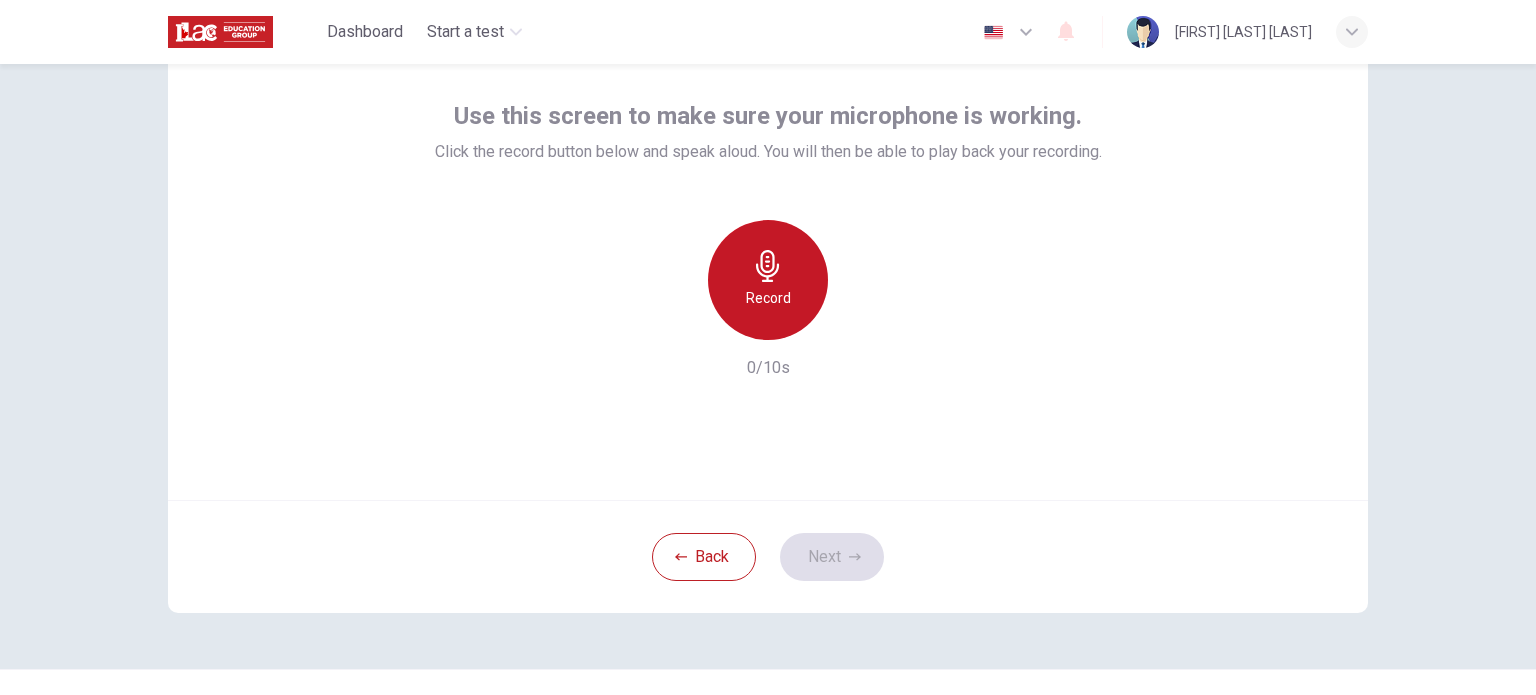 click on "Record" at bounding box center [768, 298] 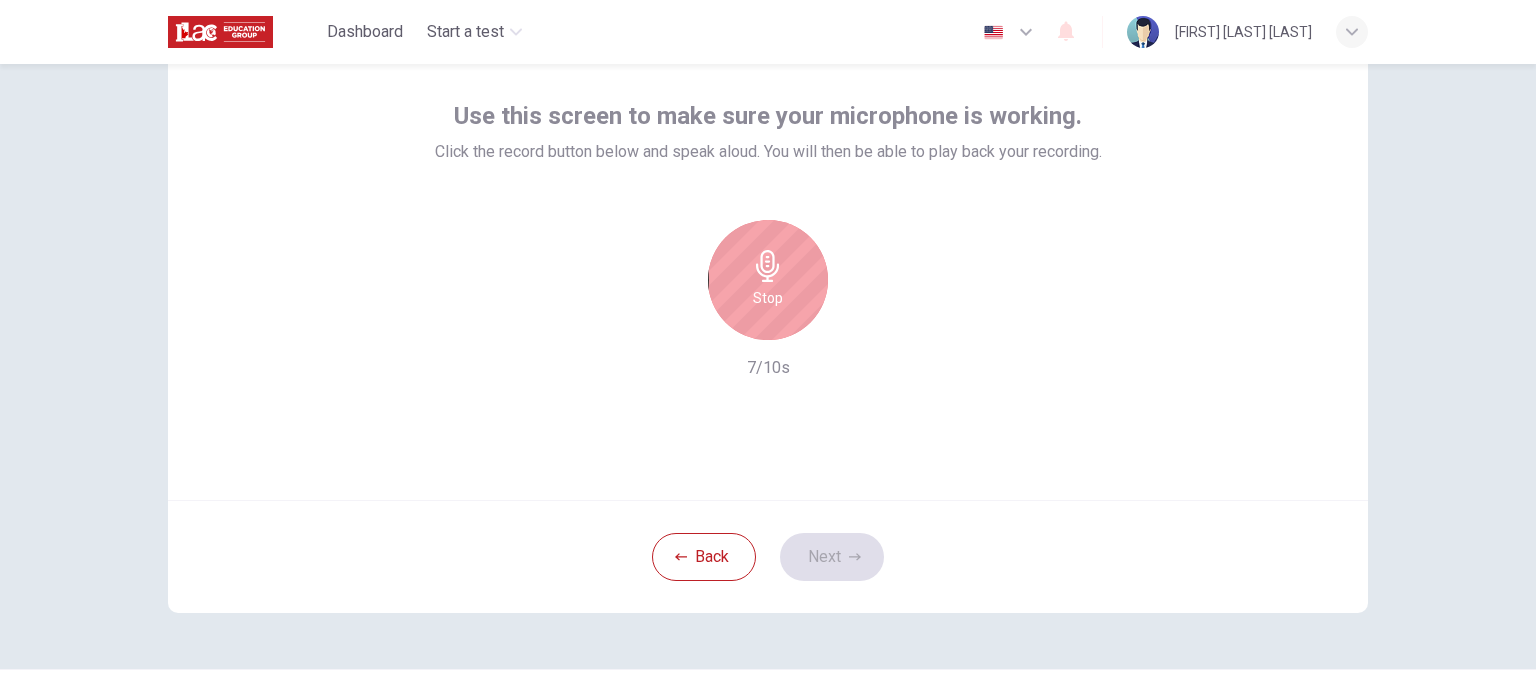 click 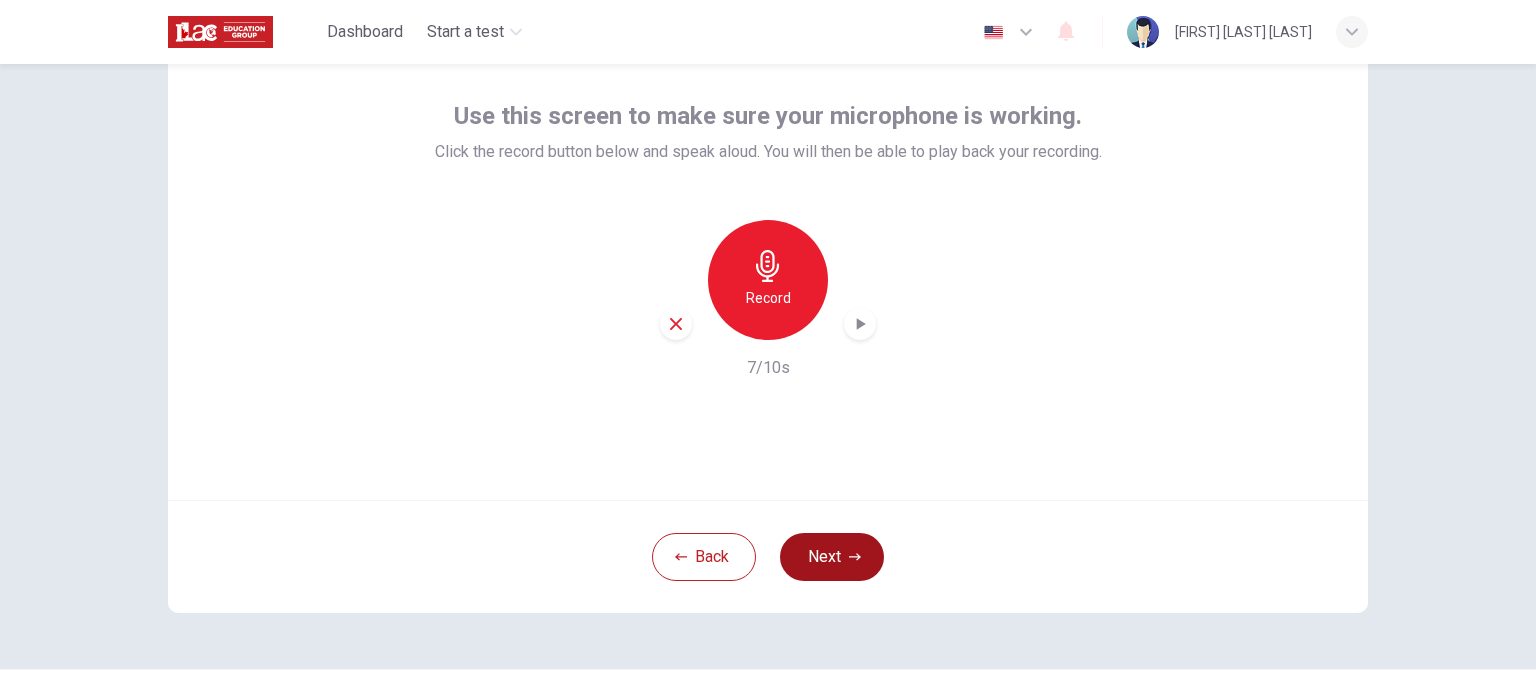 click on "Next" at bounding box center (832, 557) 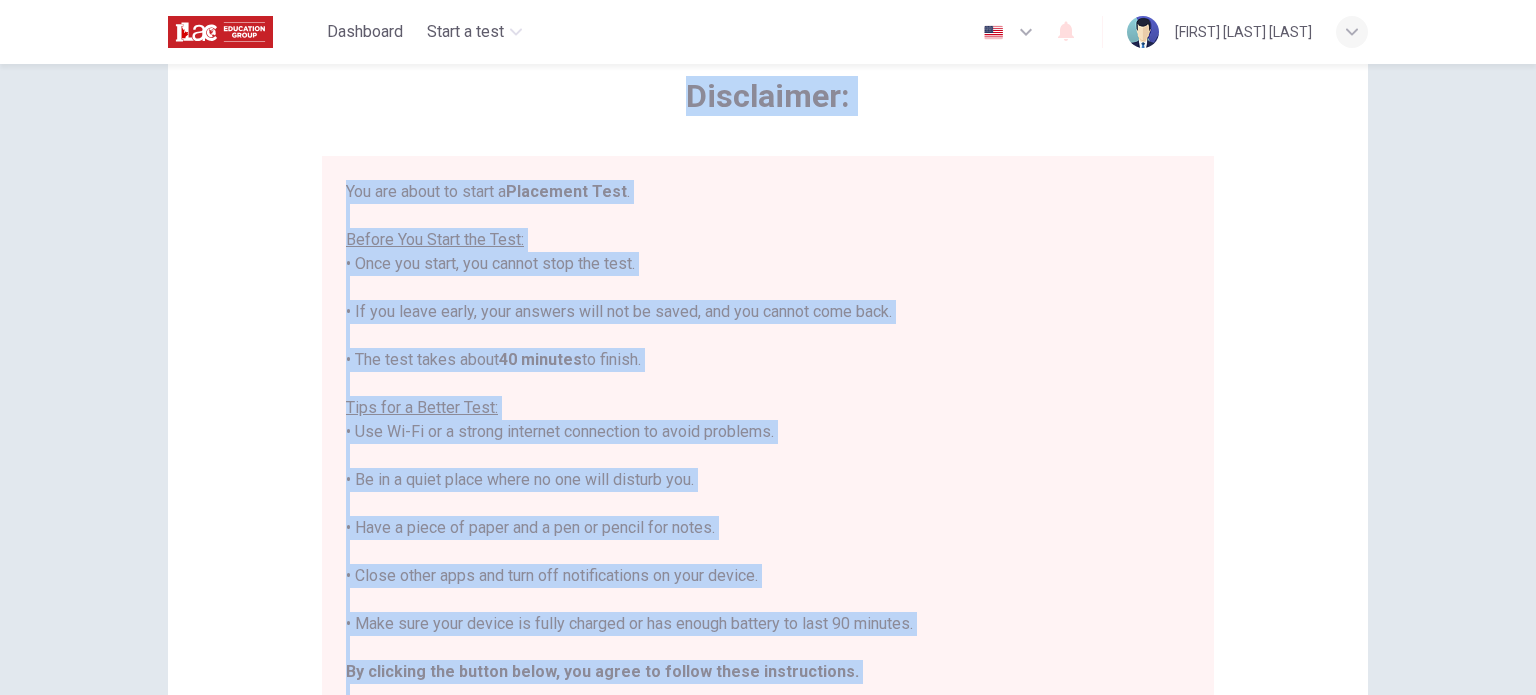 scroll, scrollTop: 416, scrollLeft: 0, axis: vertical 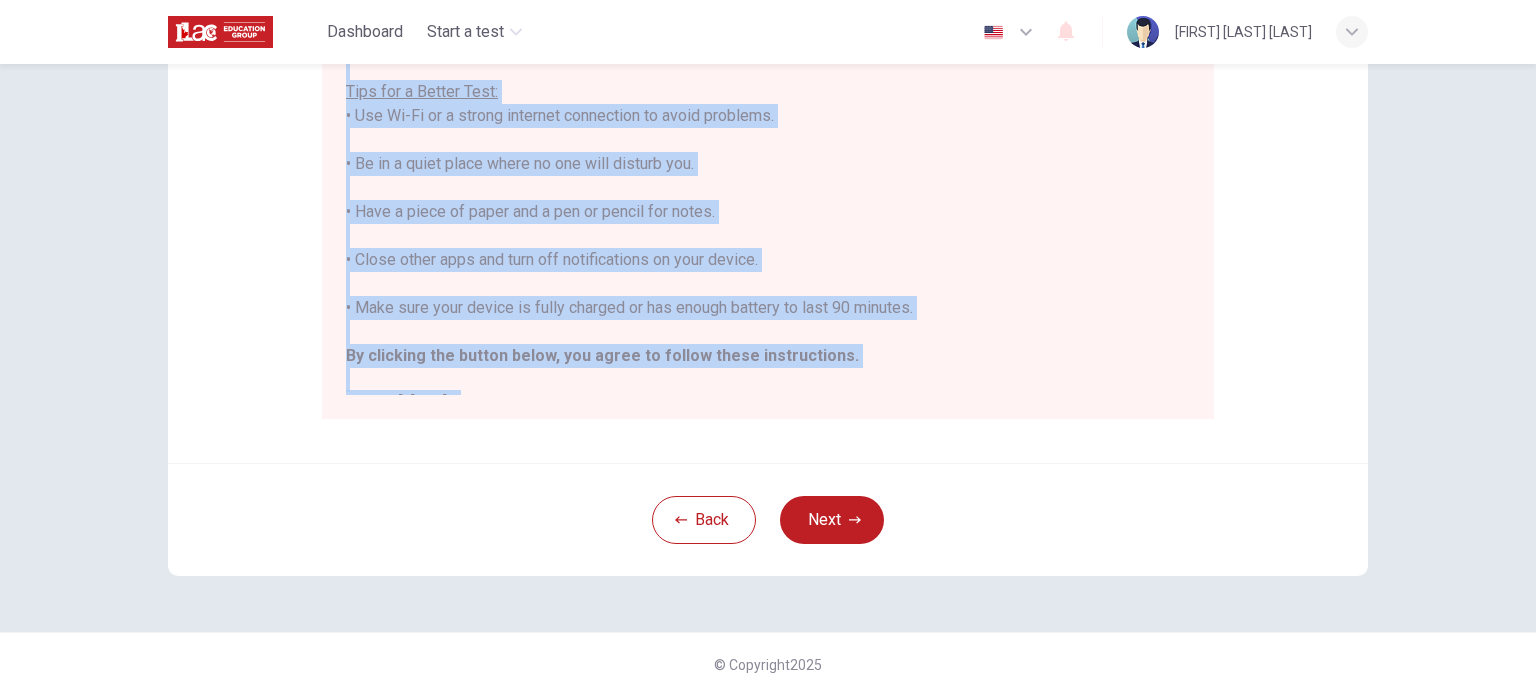 drag, startPoint x: 688, startPoint y: 97, endPoint x: 920, endPoint y: 416, distance: 394.44266 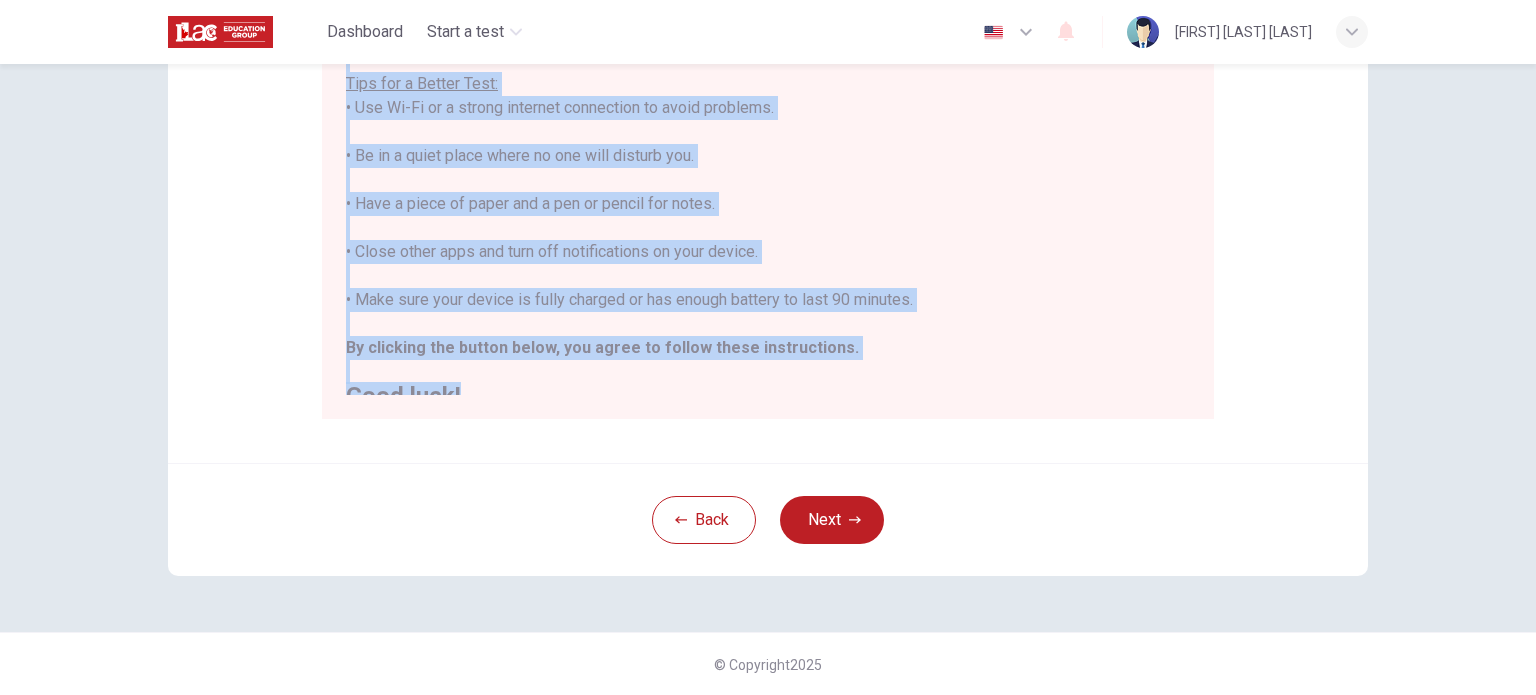 scroll, scrollTop: 0, scrollLeft: 0, axis: both 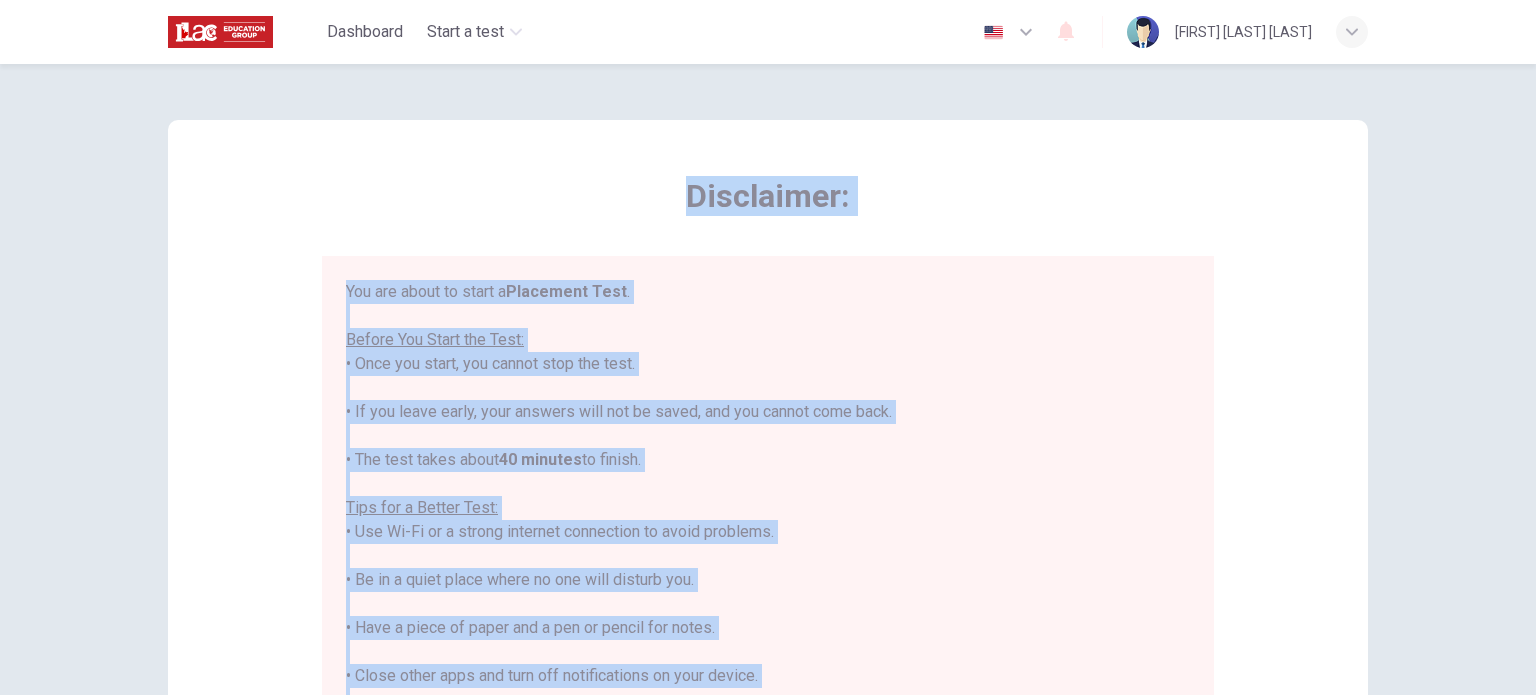 copy on "Disclaimer: You are about to start a  Placement Test .
Before You Start the Test:
• Once you start, you cannot stop the test.
• If you leave early, your answers will not be saved, and you cannot come back.
• The test takes about  40 minutes  to finish.
Tips for a Better Test:
• Use Wi-Fi or a strong internet connection to avoid problems.
• Be in a quiet place where no one will disturb you.
• Have a piece of paper and a pen or pencil for notes.
• Close other apps and turn off notifications on your device.
• Make sure your device is fully charged or has enough battery to last 90 minutes.
By clicking the button below, you agree to follow these instructions.
Good luck!" 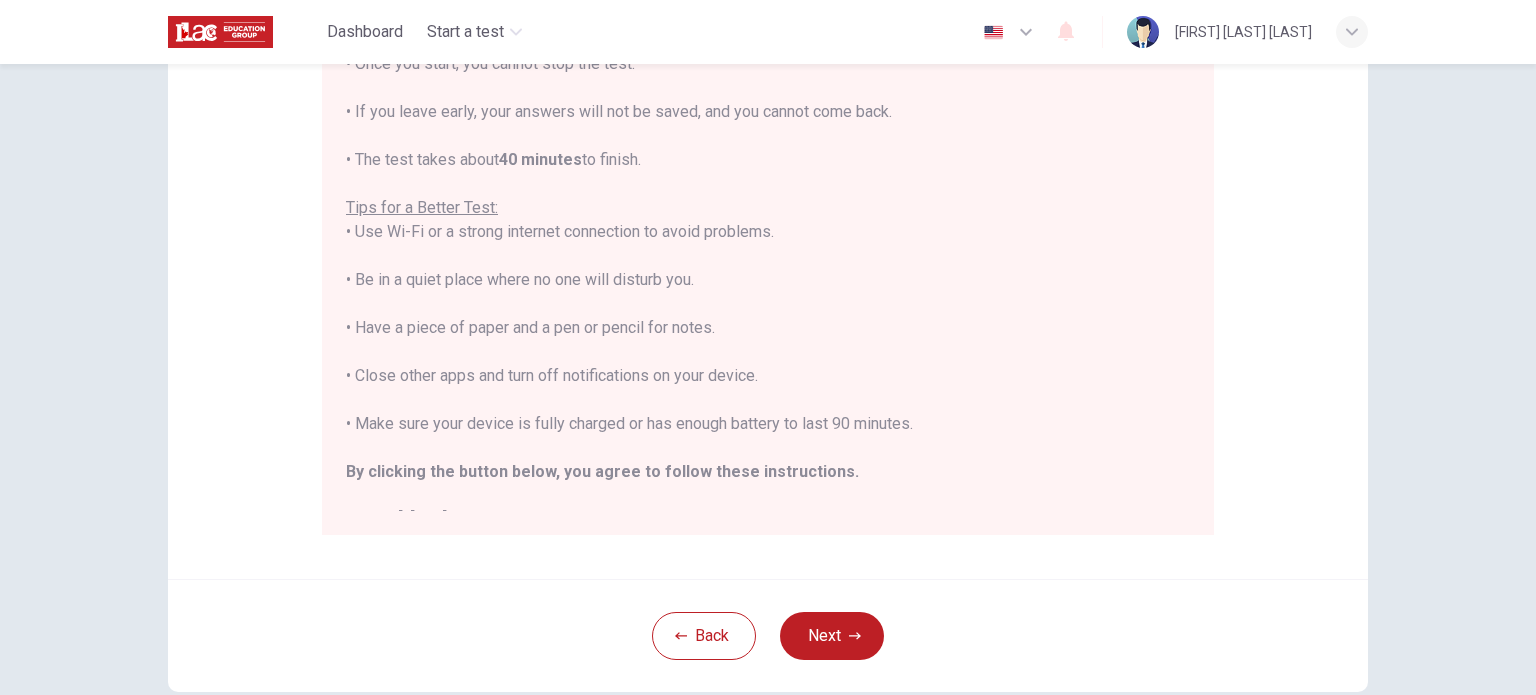 scroll, scrollTop: 0, scrollLeft: 0, axis: both 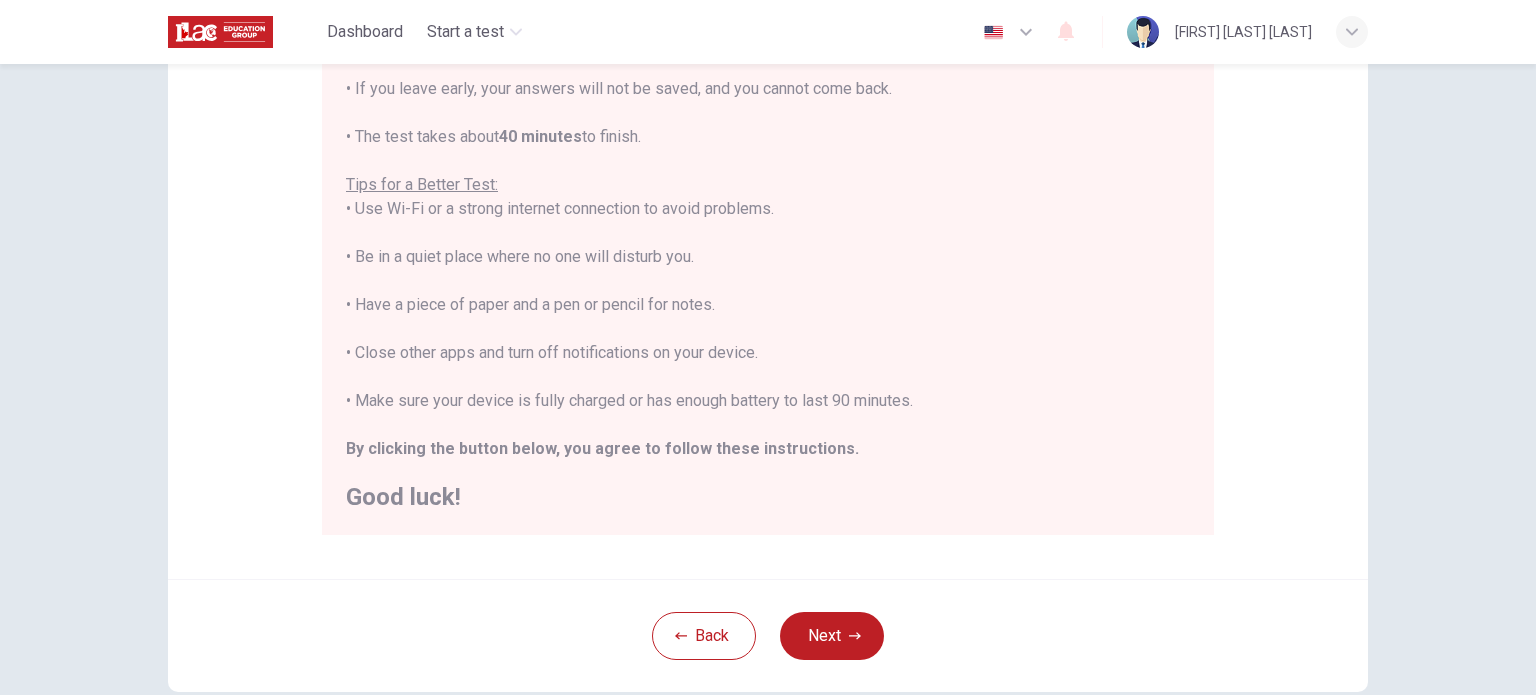 click on "Next" at bounding box center (832, 636) 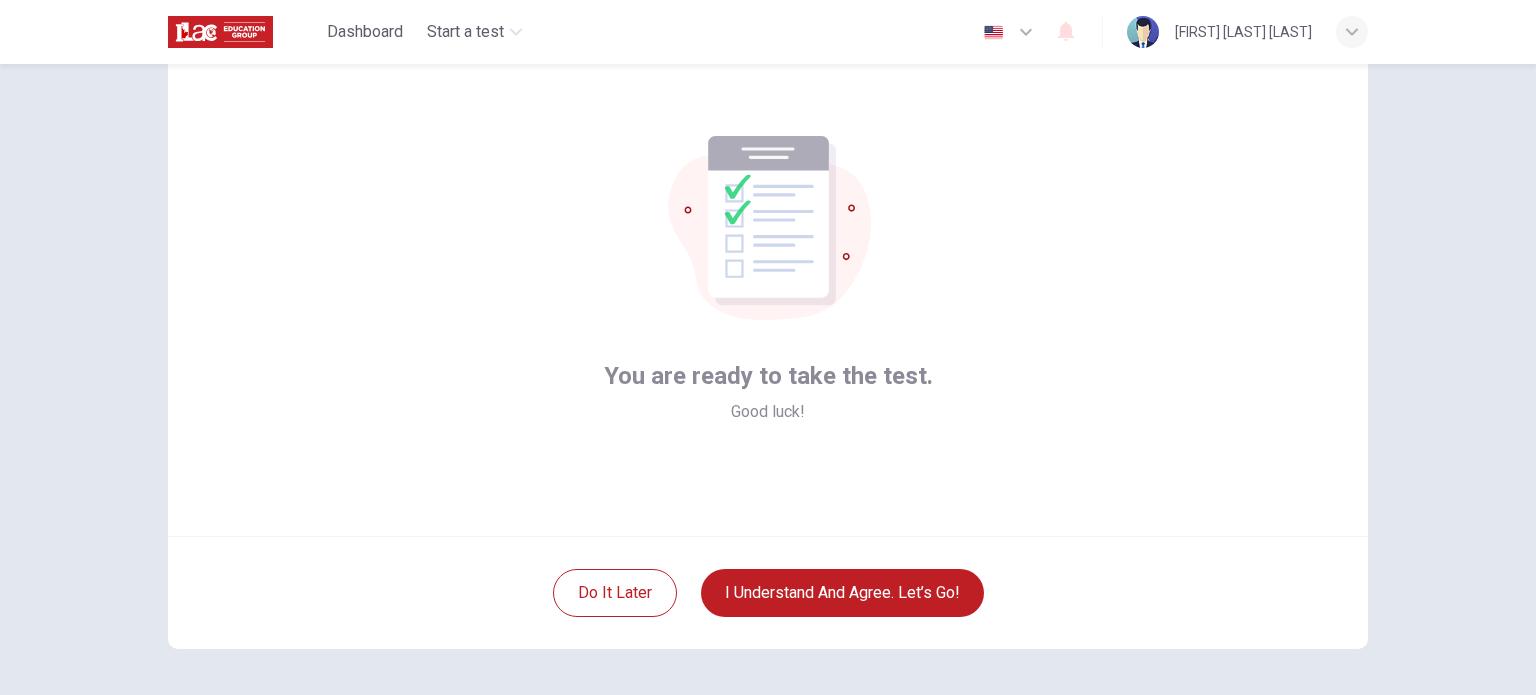scroll, scrollTop: 100, scrollLeft: 0, axis: vertical 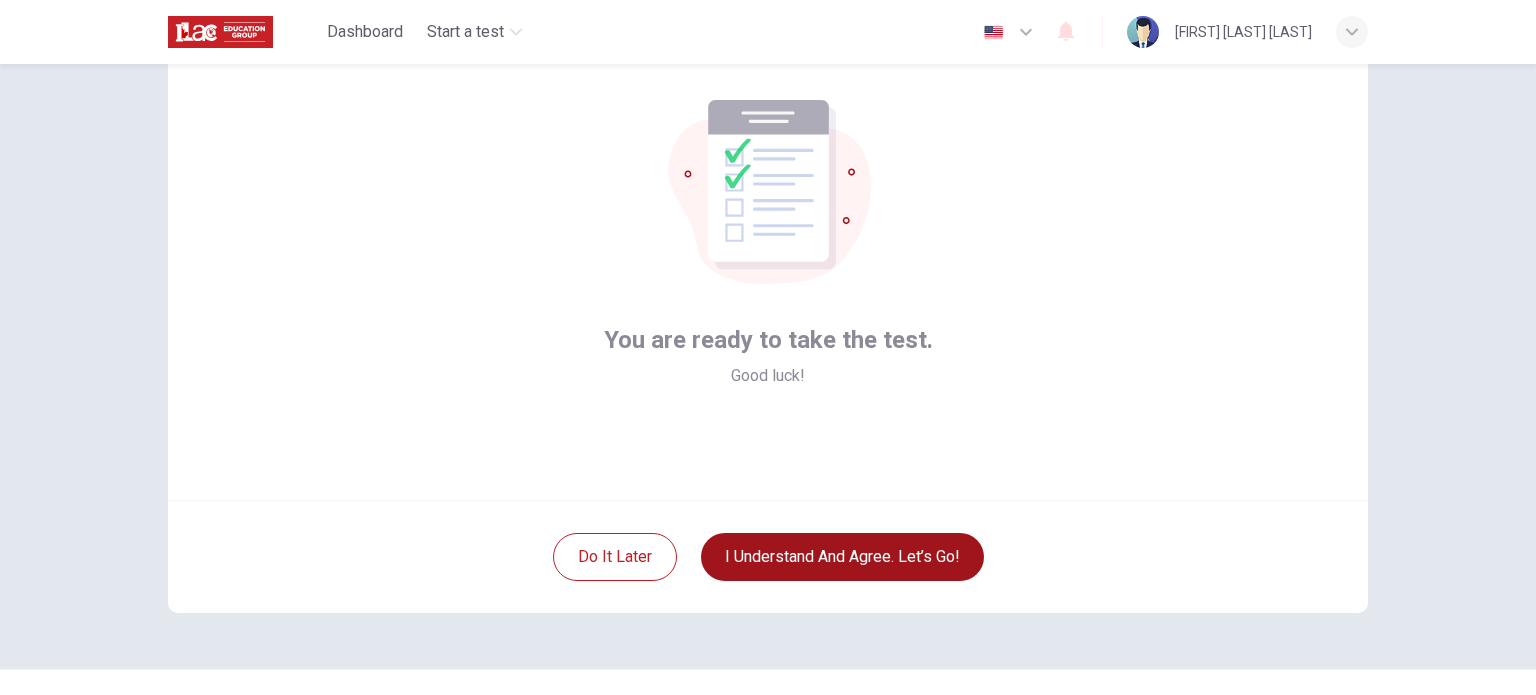 click on "I understand and agree. Let’s go!" at bounding box center [842, 557] 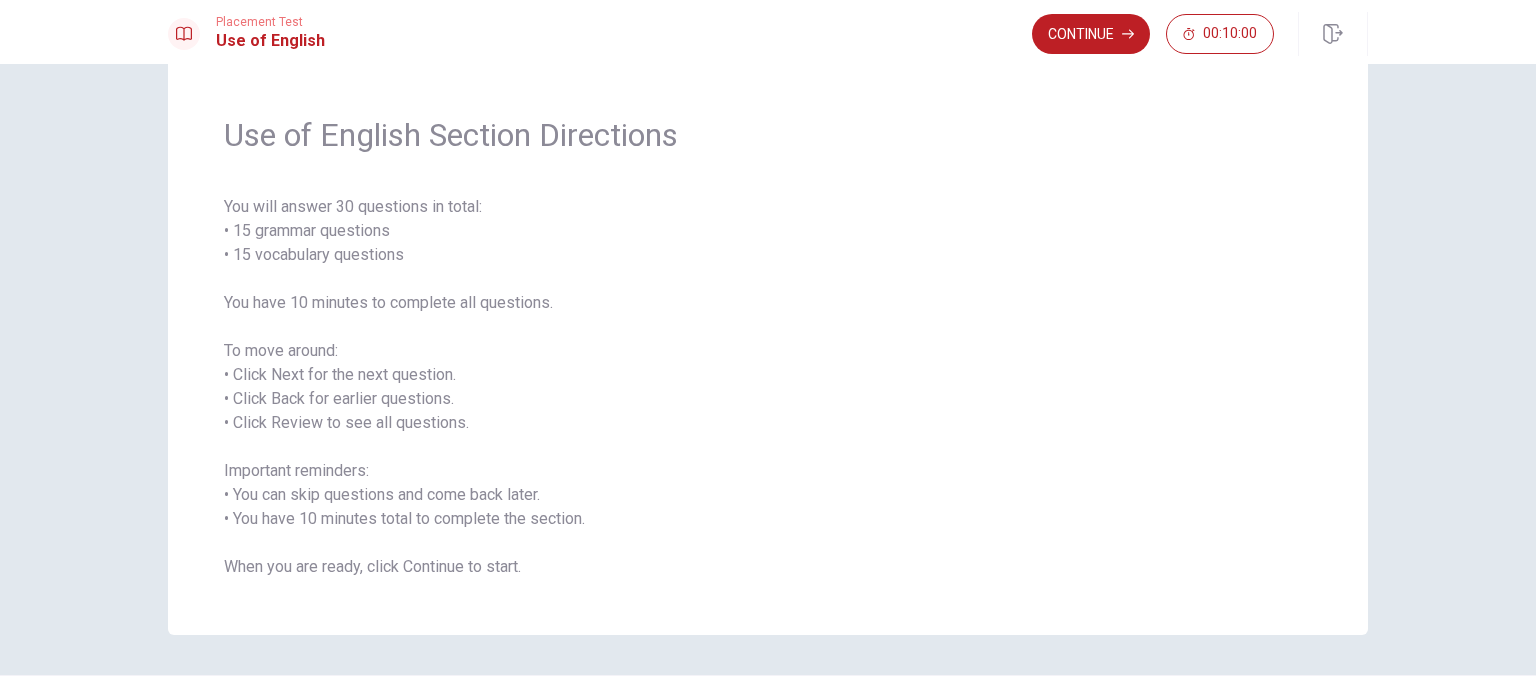 scroll, scrollTop: 88, scrollLeft: 0, axis: vertical 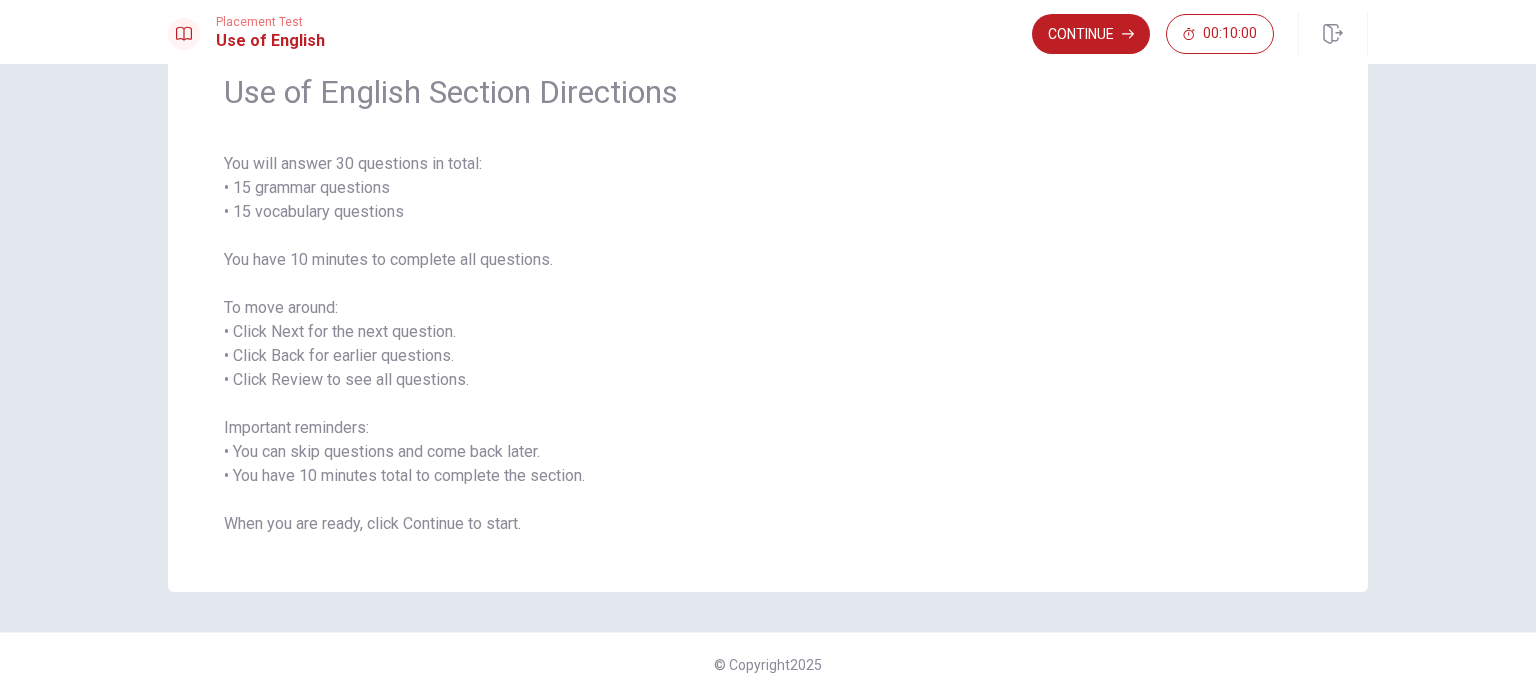 drag, startPoint x: 223, startPoint y: 89, endPoint x: 560, endPoint y: 489, distance: 523.03827 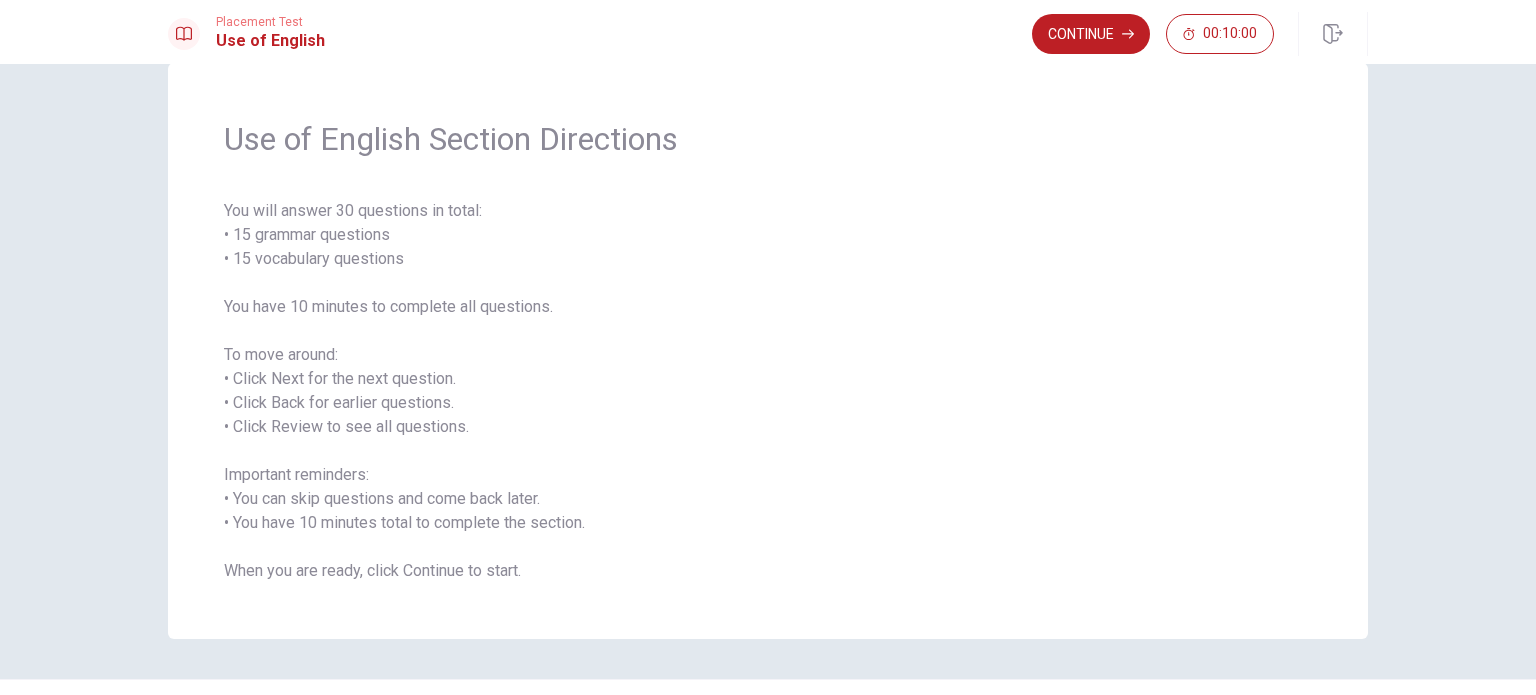 scroll, scrollTop: 0, scrollLeft: 0, axis: both 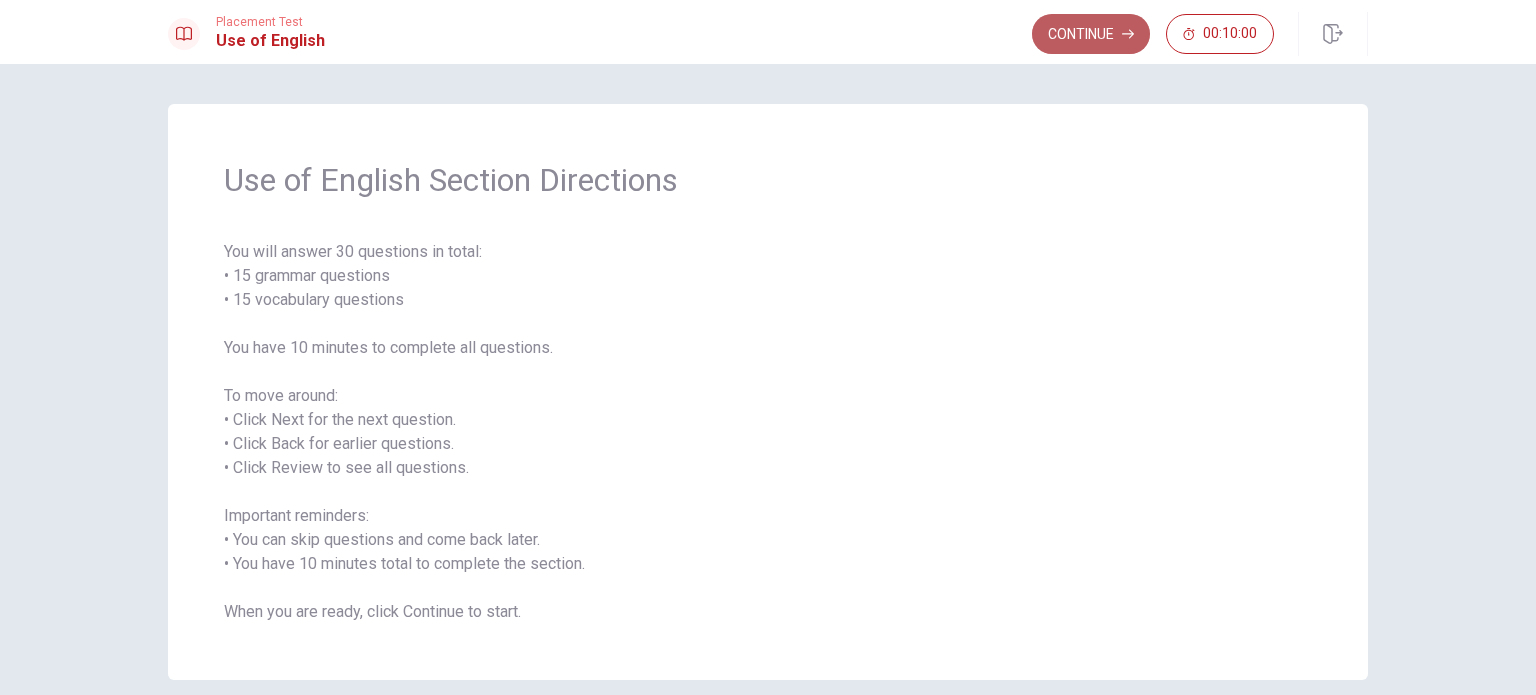 click on "Continue" at bounding box center [1091, 34] 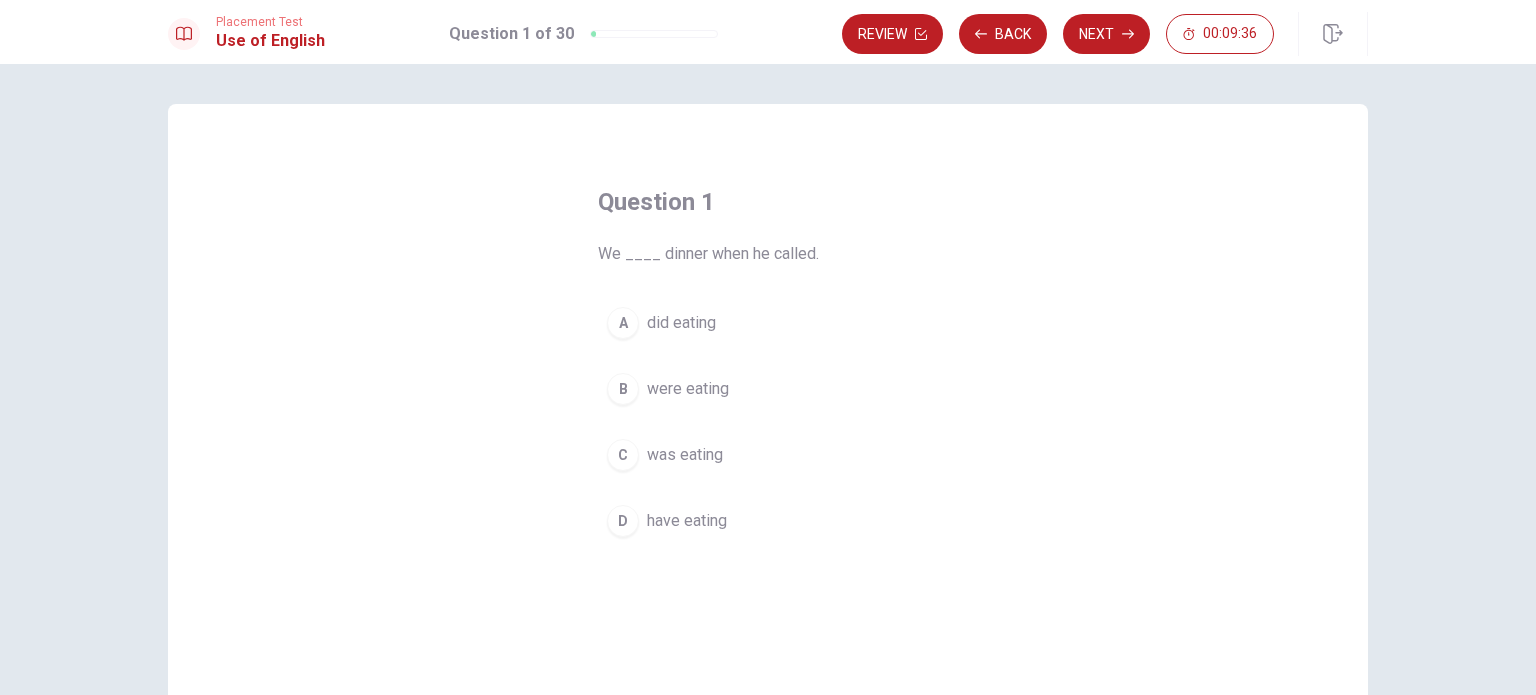 click on "have eating" at bounding box center (687, 521) 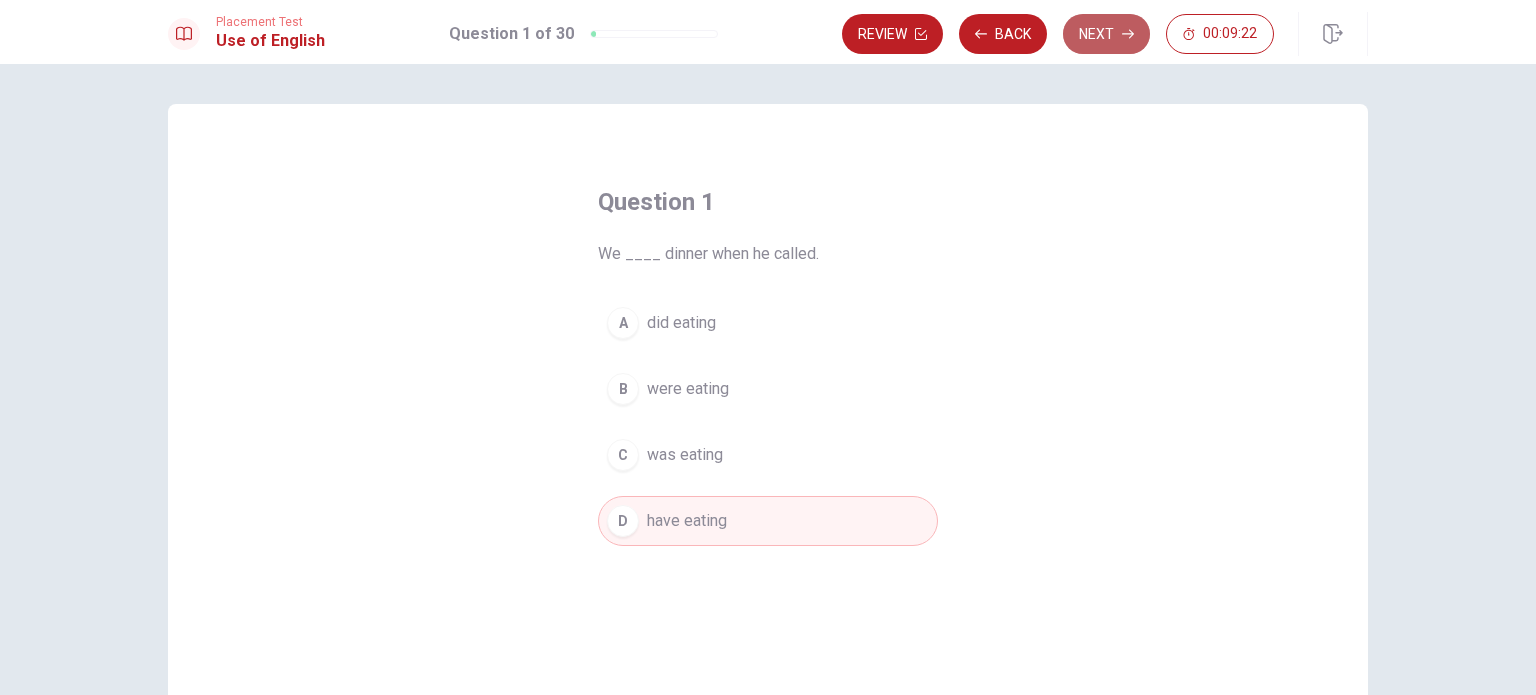 click on "Next" at bounding box center (1106, 34) 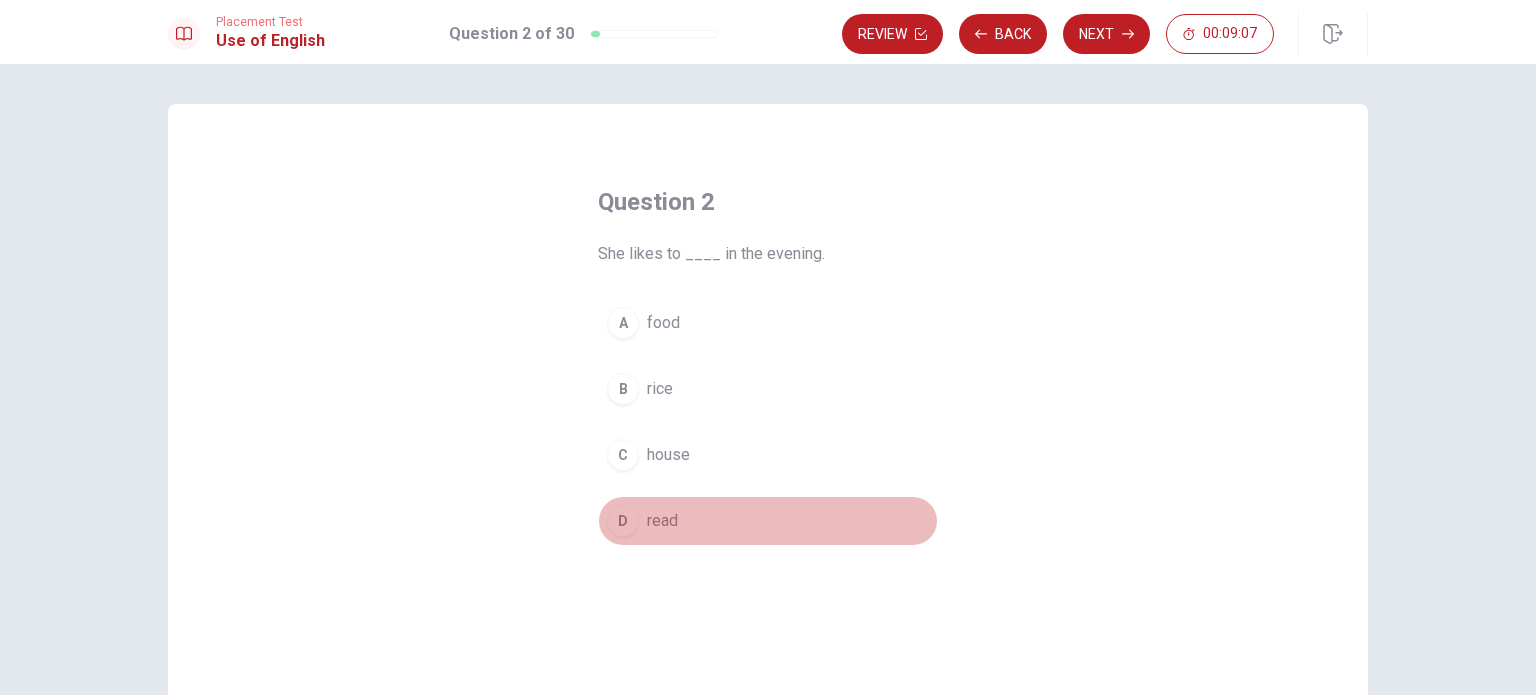 click on "read" at bounding box center (662, 521) 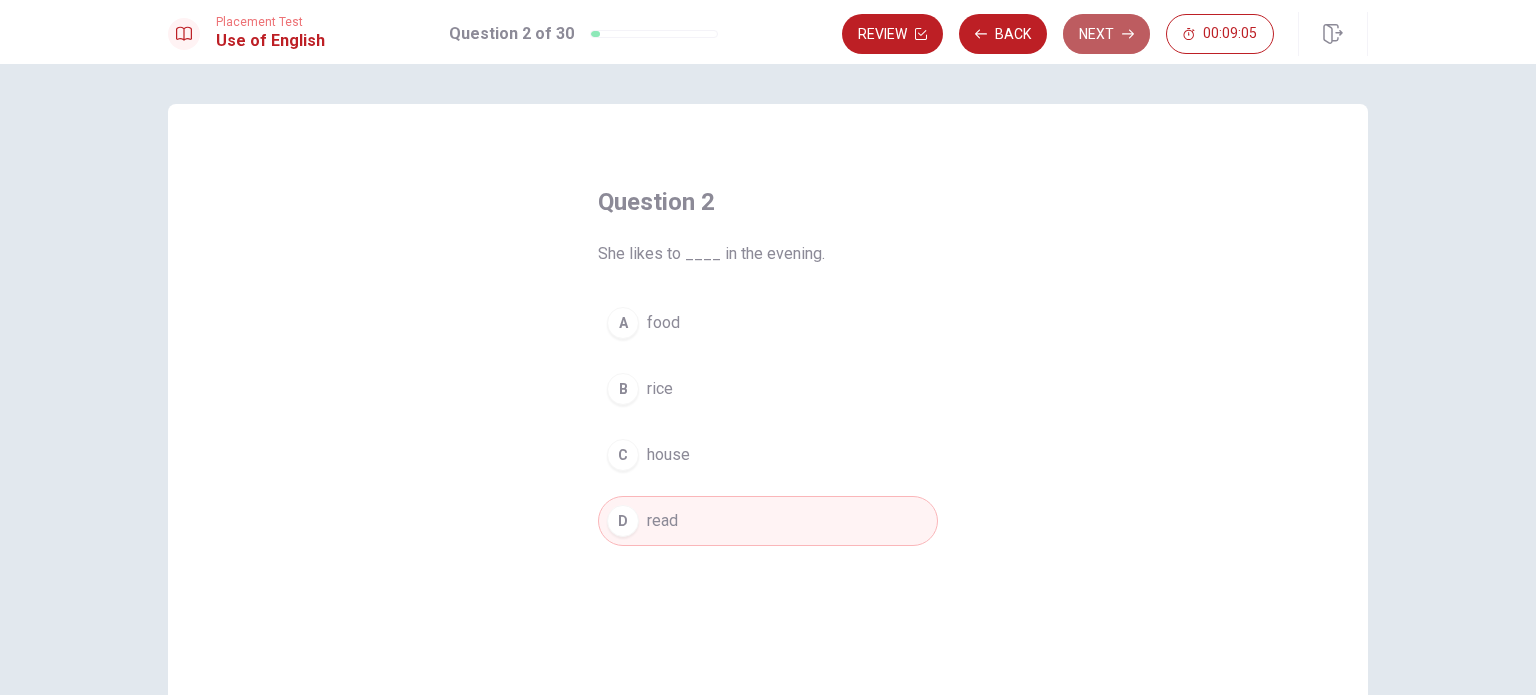 click on "Next" at bounding box center (1106, 34) 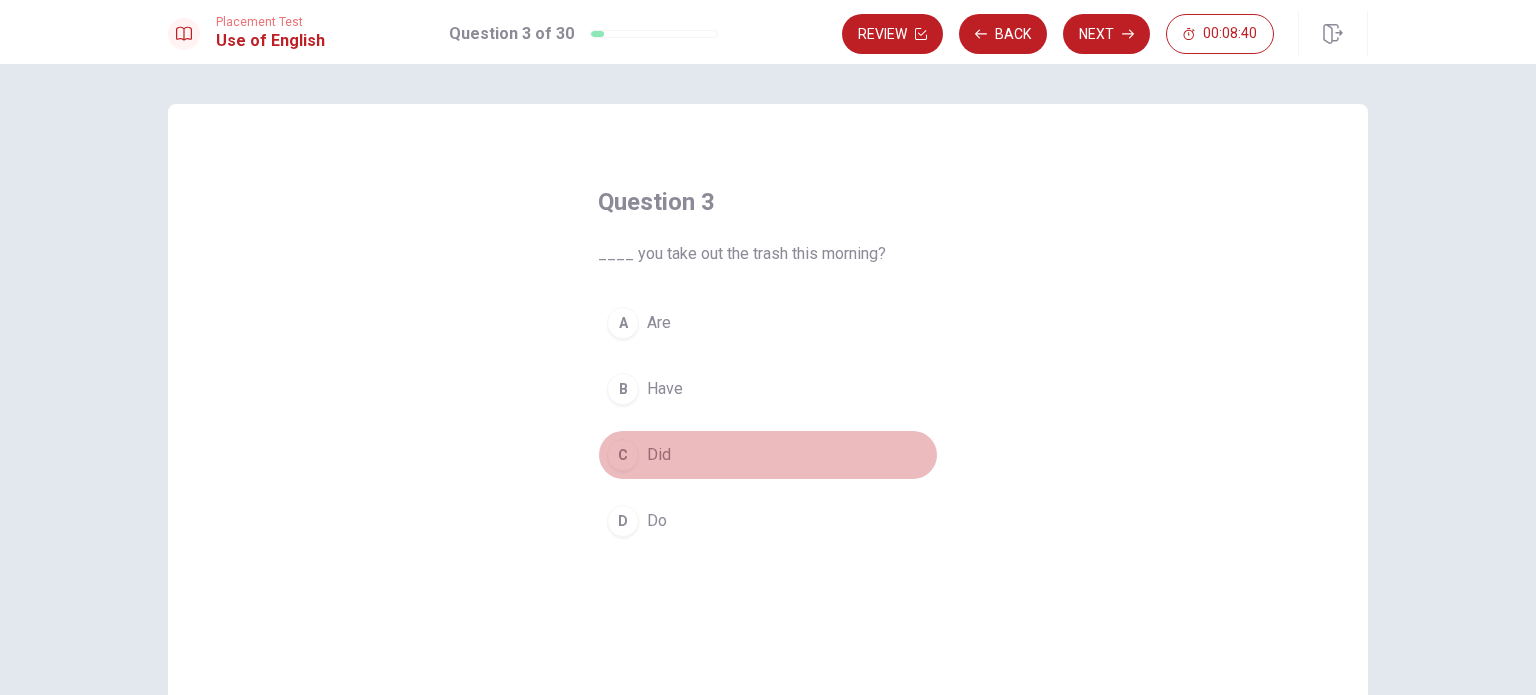 click on "Did" at bounding box center (659, 455) 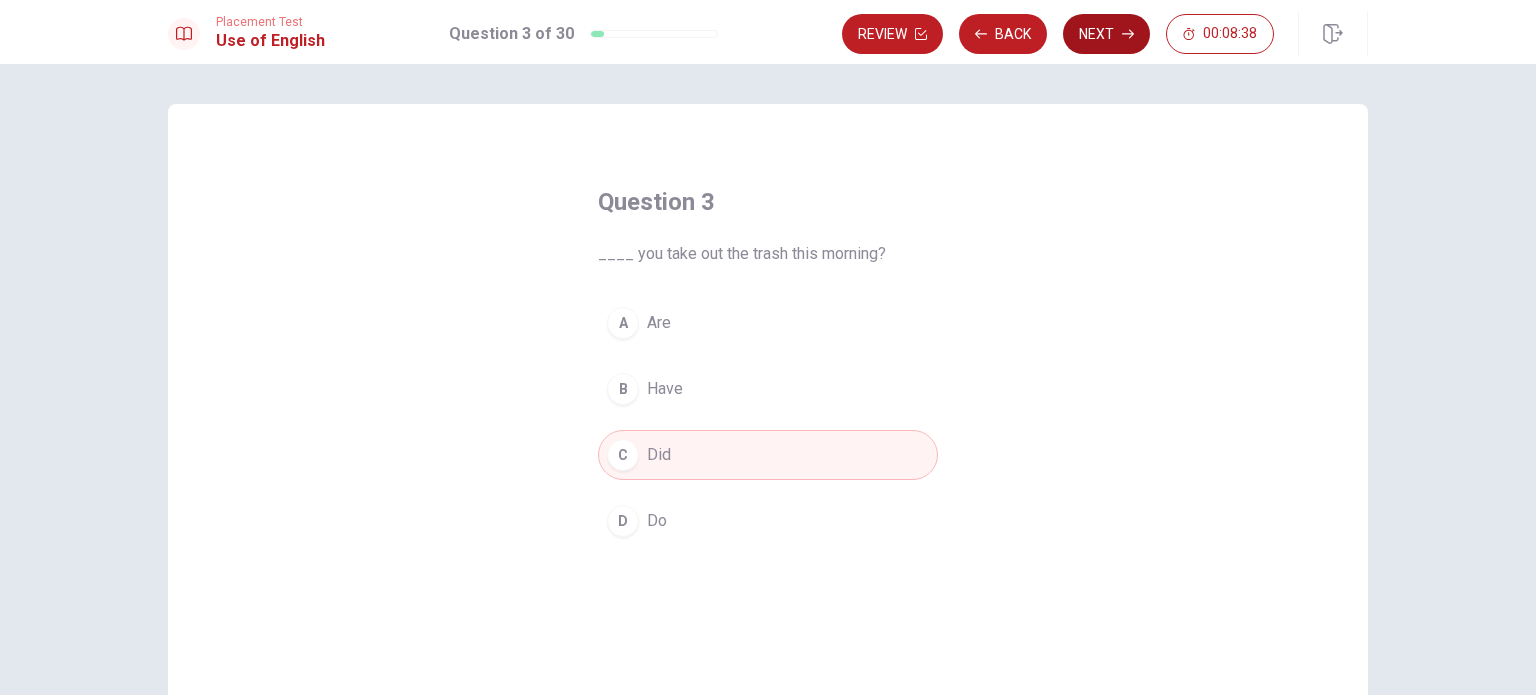 click on "Next" at bounding box center [1106, 34] 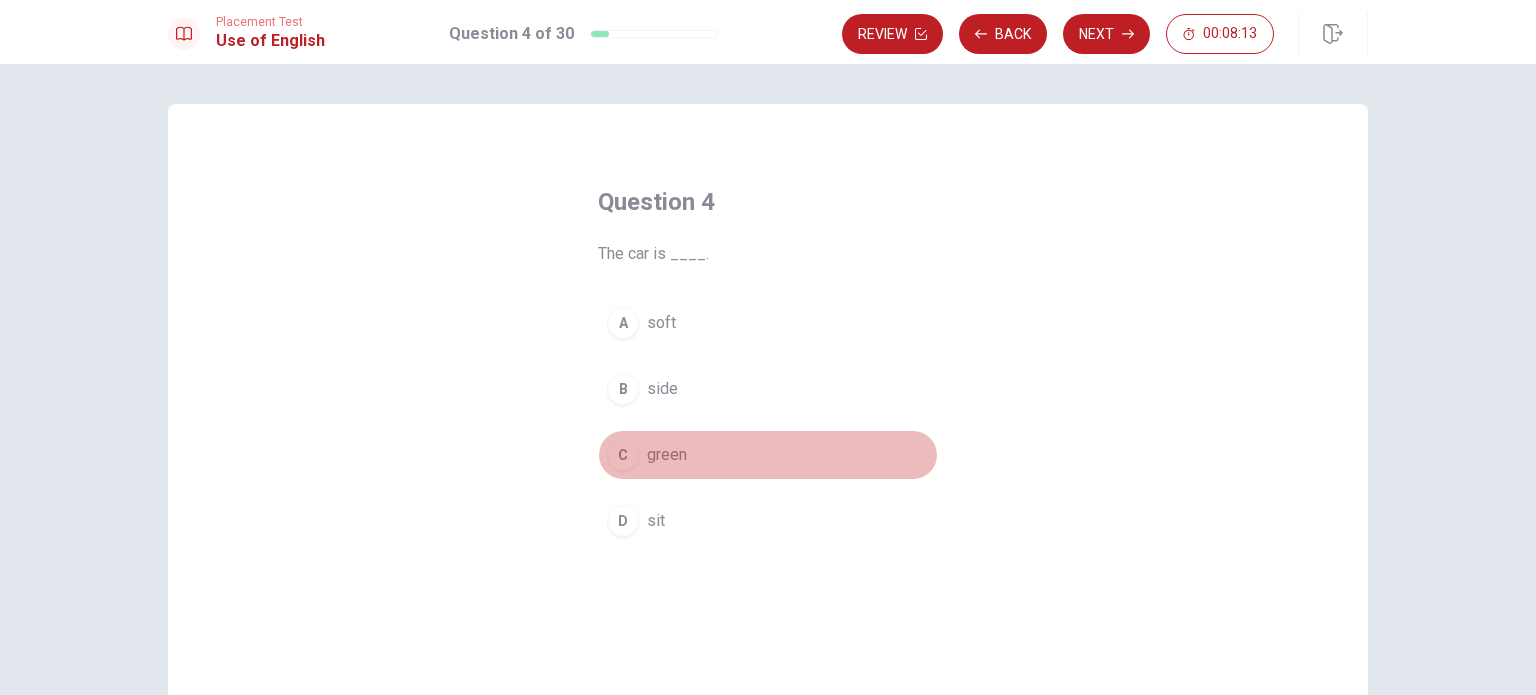 click on "green" at bounding box center [667, 455] 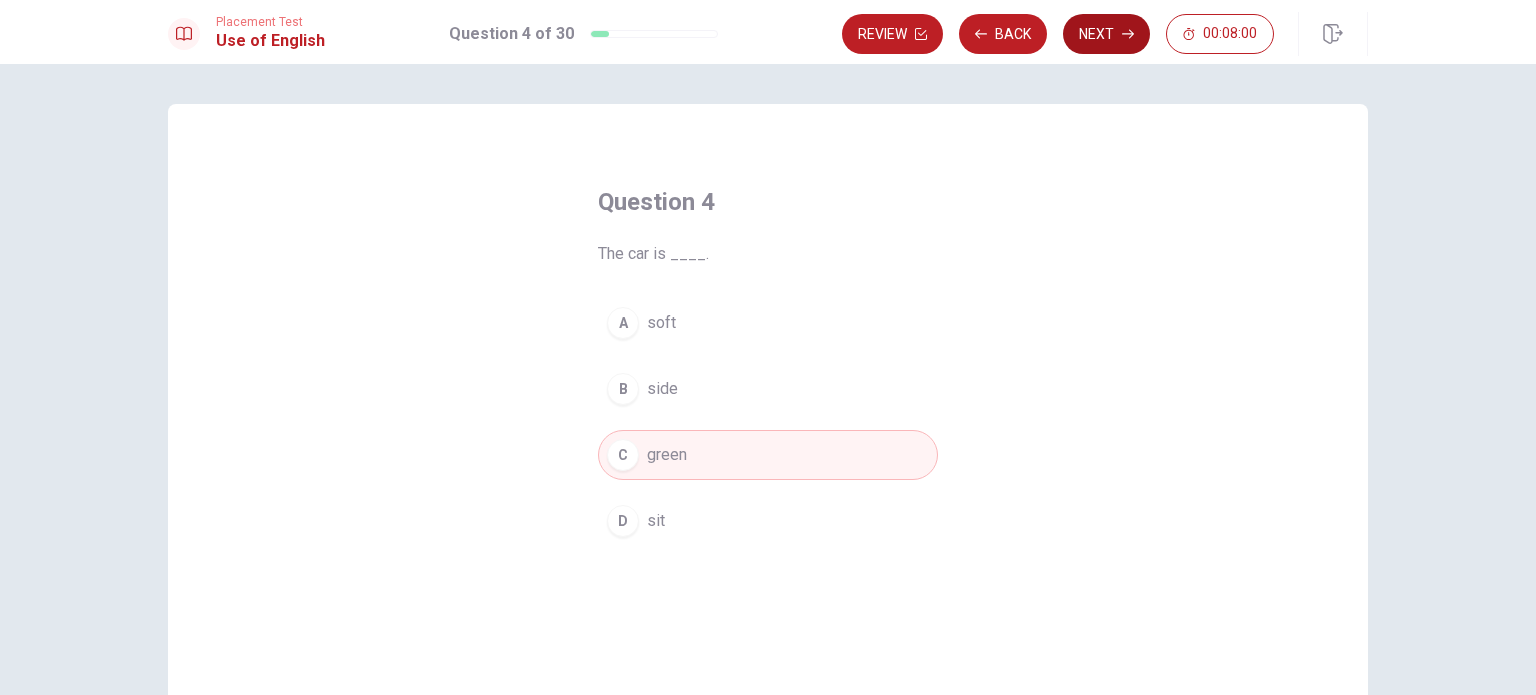 click on "Next" at bounding box center [1106, 34] 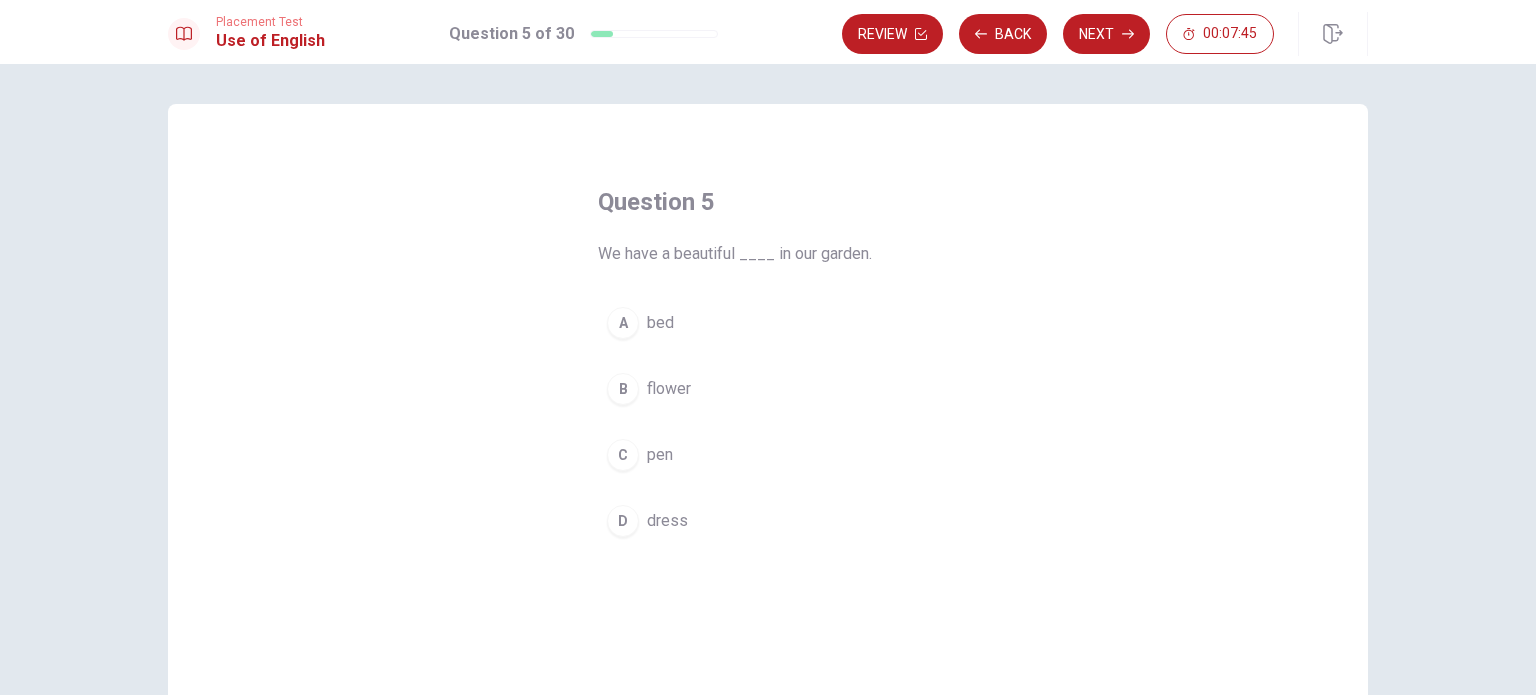 click on "flower" at bounding box center (669, 389) 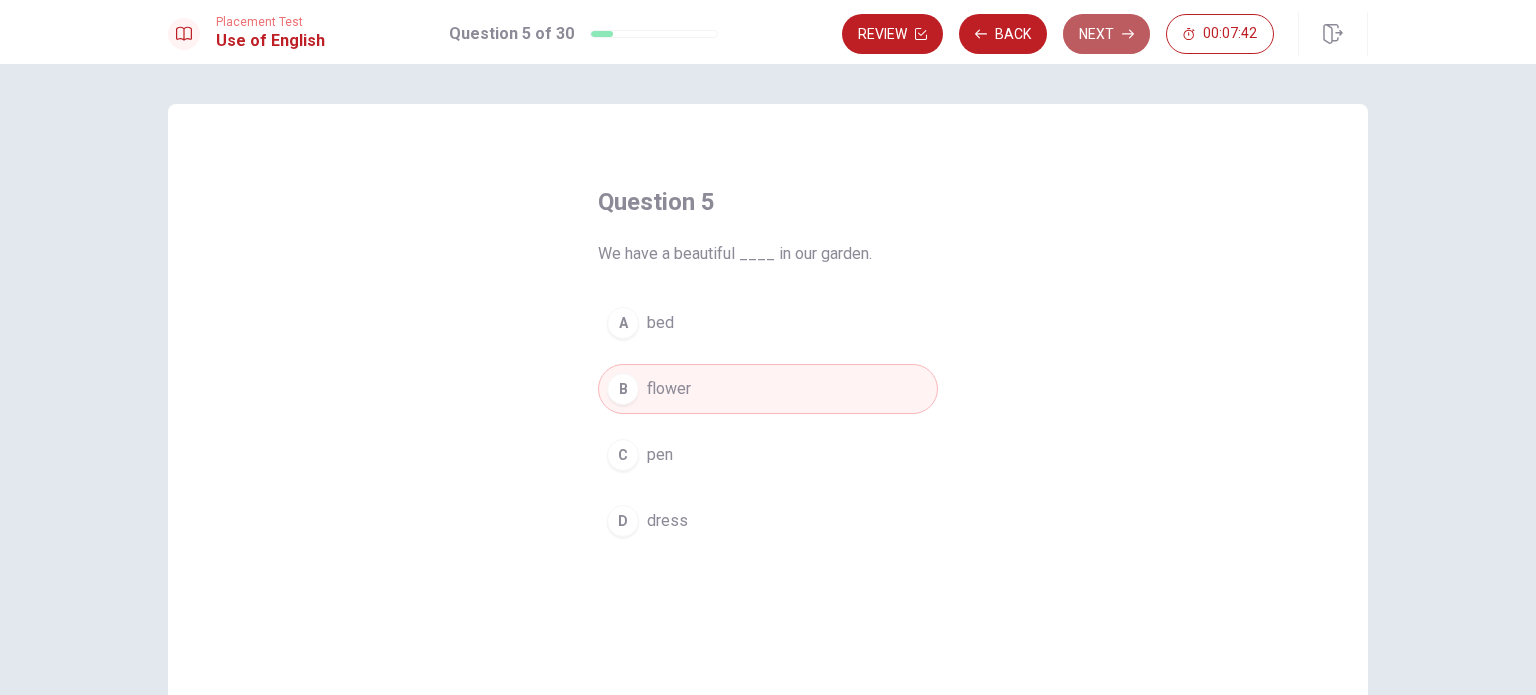 click 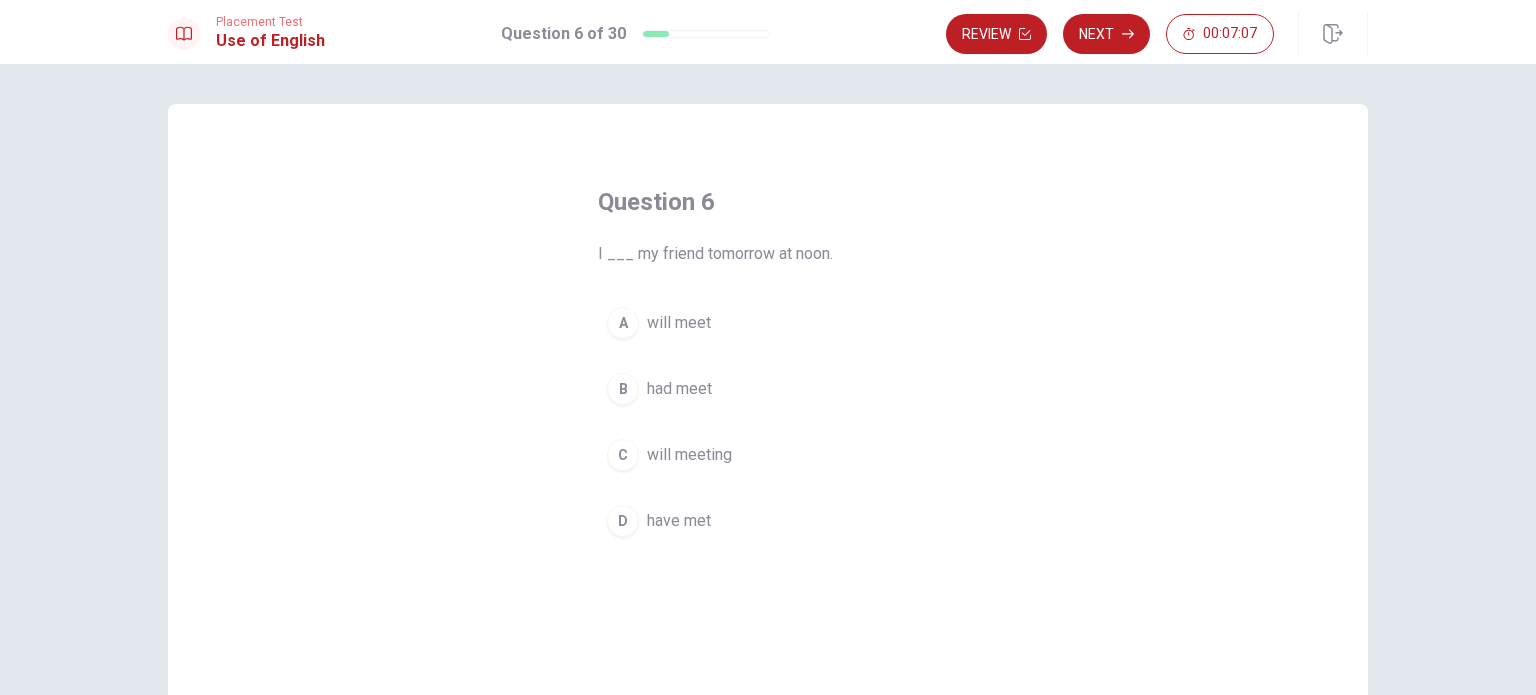 click on "will meet" at bounding box center (679, 323) 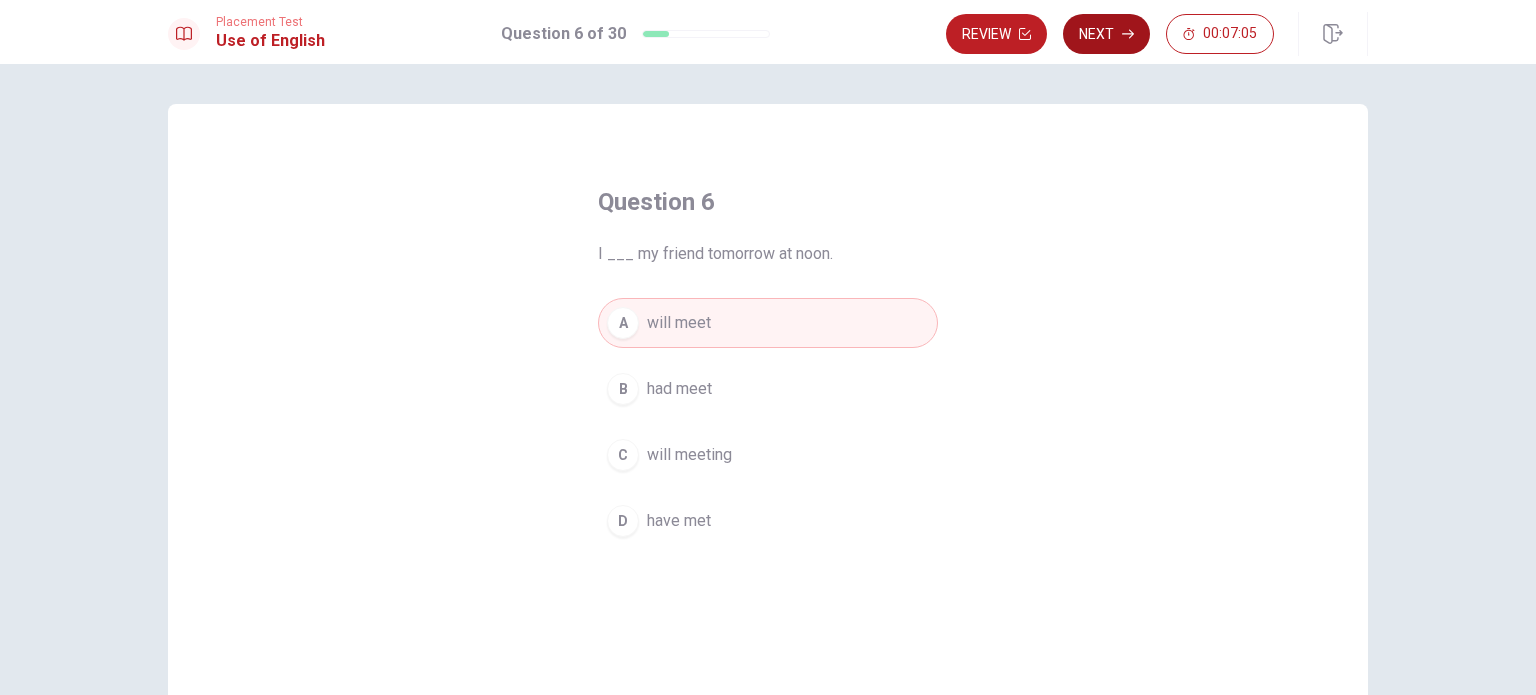 click on "Next" at bounding box center (1106, 34) 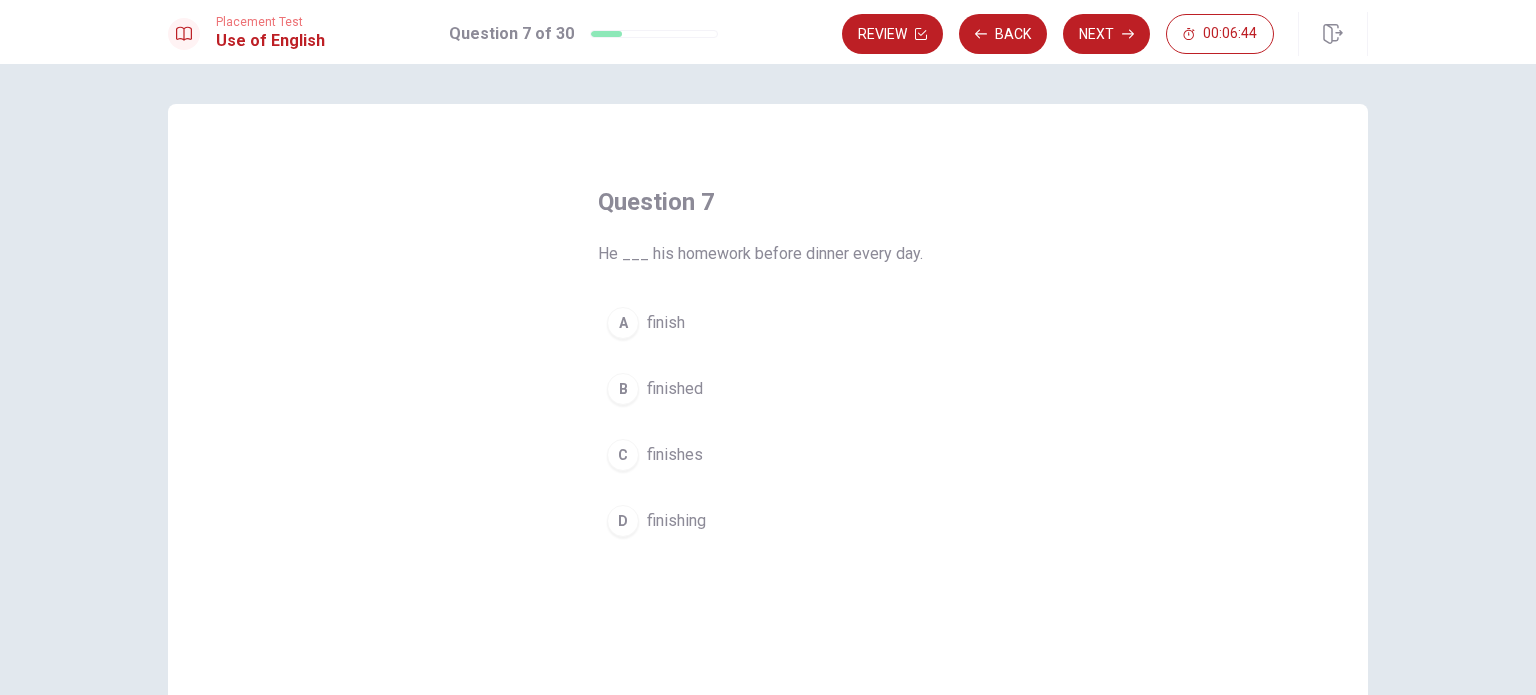 click on "finishes" at bounding box center [675, 455] 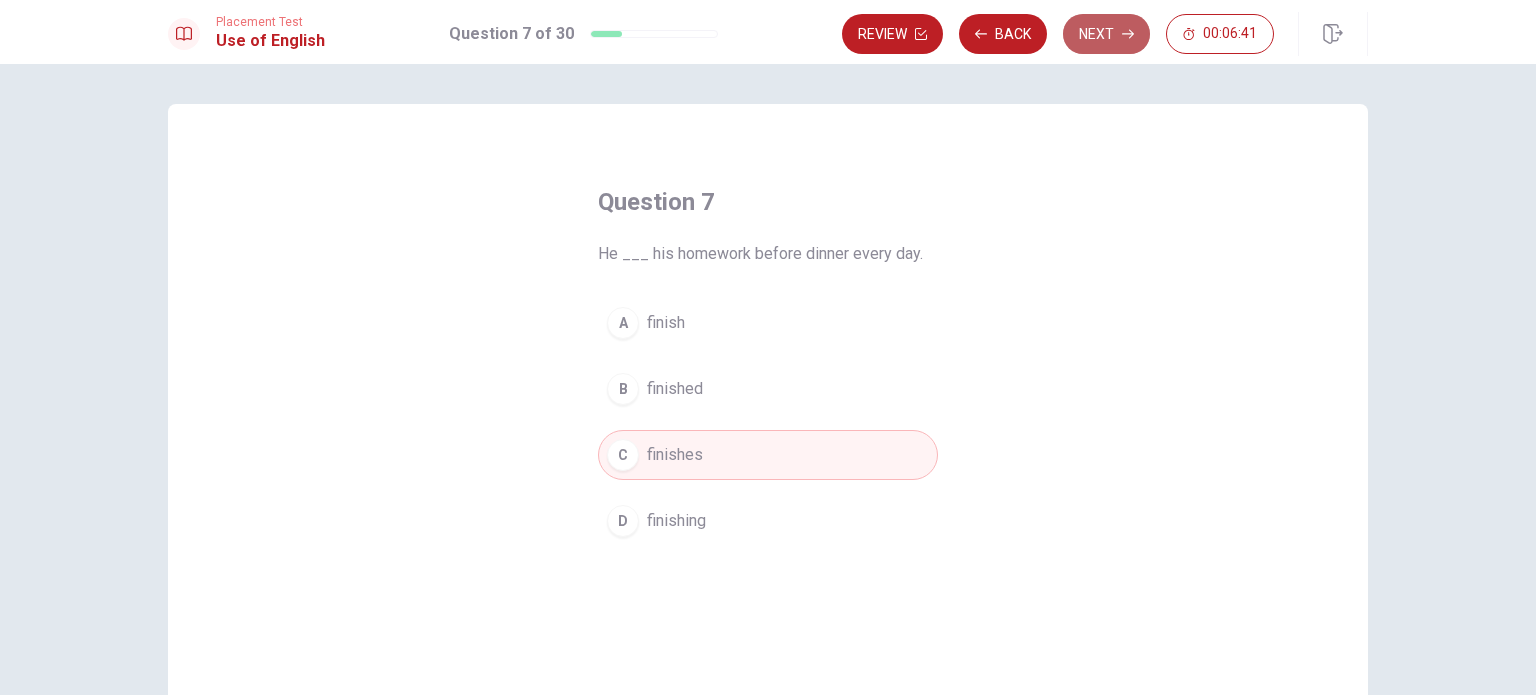 click on "Next" at bounding box center [1106, 34] 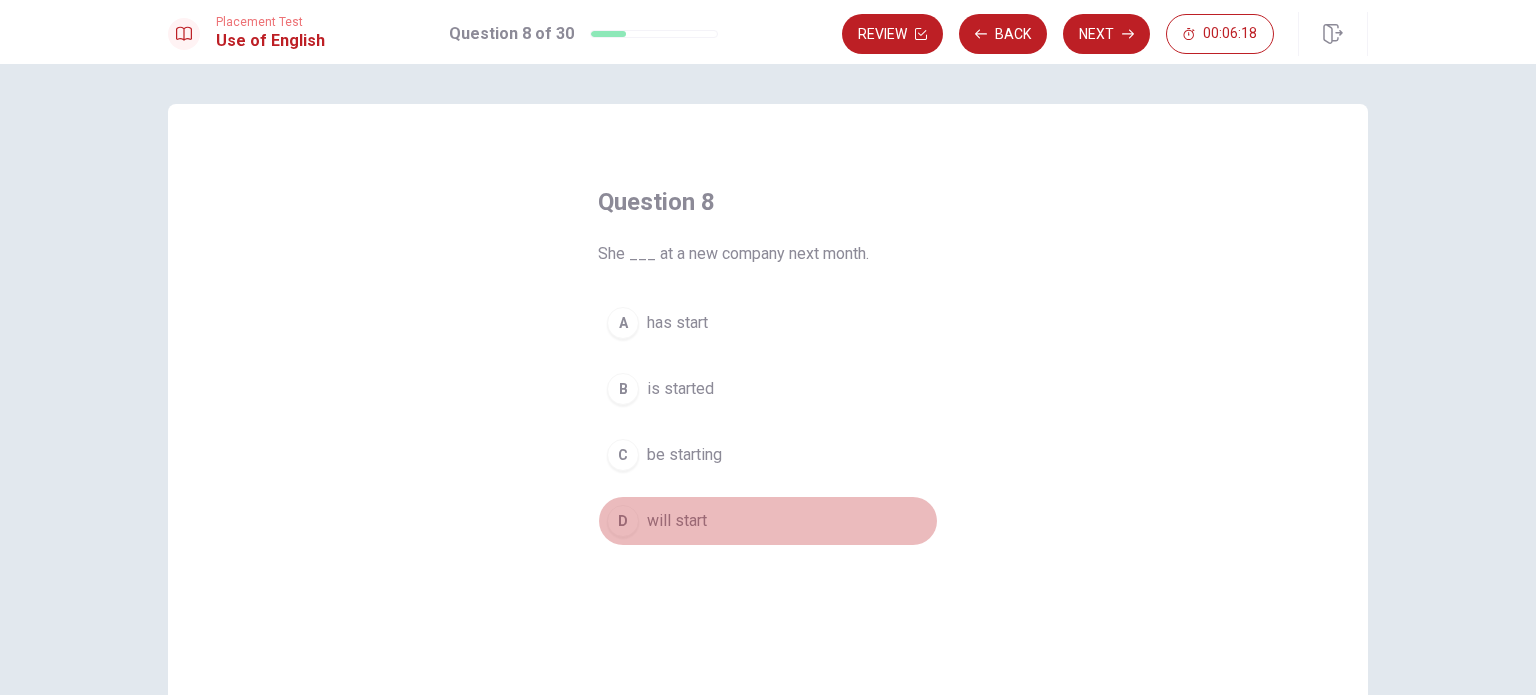 click on "will start" at bounding box center [677, 521] 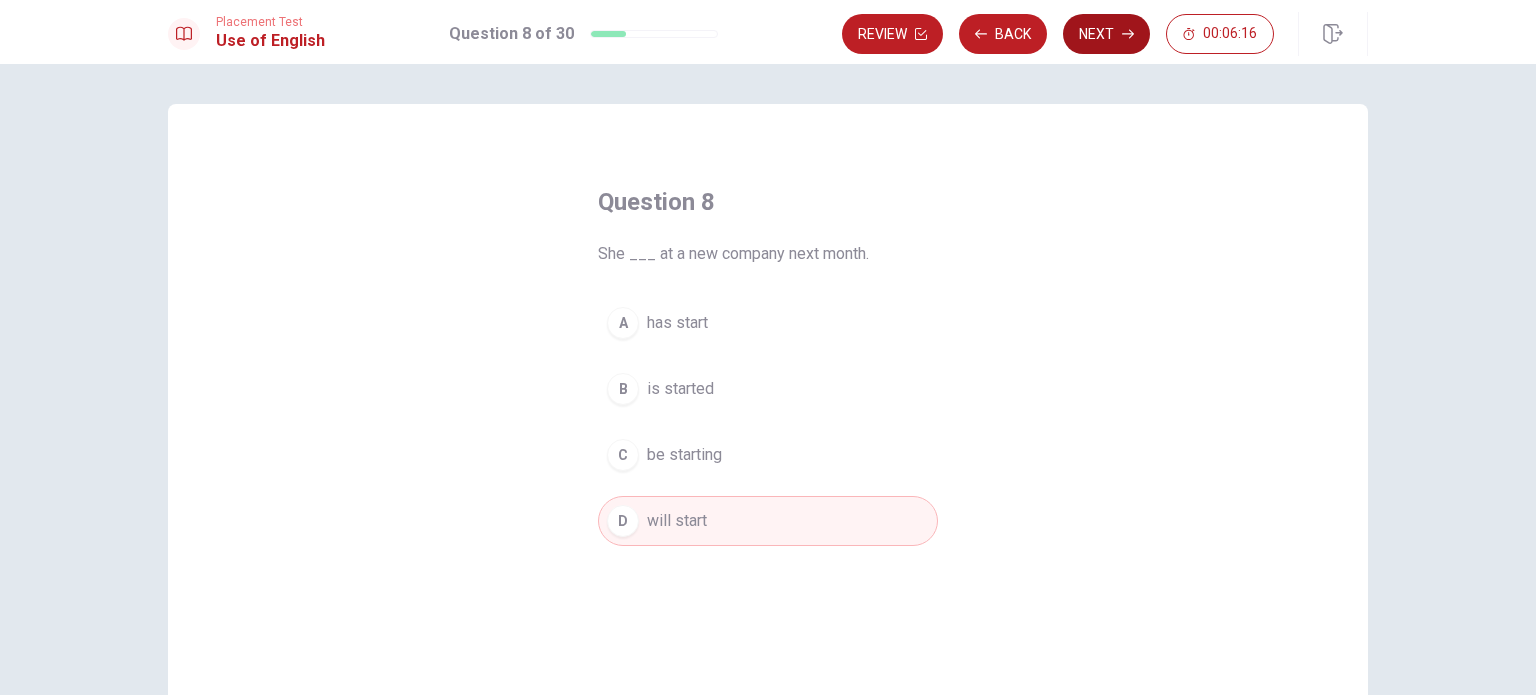 click on "Next" at bounding box center (1106, 34) 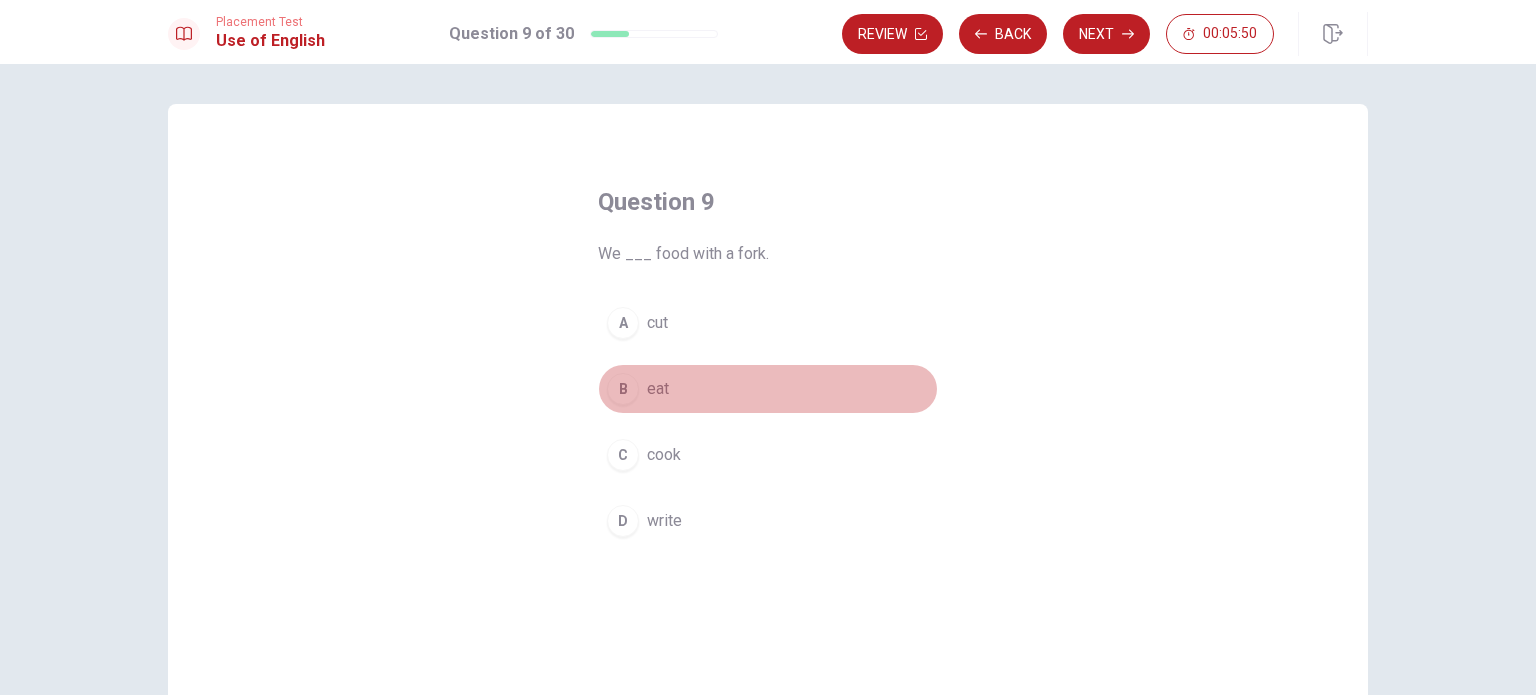 click on "eat" at bounding box center [658, 389] 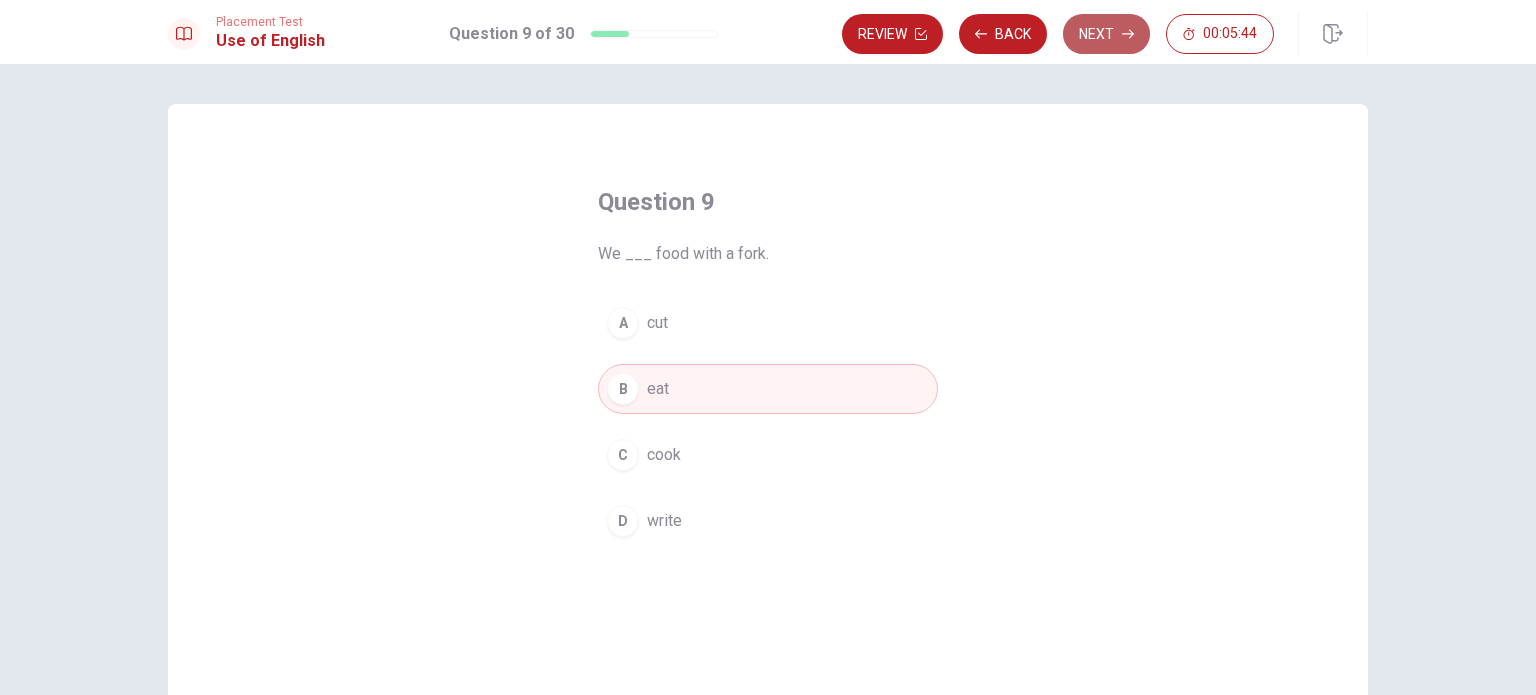 click on "Next" at bounding box center [1106, 34] 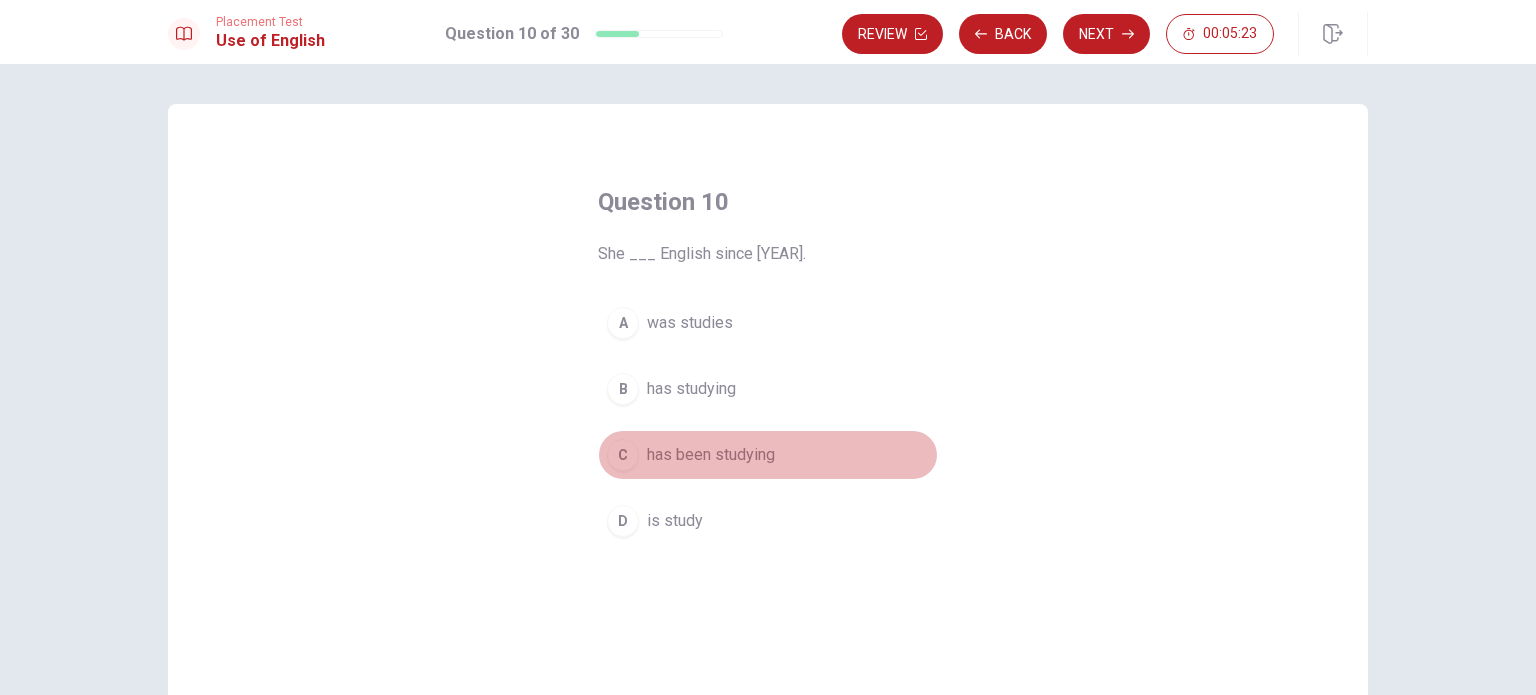 click on "has been studying" at bounding box center (711, 455) 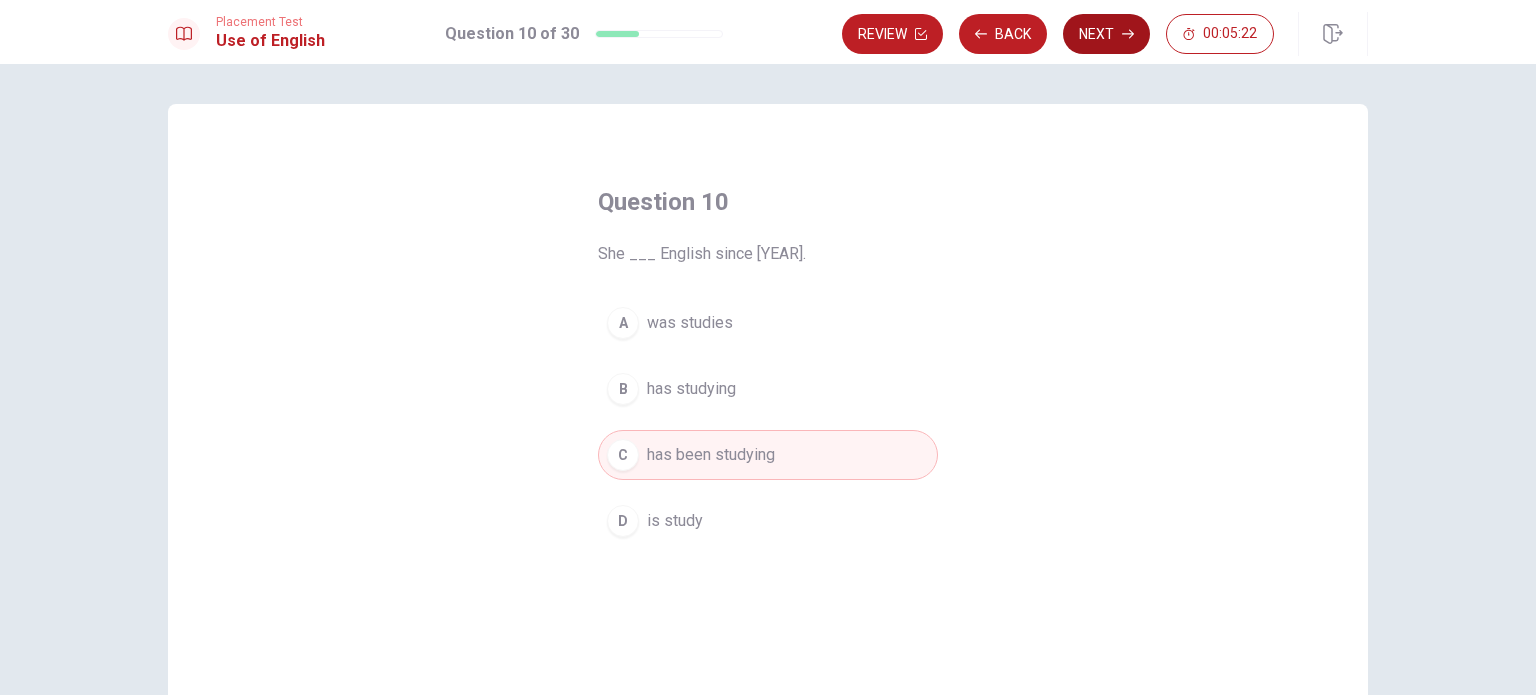 click on "Next" at bounding box center [1106, 34] 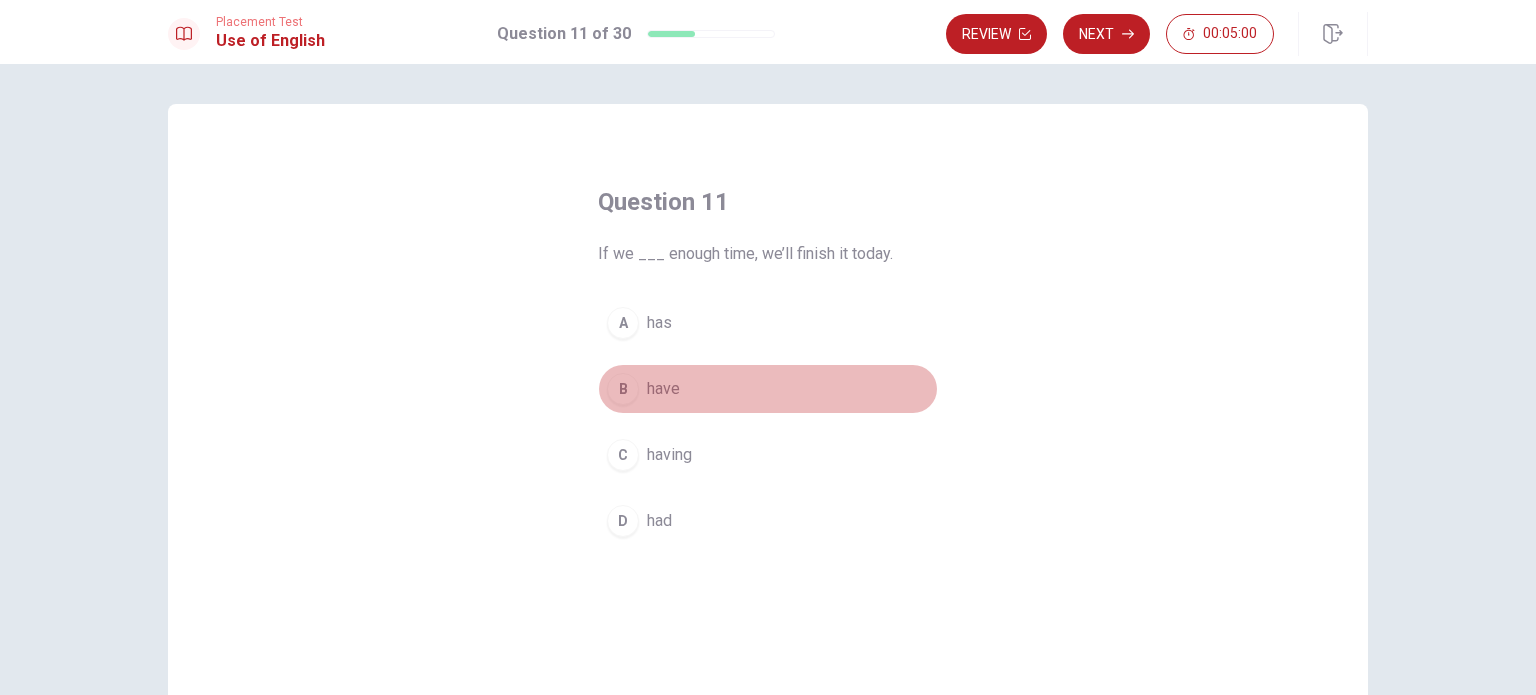 click on "have" at bounding box center [663, 389] 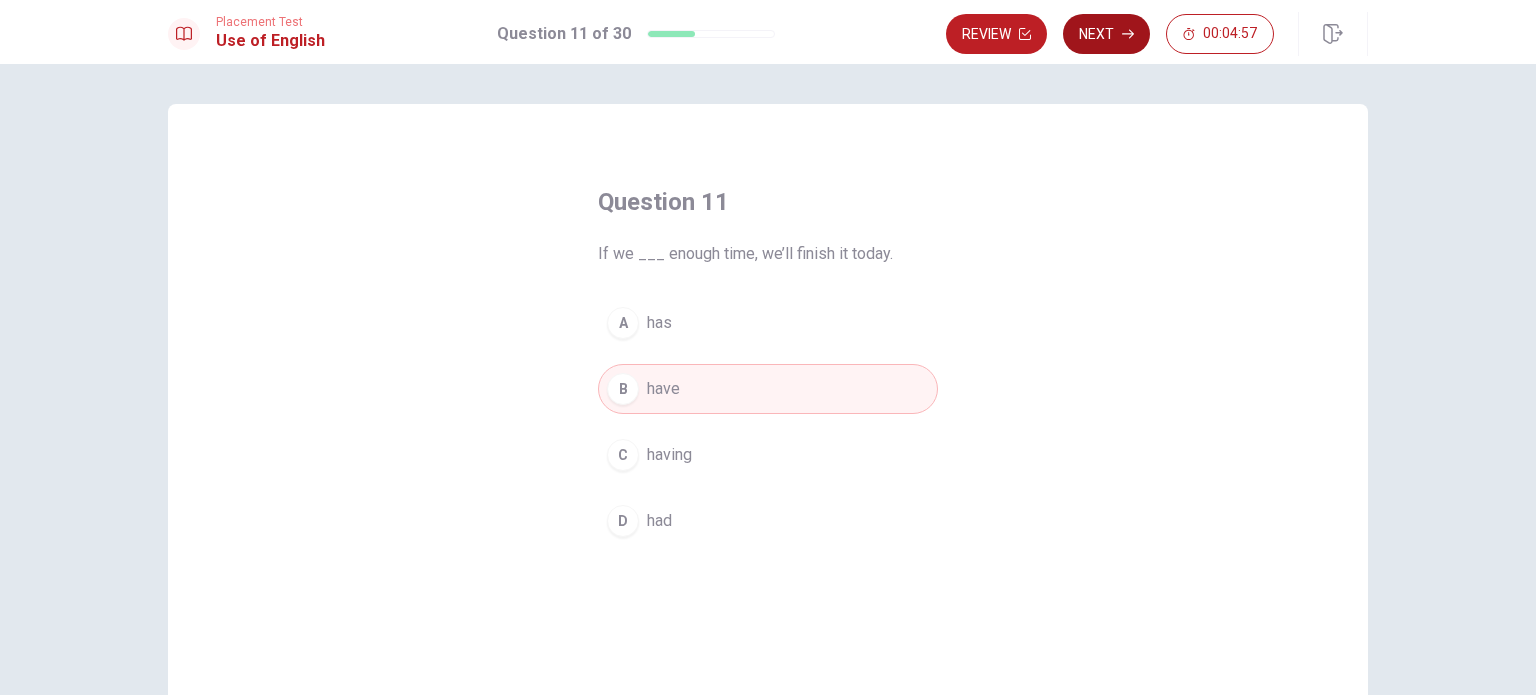 click on "Next" at bounding box center (1106, 34) 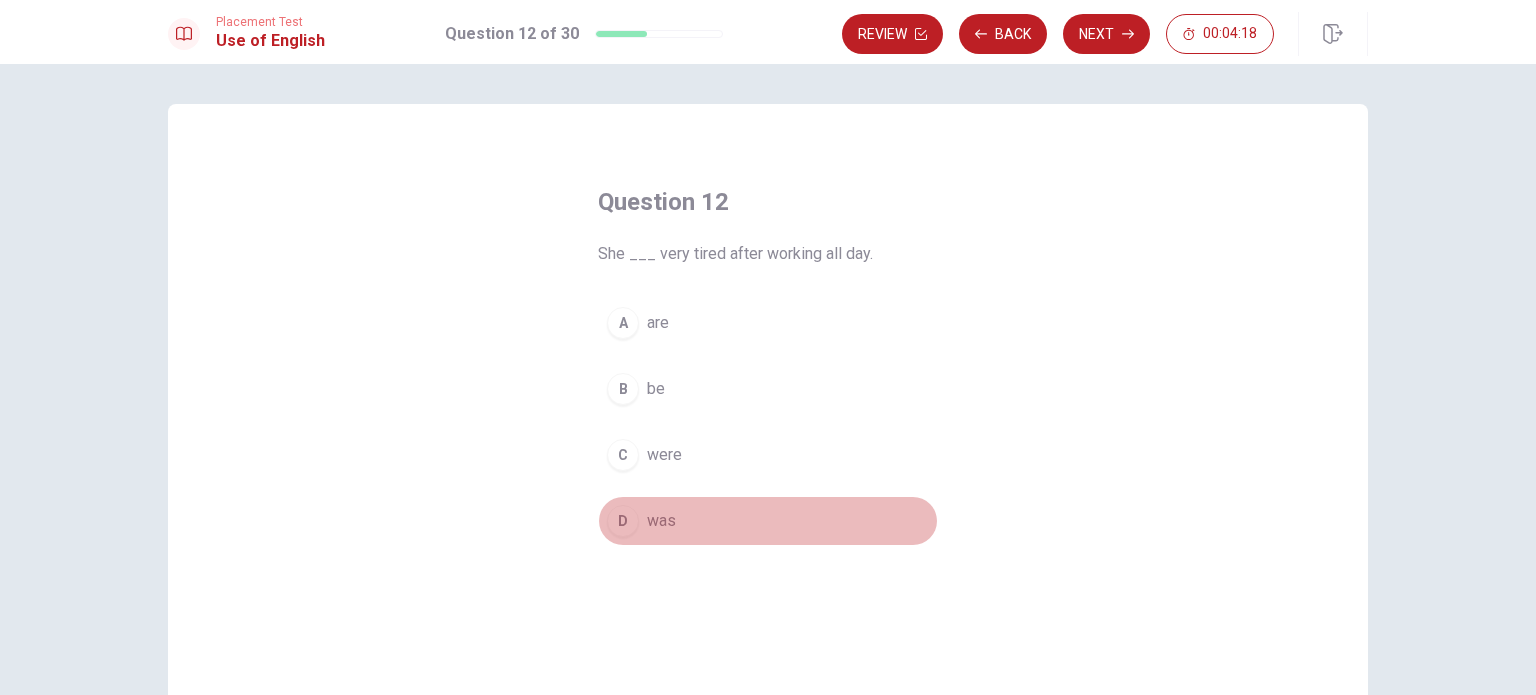 click on "was" at bounding box center [661, 521] 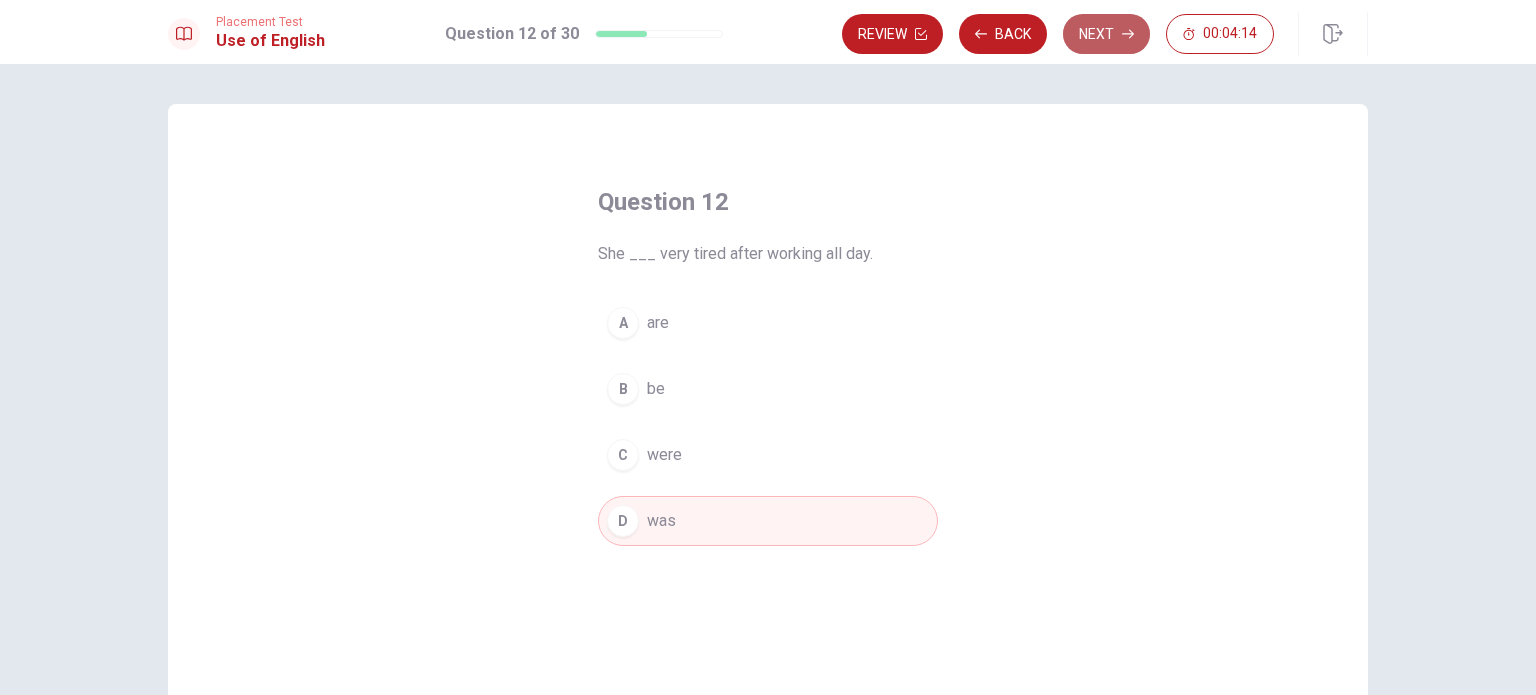 click on "Next" at bounding box center (1106, 34) 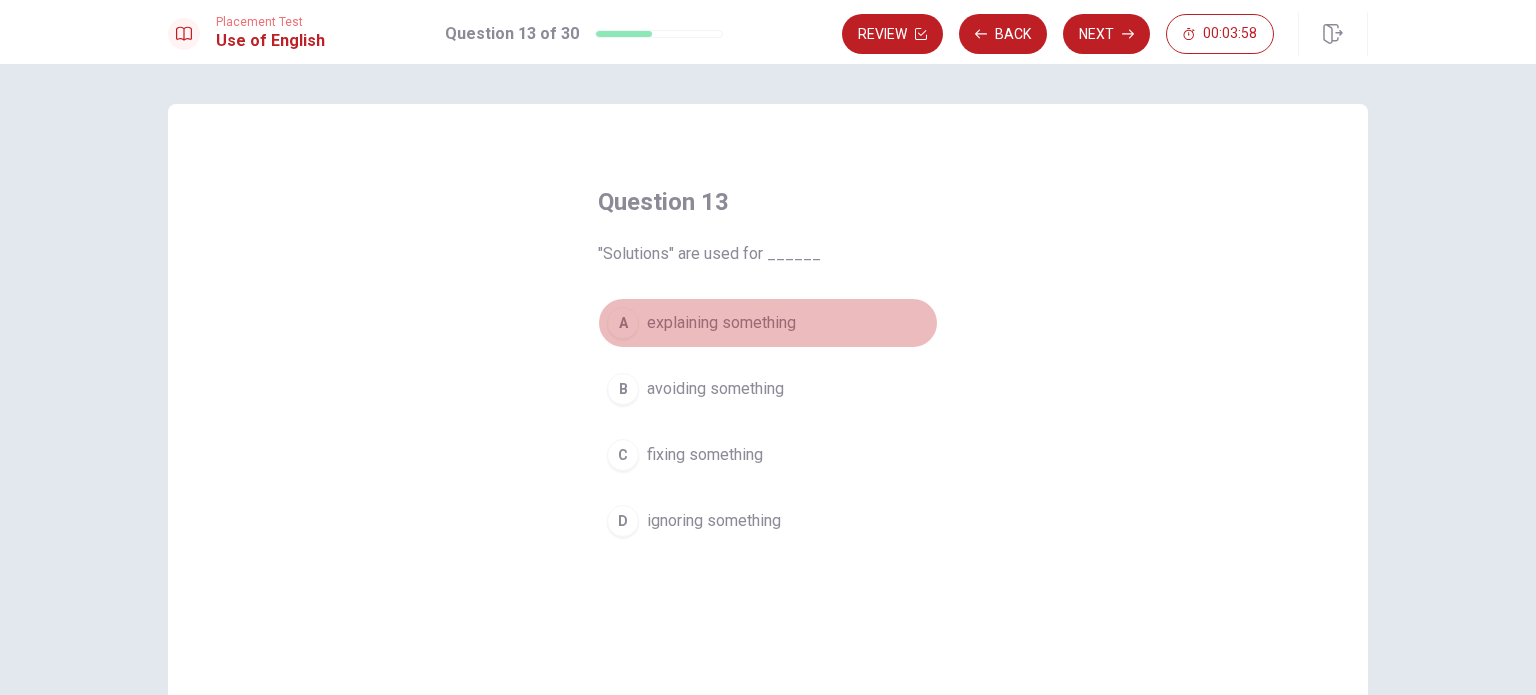 click on "explaining something" at bounding box center (721, 323) 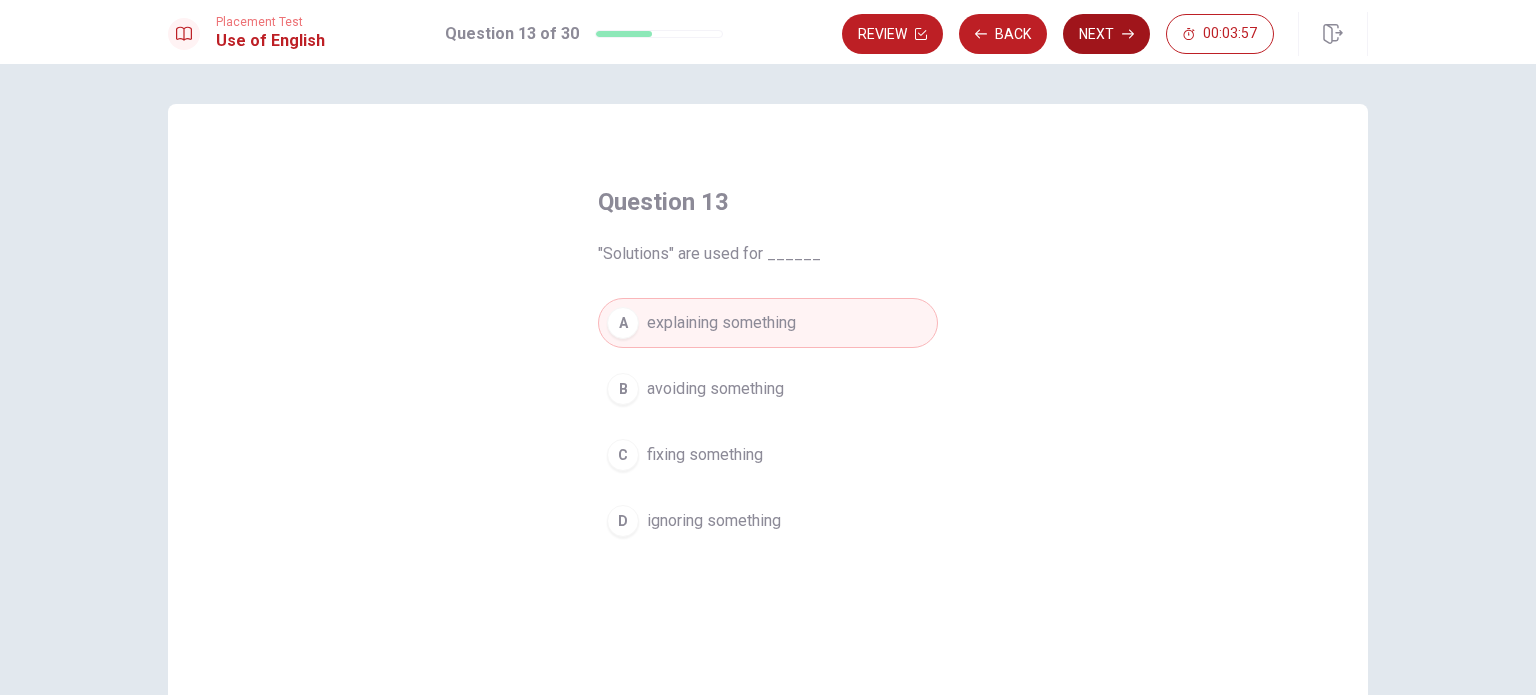 click on "Next" at bounding box center [1106, 34] 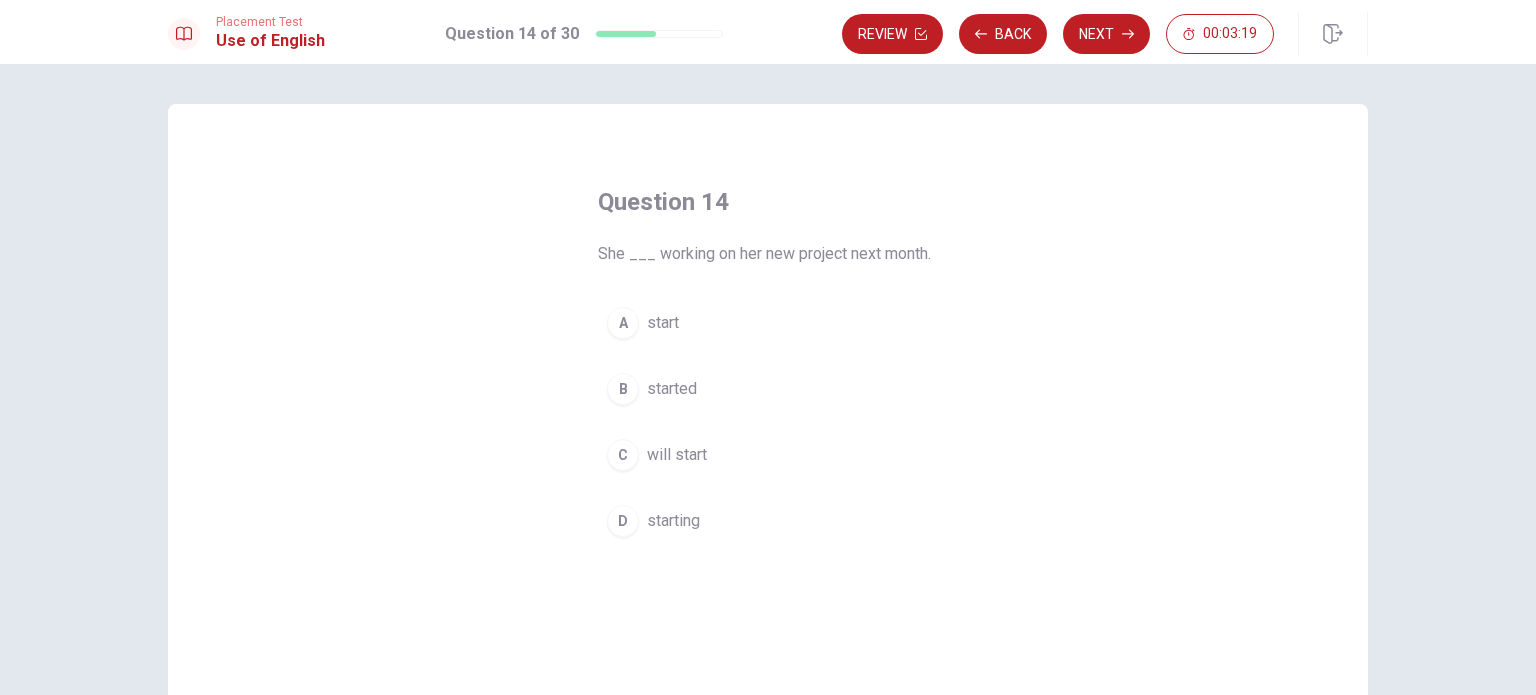 click on "will start" at bounding box center [677, 455] 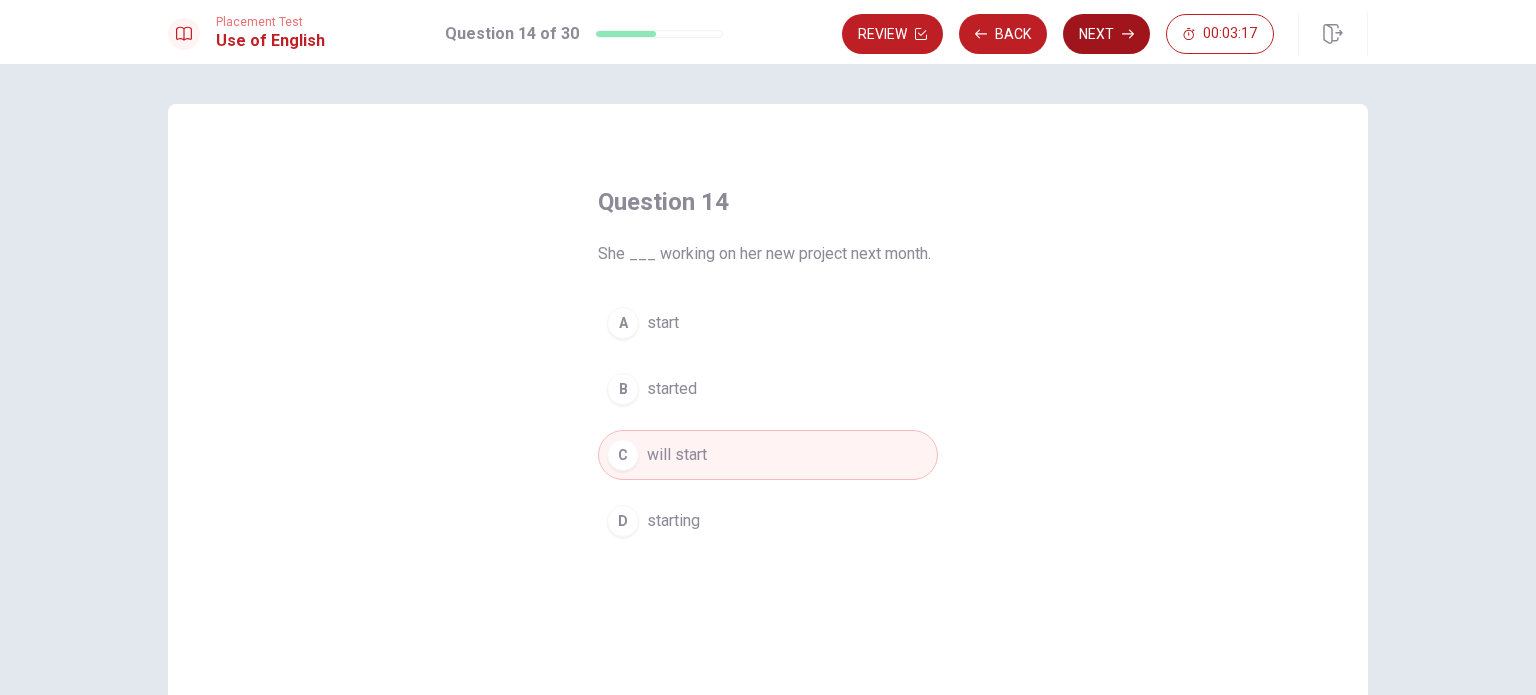 click on "Next" at bounding box center [1106, 34] 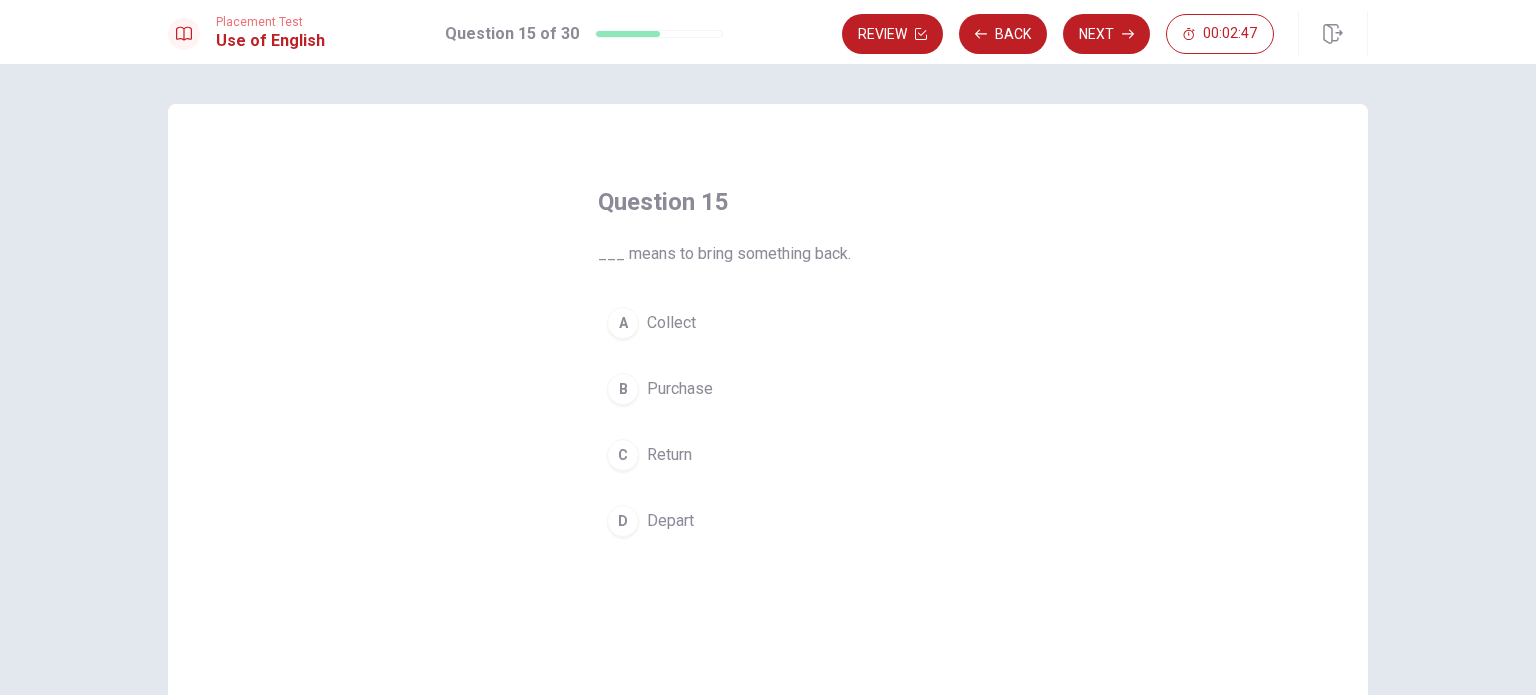 click on "Return" at bounding box center [669, 455] 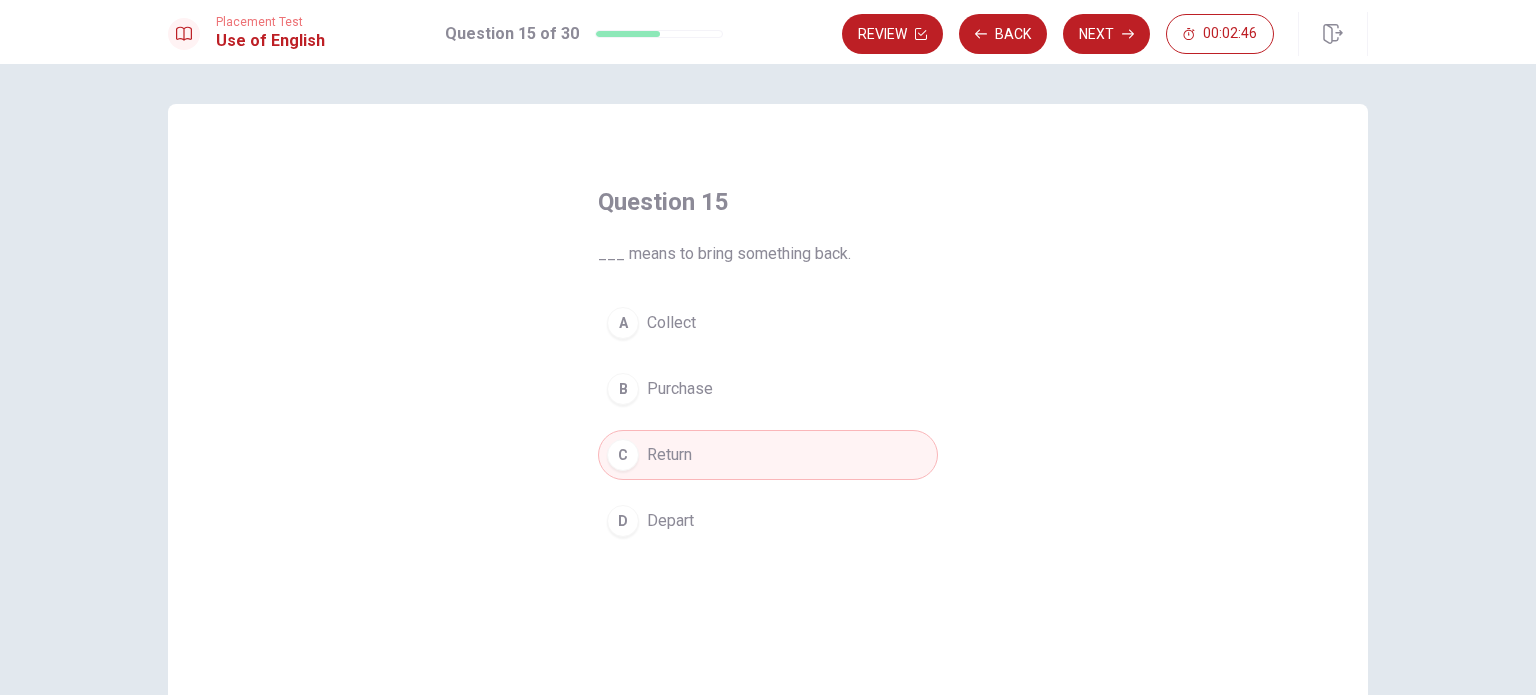 click on "Next" at bounding box center [1106, 34] 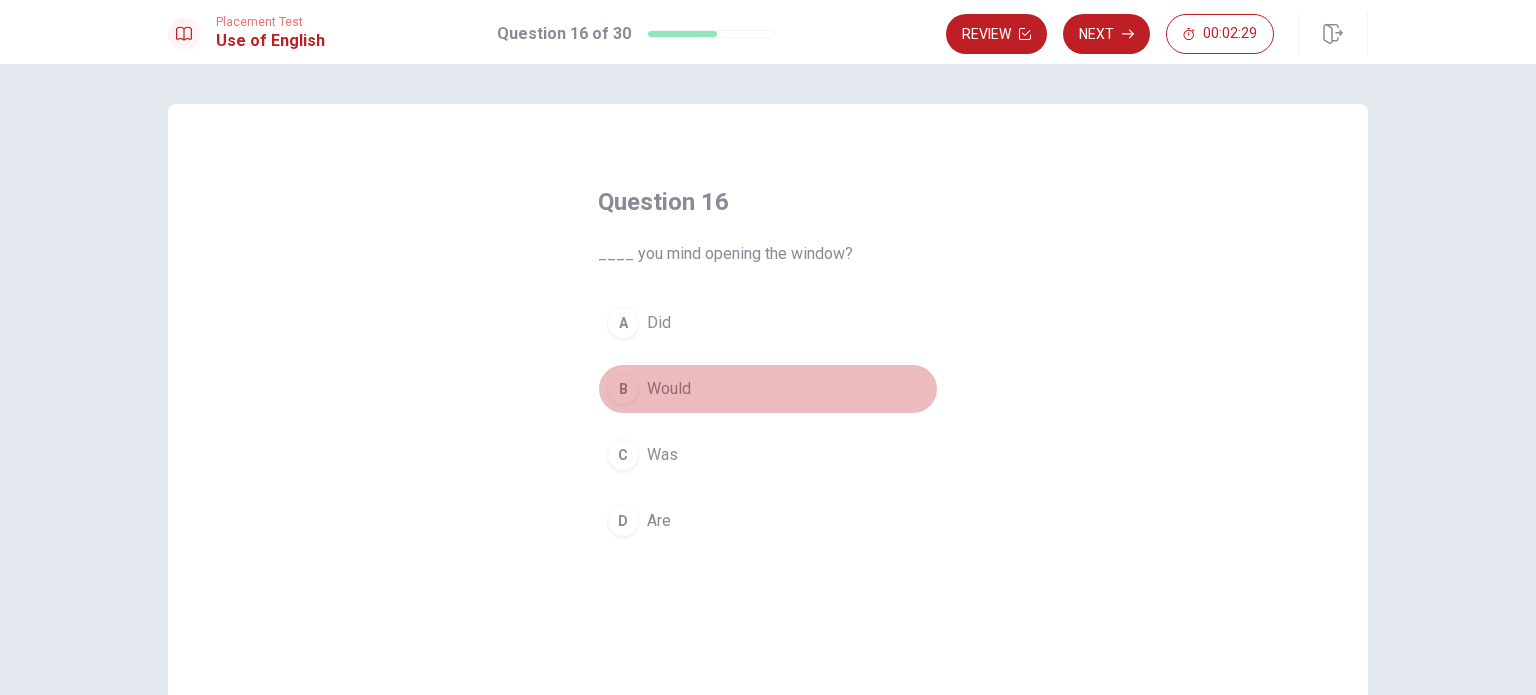 click on "Would" at bounding box center (669, 389) 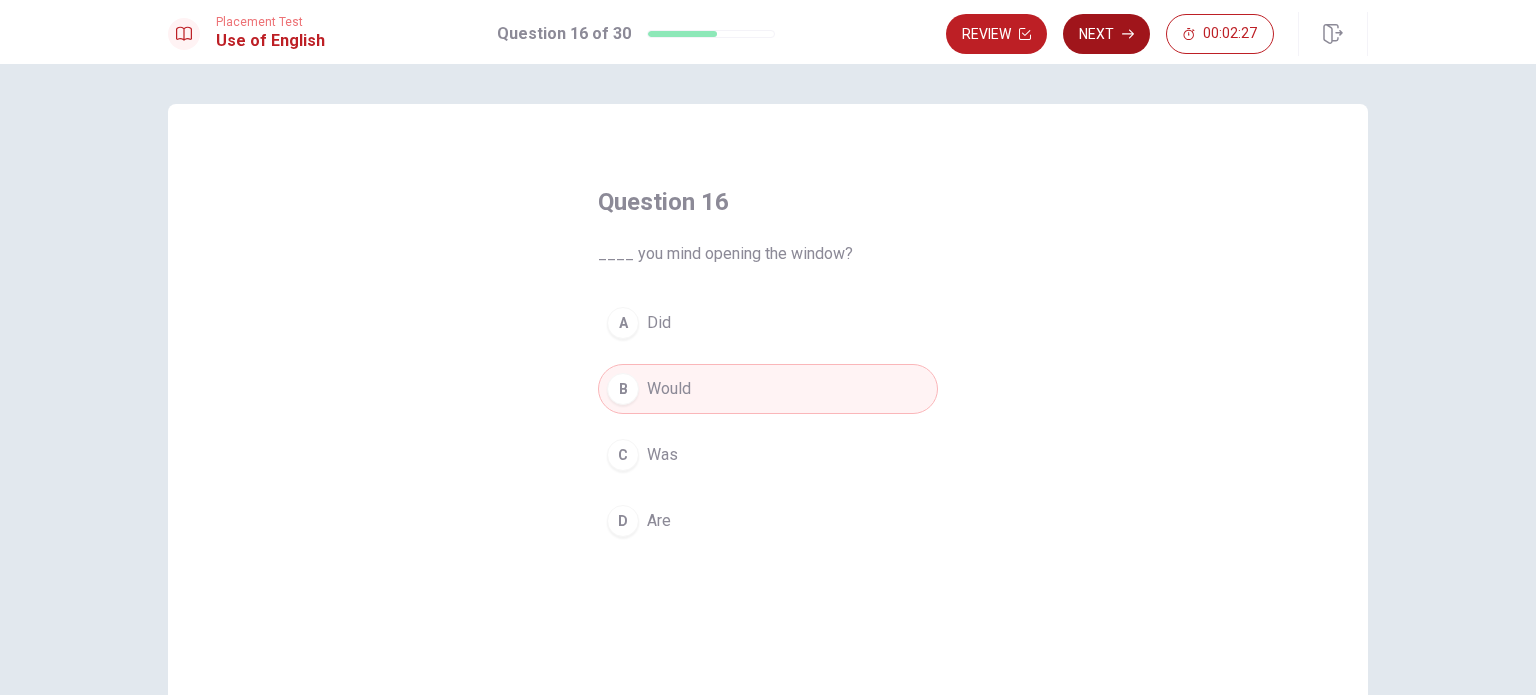 click on "Next" at bounding box center (1106, 34) 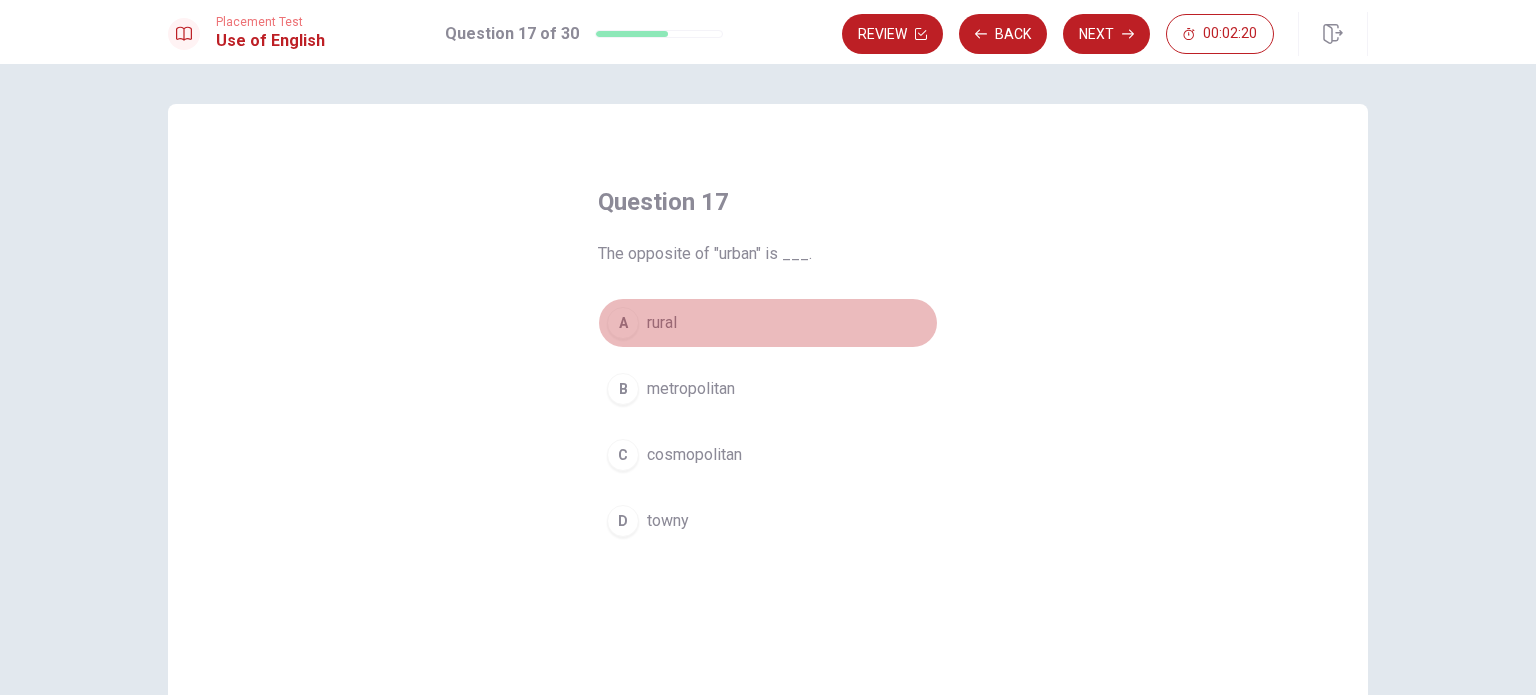 click on "rural" at bounding box center [662, 323] 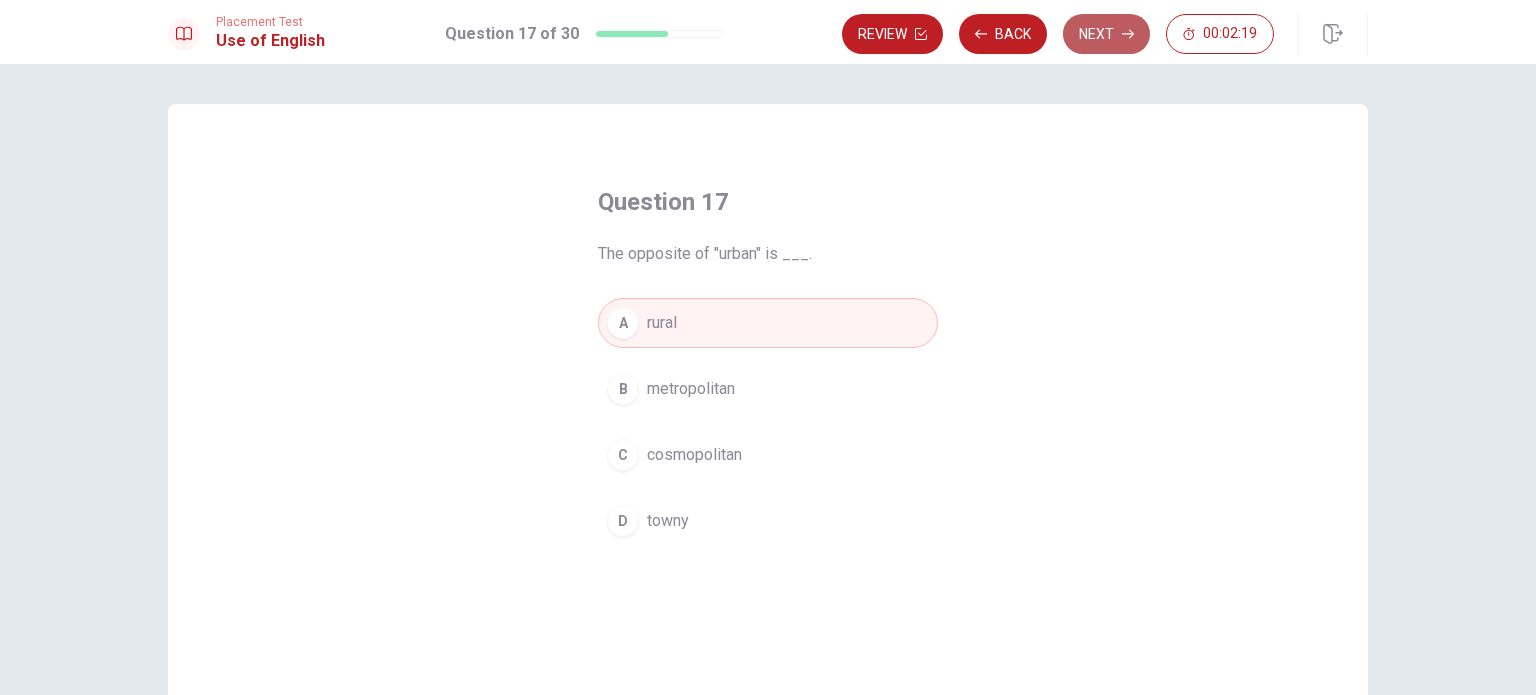 click on "Next" at bounding box center [1106, 34] 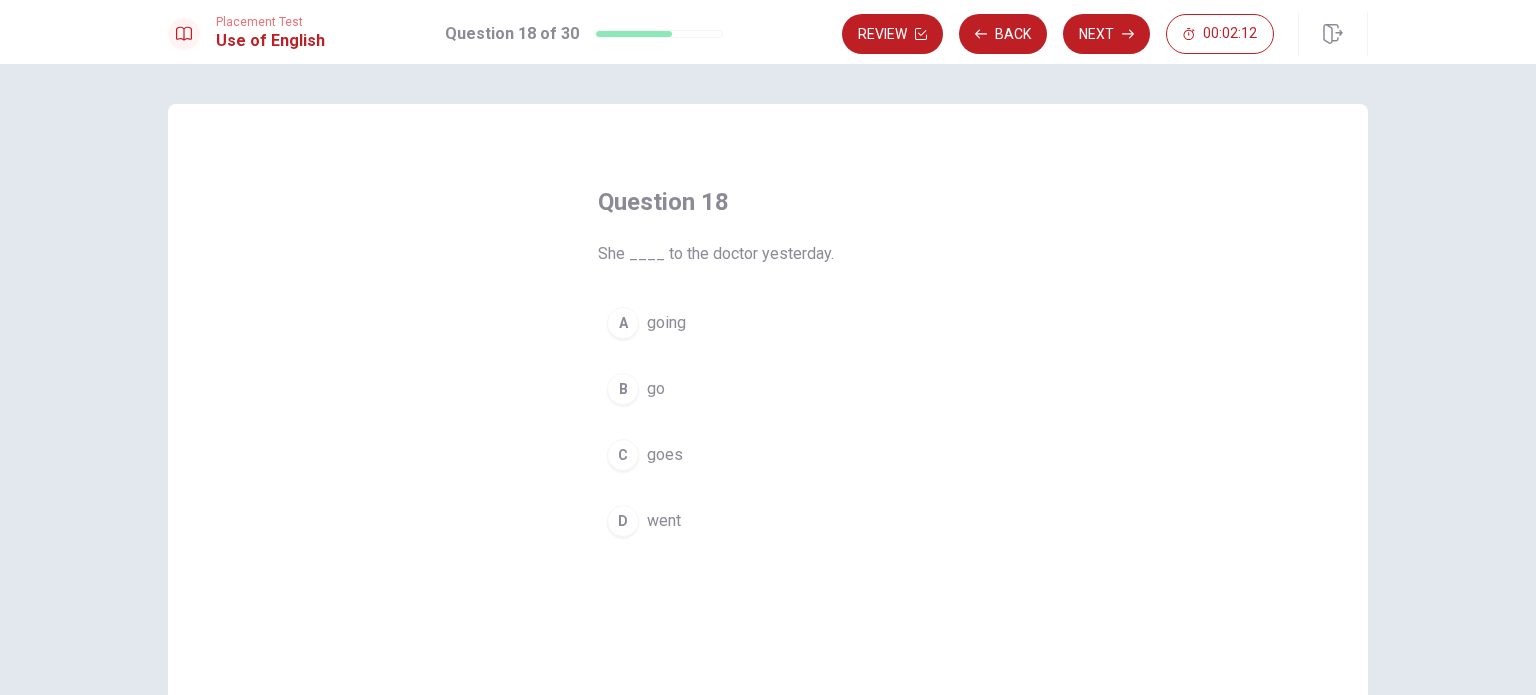 click on "went" at bounding box center (664, 521) 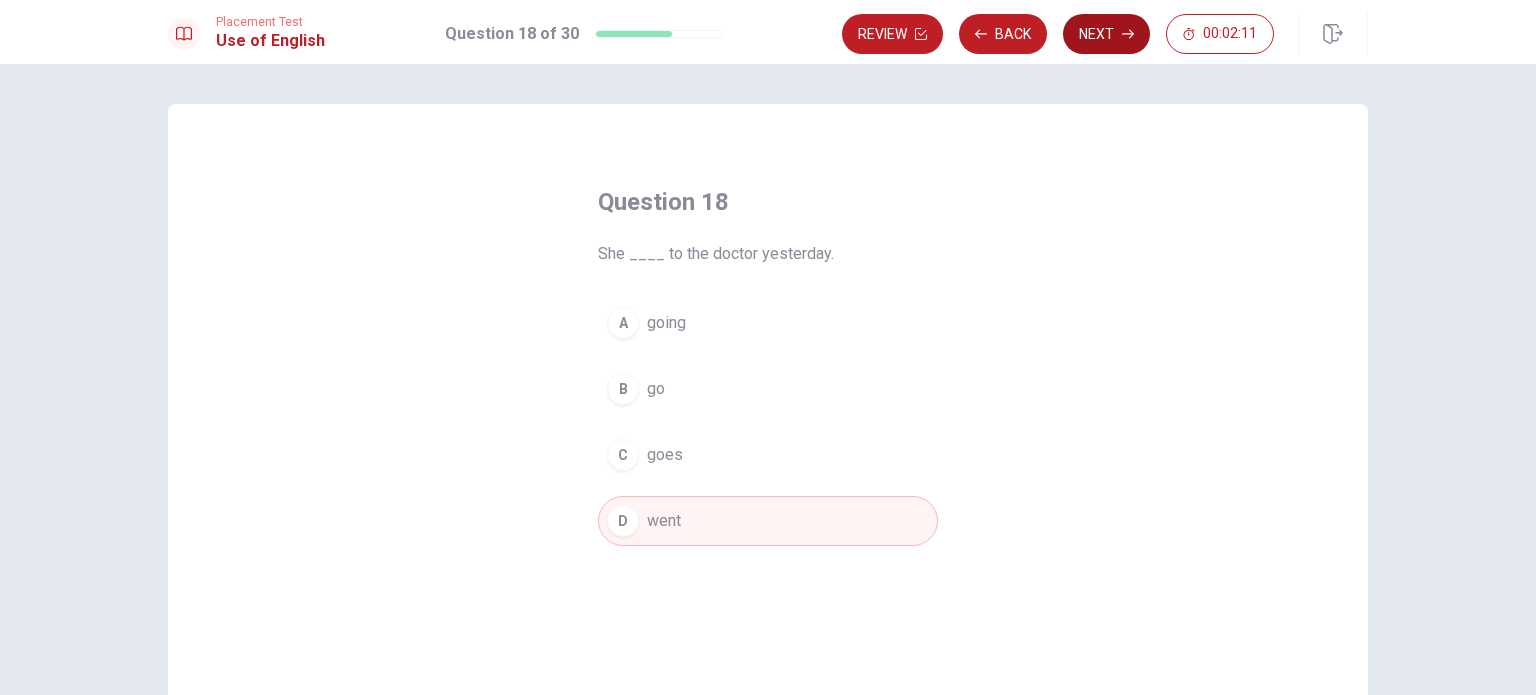 click on "Next" at bounding box center [1106, 34] 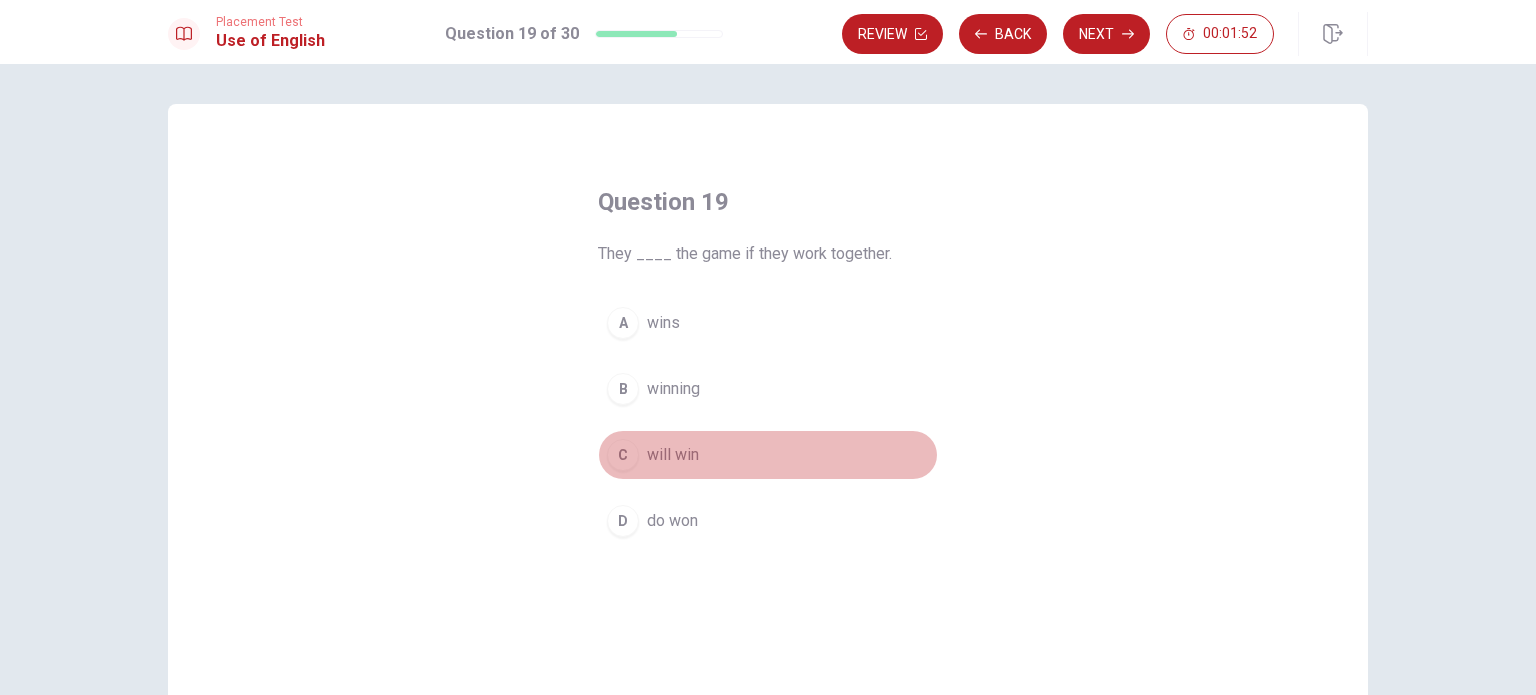 click on "will win" at bounding box center [673, 455] 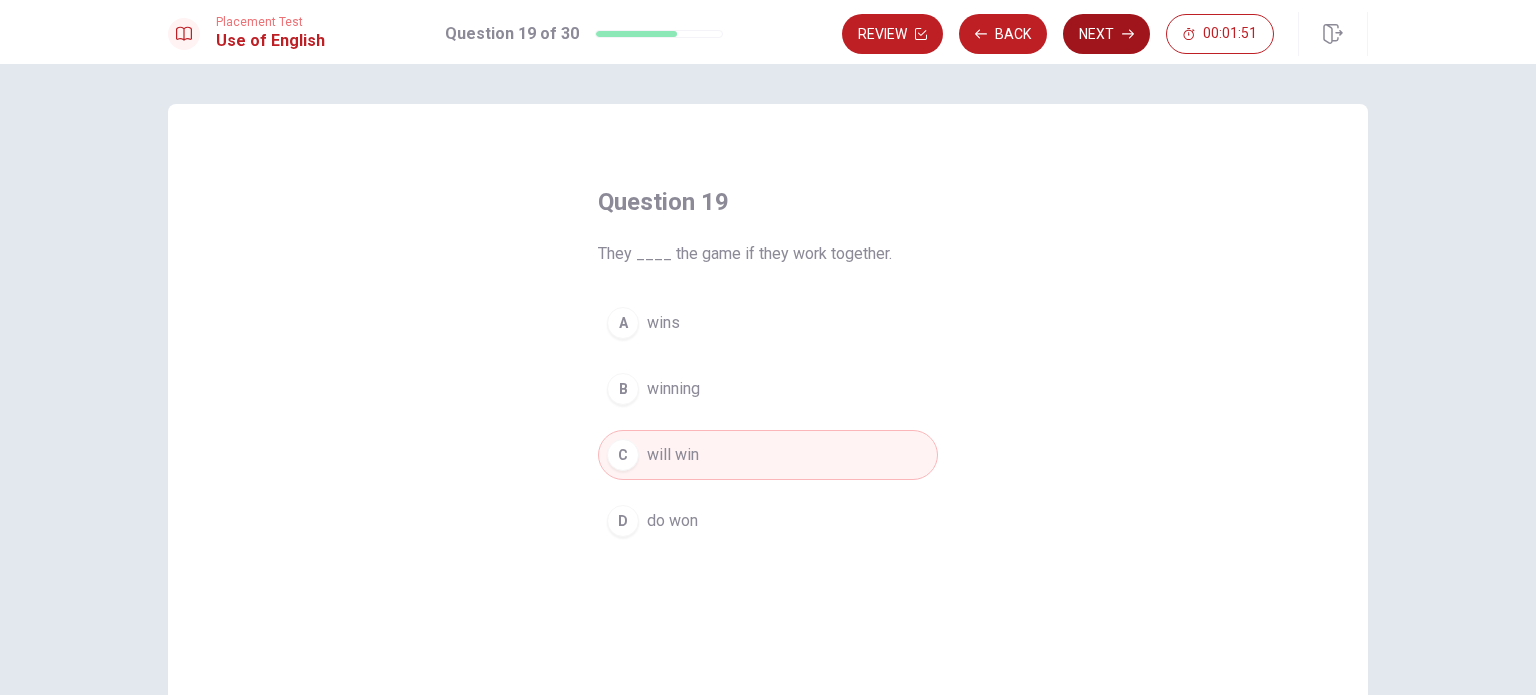 click on "Next" at bounding box center (1106, 34) 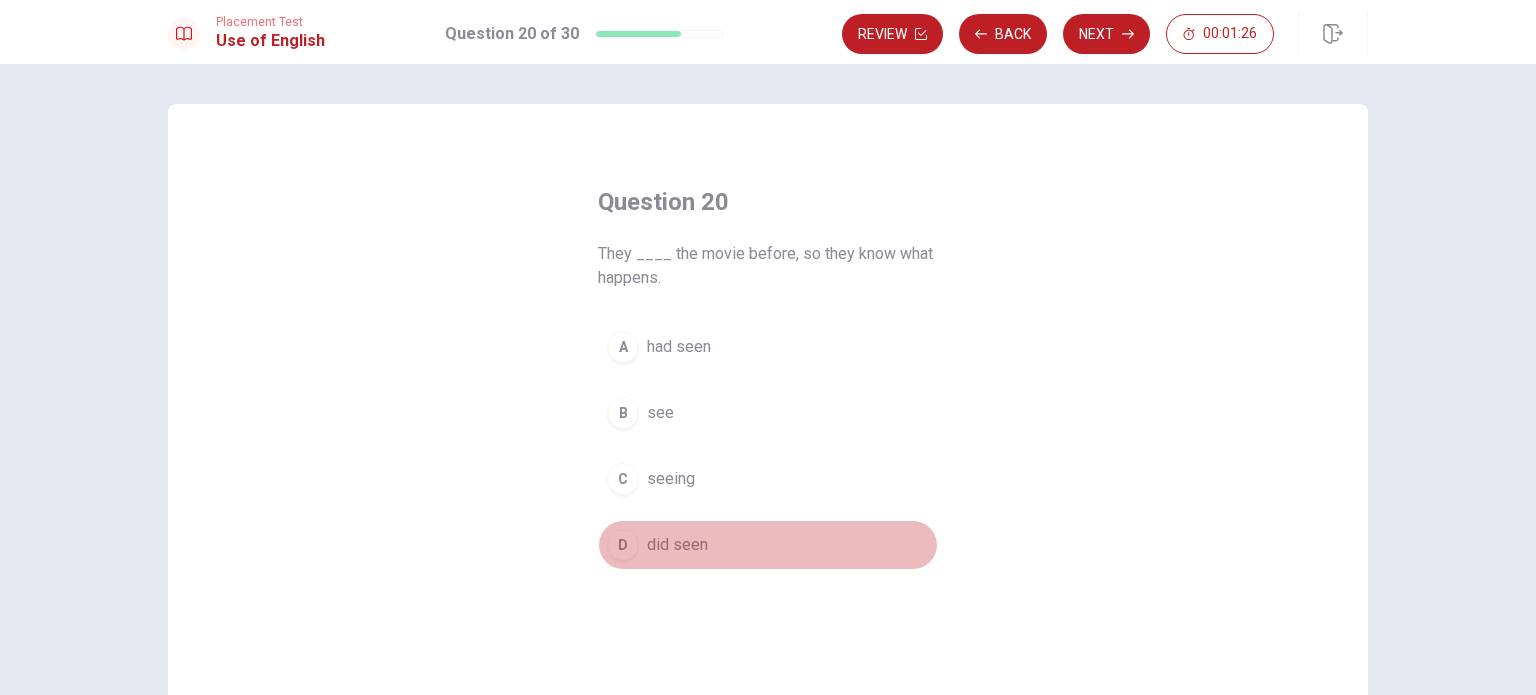 click on "did seen" at bounding box center [677, 545] 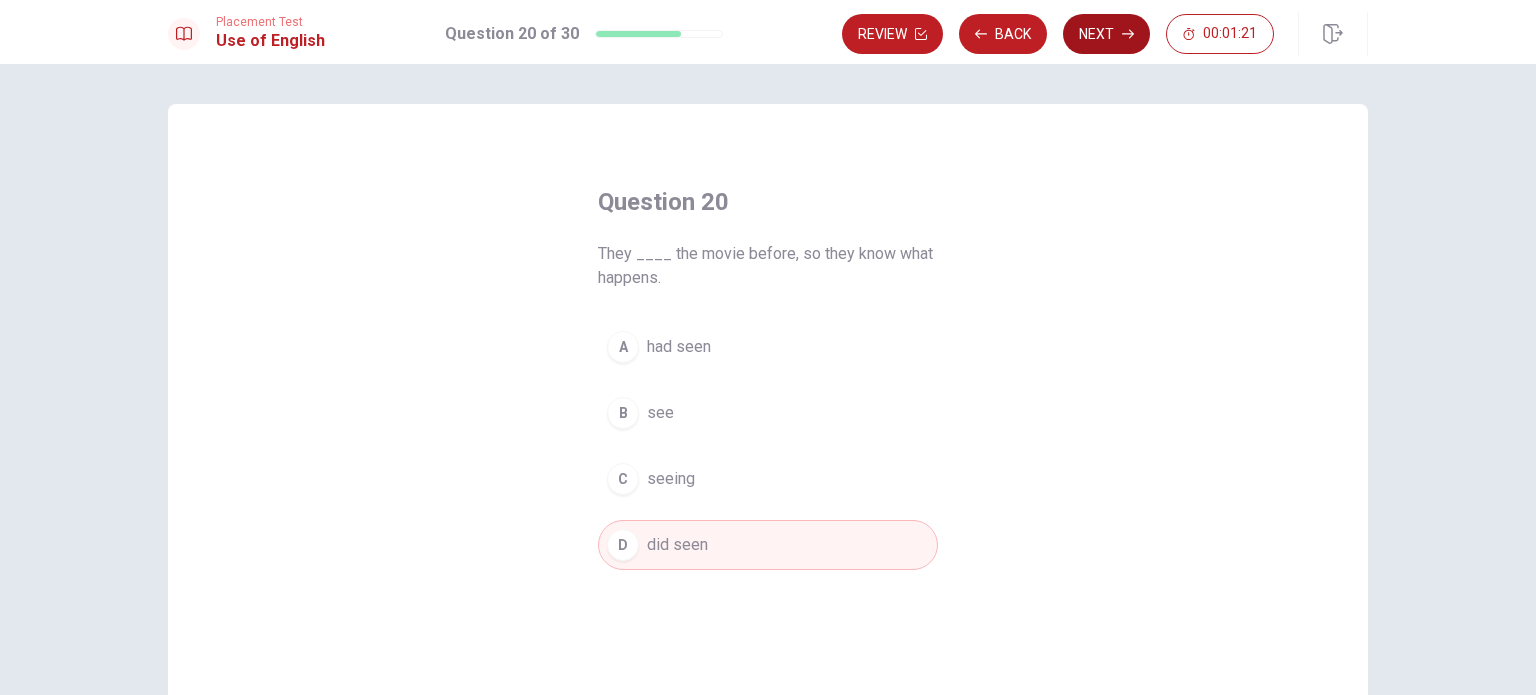 click on "Next" at bounding box center (1106, 34) 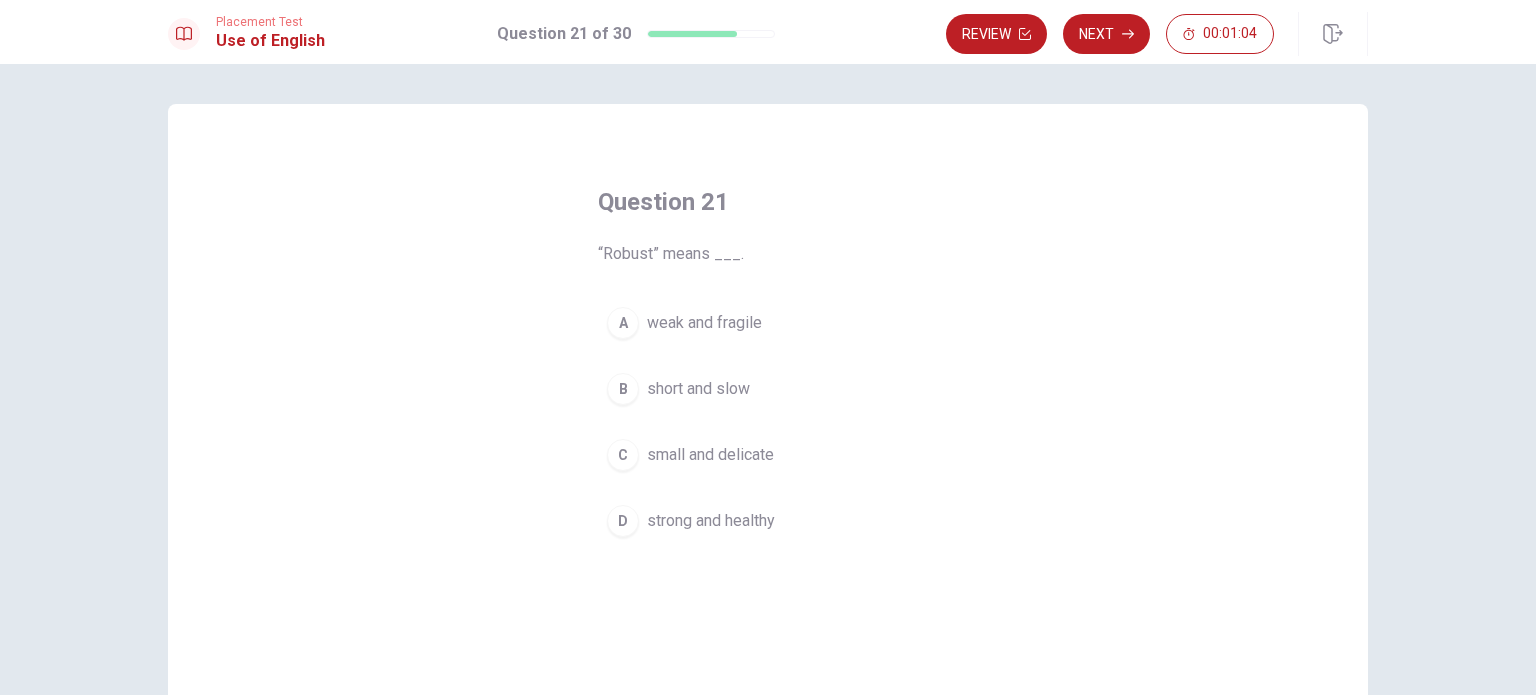 click on "strong and healthy" at bounding box center (711, 521) 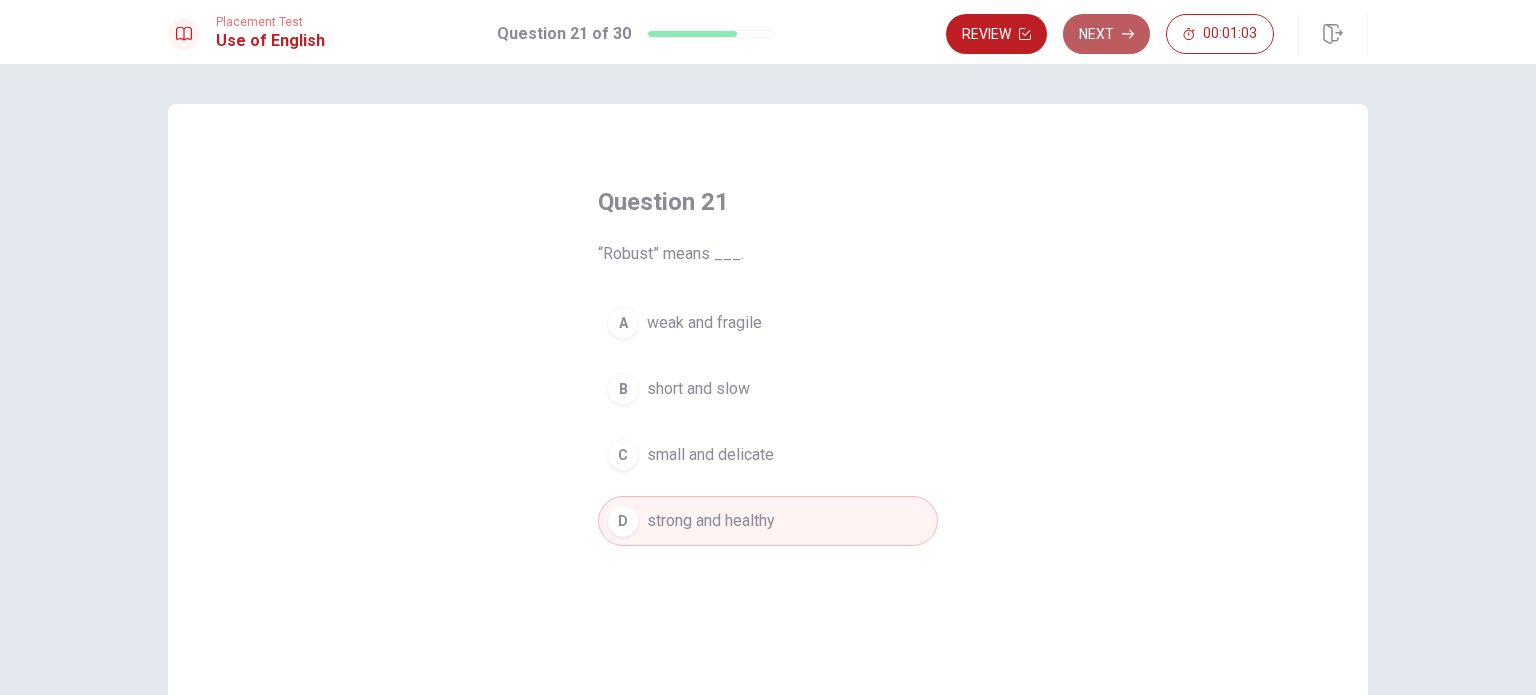 click on "Next" at bounding box center (1106, 34) 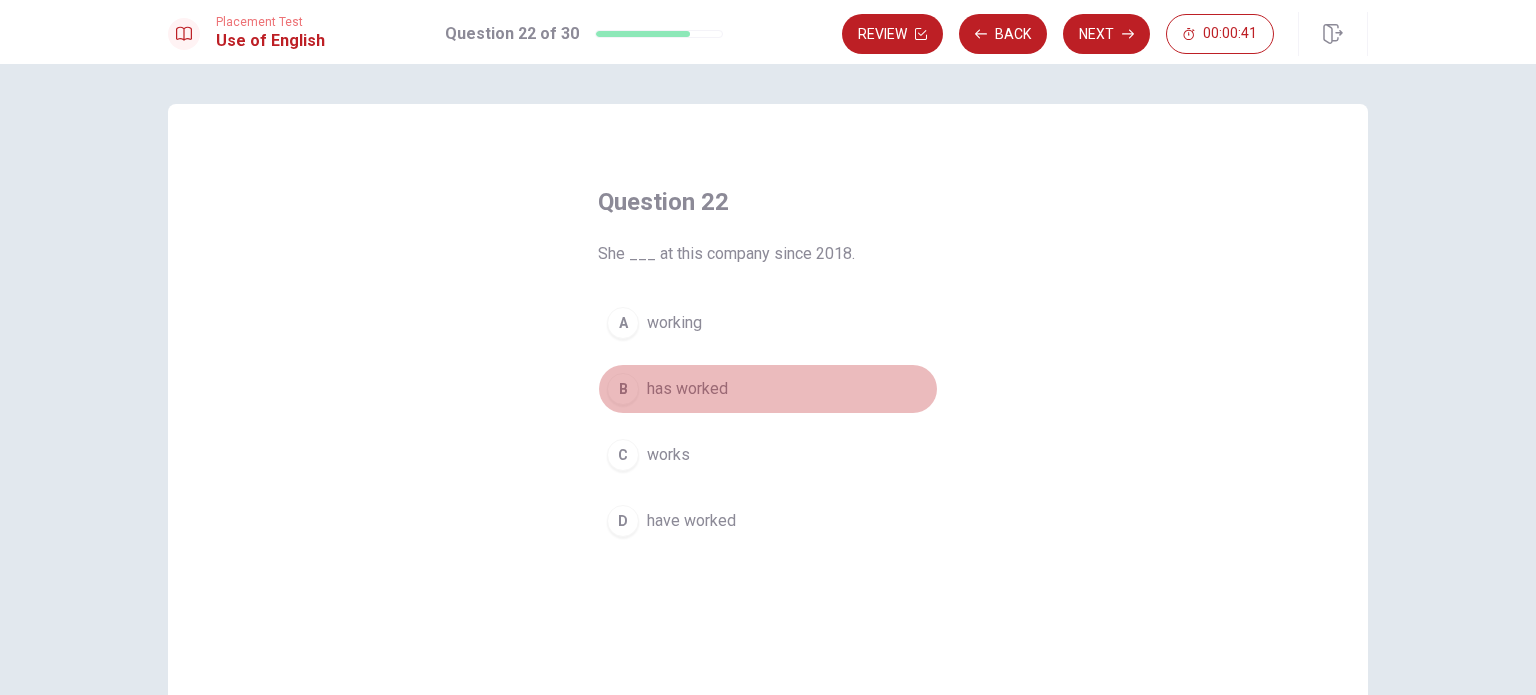click on "has worked" at bounding box center (687, 389) 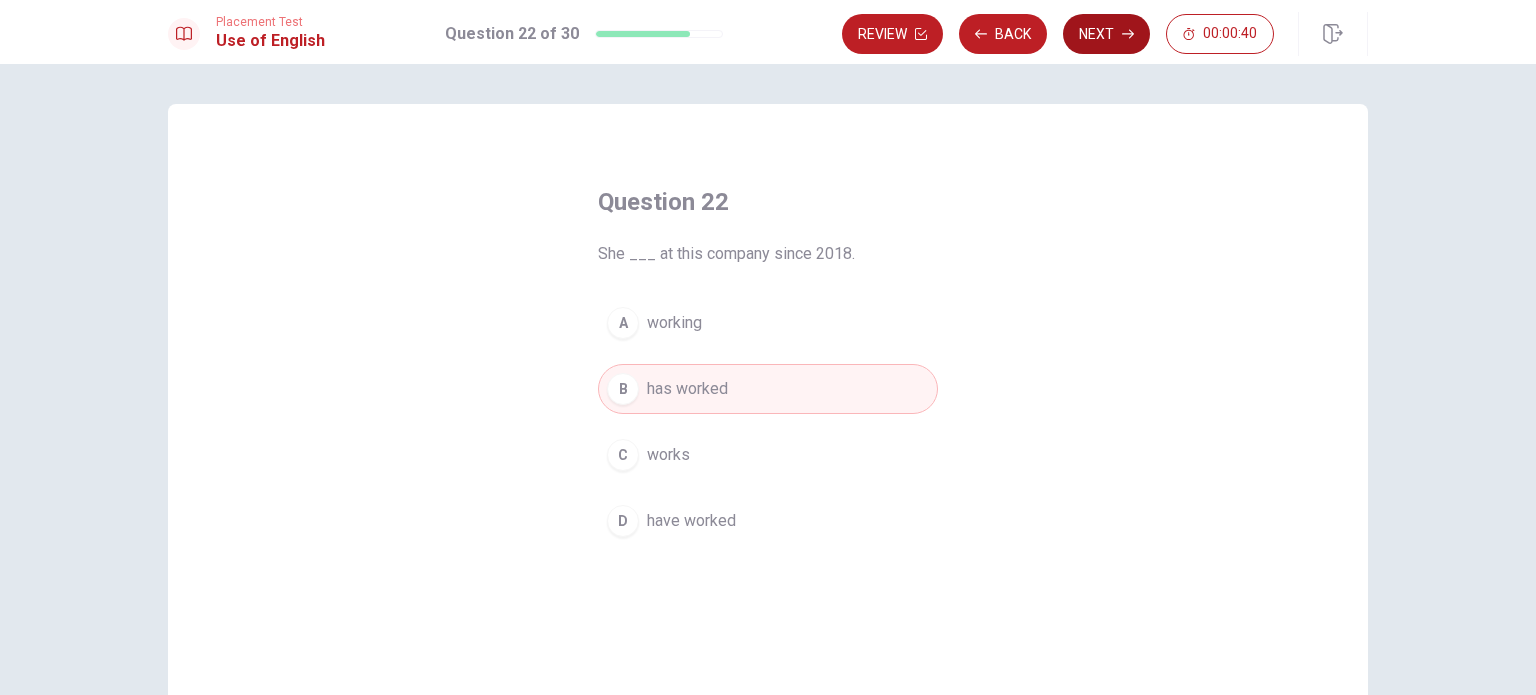 click 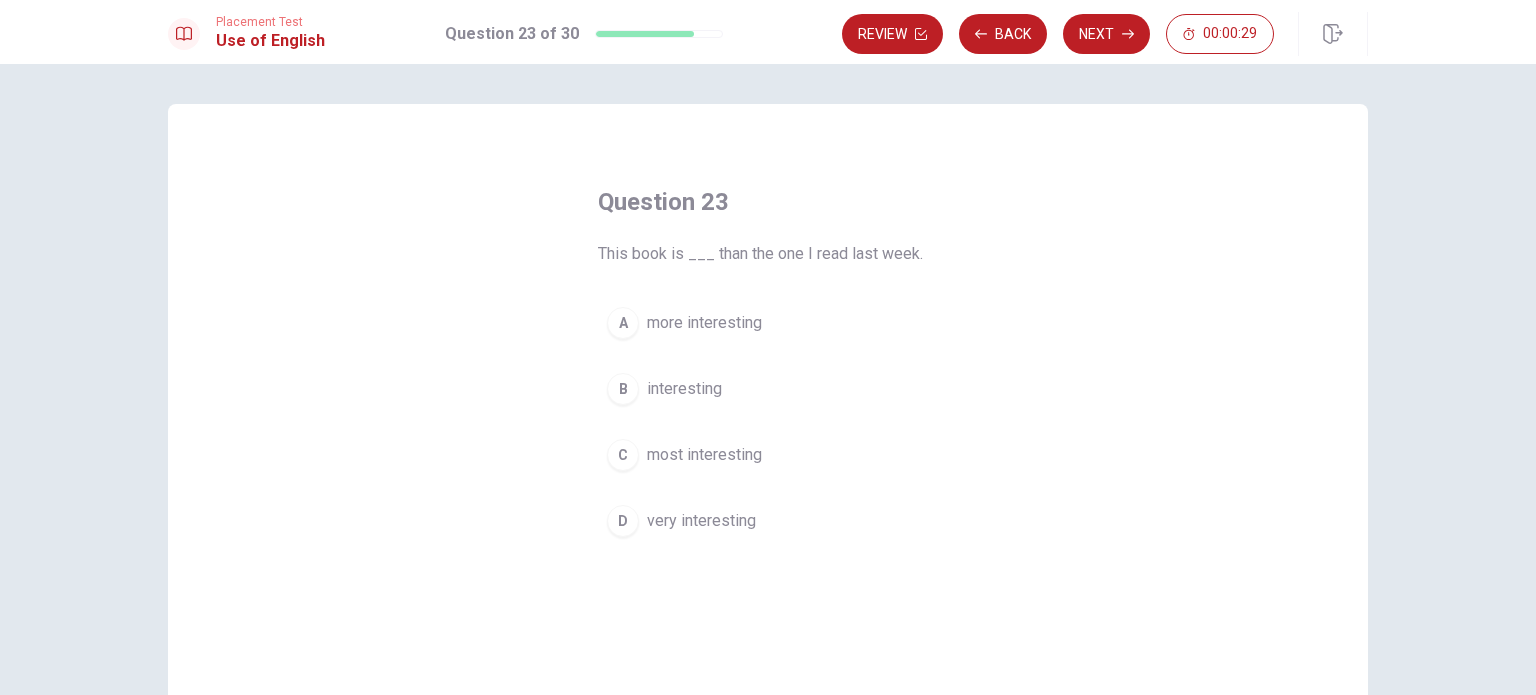 click on "most interesting" at bounding box center (704, 455) 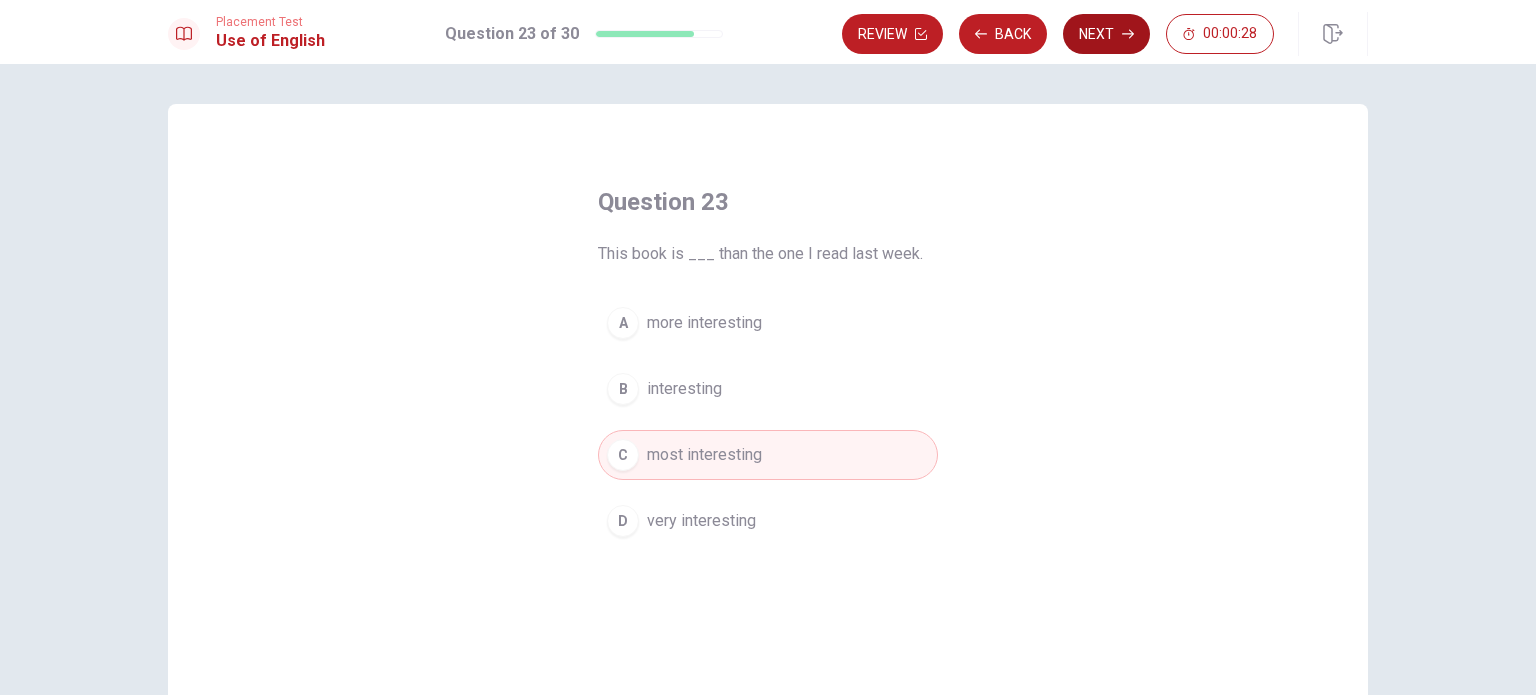 click on "Next" at bounding box center [1106, 34] 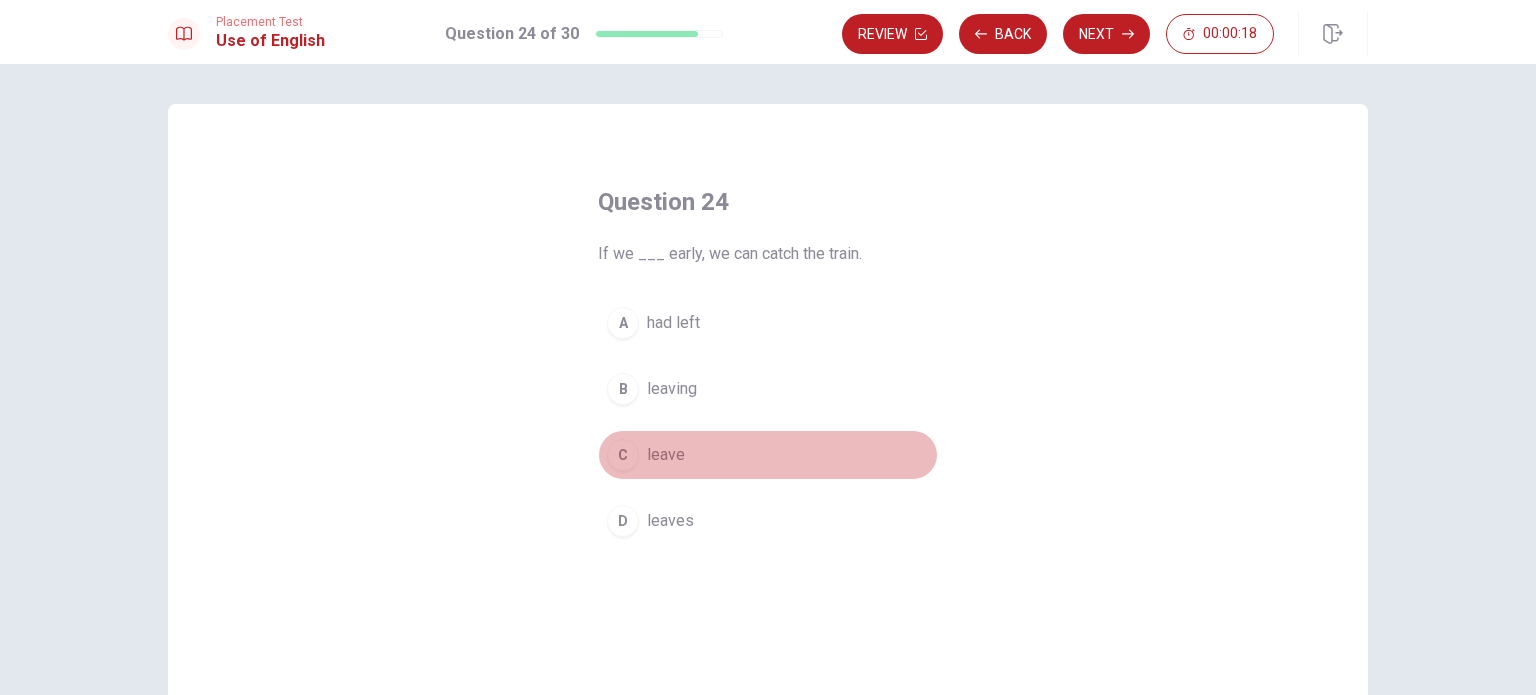 click on "leave" at bounding box center (666, 455) 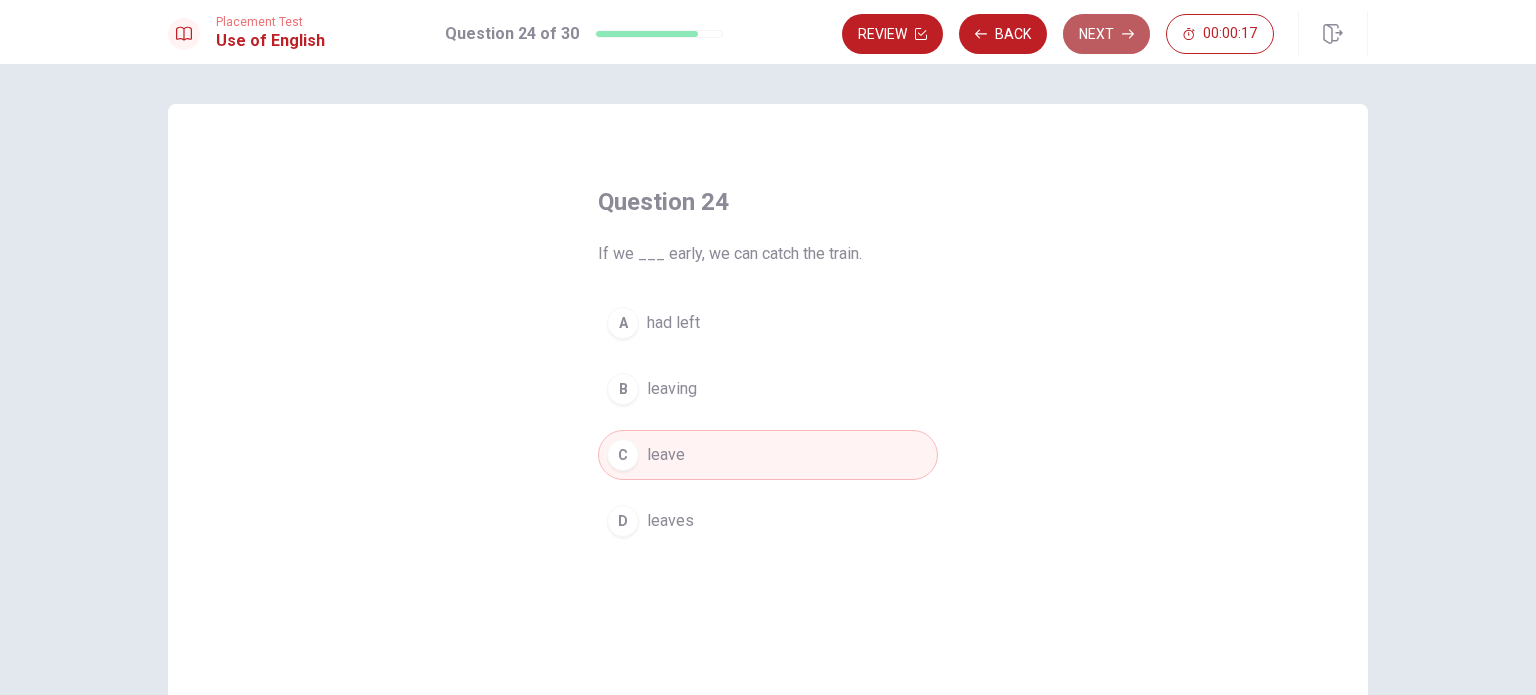 click on "Next" at bounding box center [1106, 34] 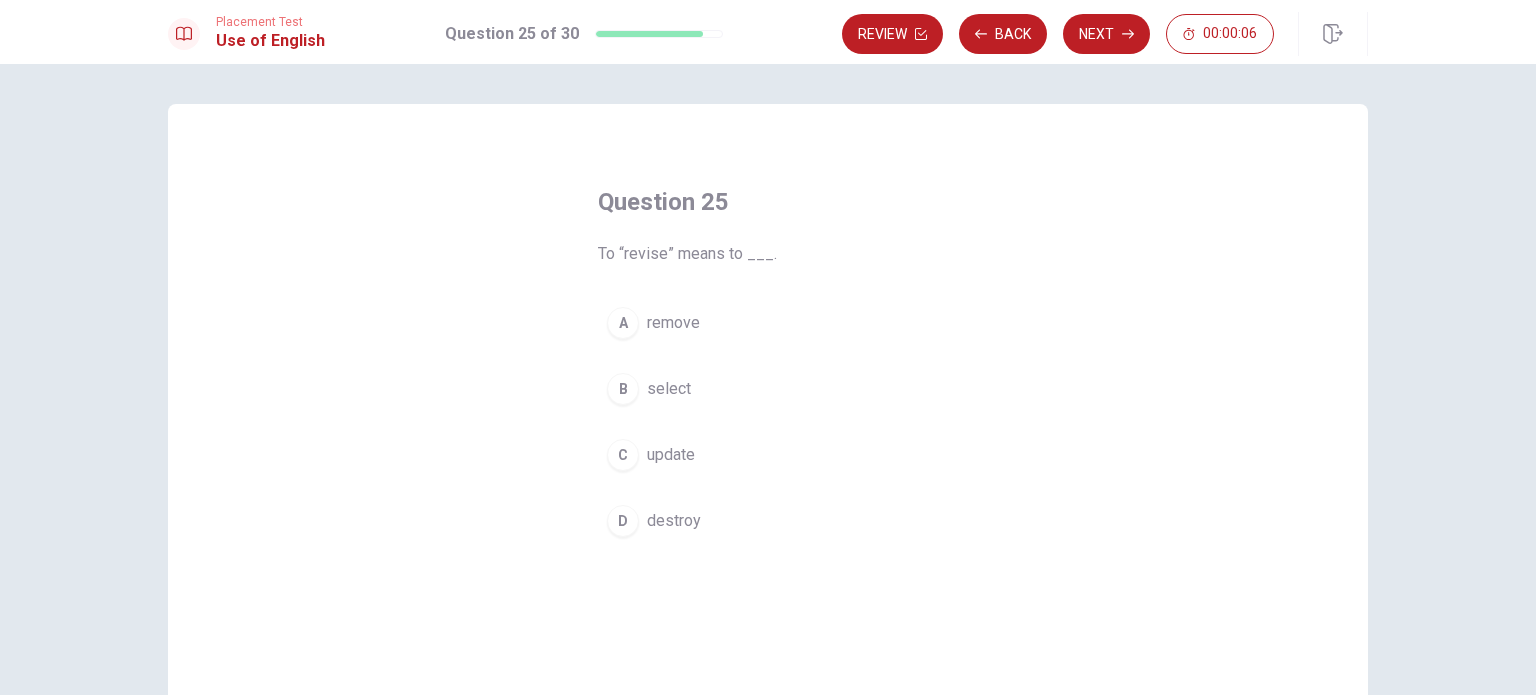 click on "remove" at bounding box center [673, 323] 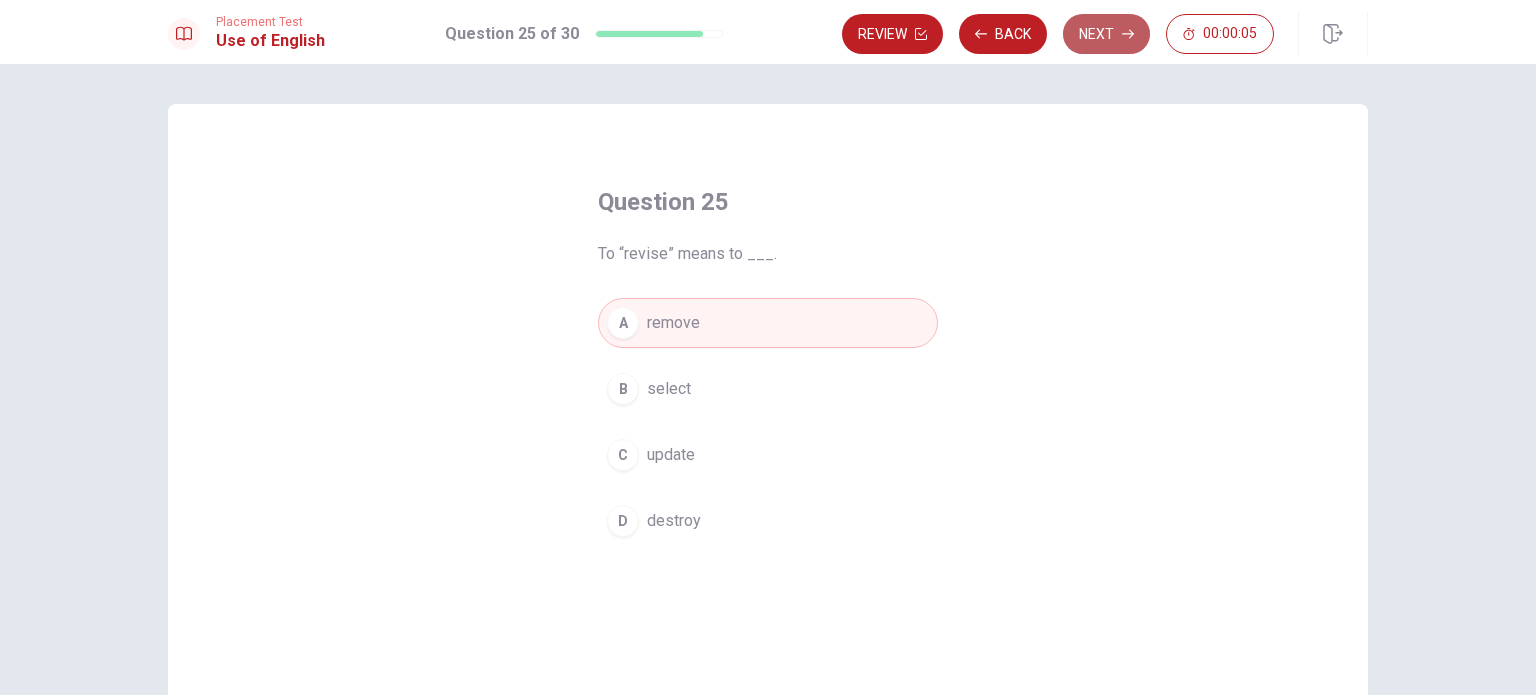 click on "Next" at bounding box center (1106, 34) 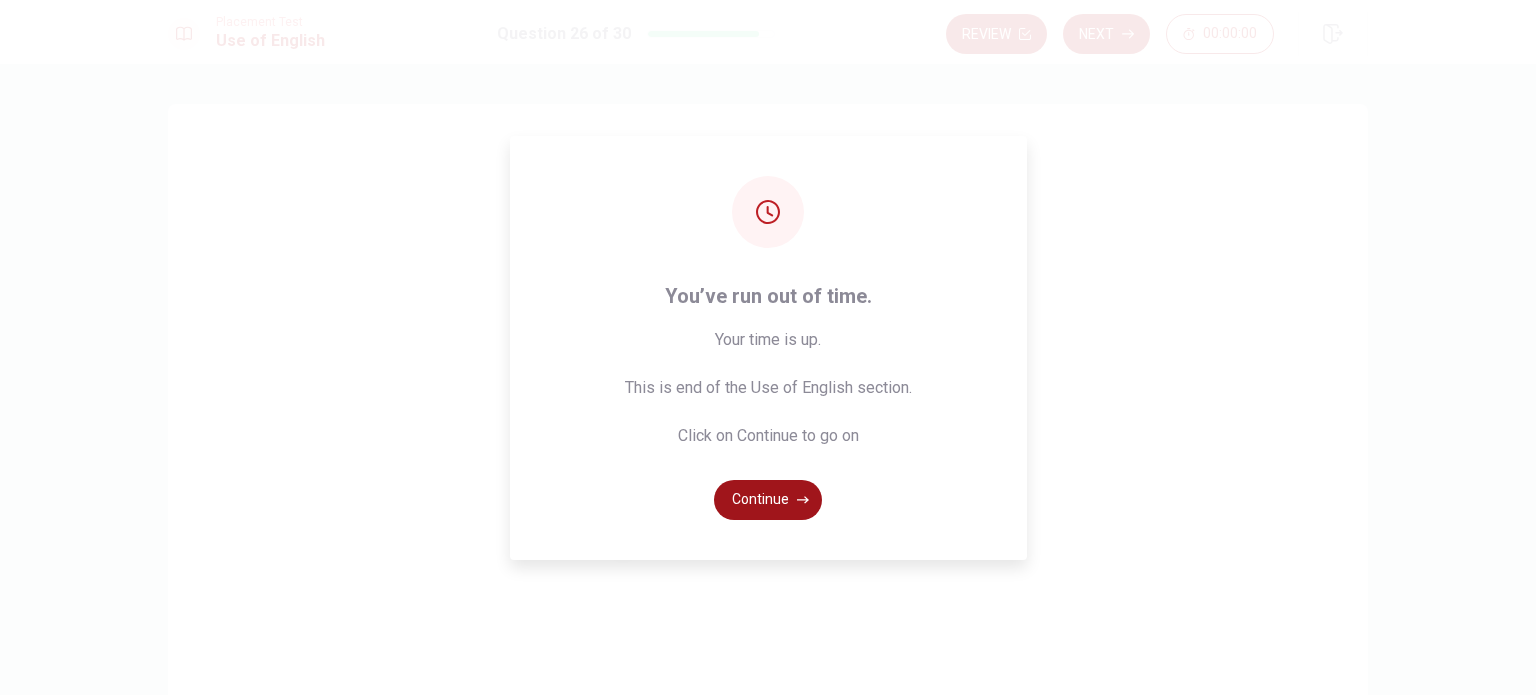 click on "Continue" at bounding box center [768, 500] 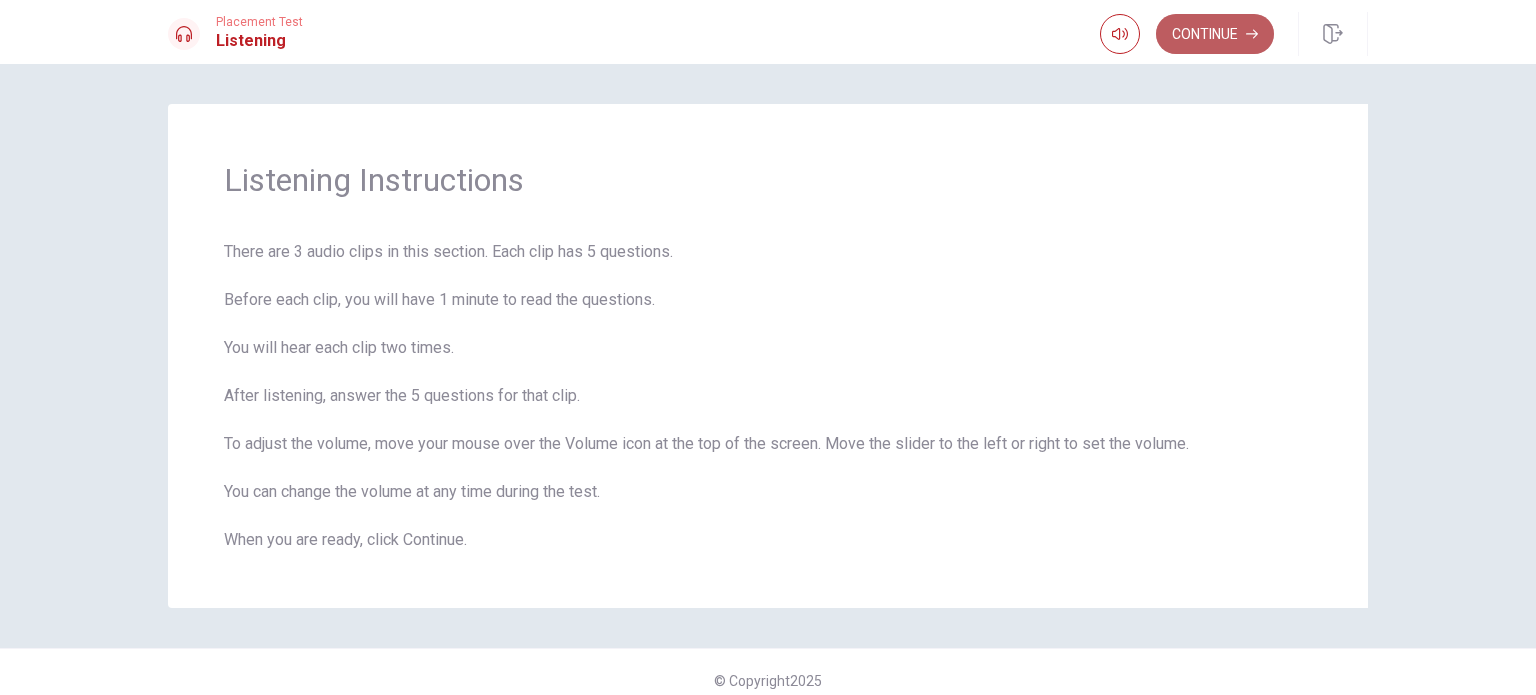 click on "Continue" at bounding box center [1215, 34] 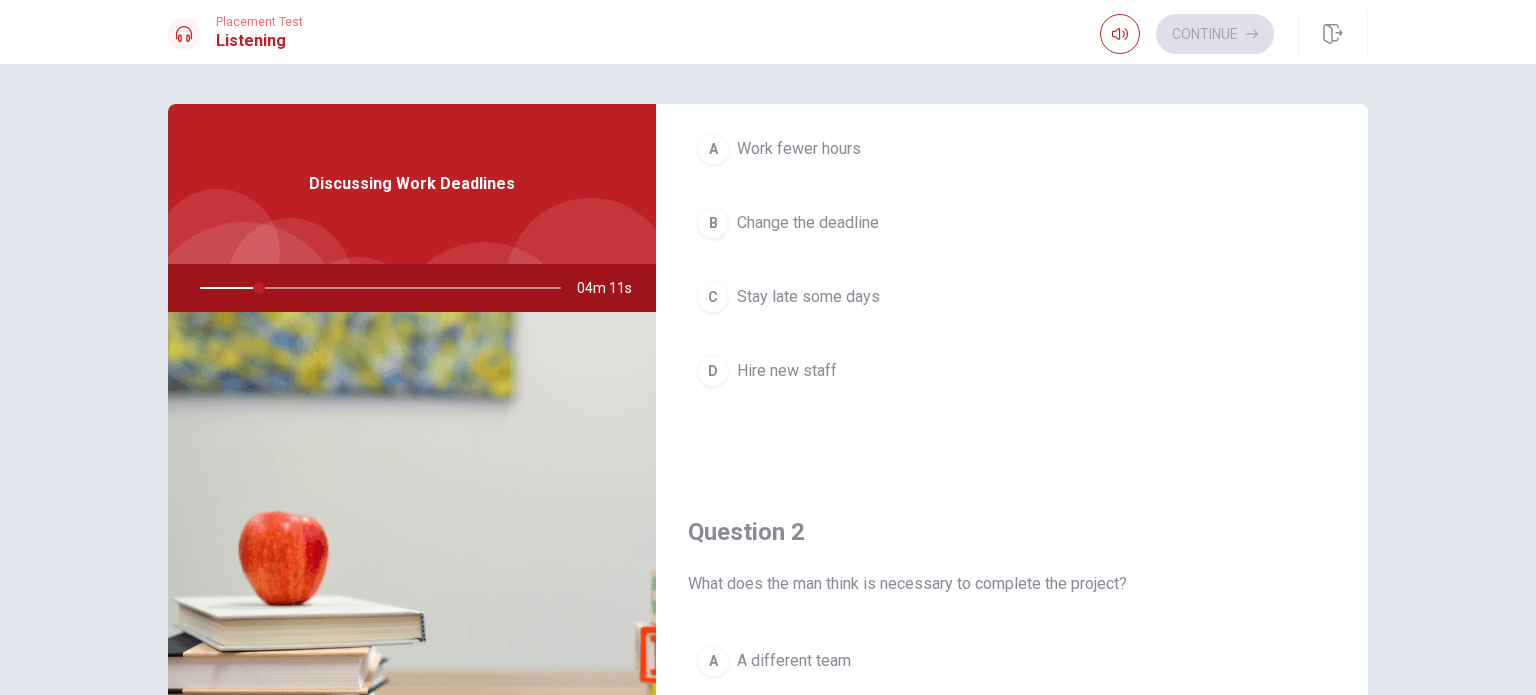 scroll, scrollTop: 0, scrollLeft: 0, axis: both 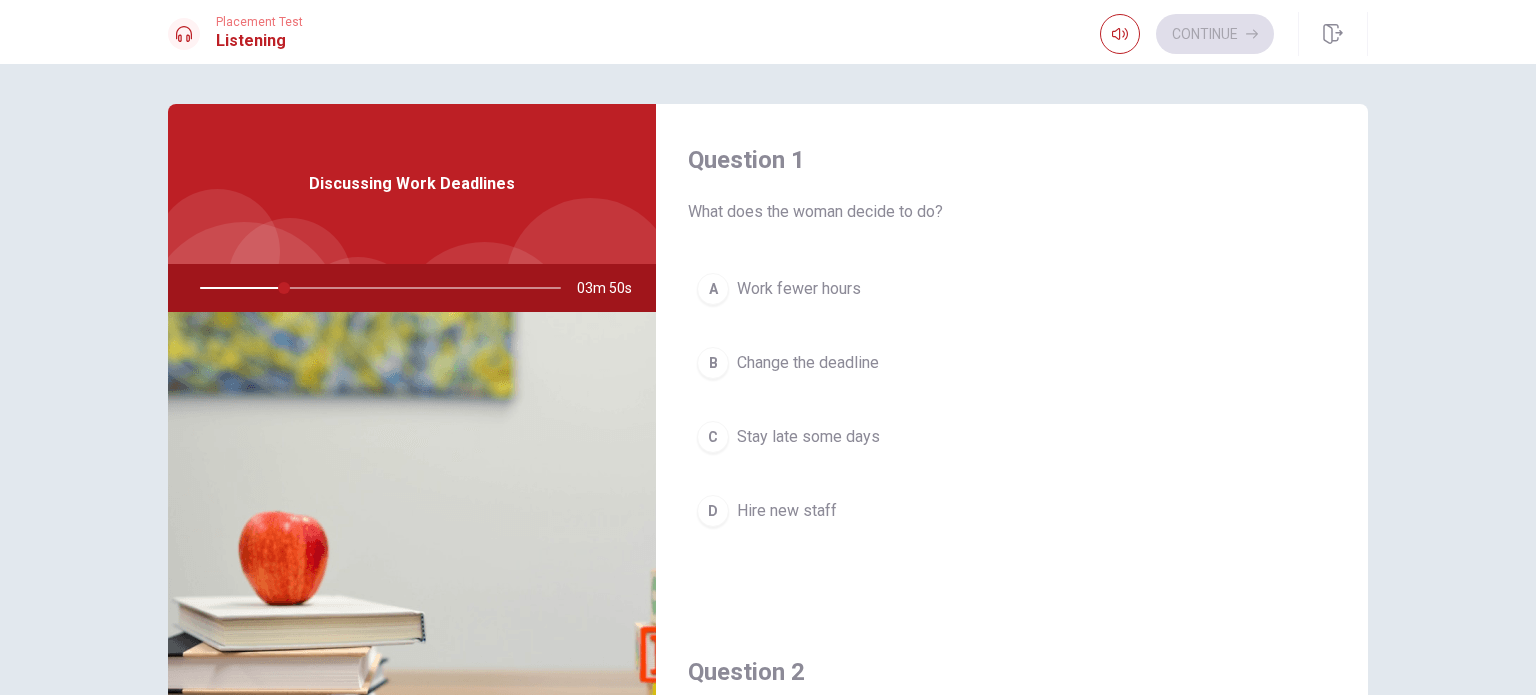 click on "Work fewer hours" at bounding box center (799, 289) 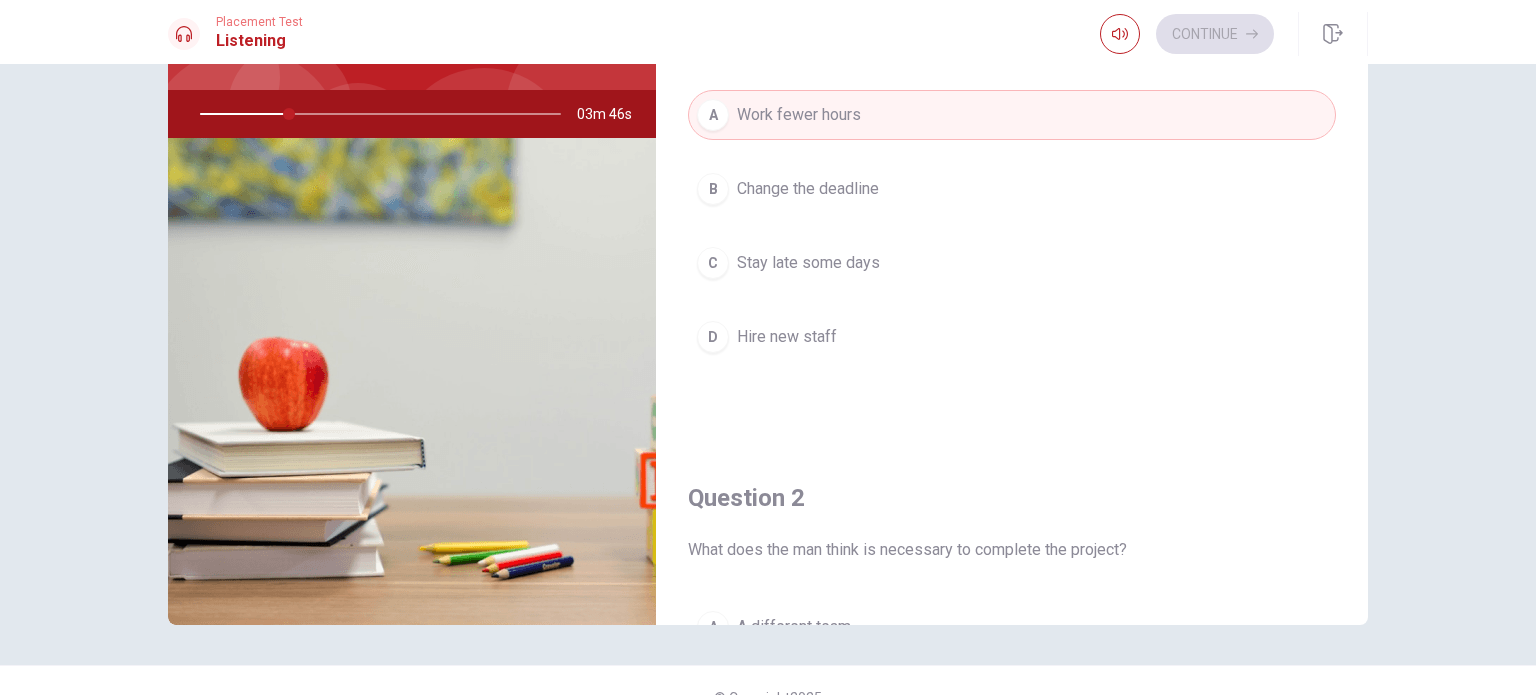 scroll, scrollTop: 208, scrollLeft: 0, axis: vertical 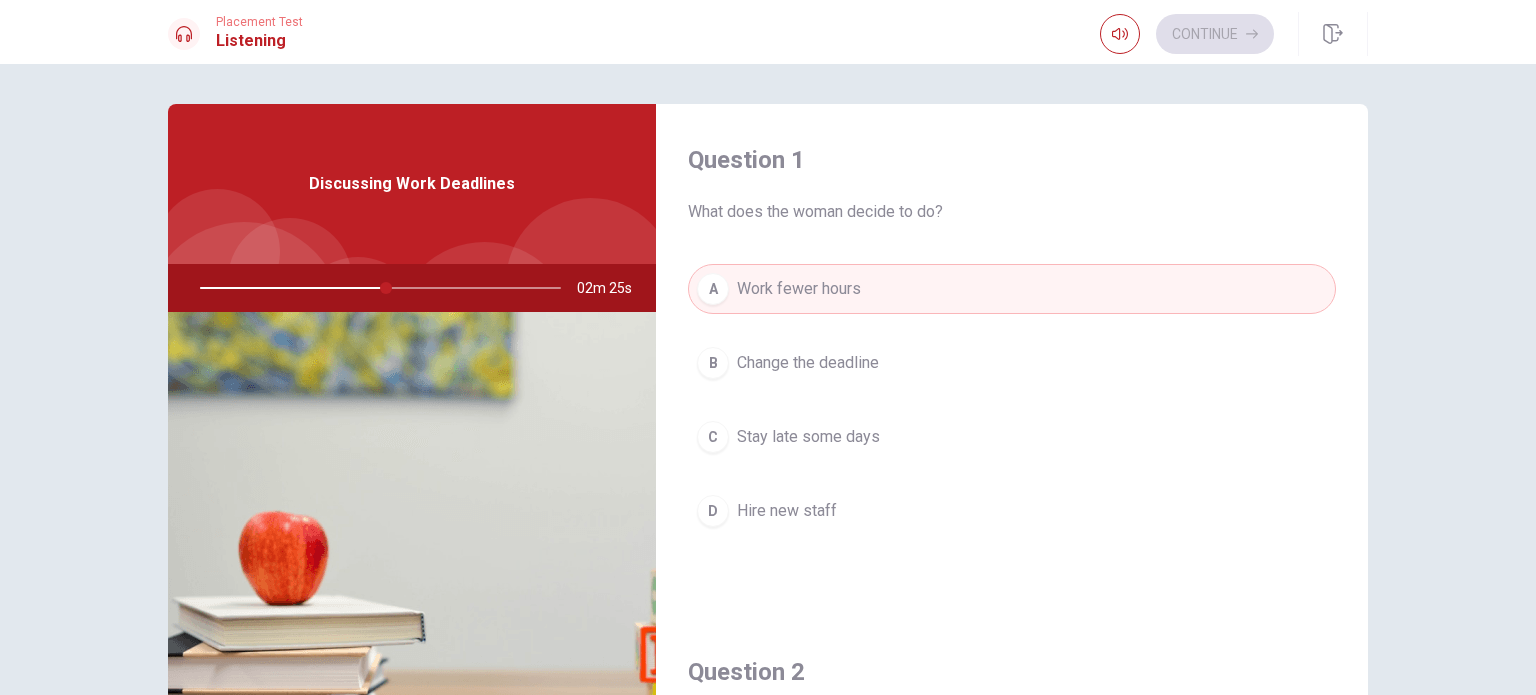 click on "Question 1 What does the woman decide to do? A Work fewer hours B Change the deadline C Stay late some days D Hire new staff" at bounding box center (1012, 360) 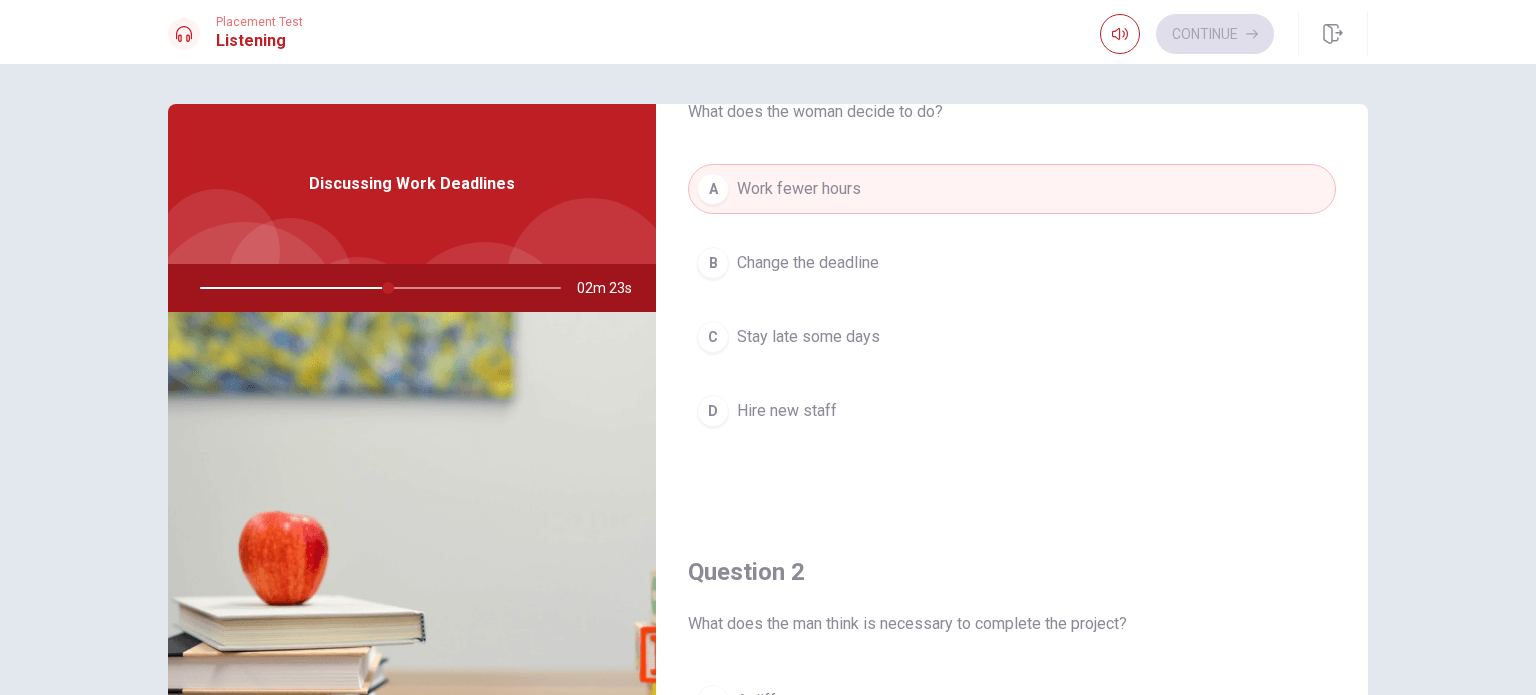 scroll, scrollTop: 0, scrollLeft: 0, axis: both 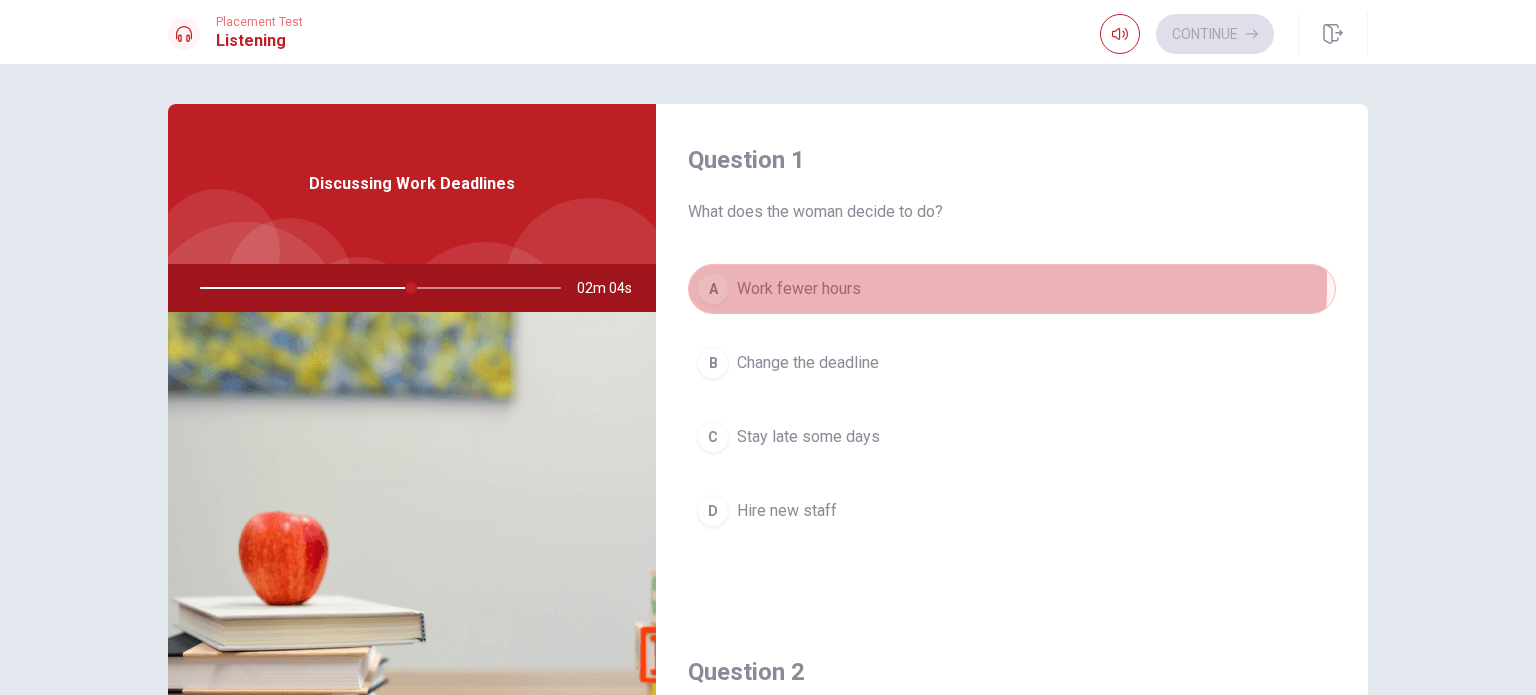 click on "A Work fewer hours" at bounding box center (1012, 289) 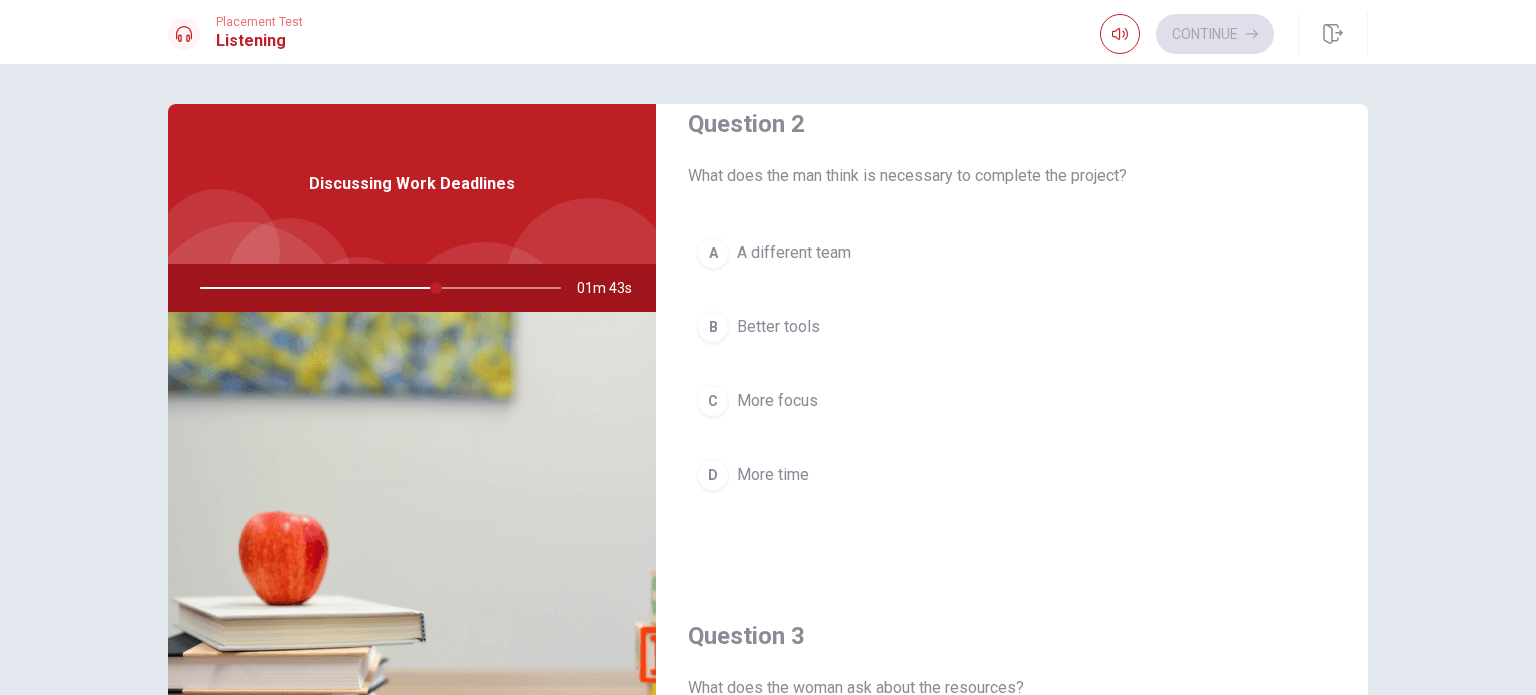 scroll, scrollTop: 600, scrollLeft: 0, axis: vertical 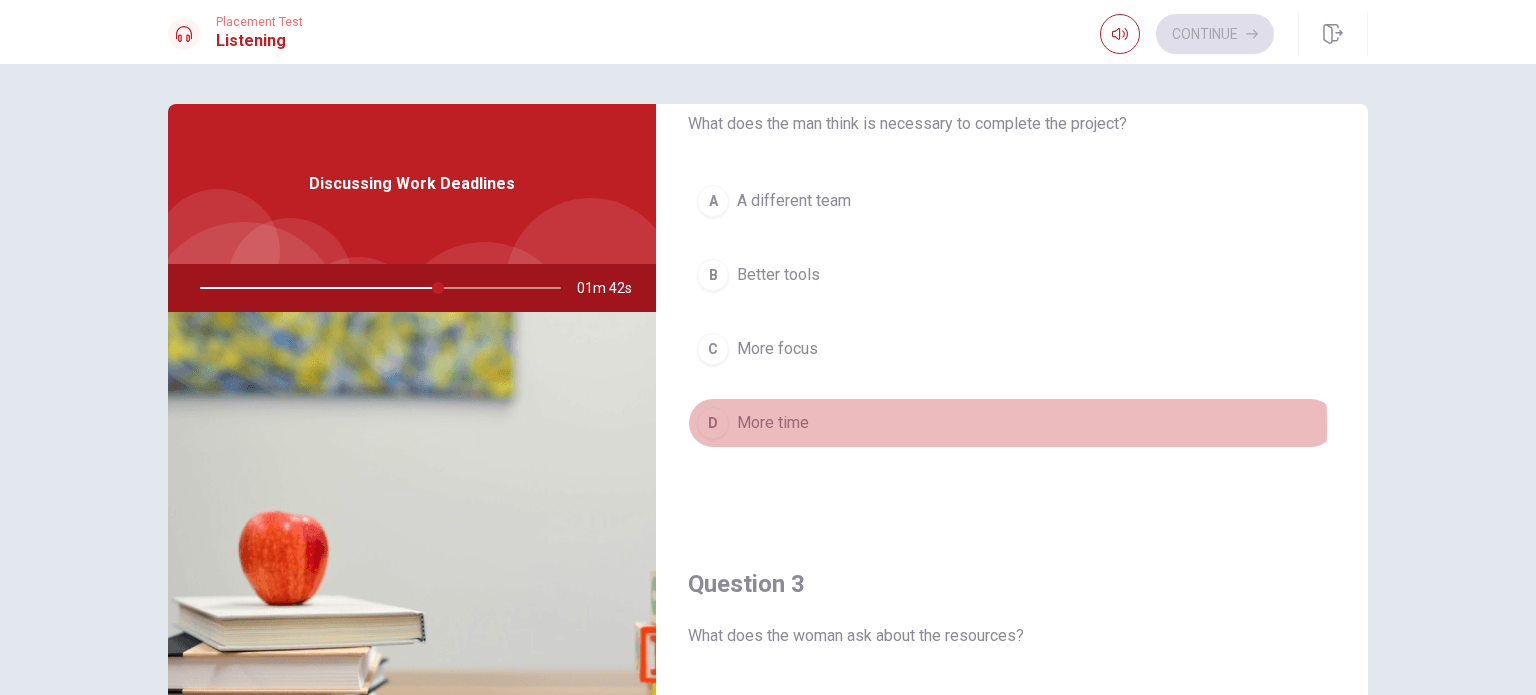 click on "More time" at bounding box center (773, 423) 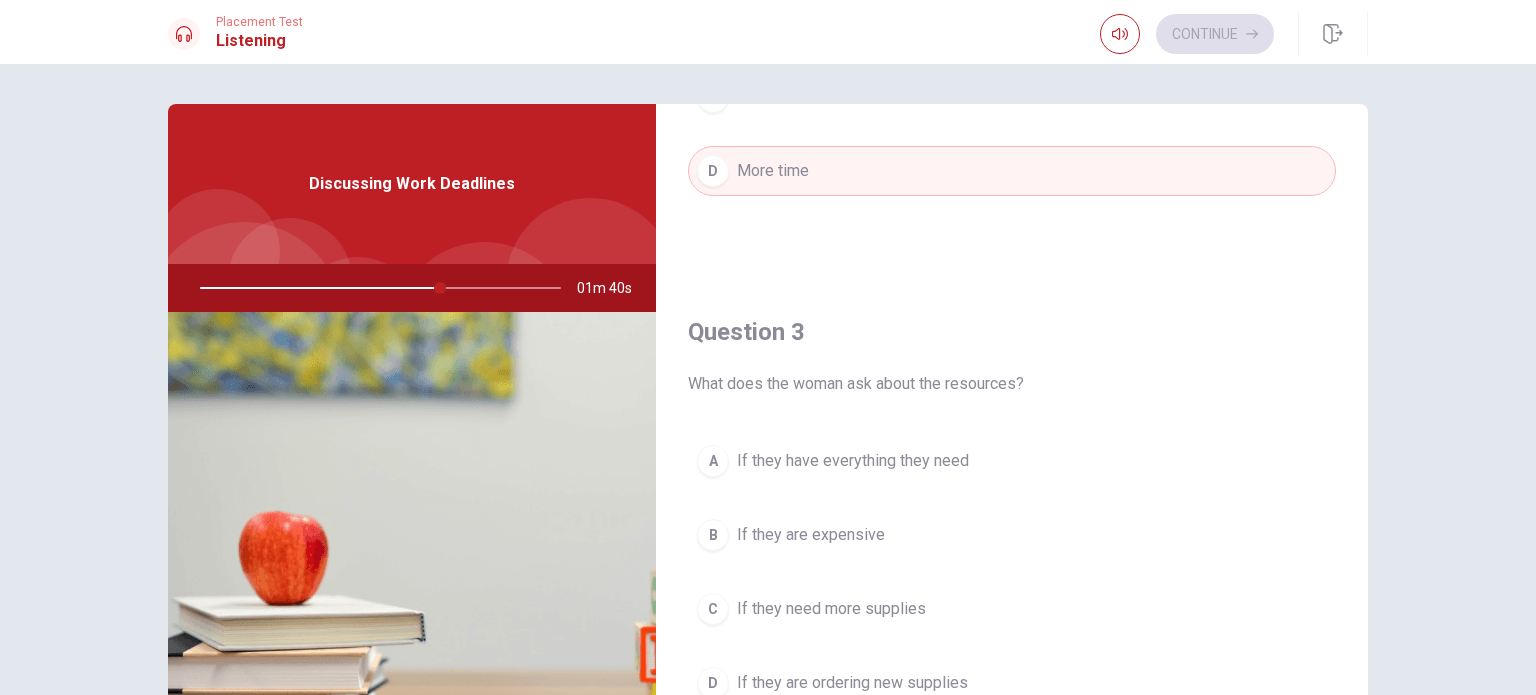 scroll, scrollTop: 900, scrollLeft: 0, axis: vertical 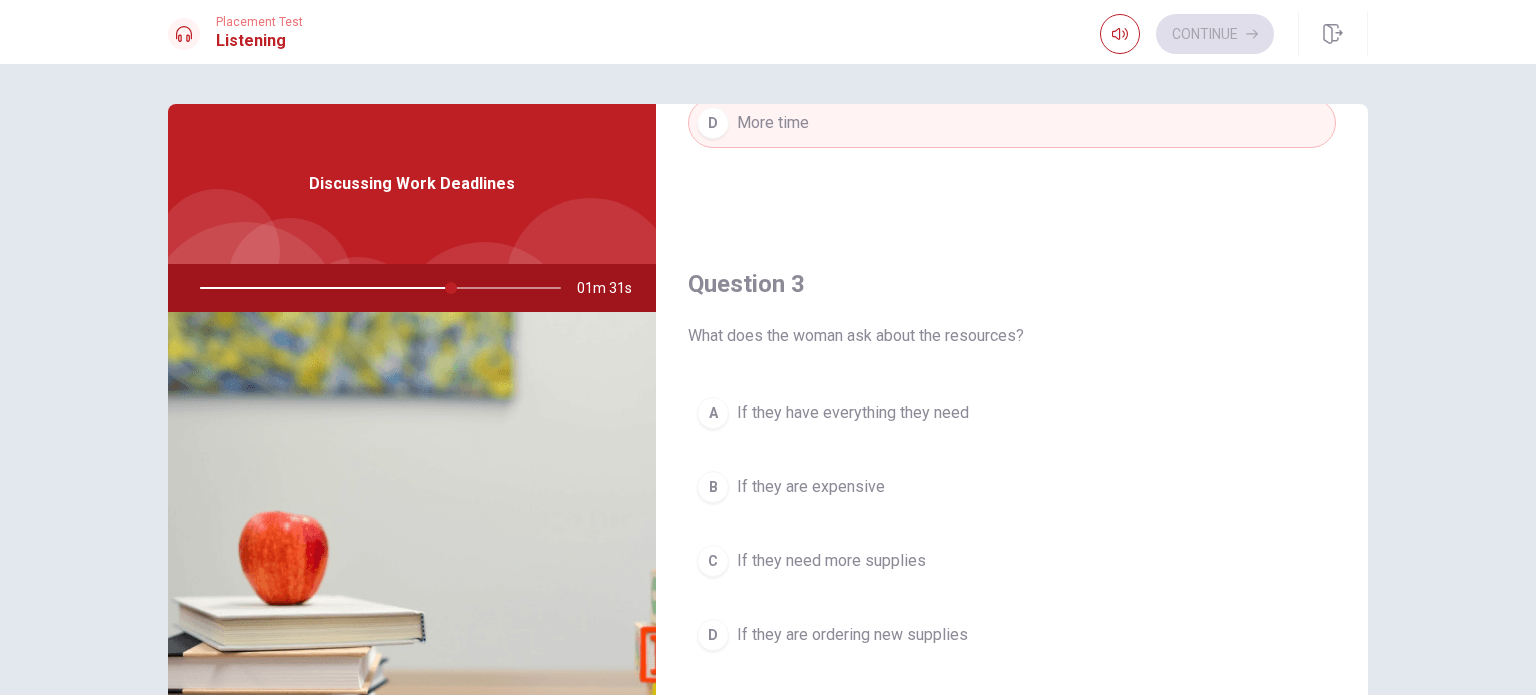 click on "Discussing Work Deadlines" at bounding box center (412, 184) 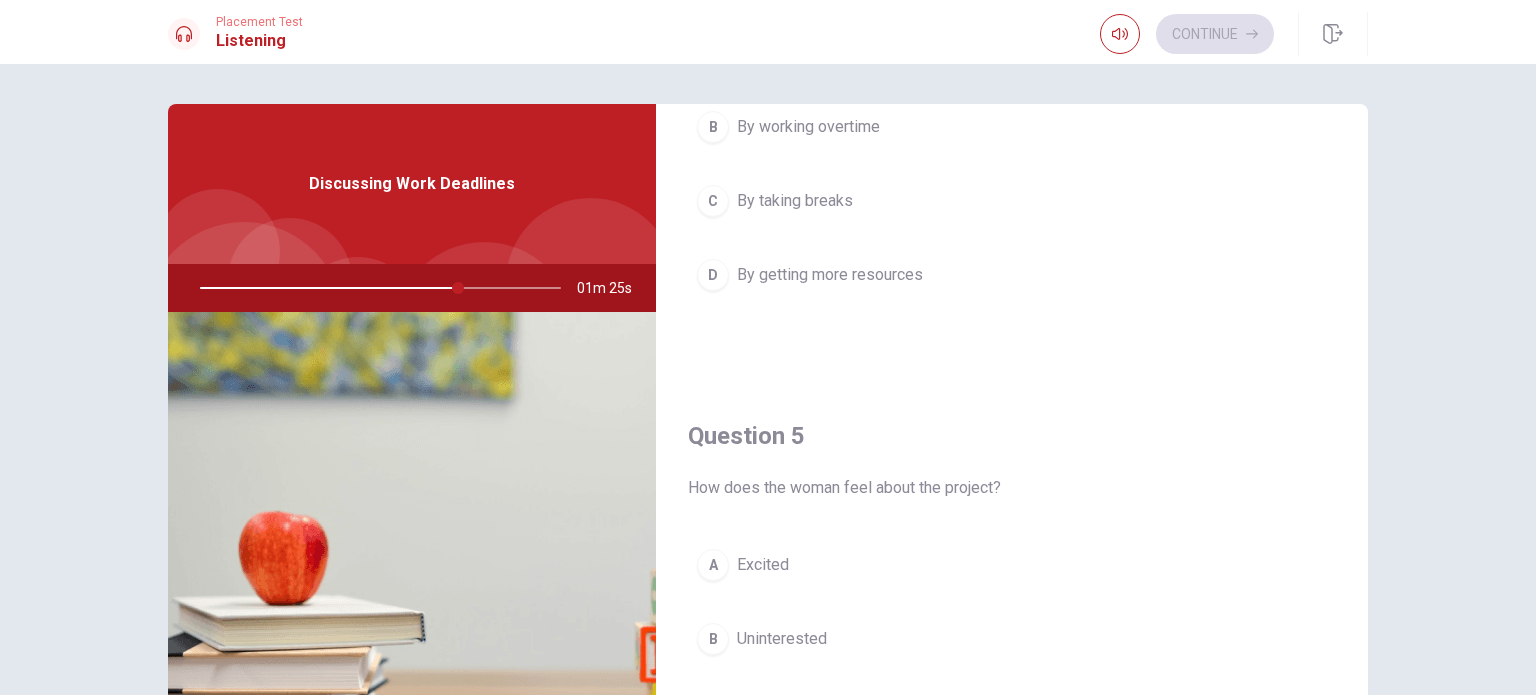 scroll, scrollTop: 1856, scrollLeft: 0, axis: vertical 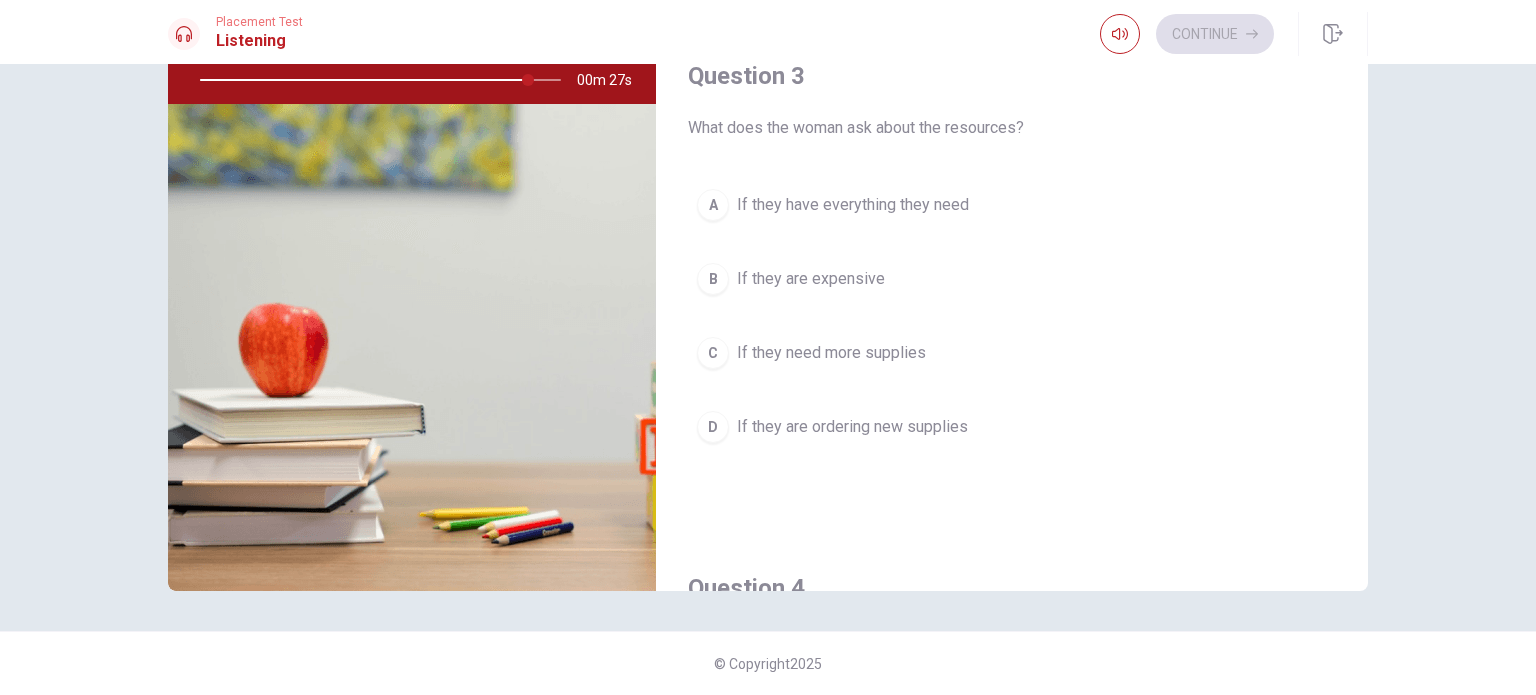 click on "C If they need more supplies" at bounding box center (1012, 353) 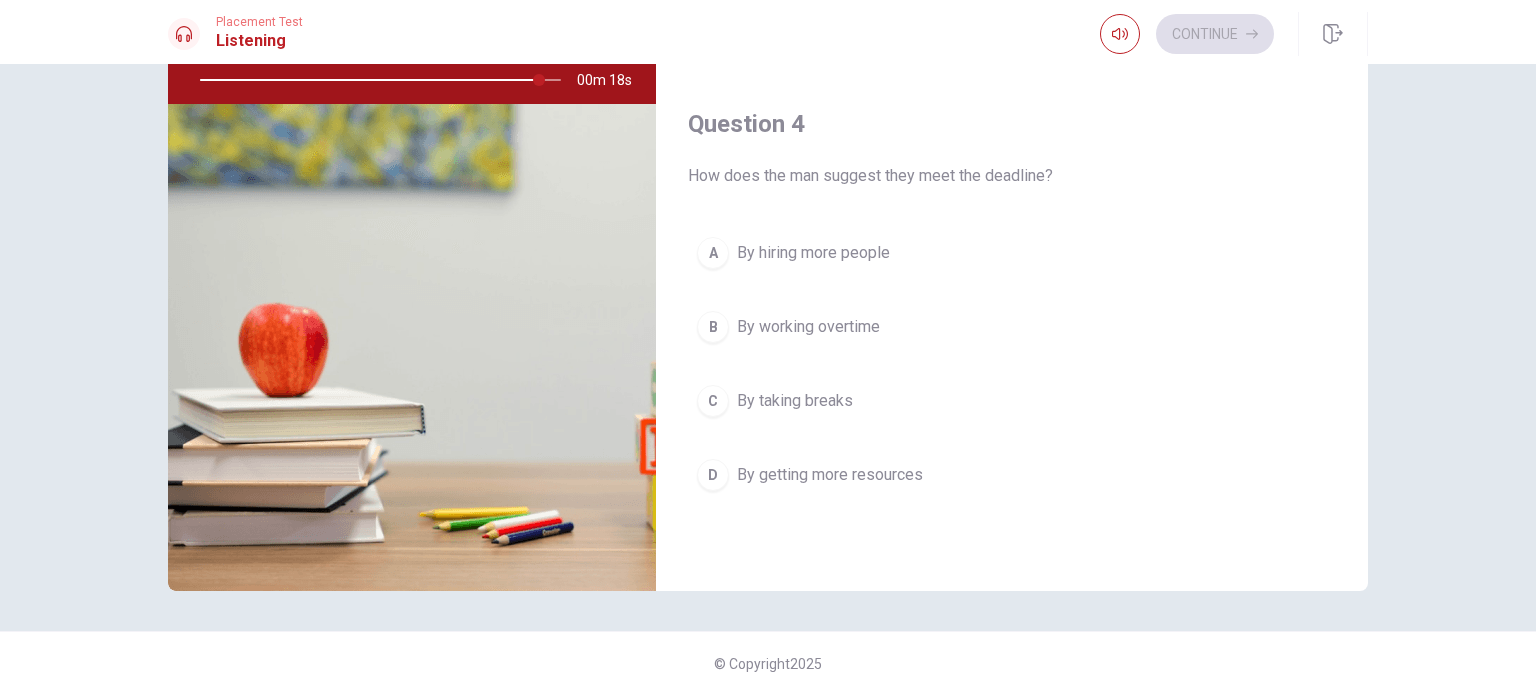 scroll, scrollTop: 1400, scrollLeft: 0, axis: vertical 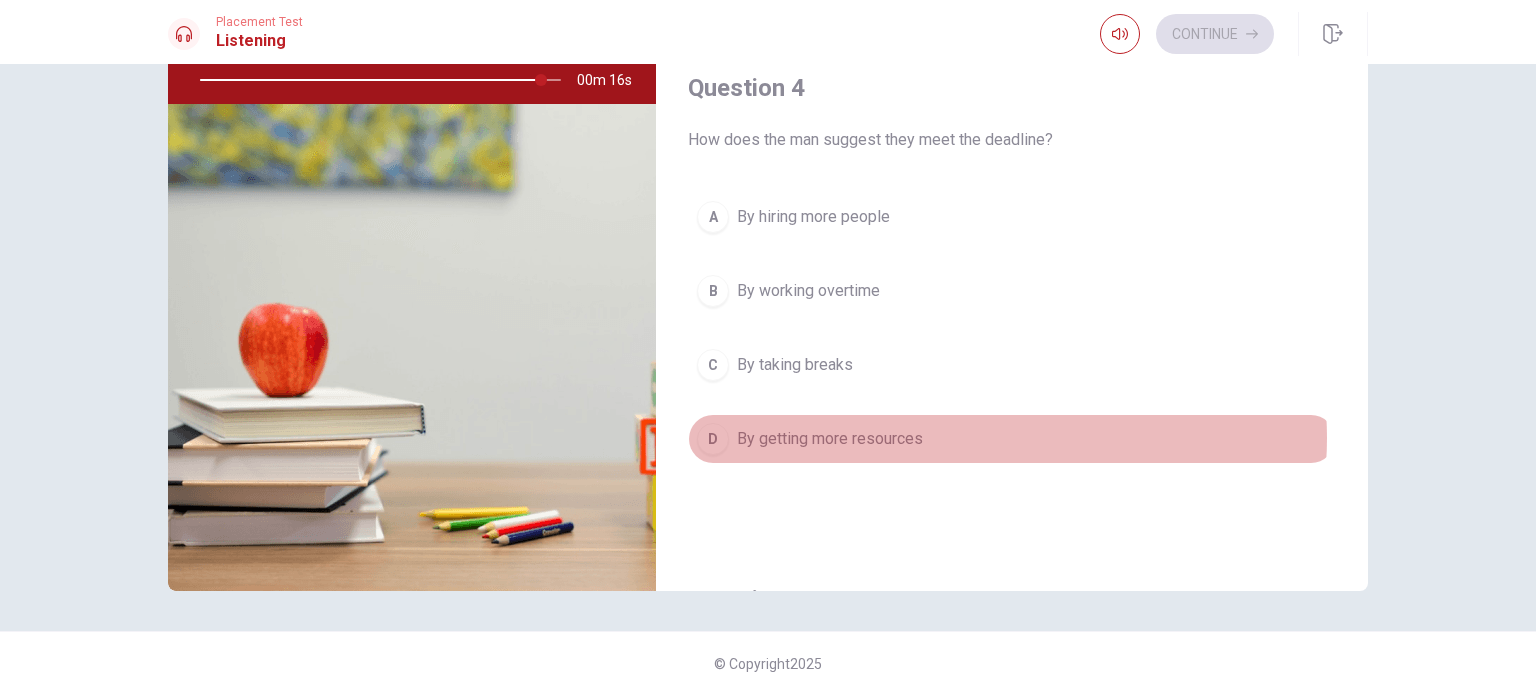 click on "D By getting more resources" at bounding box center [1012, 439] 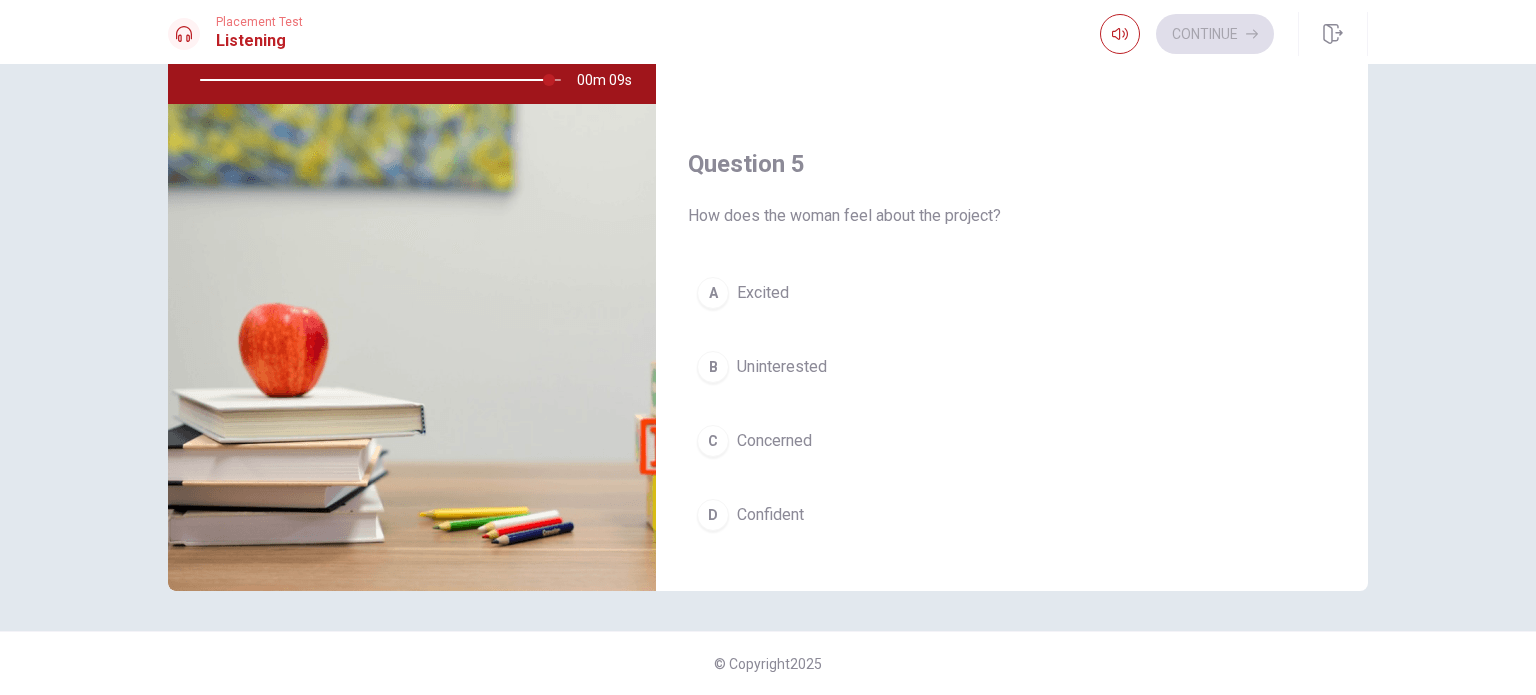 scroll, scrollTop: 1856, scrollLeft: 0, axis: vertical 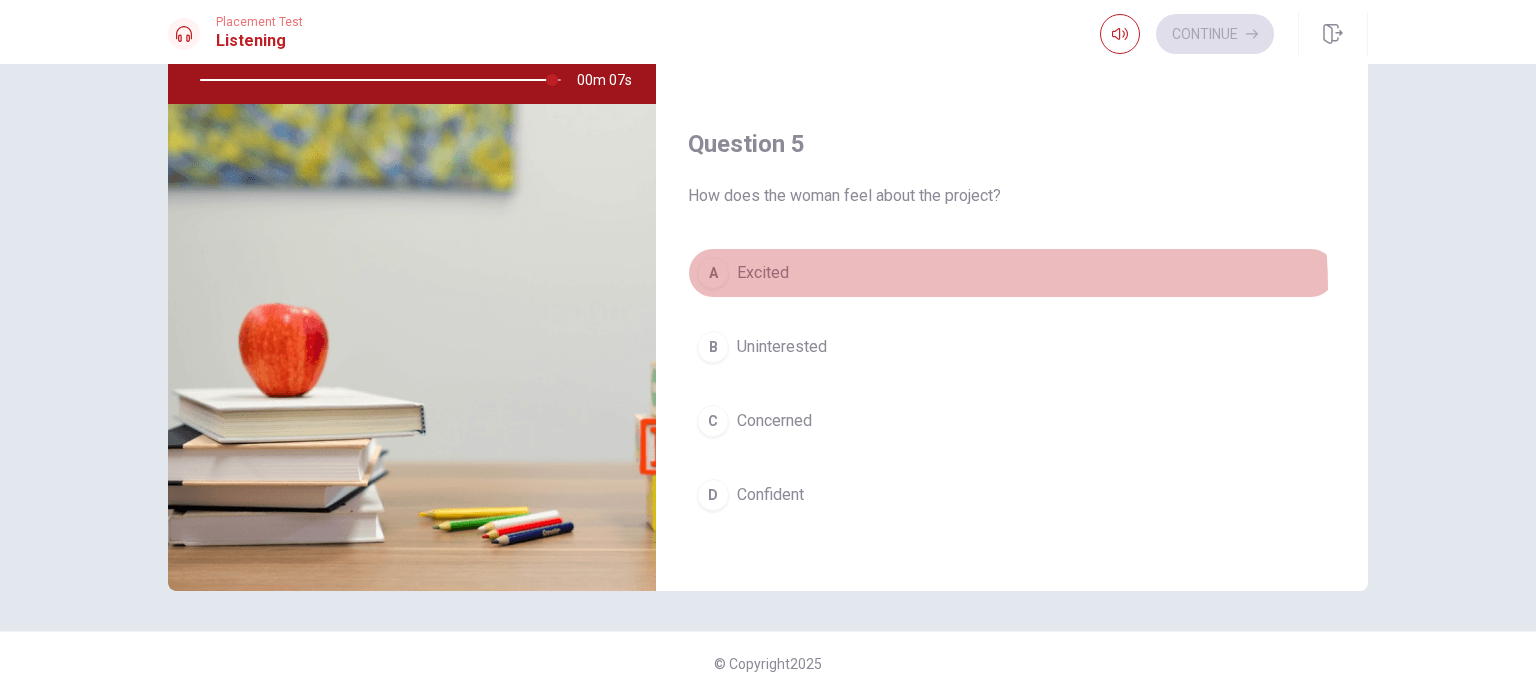 click on "A Excited" at bounding box center [1012, 273] 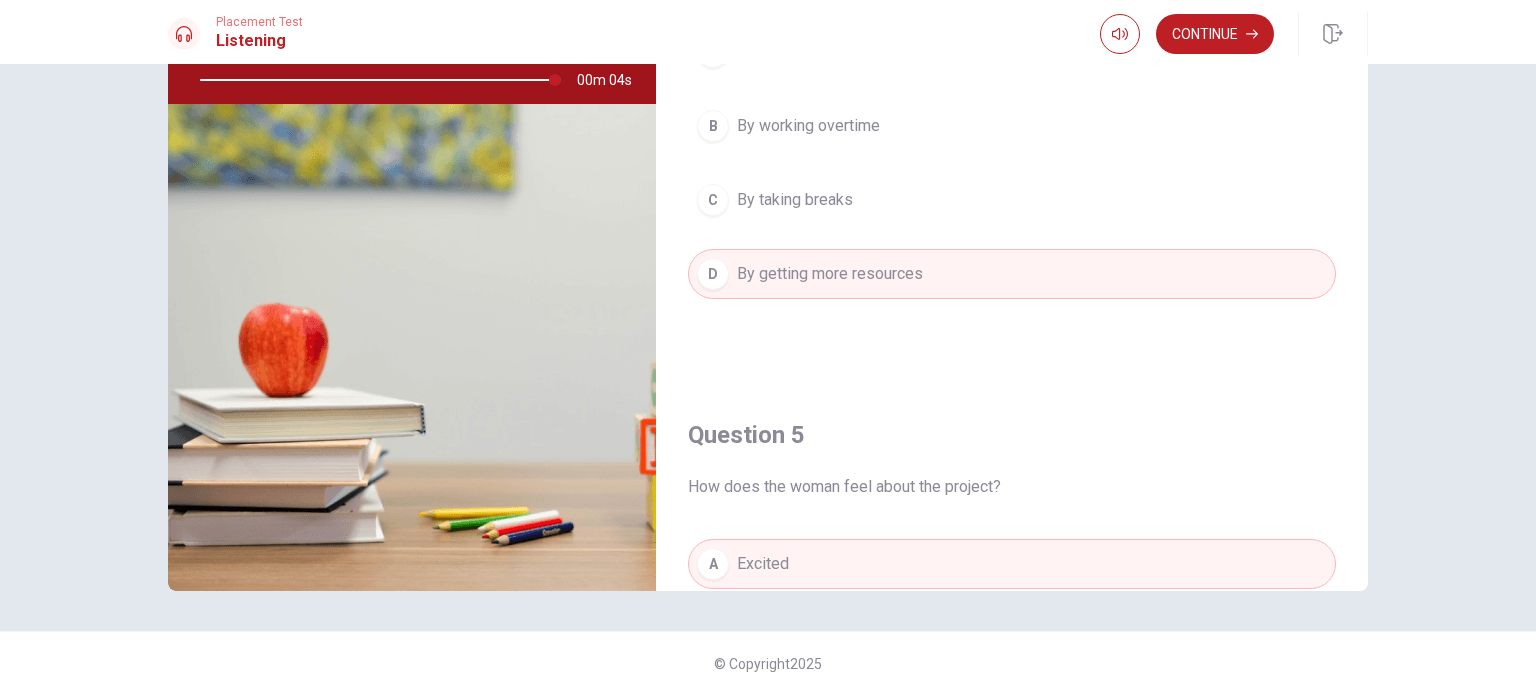 scroll, scrollTop: 1556, scrollLeft: 0, axis: vertical 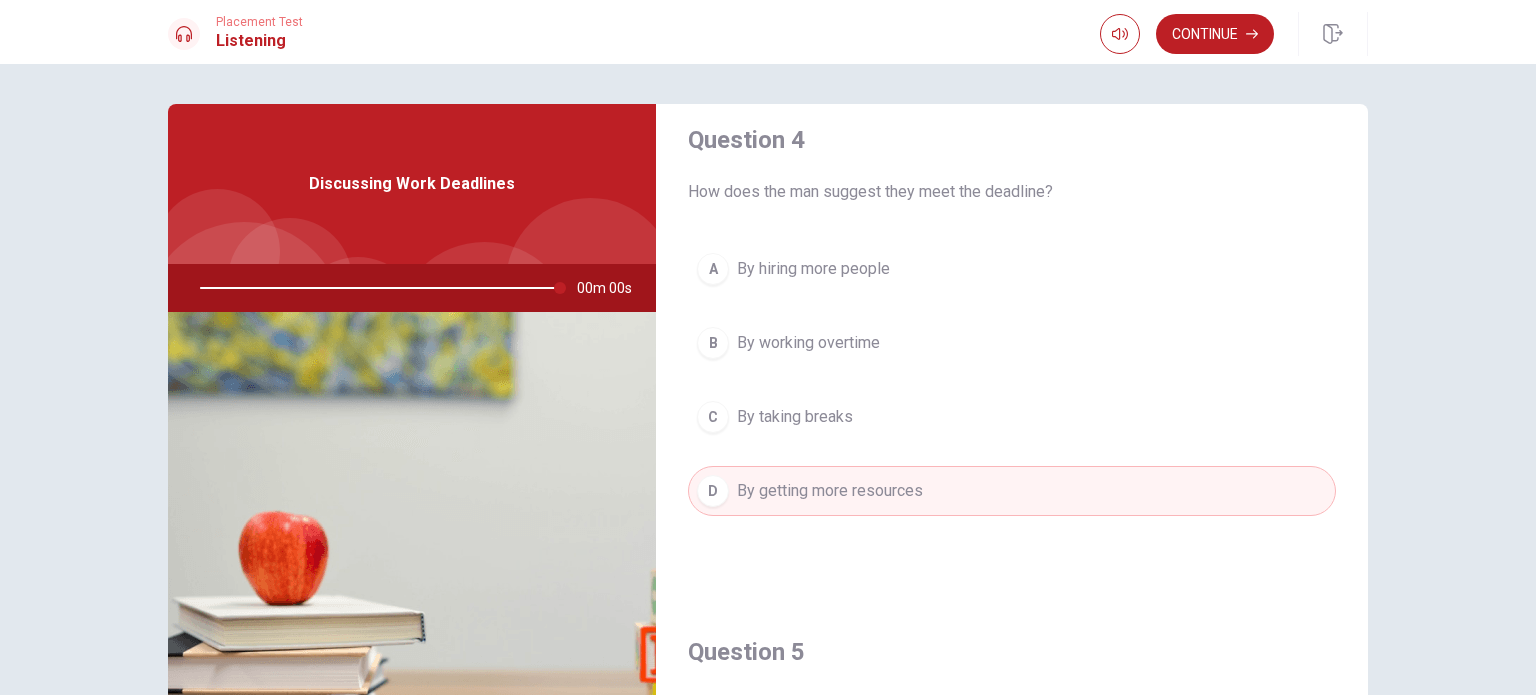 type on "0" 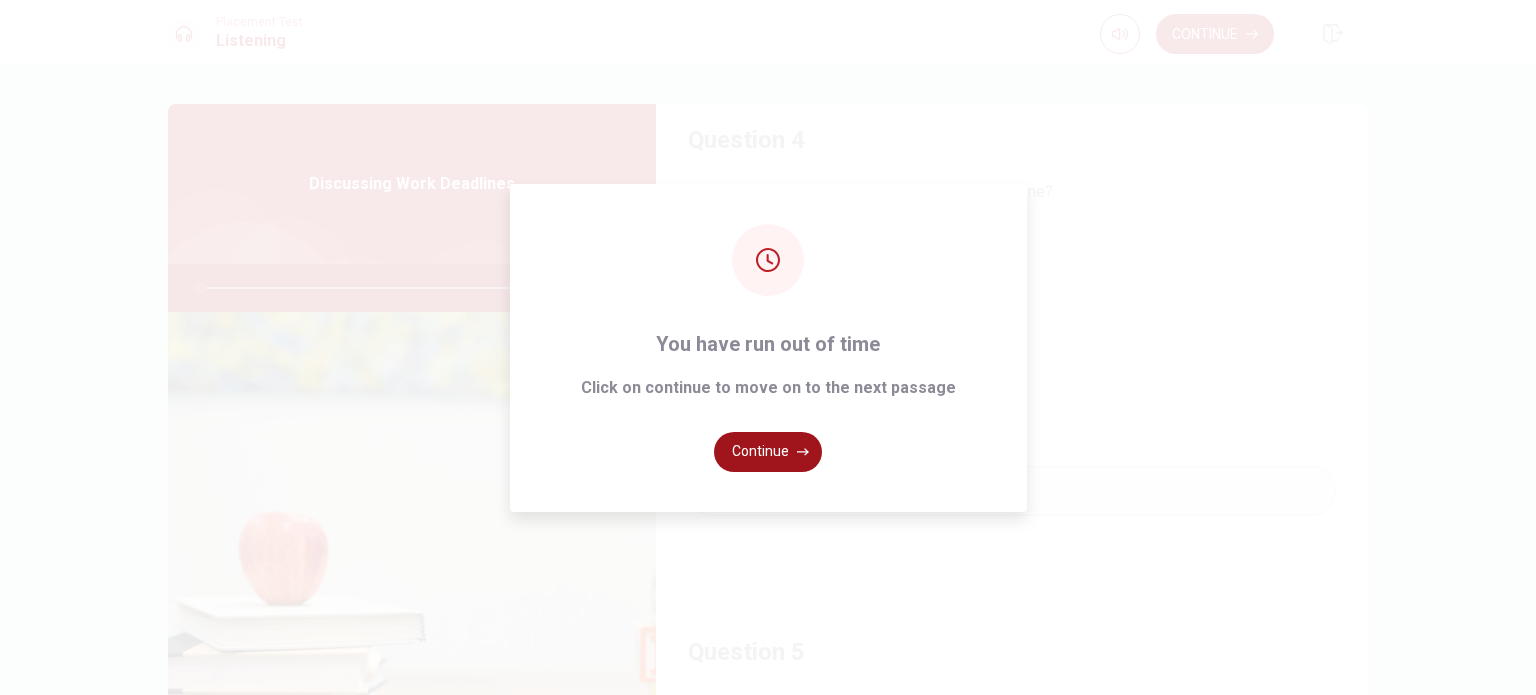 click on "Continue" at bounding box center [768, 452] 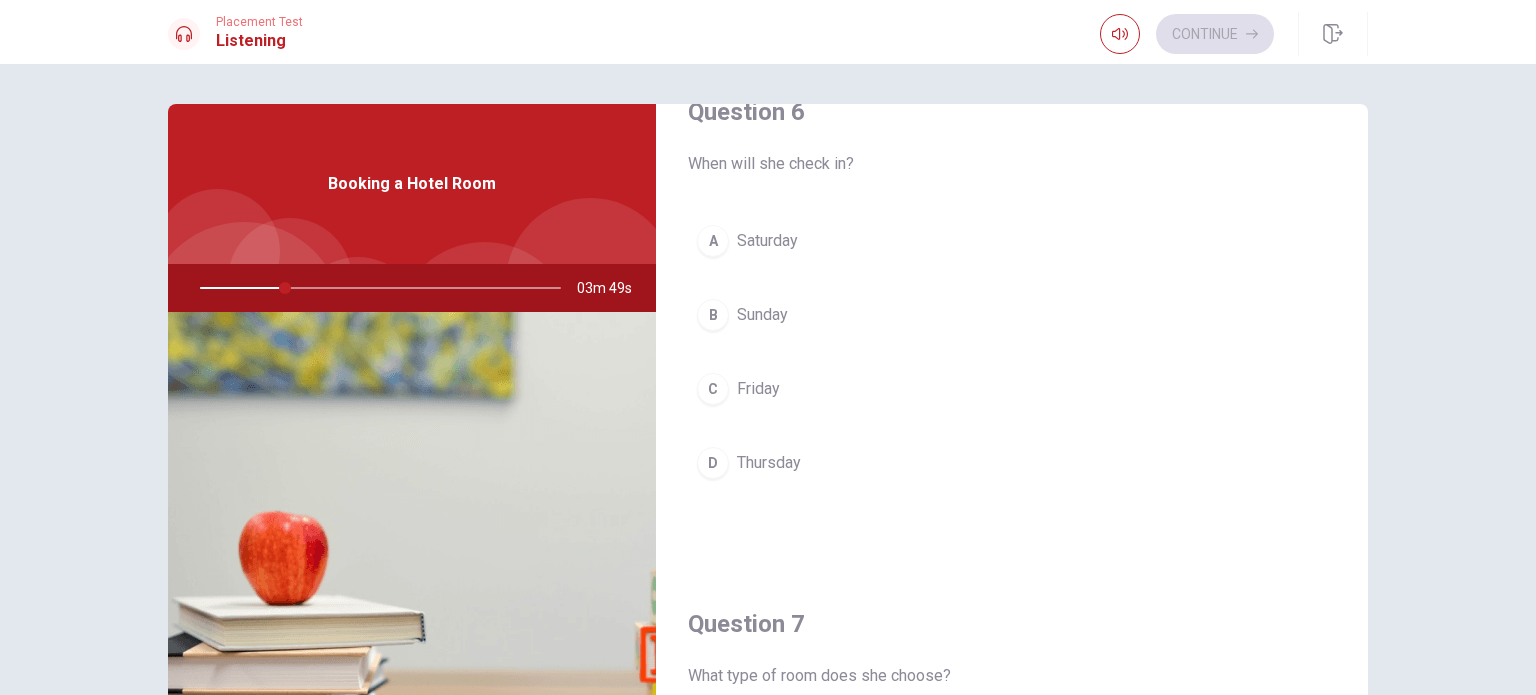 scroll, scrollTop: 0, scrollLeft: 0, axis: both 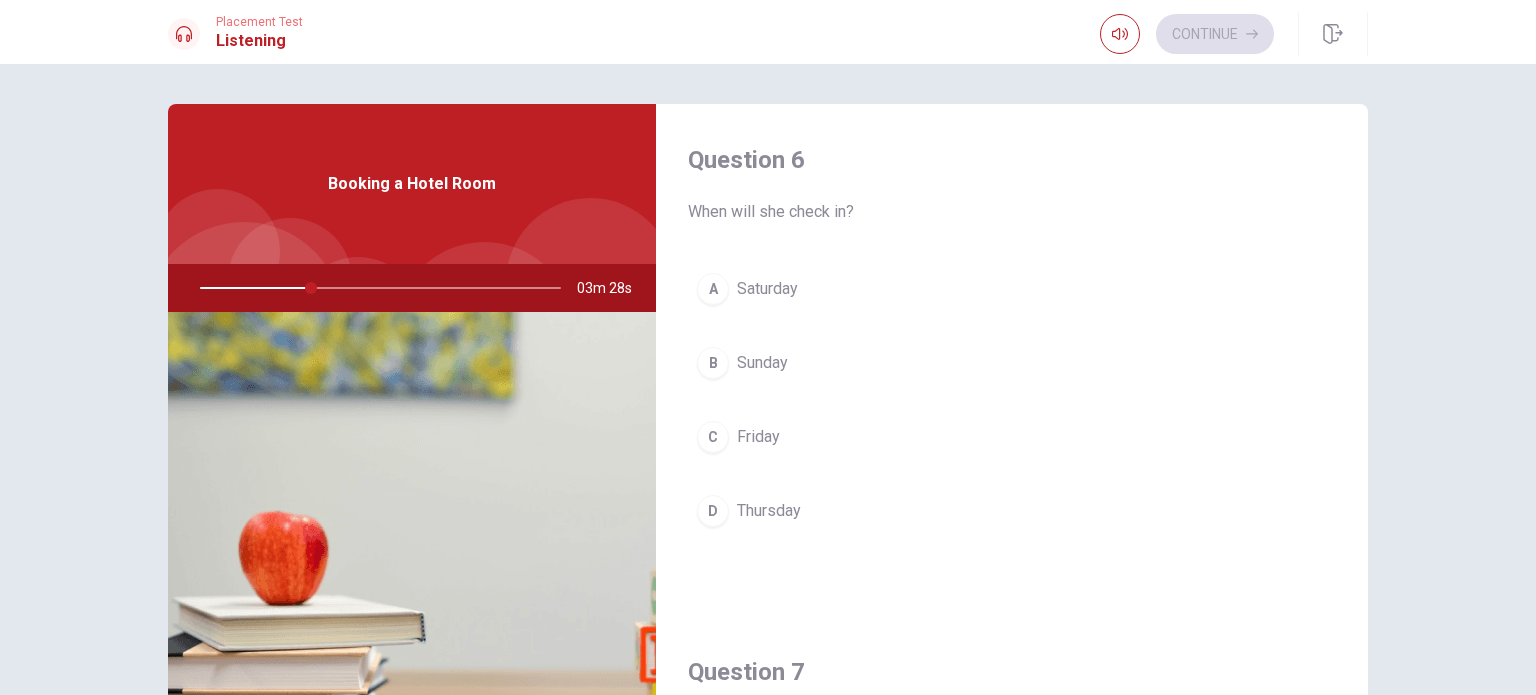 click on "Question 6 When will she check in? A Saturday B Sunday C Friday D Thursday Question 7 What type of room does she choose? A Family room B Standard C Suite D Deluxe Question 8 What additional service does she ask about? A Wi-Fi B Parking C Breakfast D Room cleaning Question 9 Is breakfast included with her booking? A Yes B Only for deluxe rooms C She must pay extra D No Question 10 How long is the woman planning to stay at the hotel? A Four nights B Three nights C Two nights D One night Booking a Hotel Room 03m 28s © Copyright  2025" at bounding box center (768, 379) 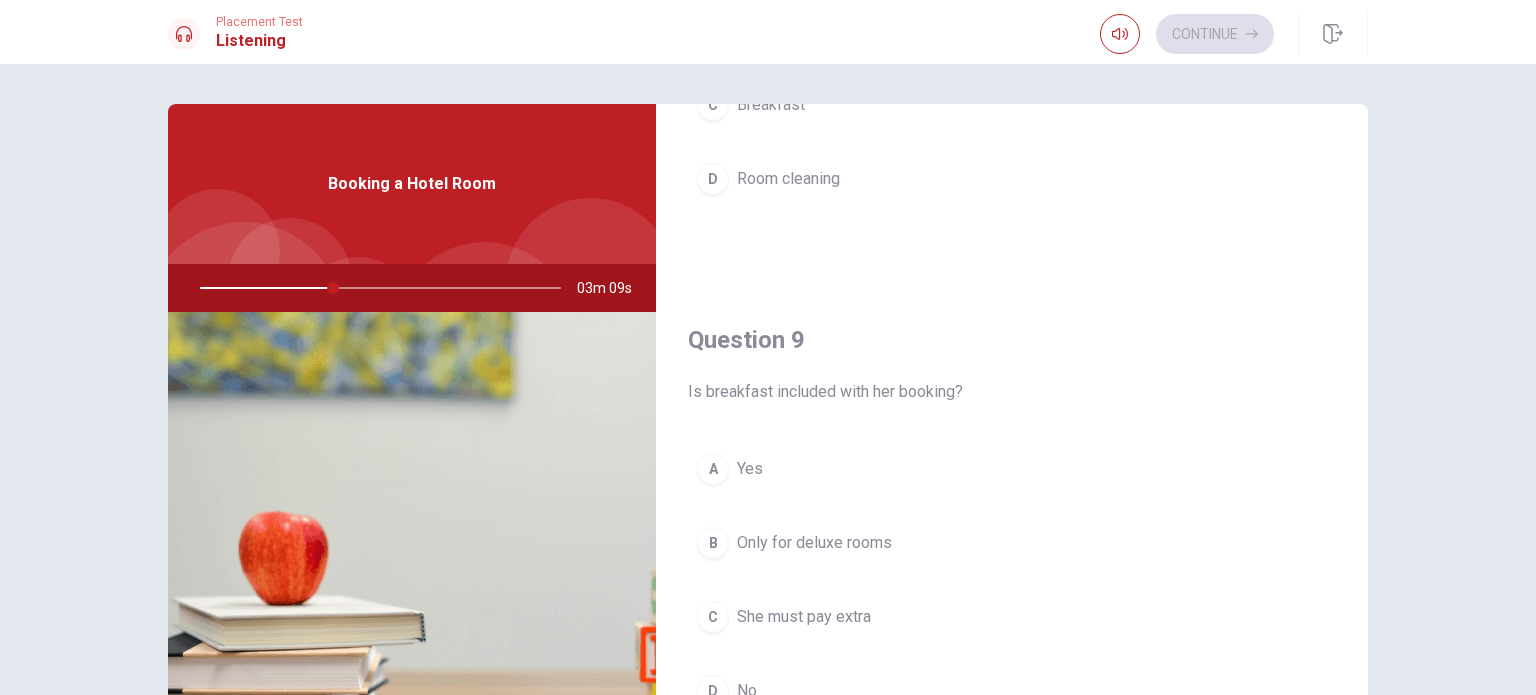 scroll, scrollTop: 1400, scrollLeft: 0, axis: vertical 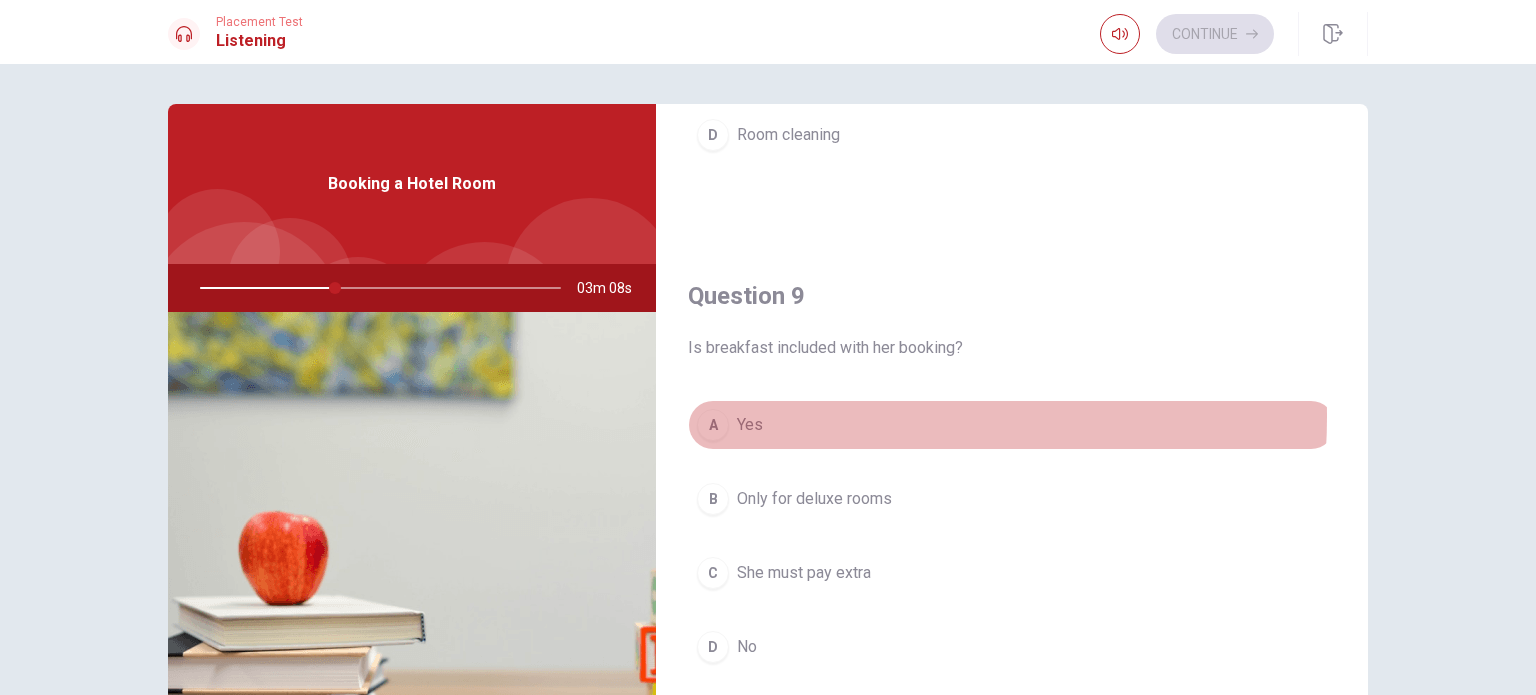 click on "A Yes" at bounding box center (1012, 425) 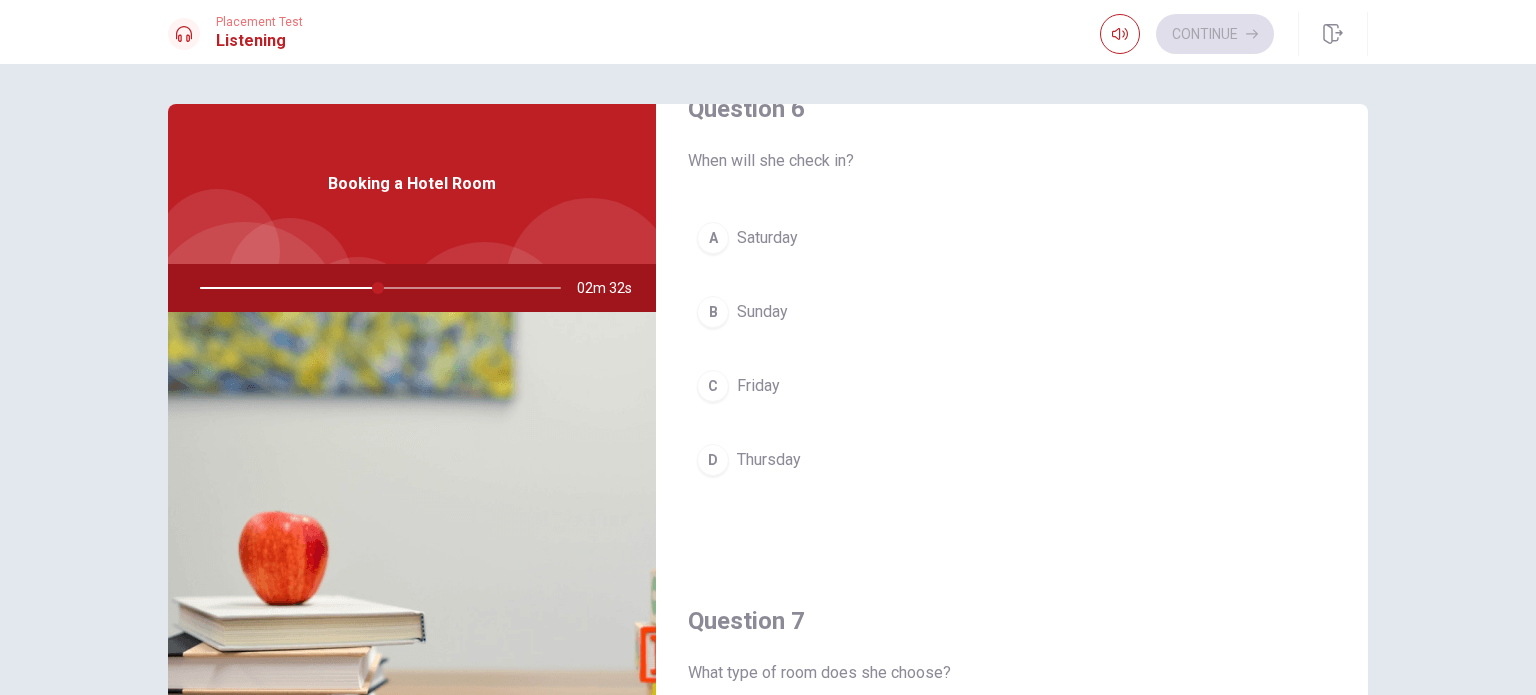 scroll, scrollTop: 0, scrollLeft: 0, axis: both 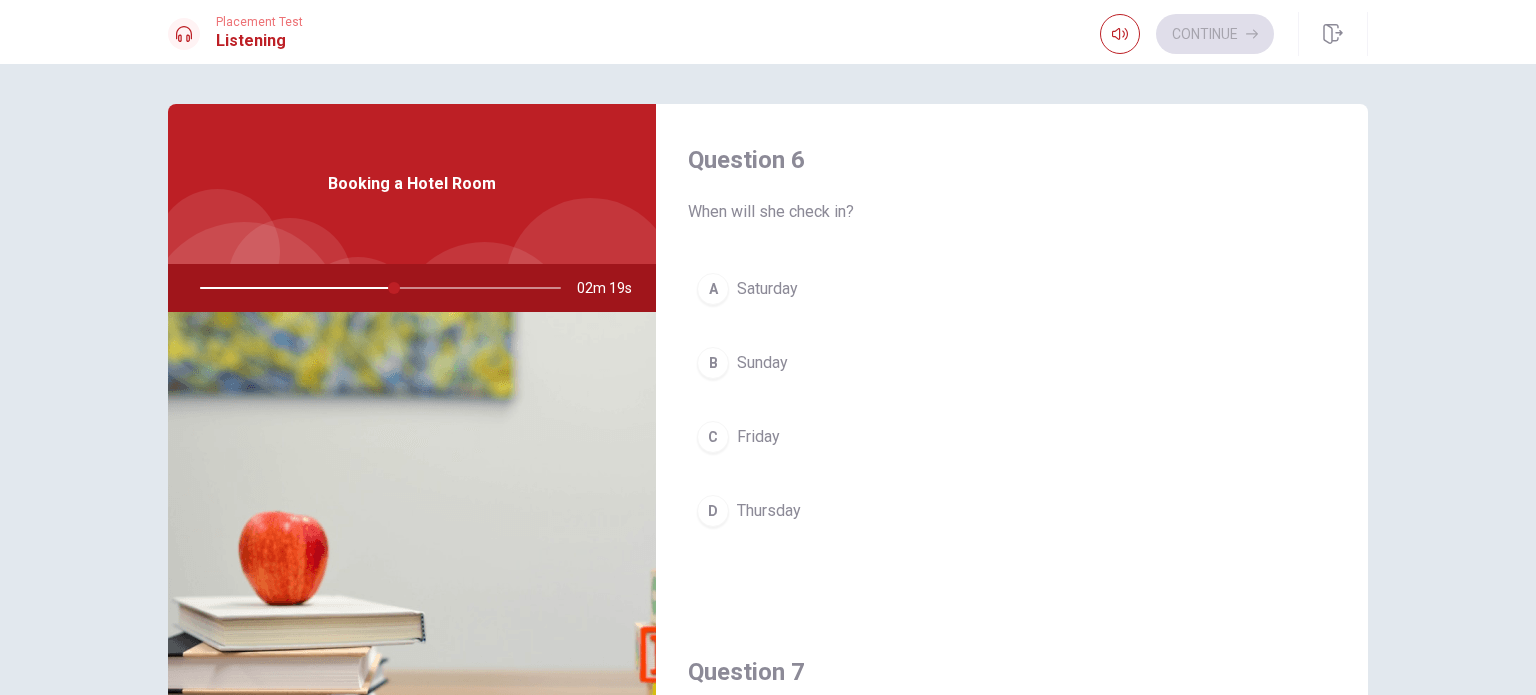 click on "Friday" at bounding box center [758, 437] 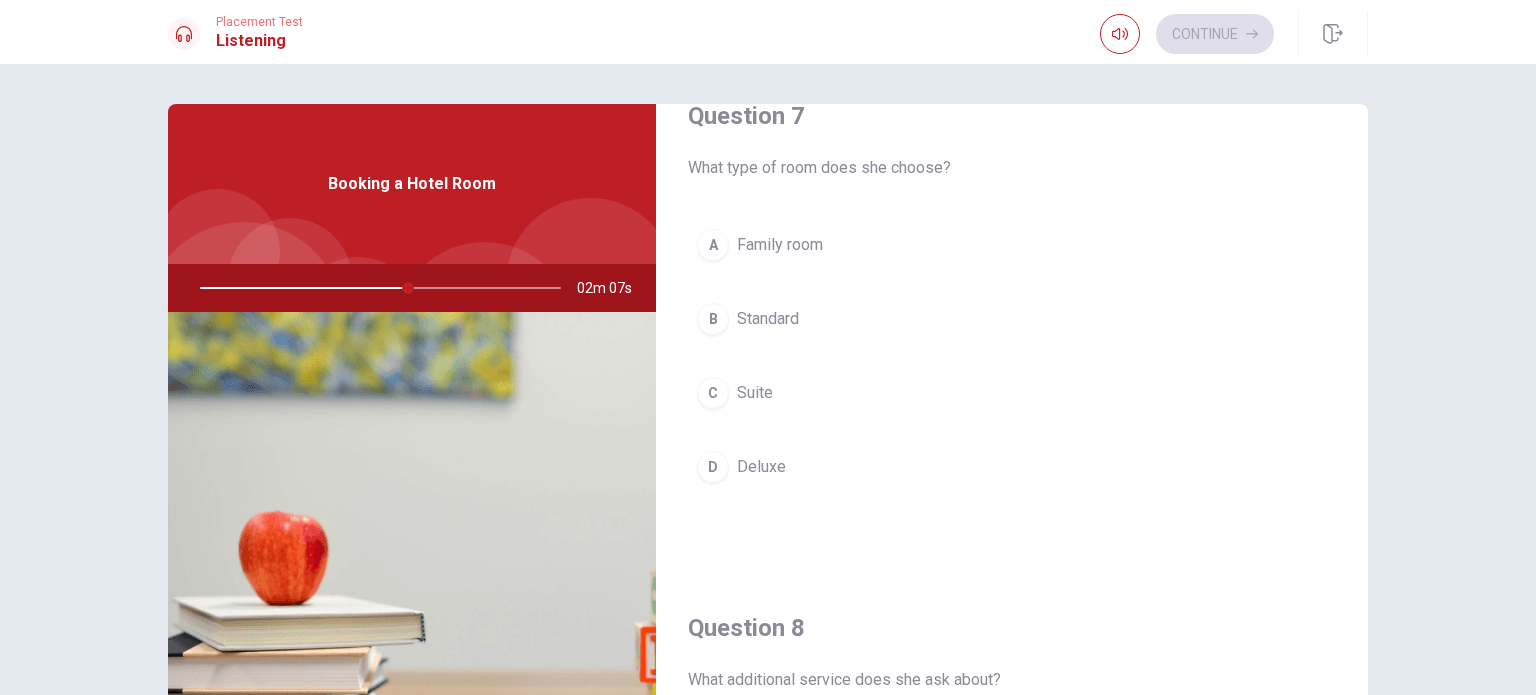 scroll, scrollTop: 600, scrollLeft: 0, axis: vertical 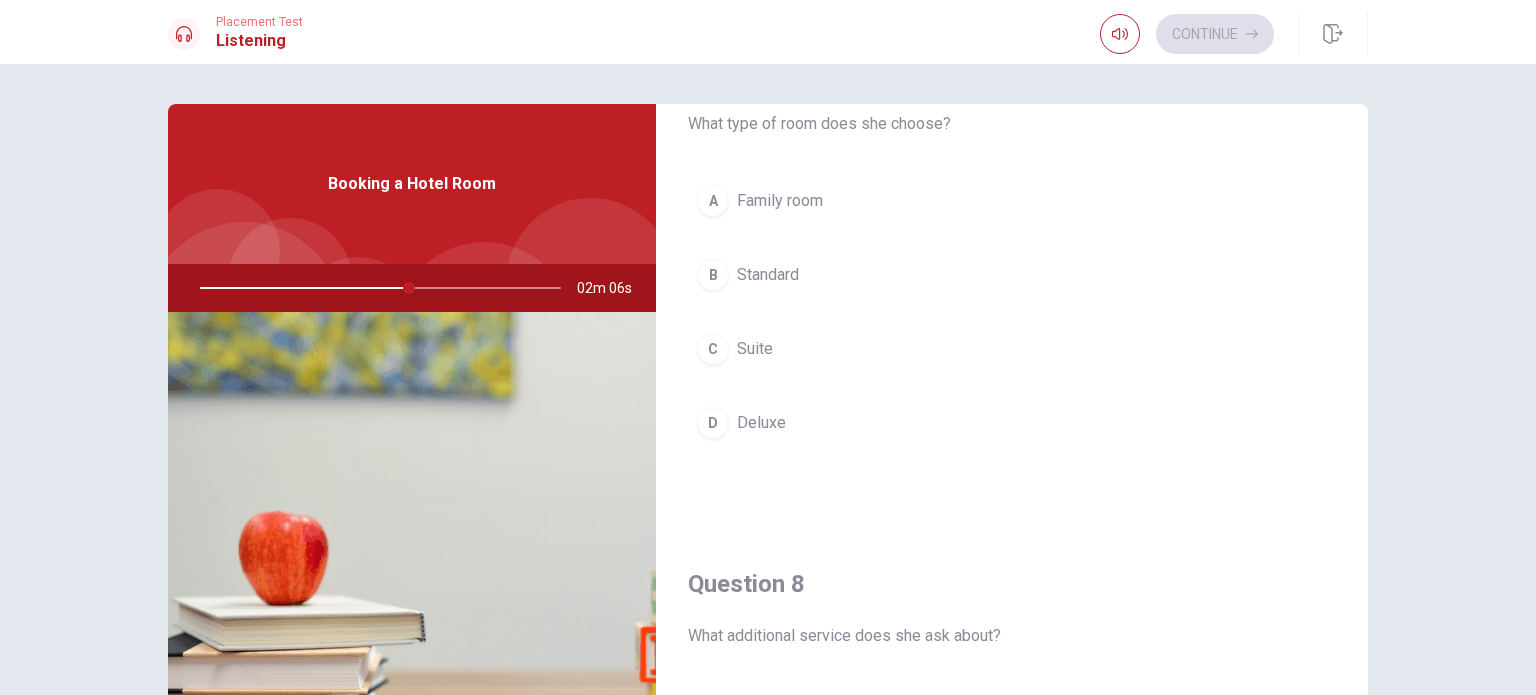 click on "D Deluxe" at bounding box center [1012, 423] 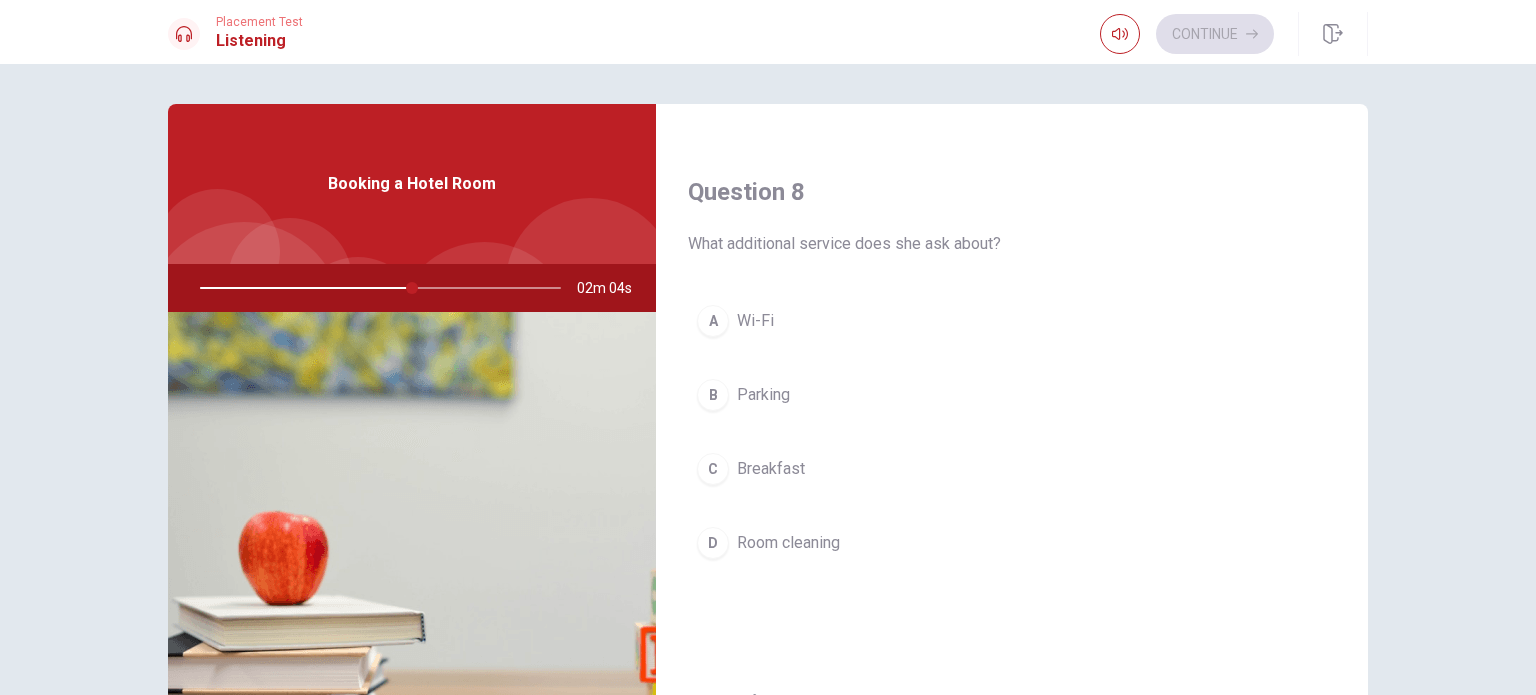 scroll, scrollTop: 1000, scrollLeft: 0, axis: vertical 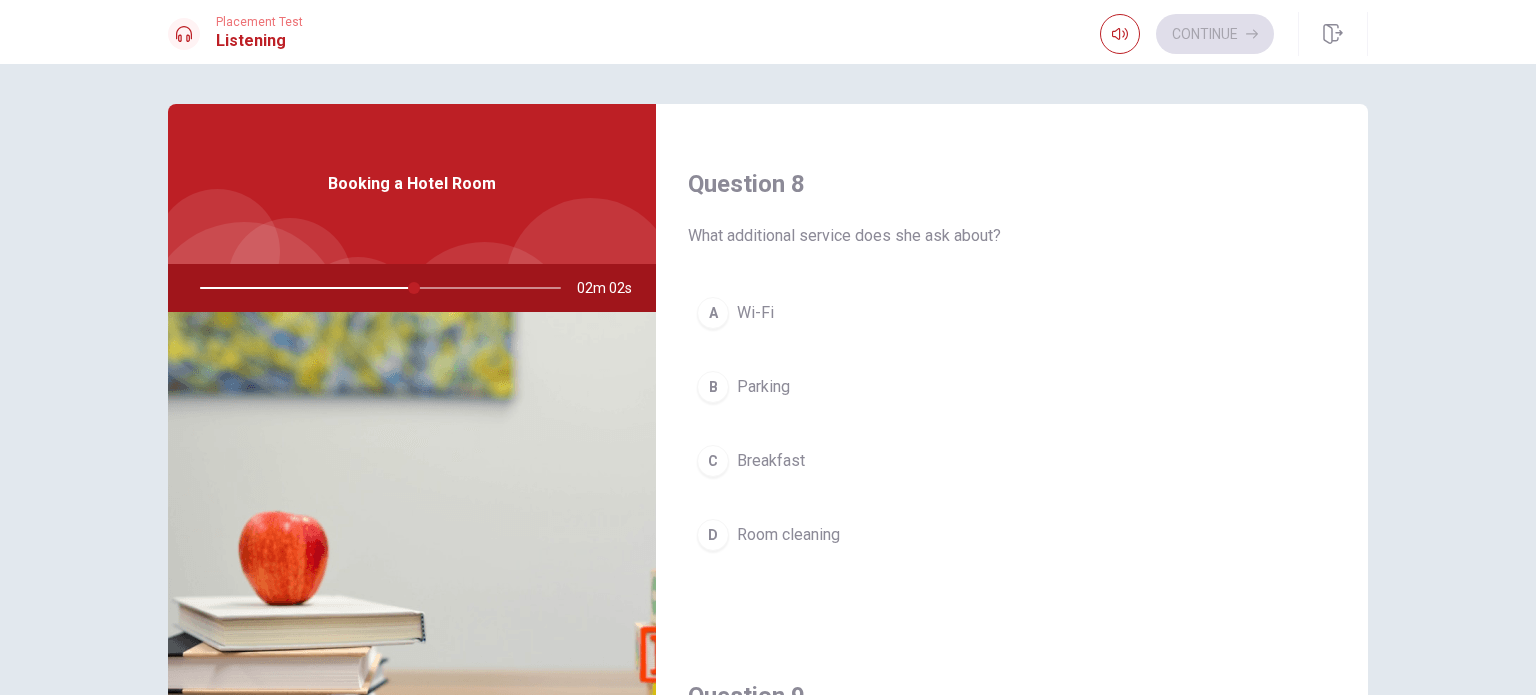 click on "Breakfast" at bounding box center [771, 461] 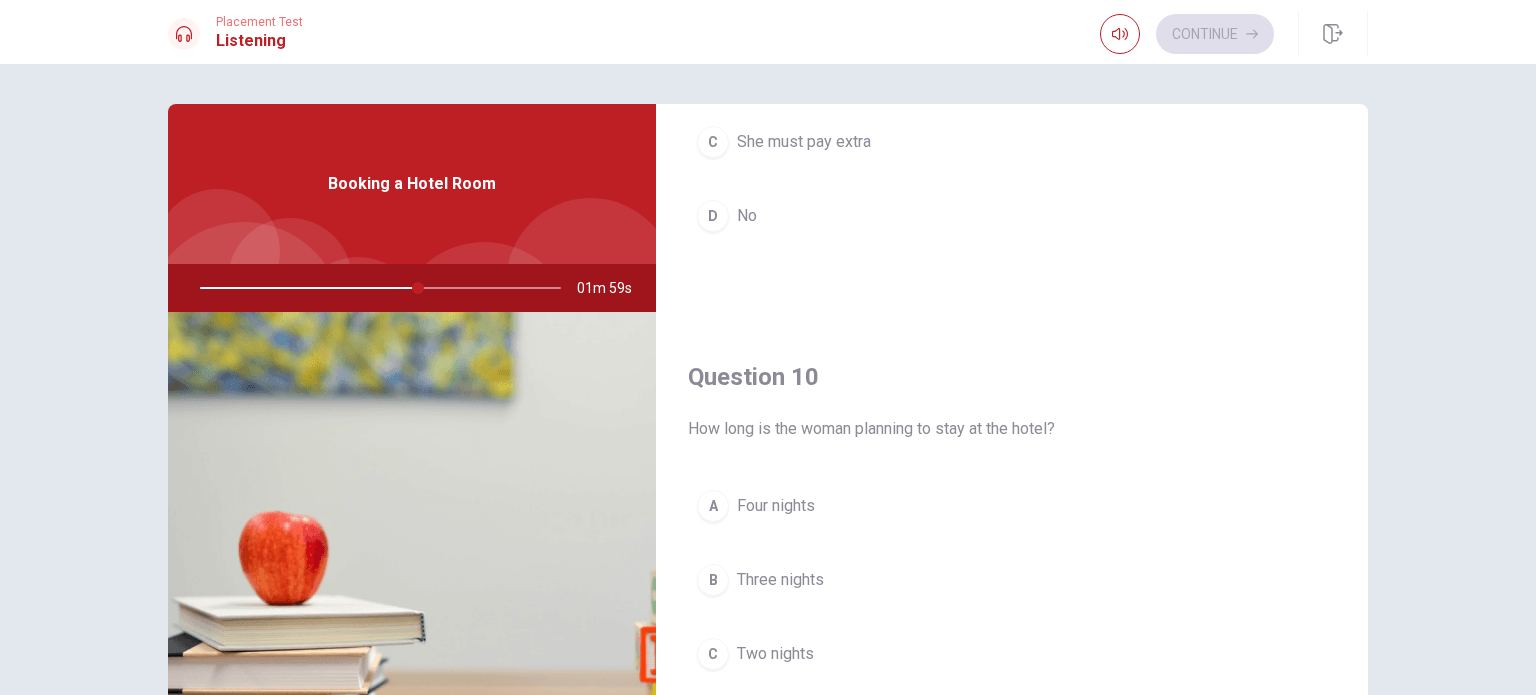 scroll, scrollTop: 1856, scrollLeft: 0, axis: vertical 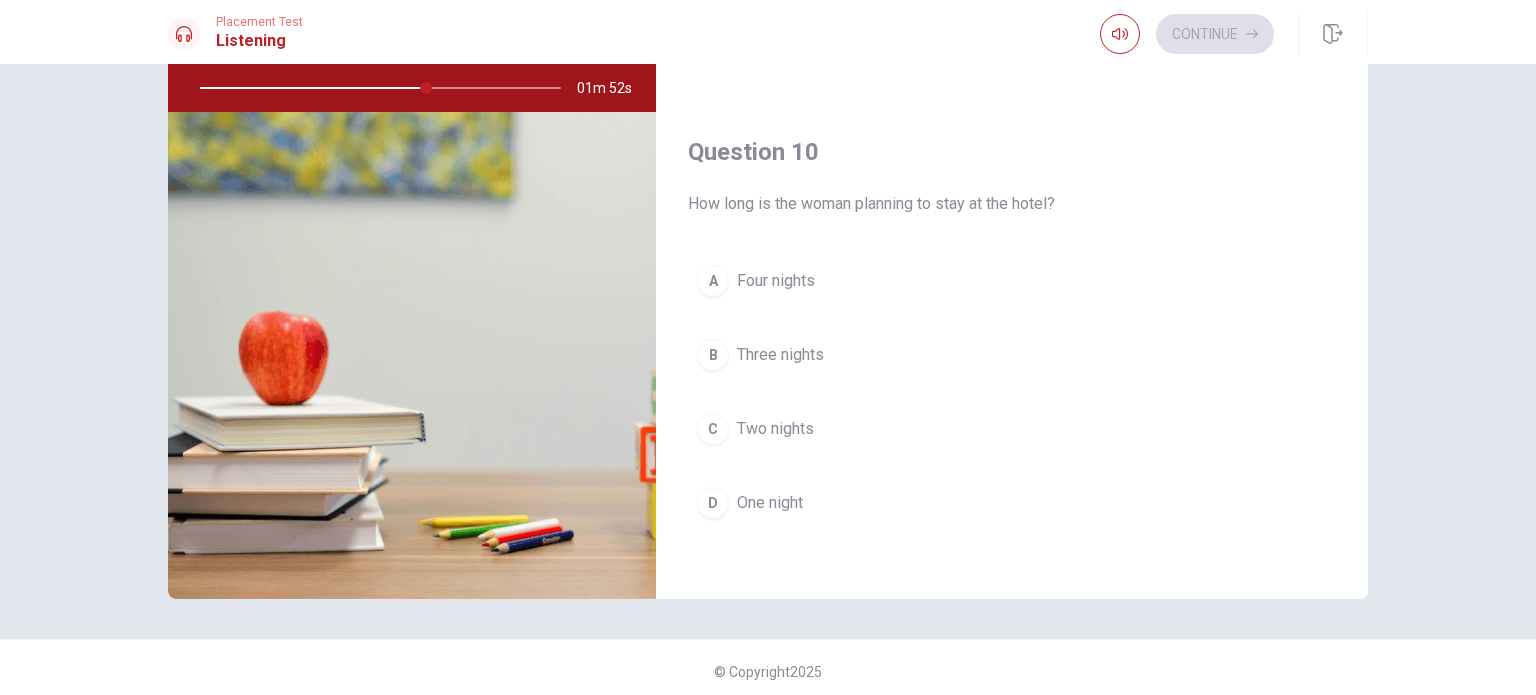 click on "C Two nights" at bounding box center [1012, 429] 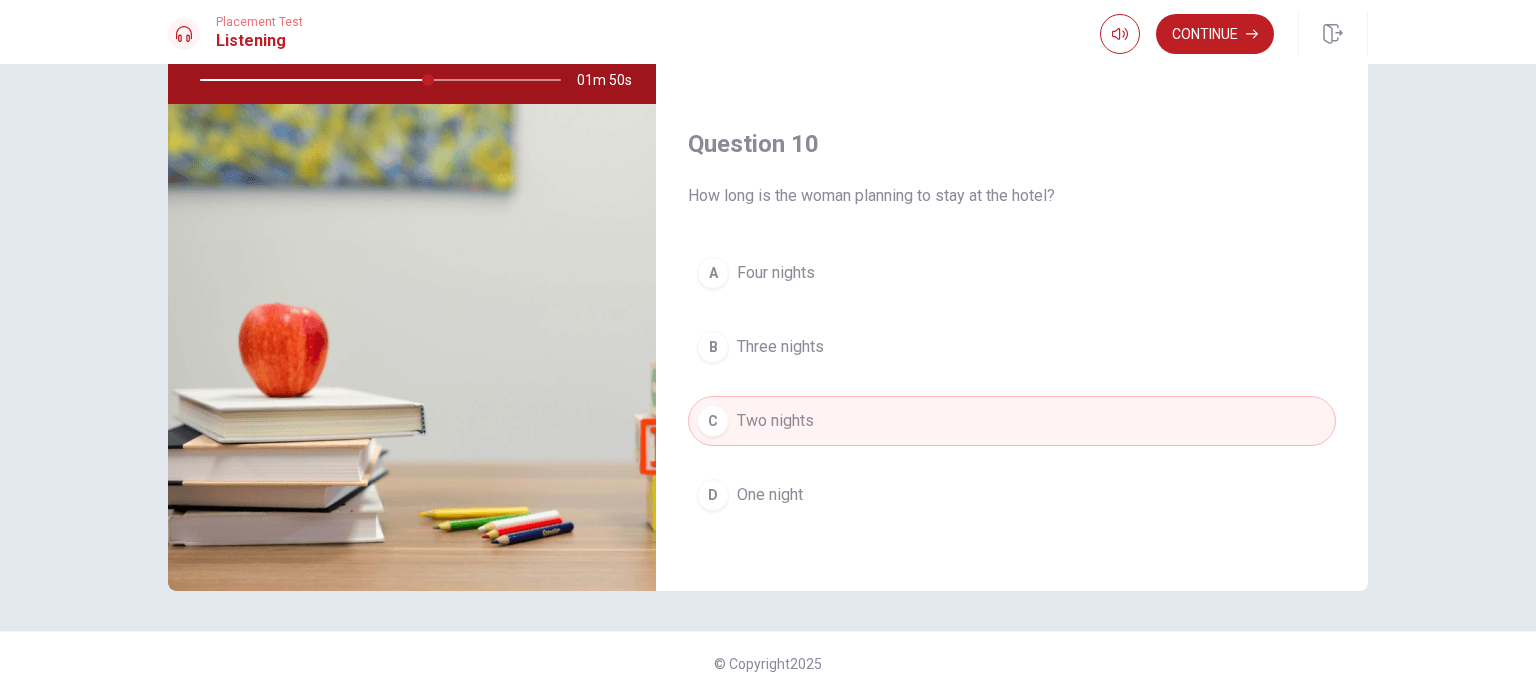 scroll, scrollTop: 0, scrollLeft: 0, axis: both 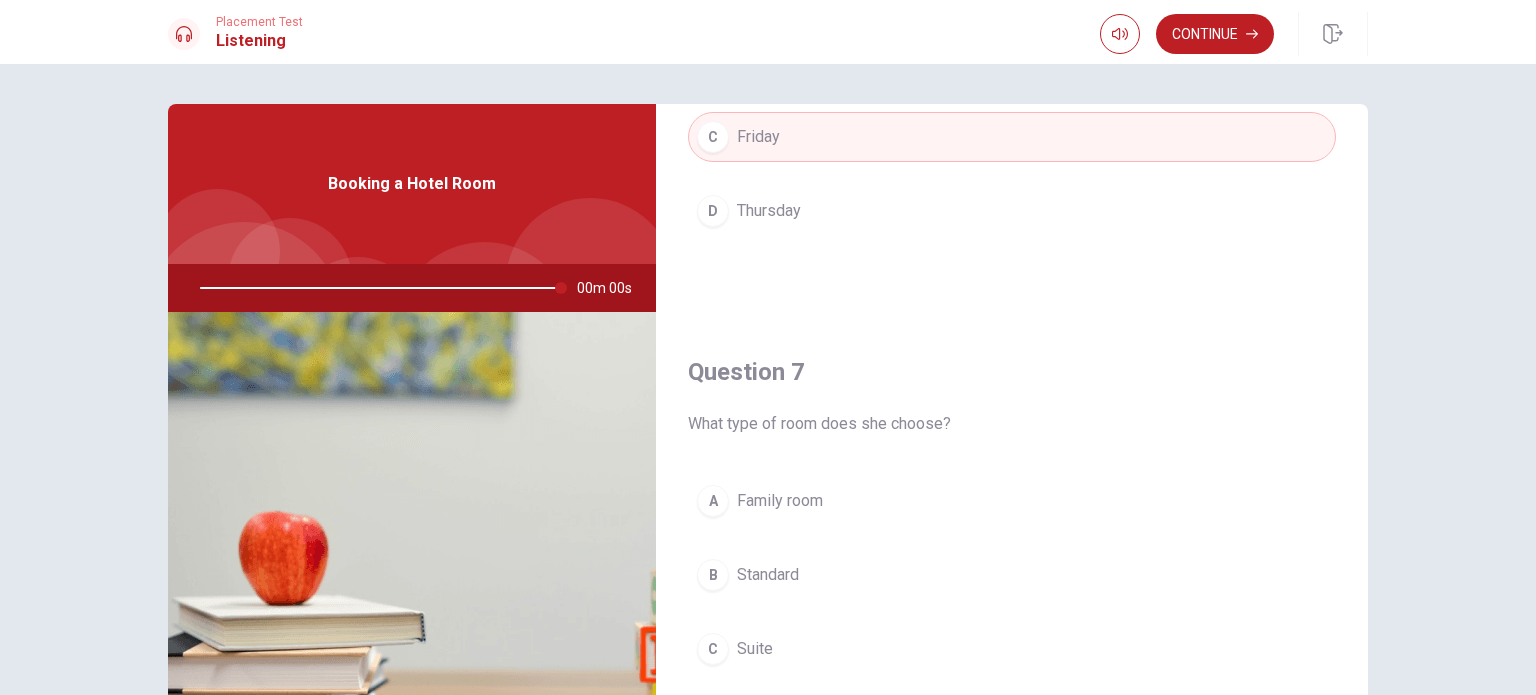 type on "0" 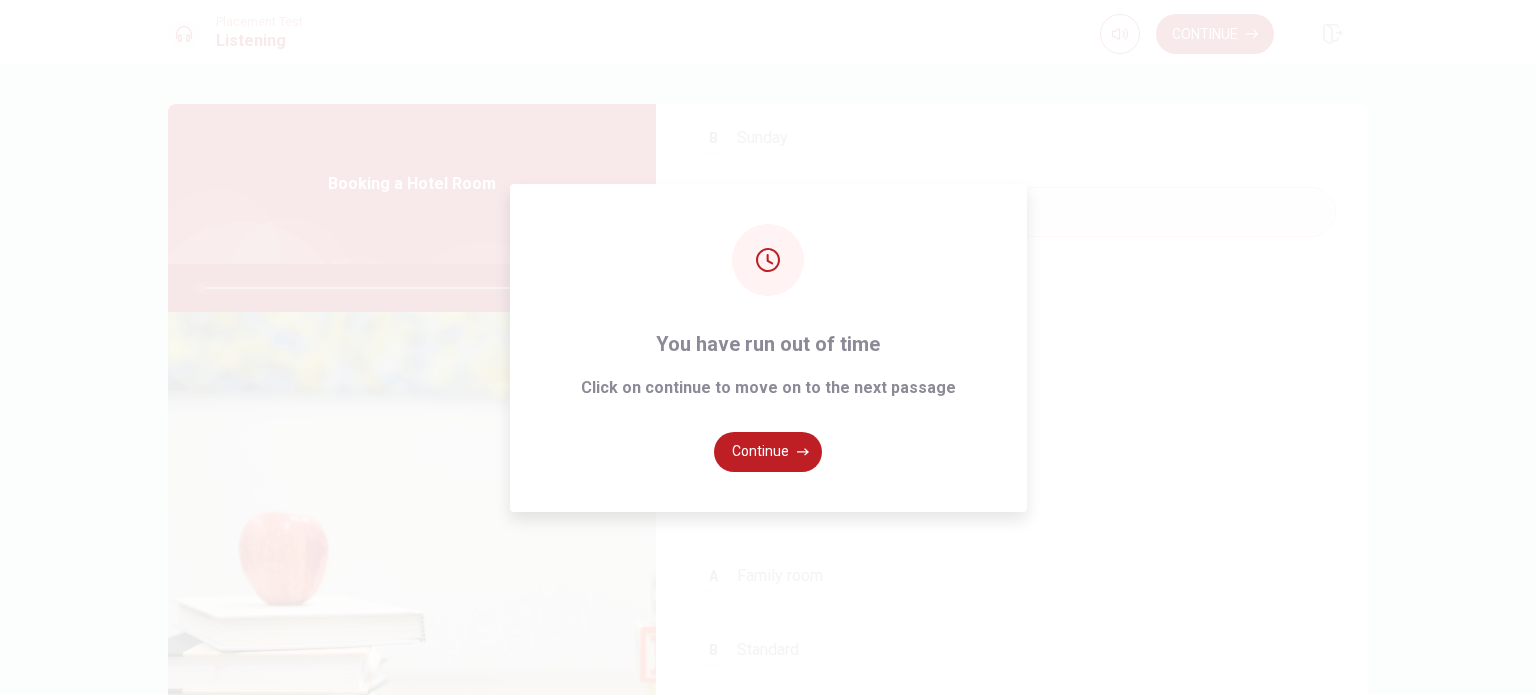 scroll, scrollTop: 0, scrollLeft: 0, axis: both 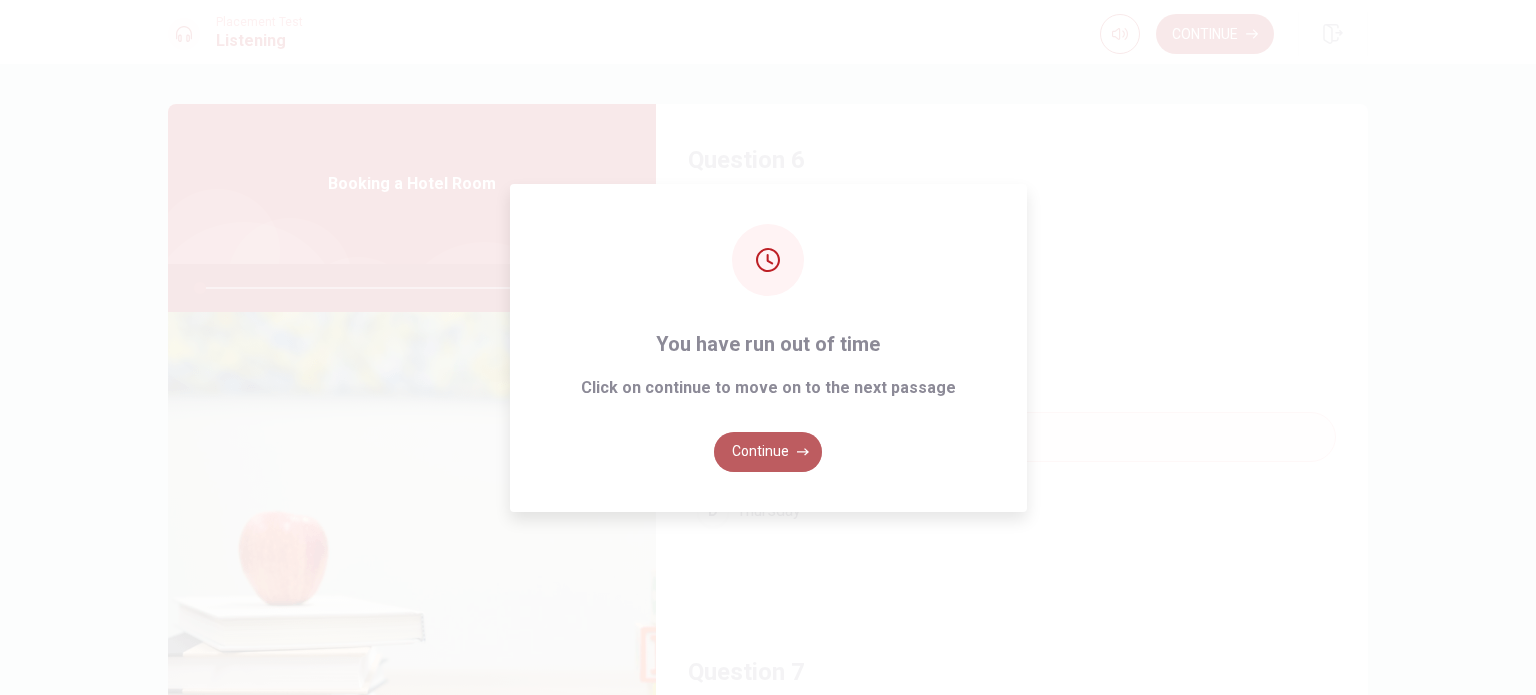click on "Continue" at bounding box center [768, 452] 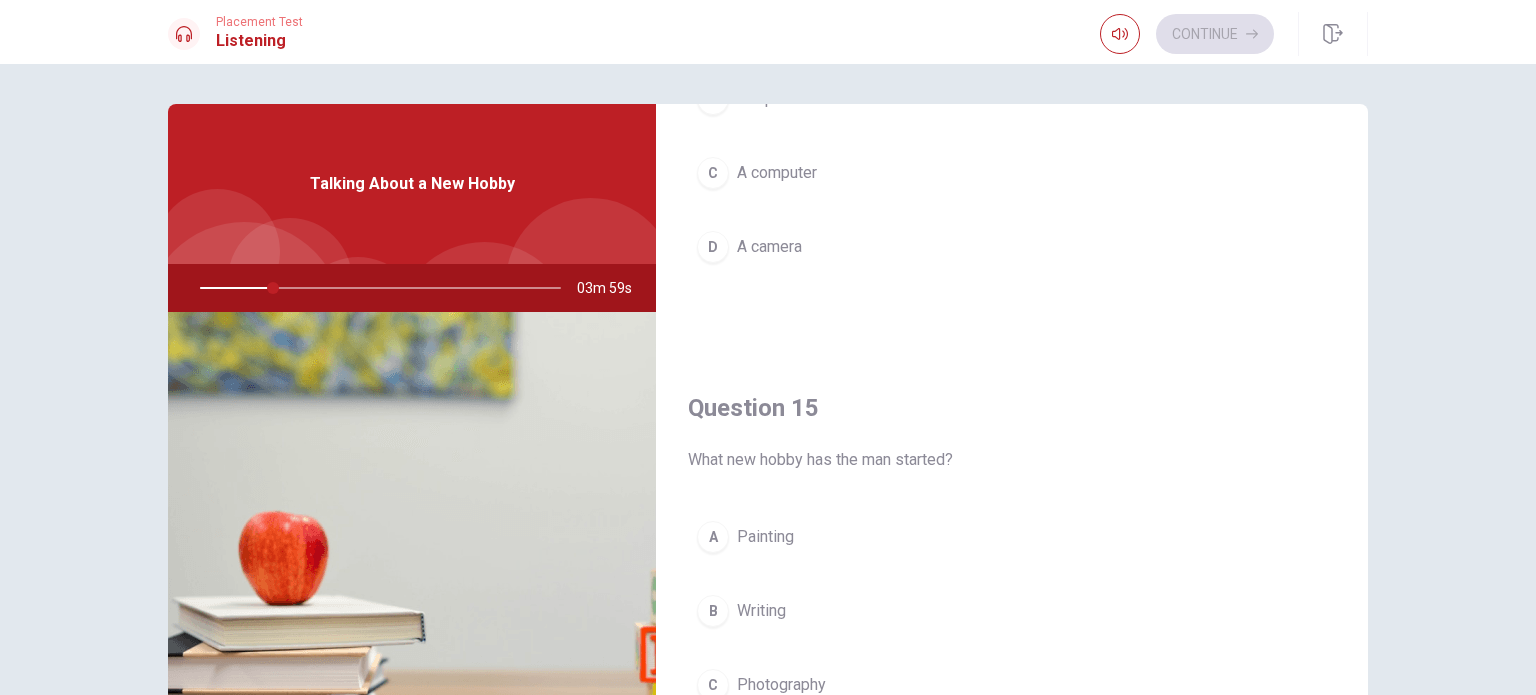 scroll, scrollTop: 1856, scrollLeft: 0, axis: vertical 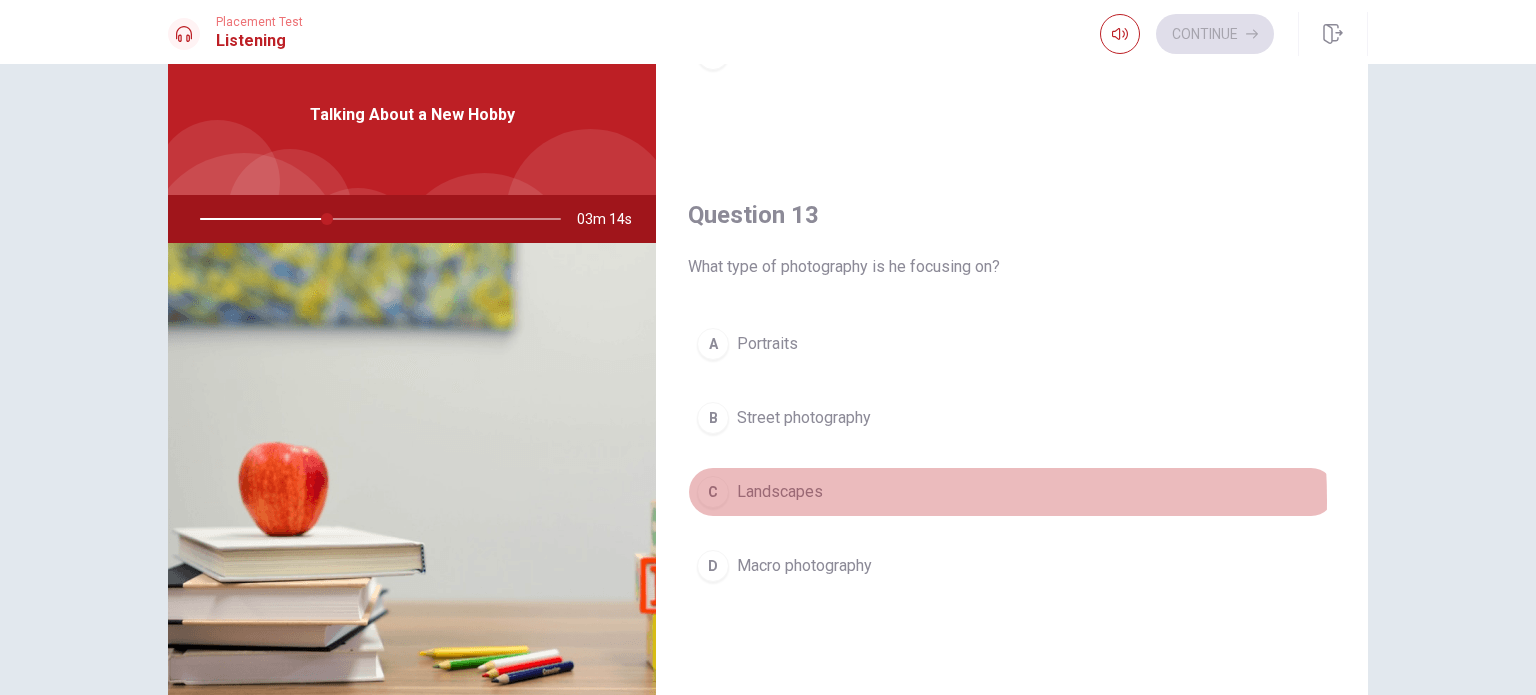click on "Landscapes" at bounding box center (780, 492) 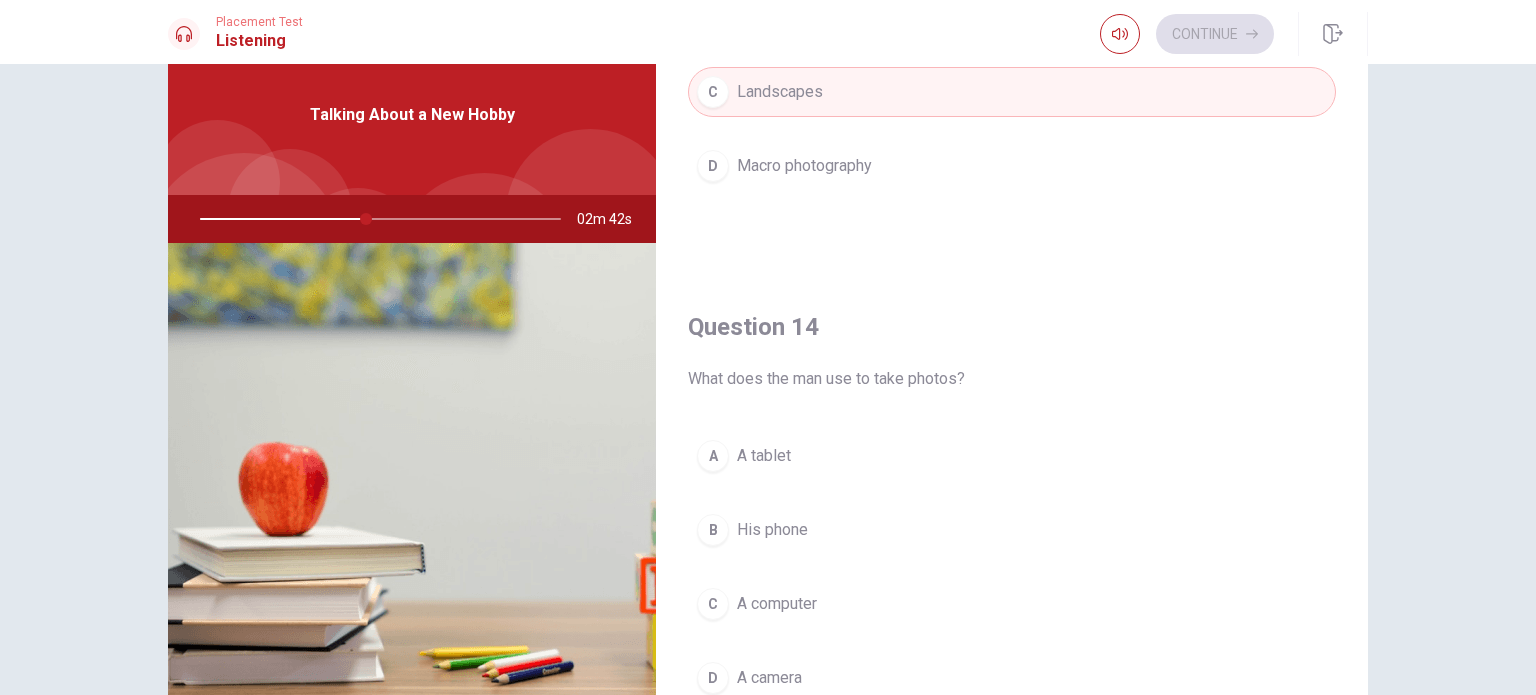 scroll, scrollTop: 1400, scrollLeft: 0, axis: vertical 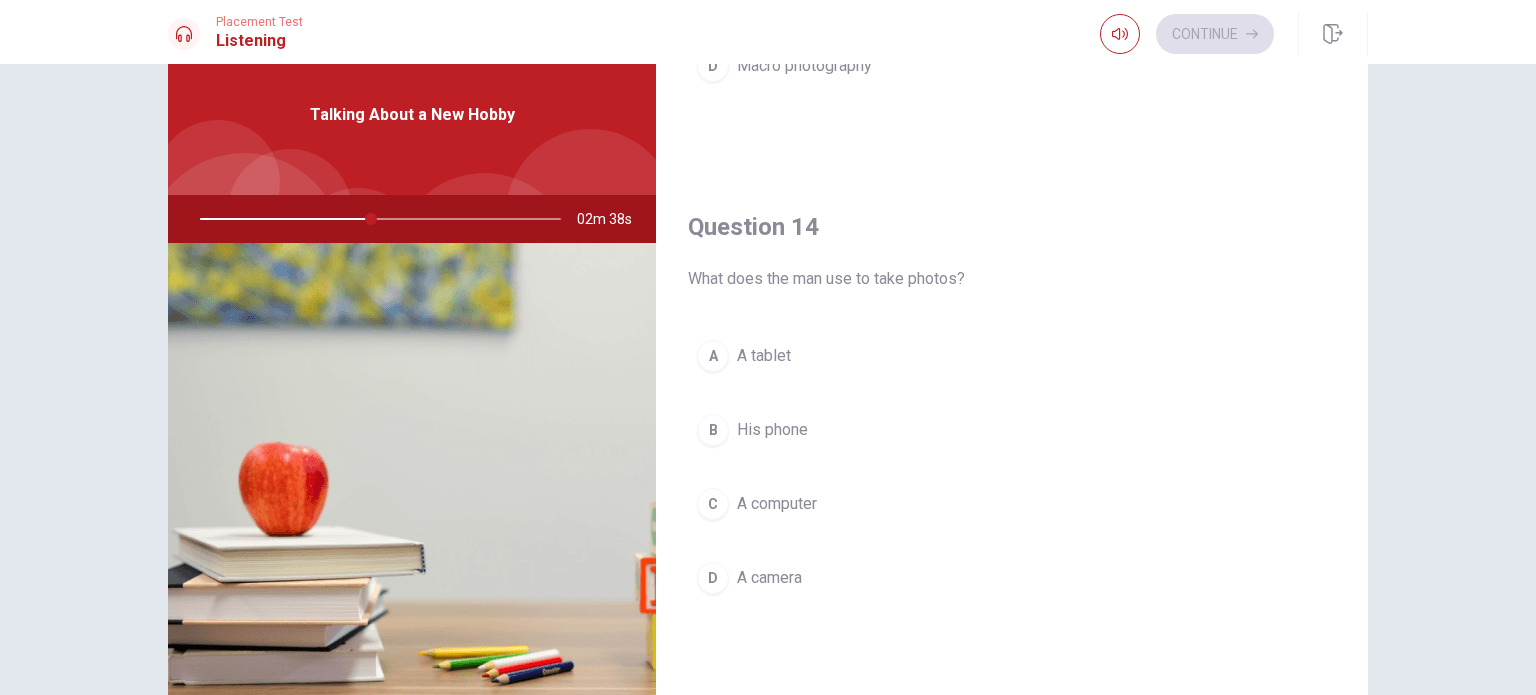 click on "D A camera" at bounding box center (1012, 578) 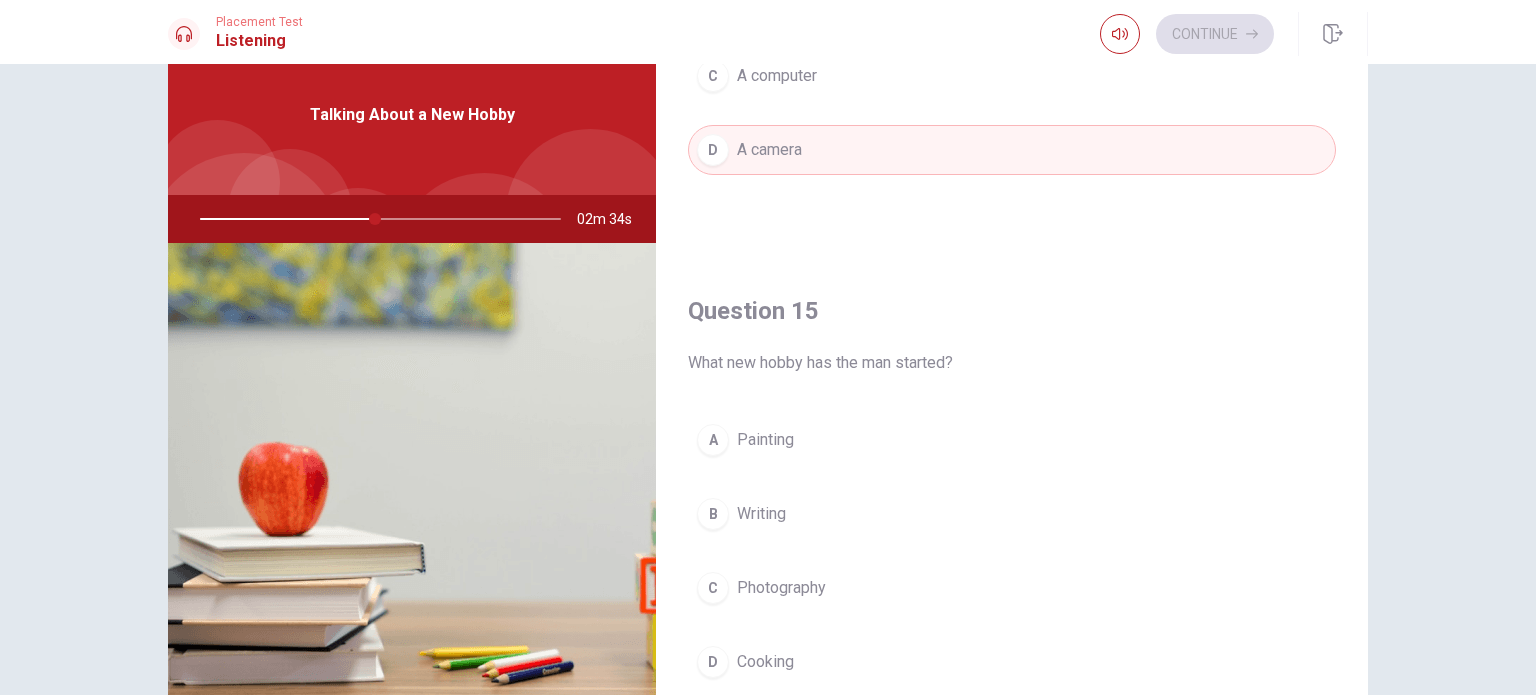 scroll, scrollTop: 1856, scrollLeft: 0, axis: vertical 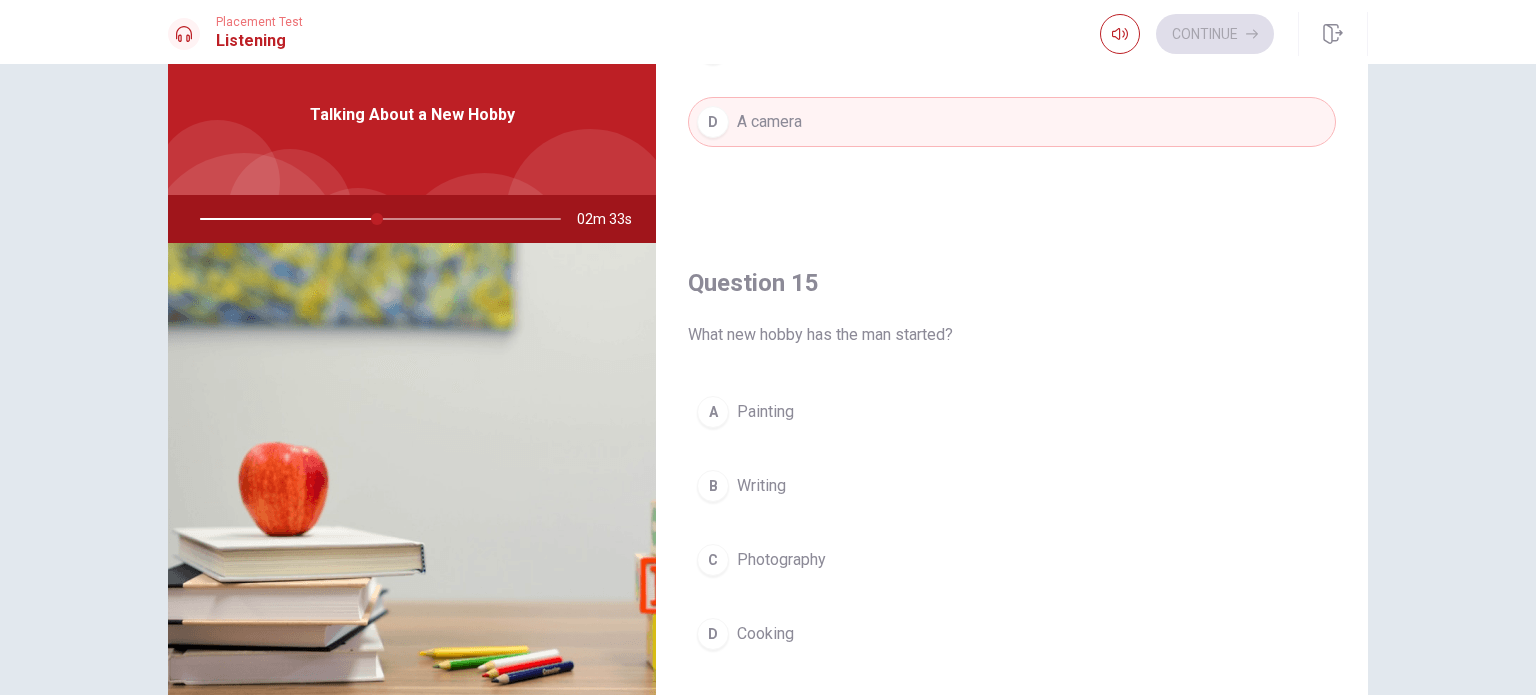 click on "Photography" at bounding box center [781, 560] 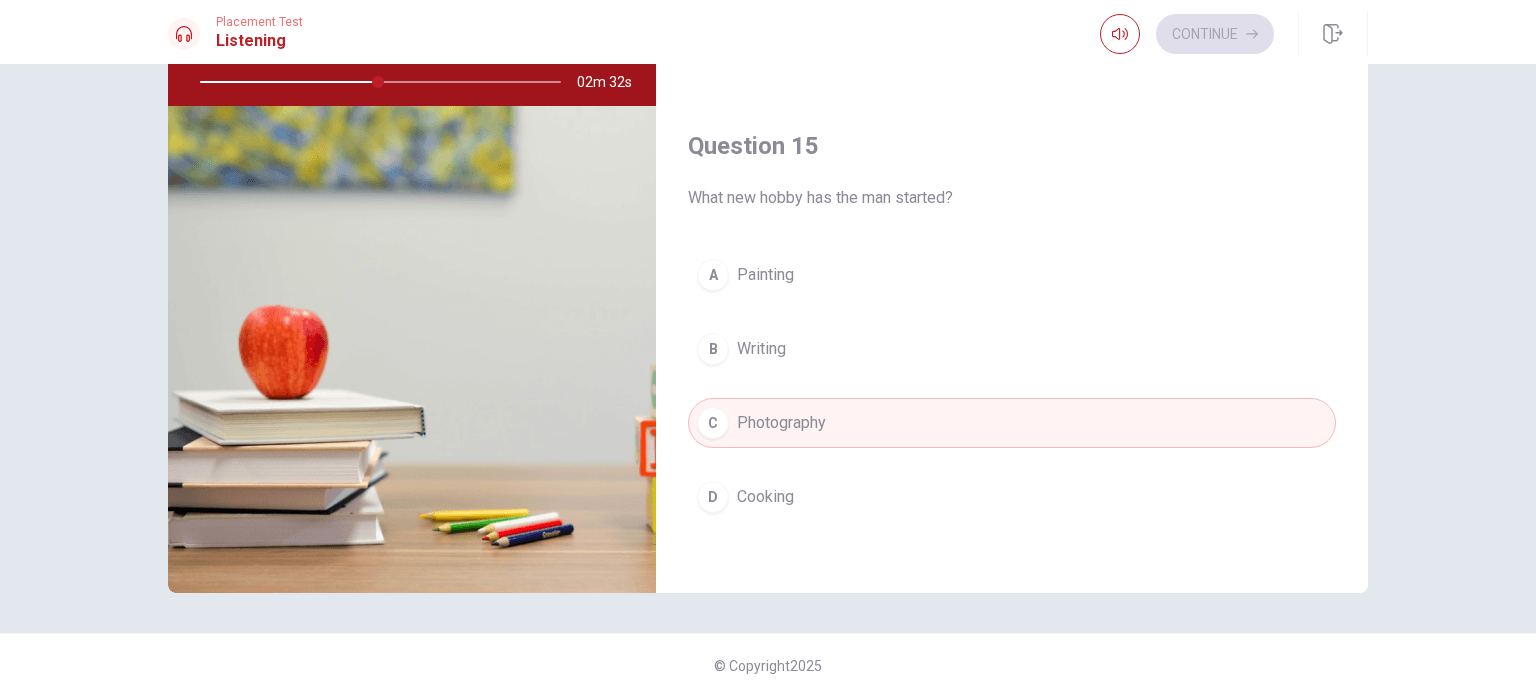 scroll, scrollTop: 208, scrollLeft: 0, axis: vertical 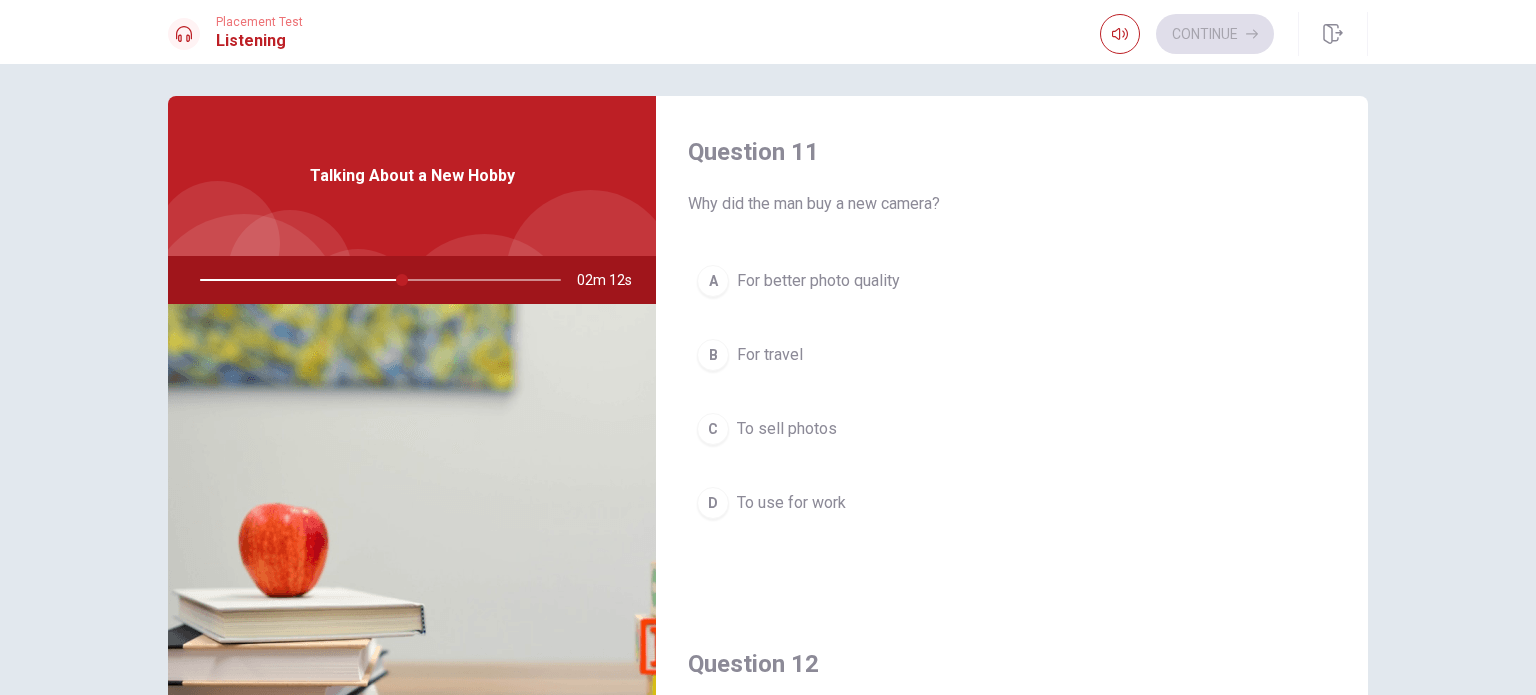 click on "To use for work" at bounding box center [791, 503] 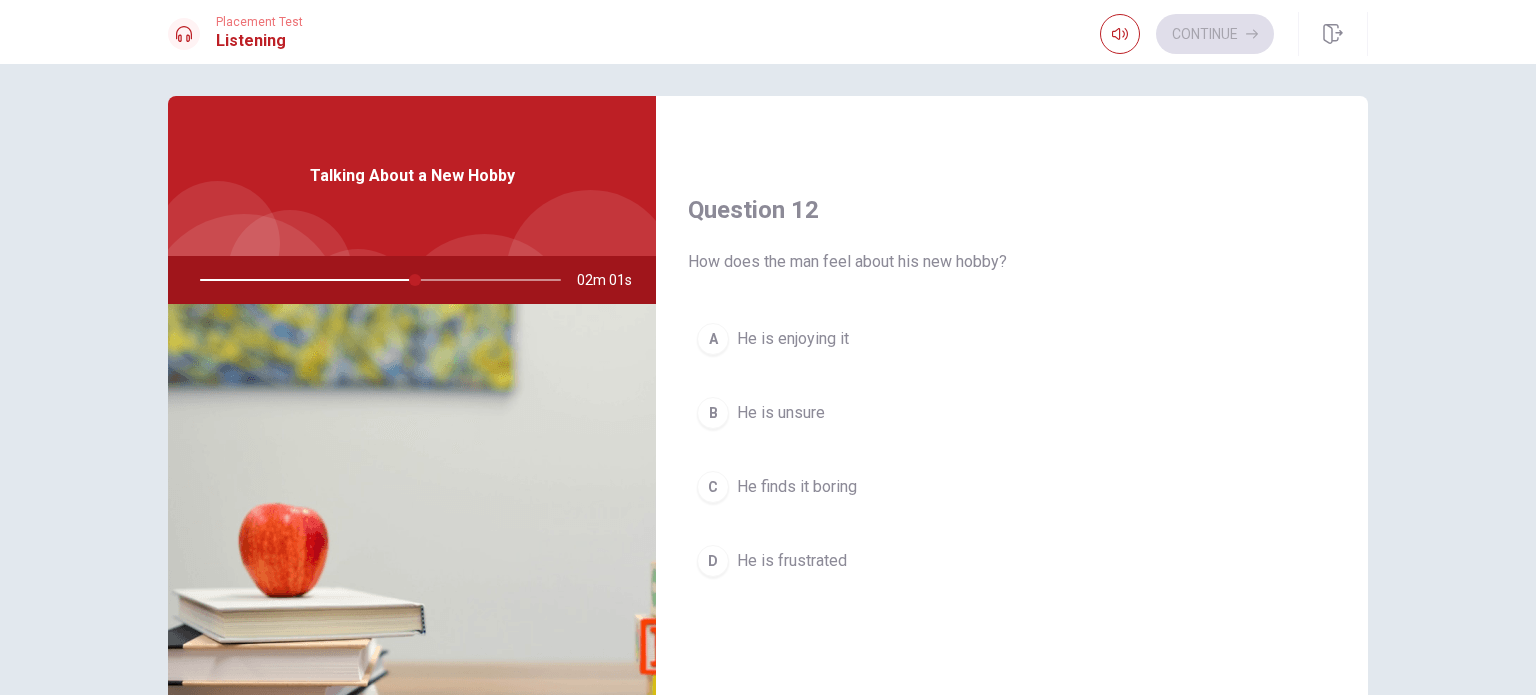 scroll, scrollTop: 500, scrollLeft: 0, axis: vertical 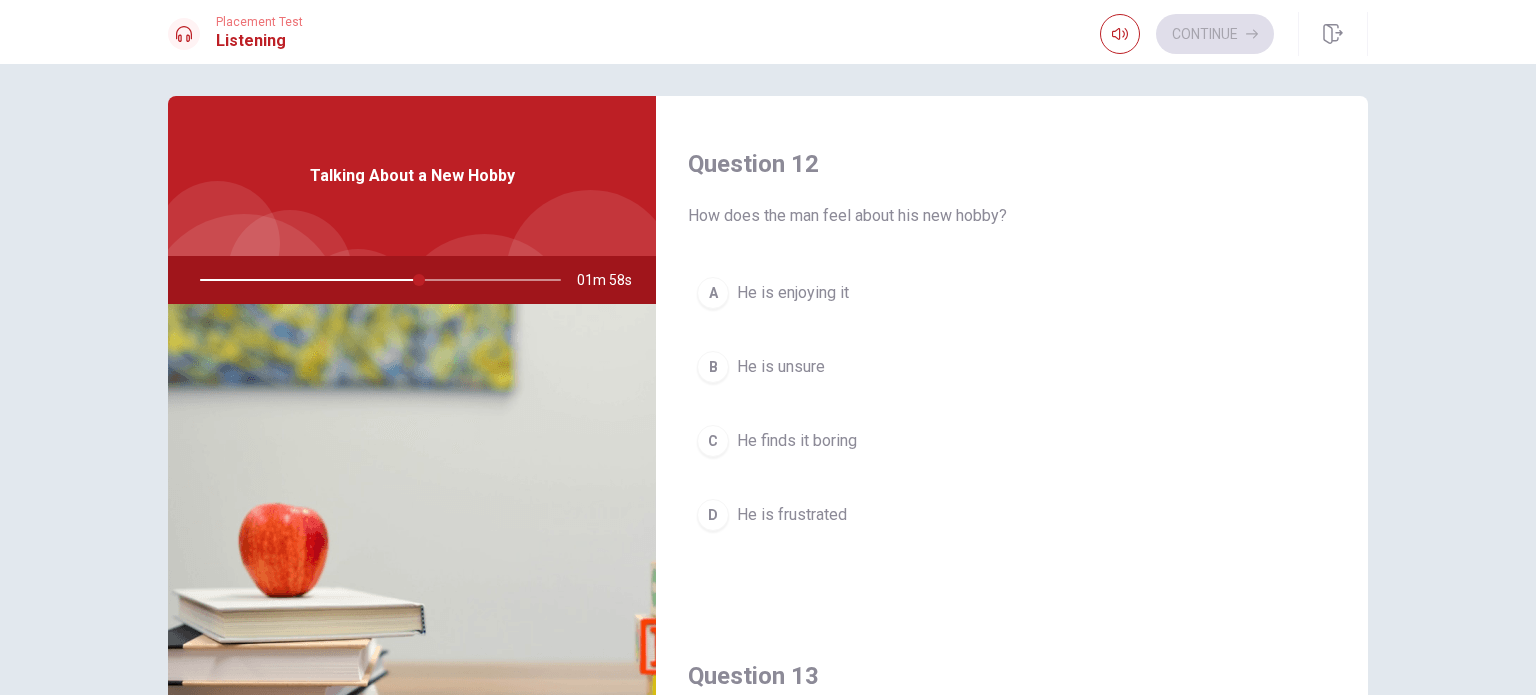 click on "He is enjoying it" at bounding box center (793, 293) 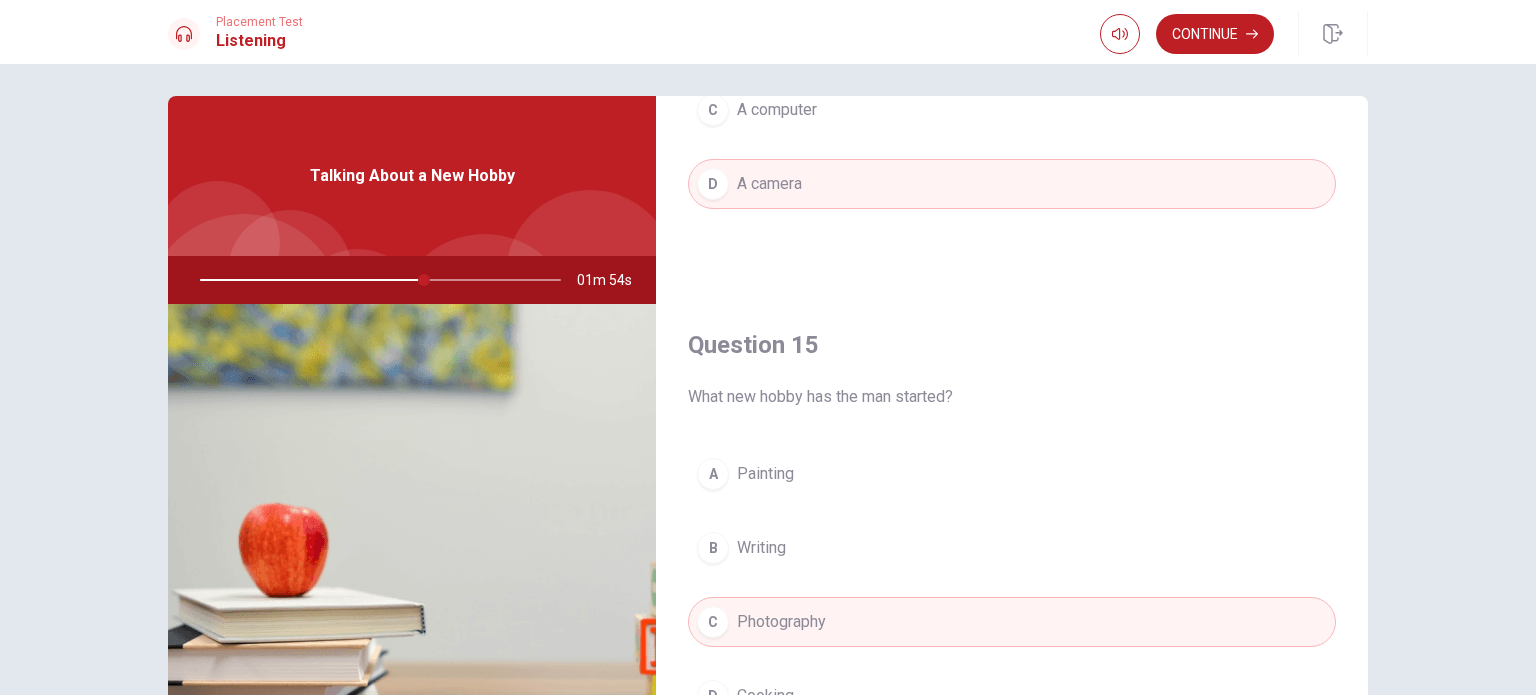 scroll, scrollTop: 1856, scrollLeft: 0, axis: vertical 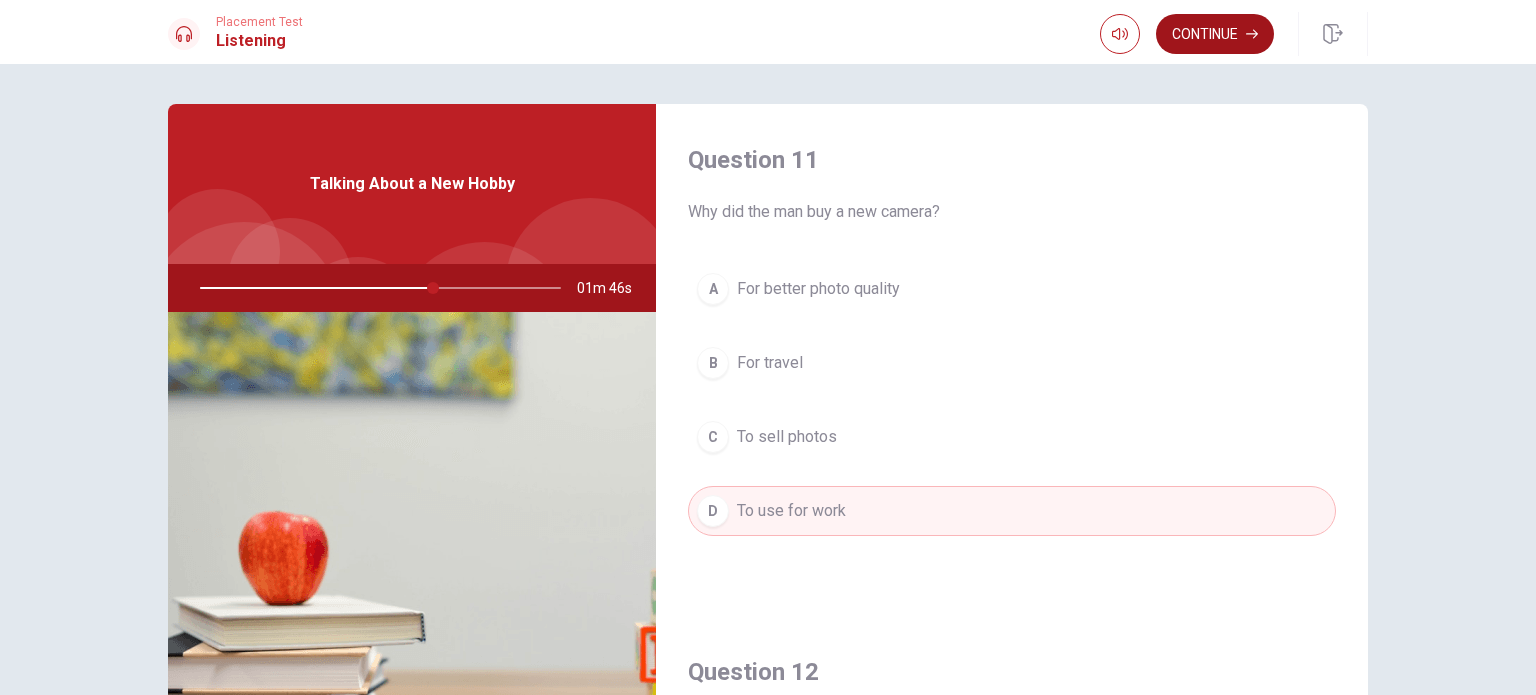 click on "Continue" at bounding box center (1215, 34) 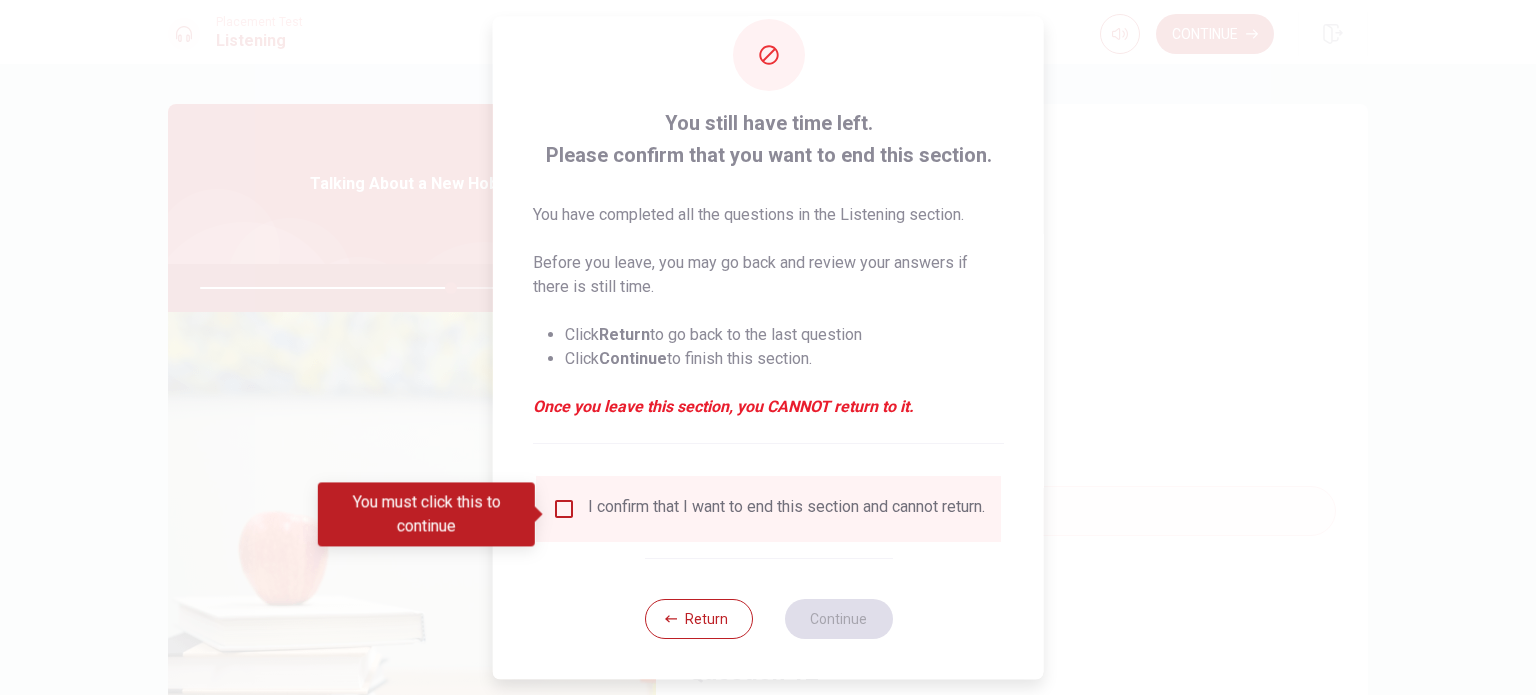 scroll, scrollTop: 0, scrollLeft: 0, axis: both 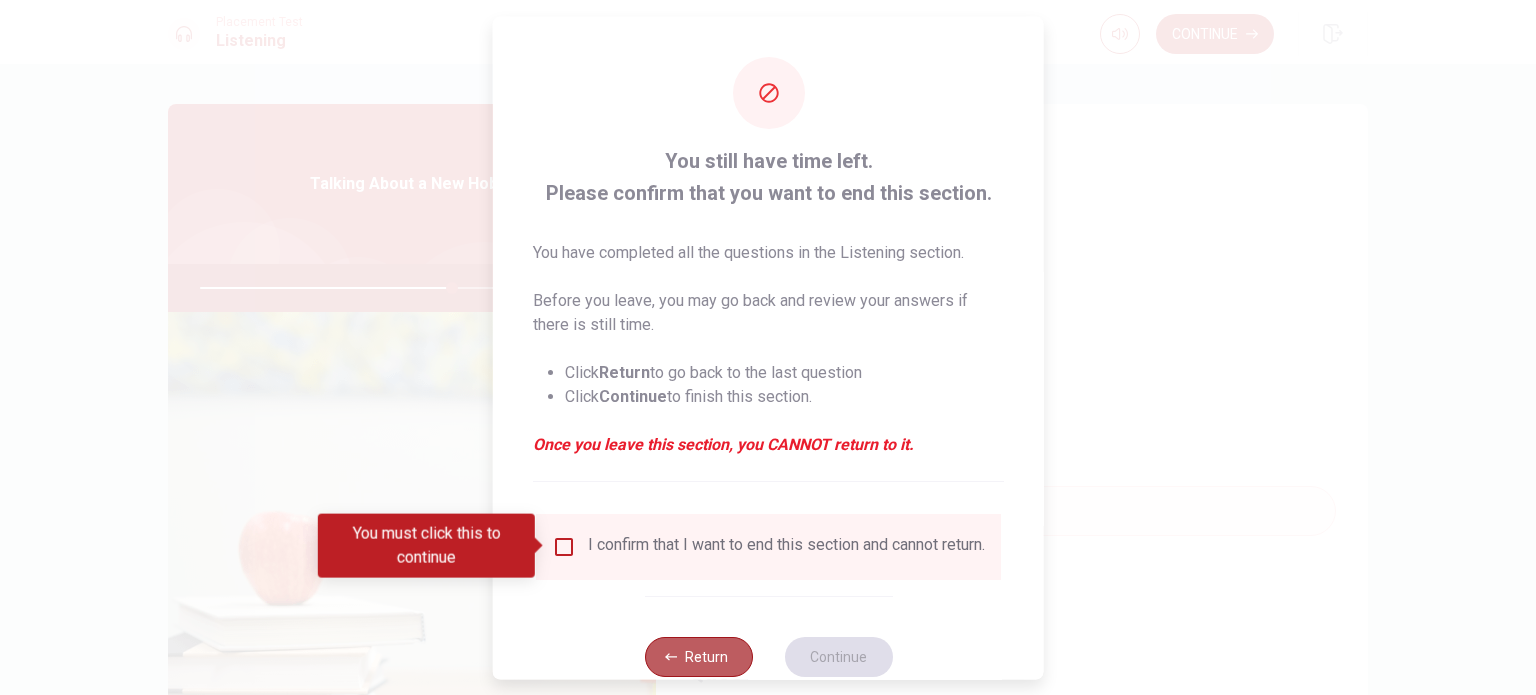 click on "Return" at bounding box center (698, 656) 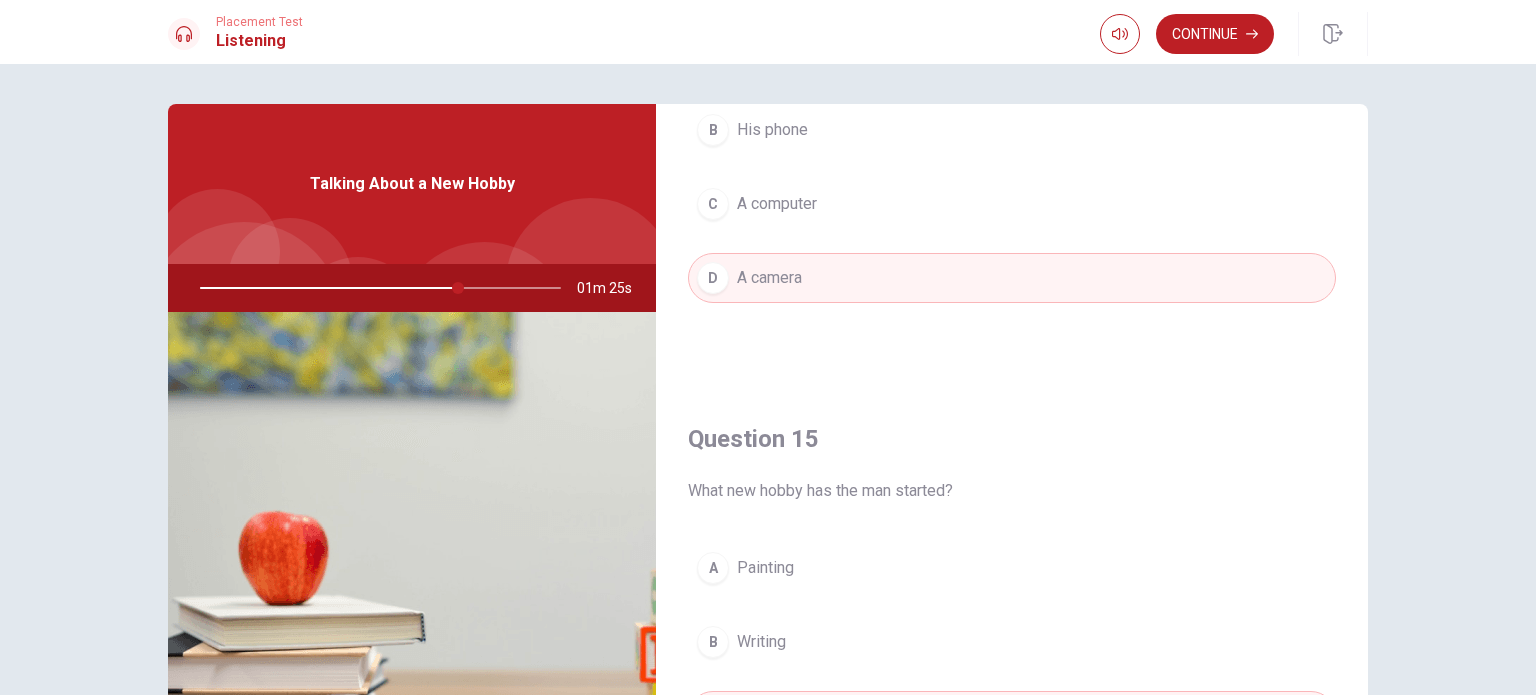 scroll, scrollTop: 1856, scrollLeft: 0, axis: vertical 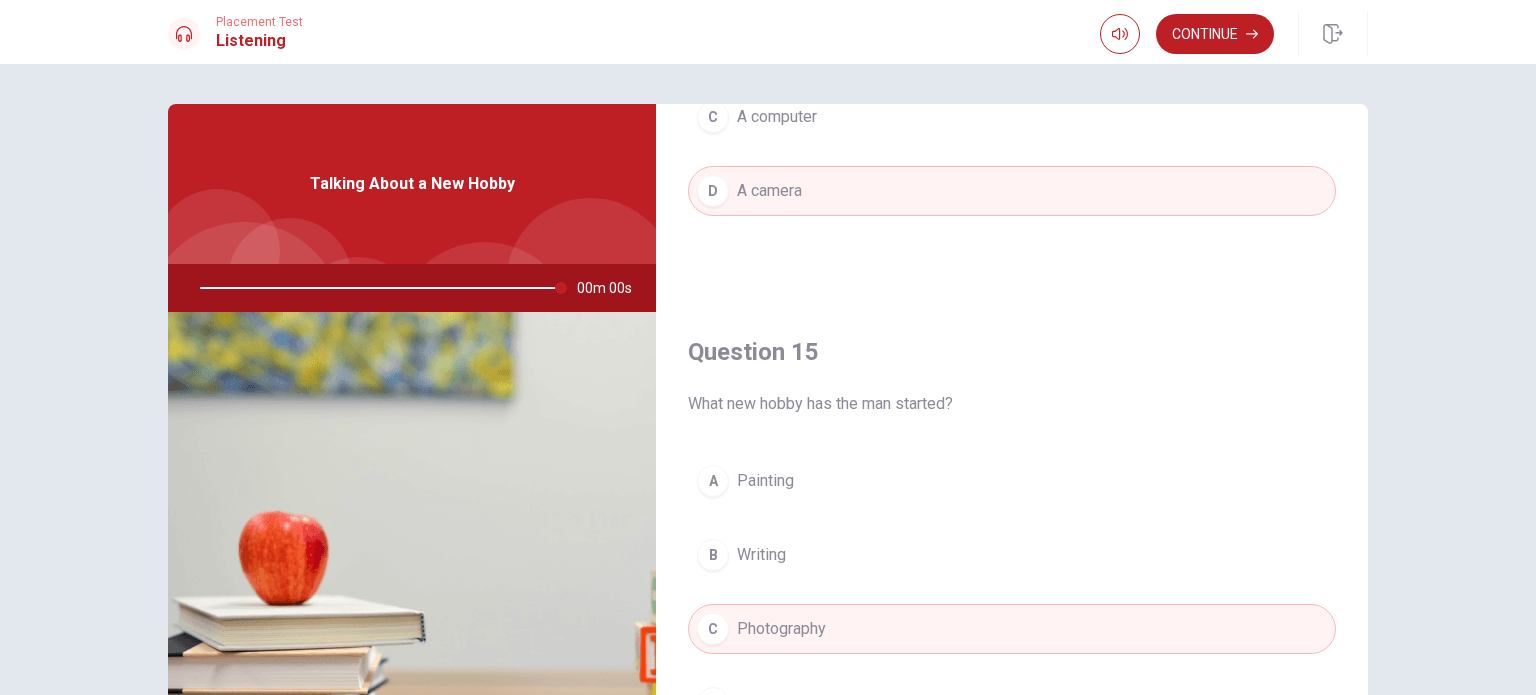 type on "0" 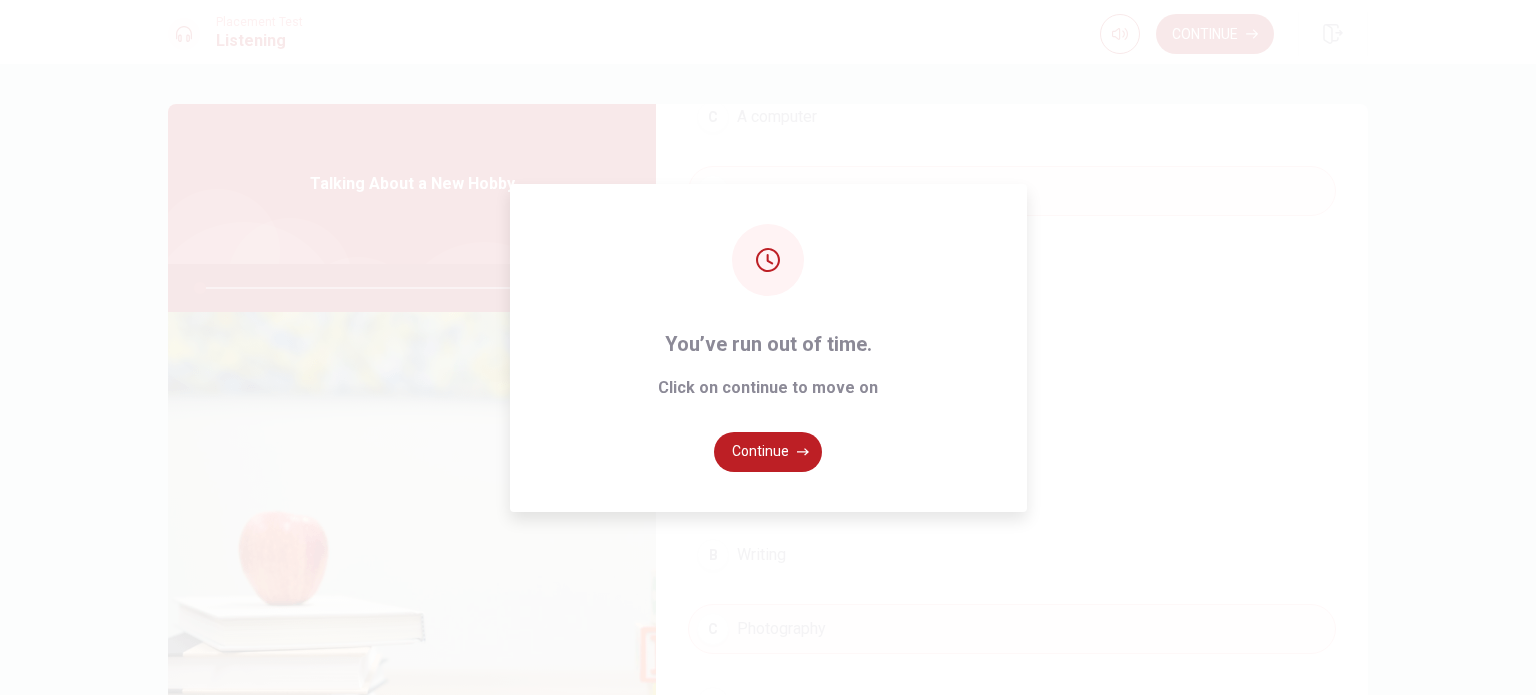 click on "Continue" at bounding box center (768, 452) 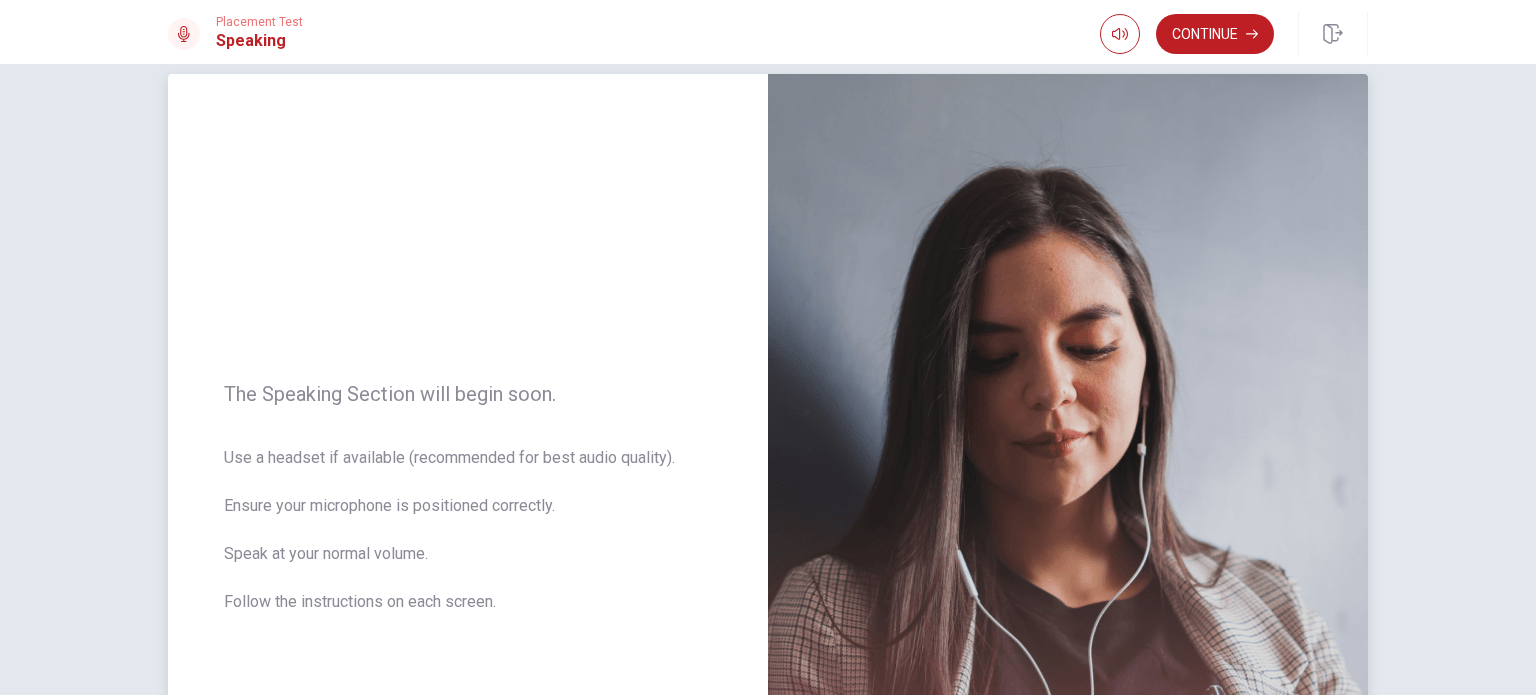 scroll, scrollTop: 0, scrollLeft: 0, axis: both 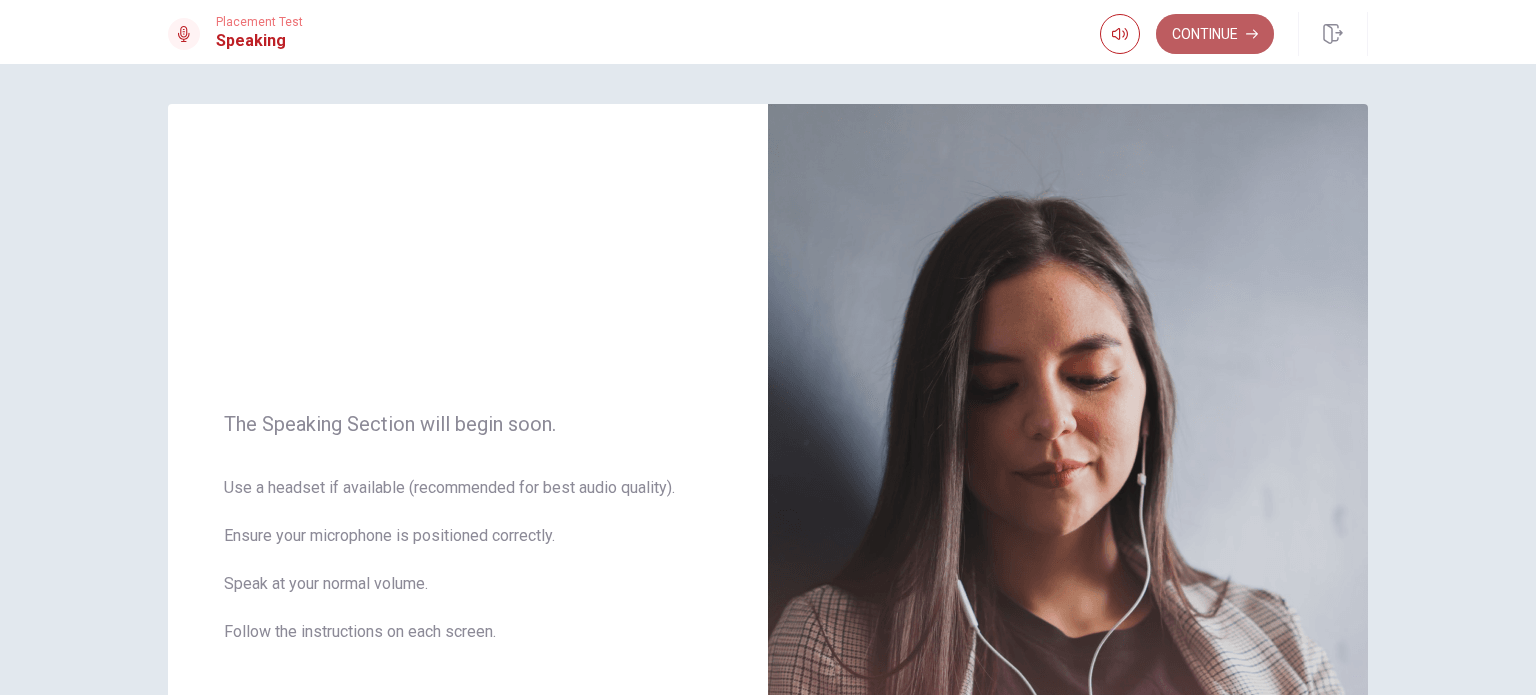 click on "Continue" at bounding box center [1215, 34] 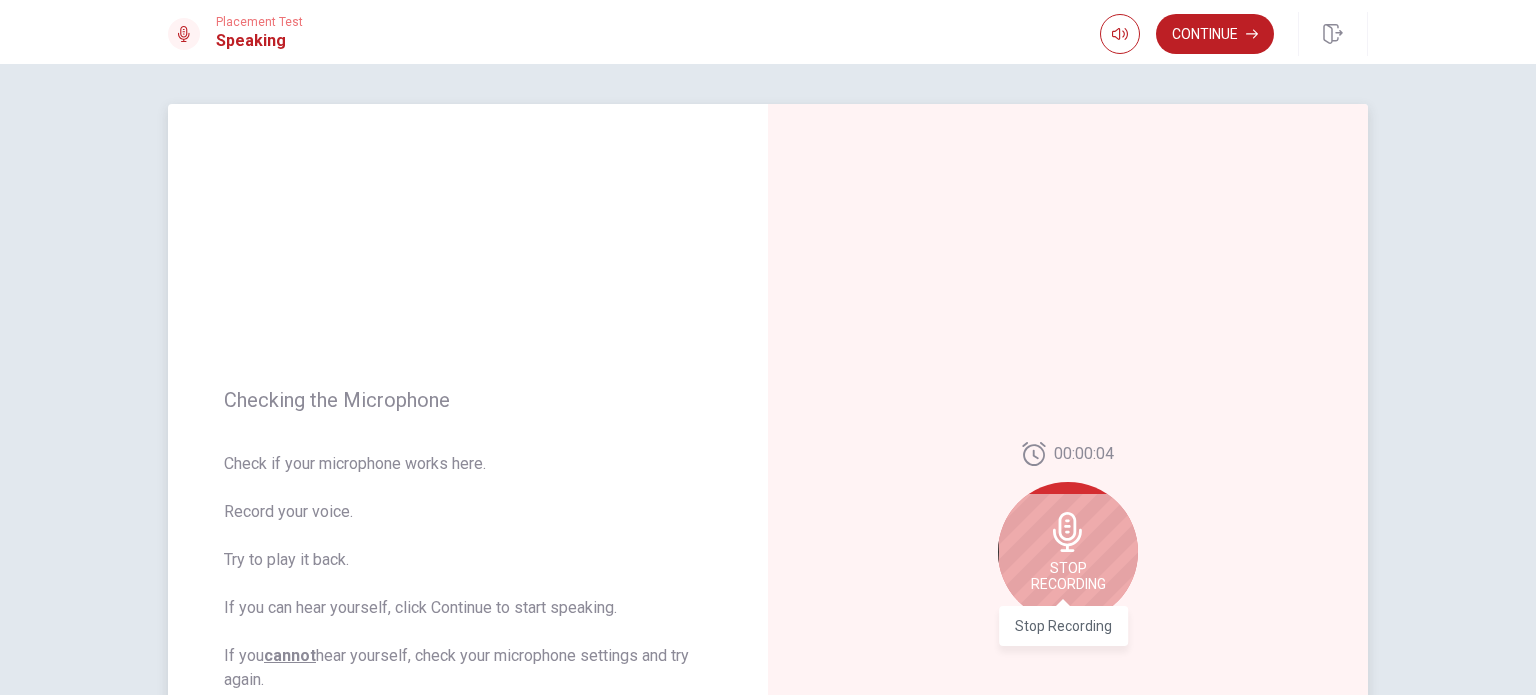 click on "Stop   Recording" at bounding box center (1068, 576) 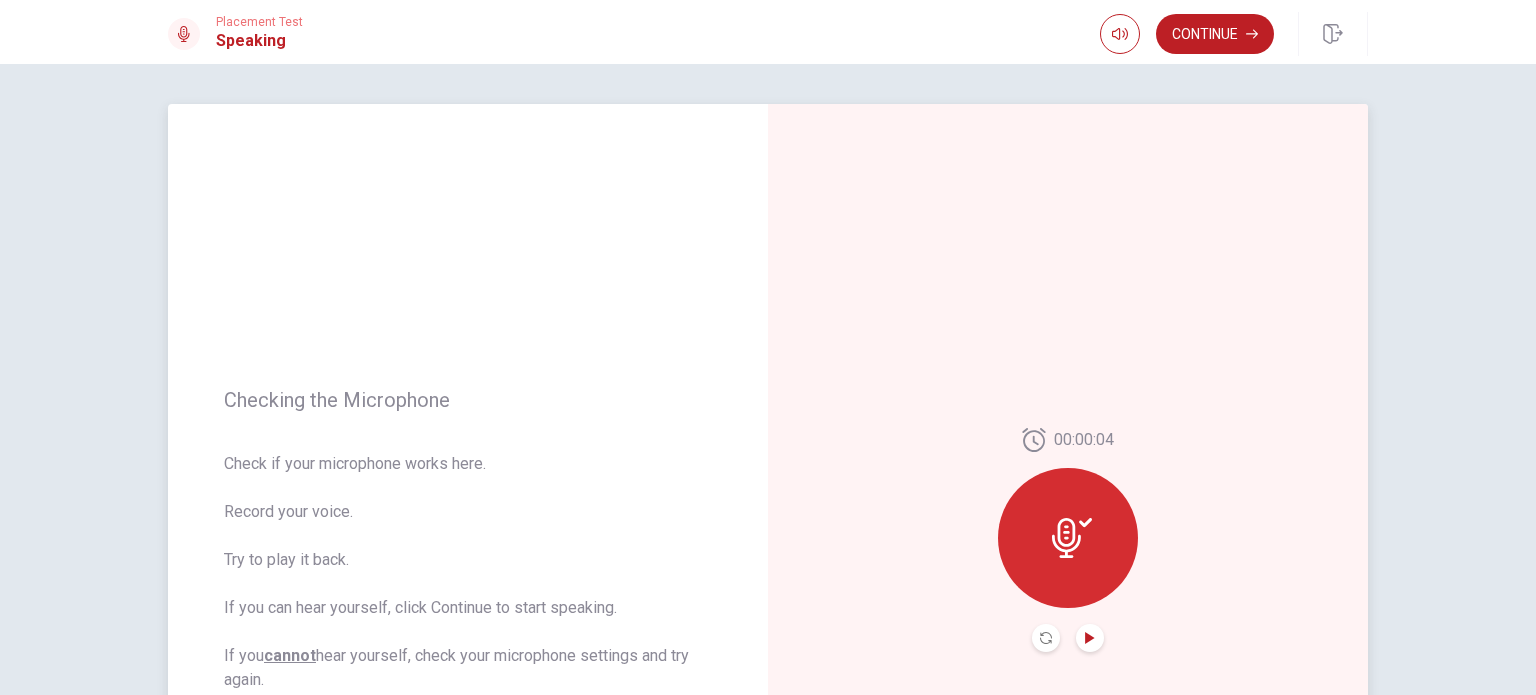 click 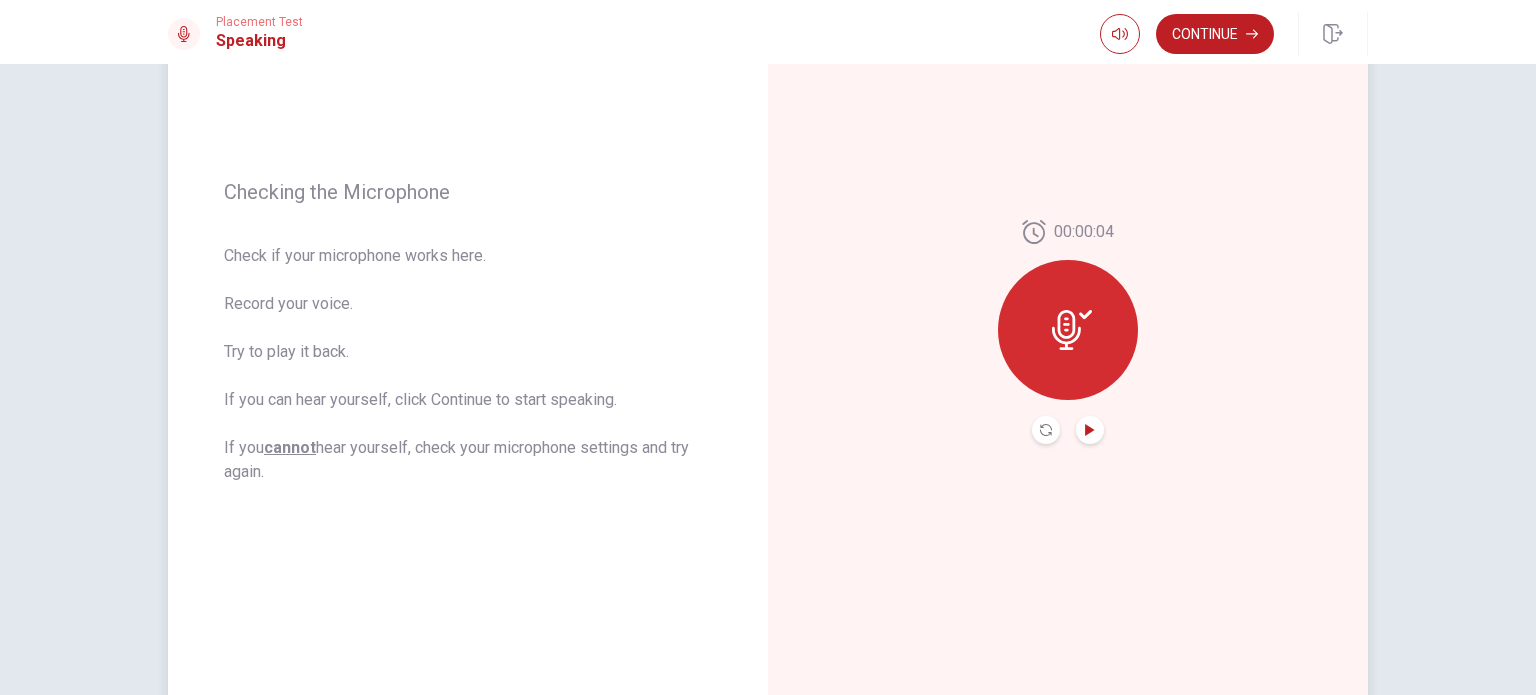 scroll, scrollTop: 84, scrollLeft: 0, axis: vertical 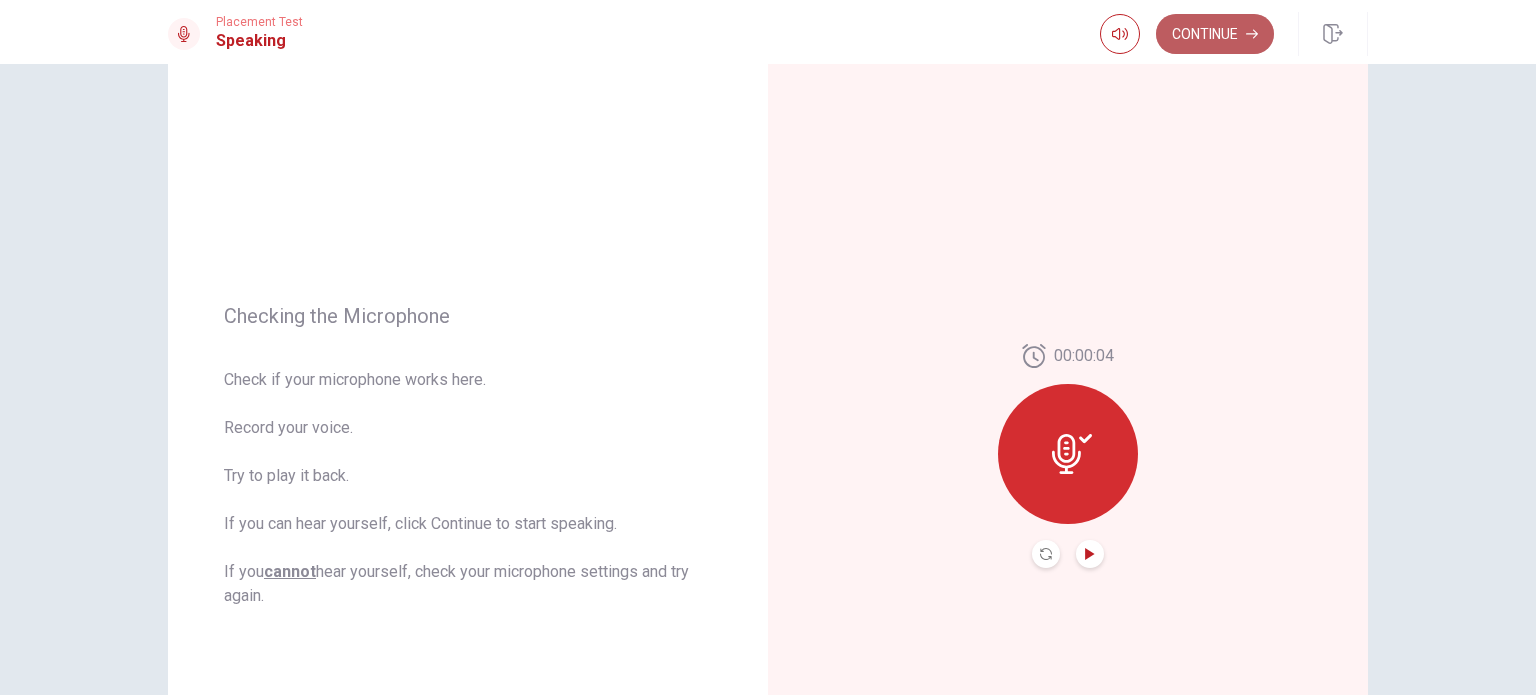 click on "Continue" at bounding box center [1215, 34] 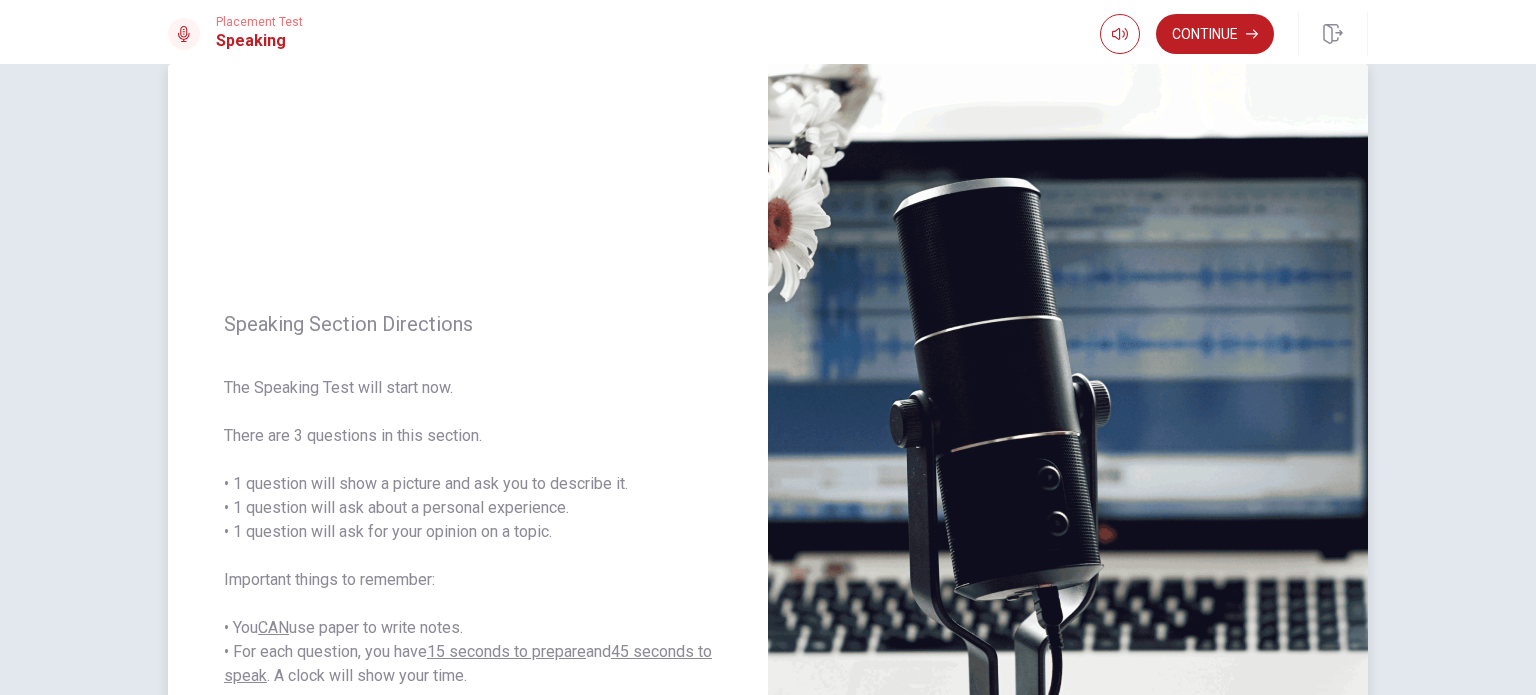 scroll, scrollTop: 0, scrollLeft: 0, axis: both 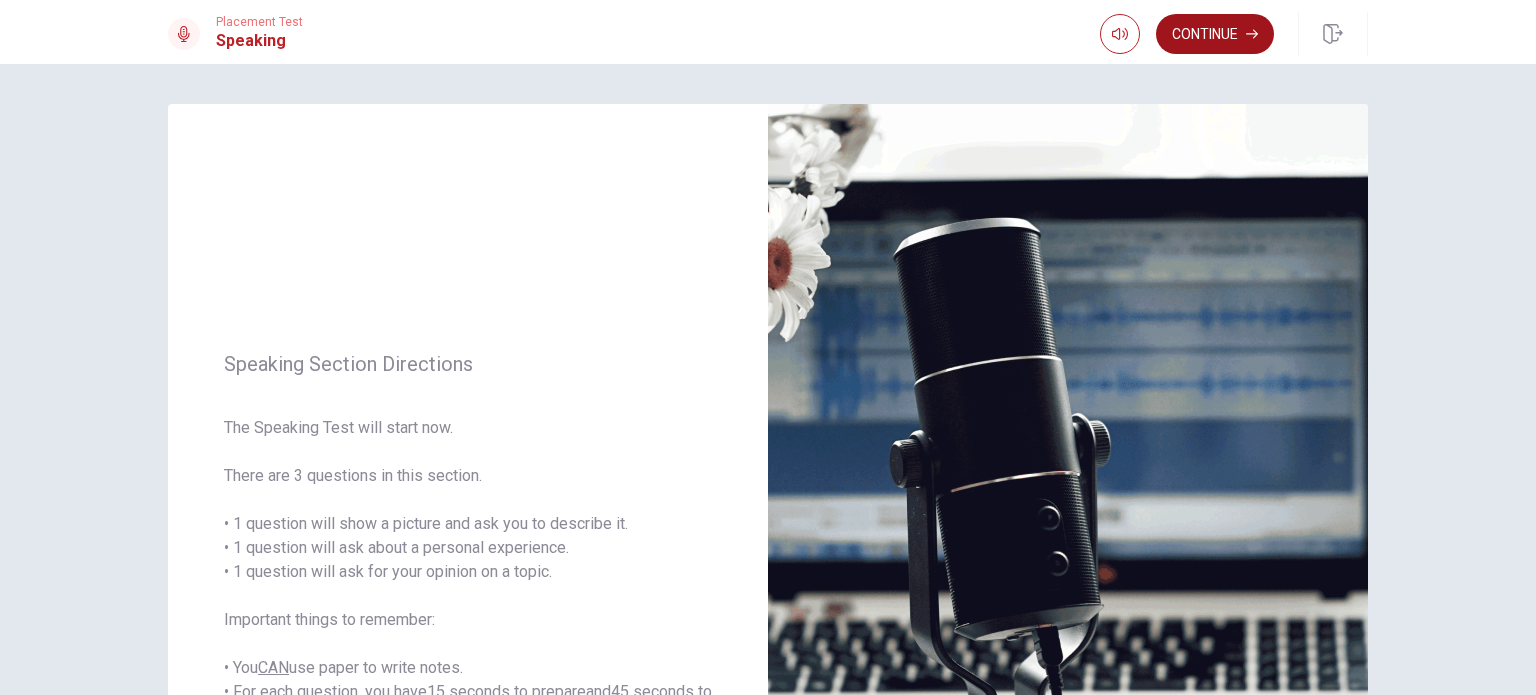 click on "Continue" at bounding box center [1215, 34] 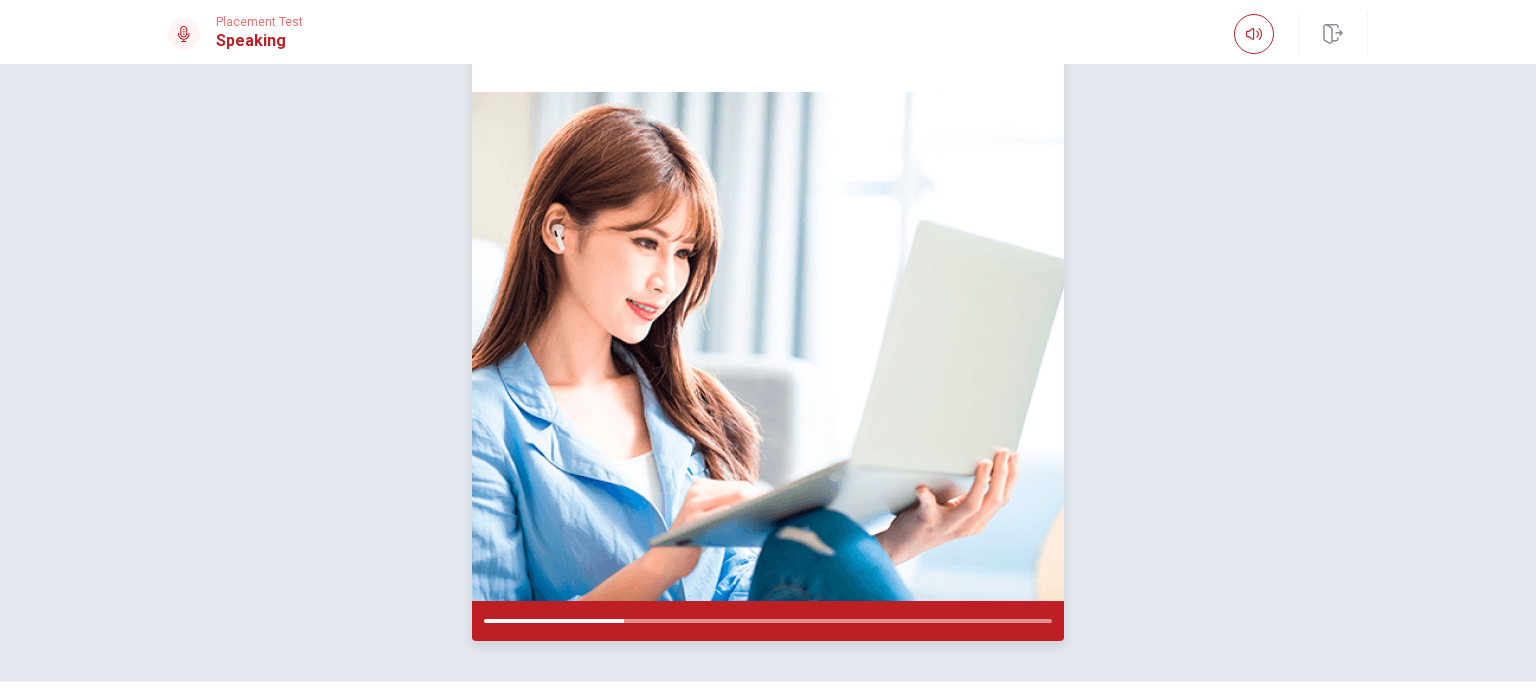 scroll, scrollTop: 181, scrollLeft: 0, axis: vertical 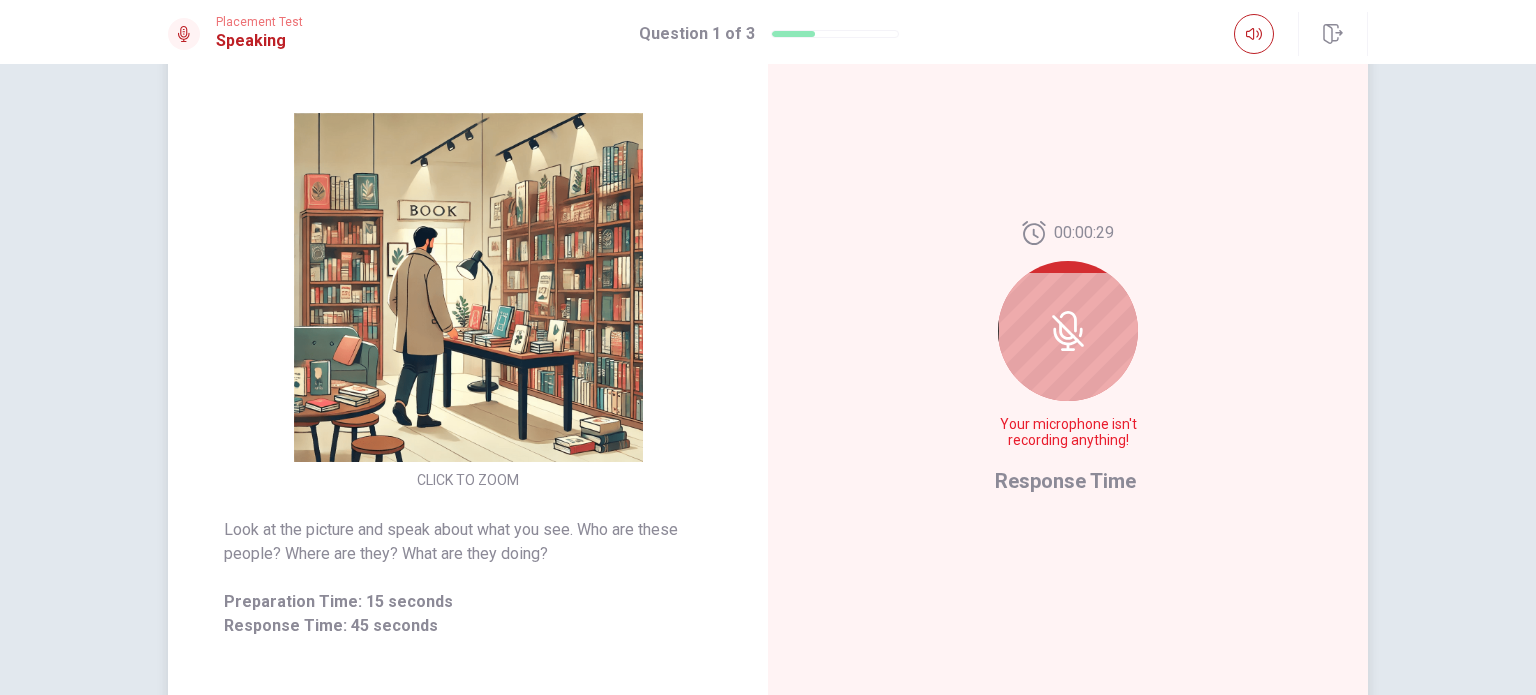 click at bounding box center (1068, 331) 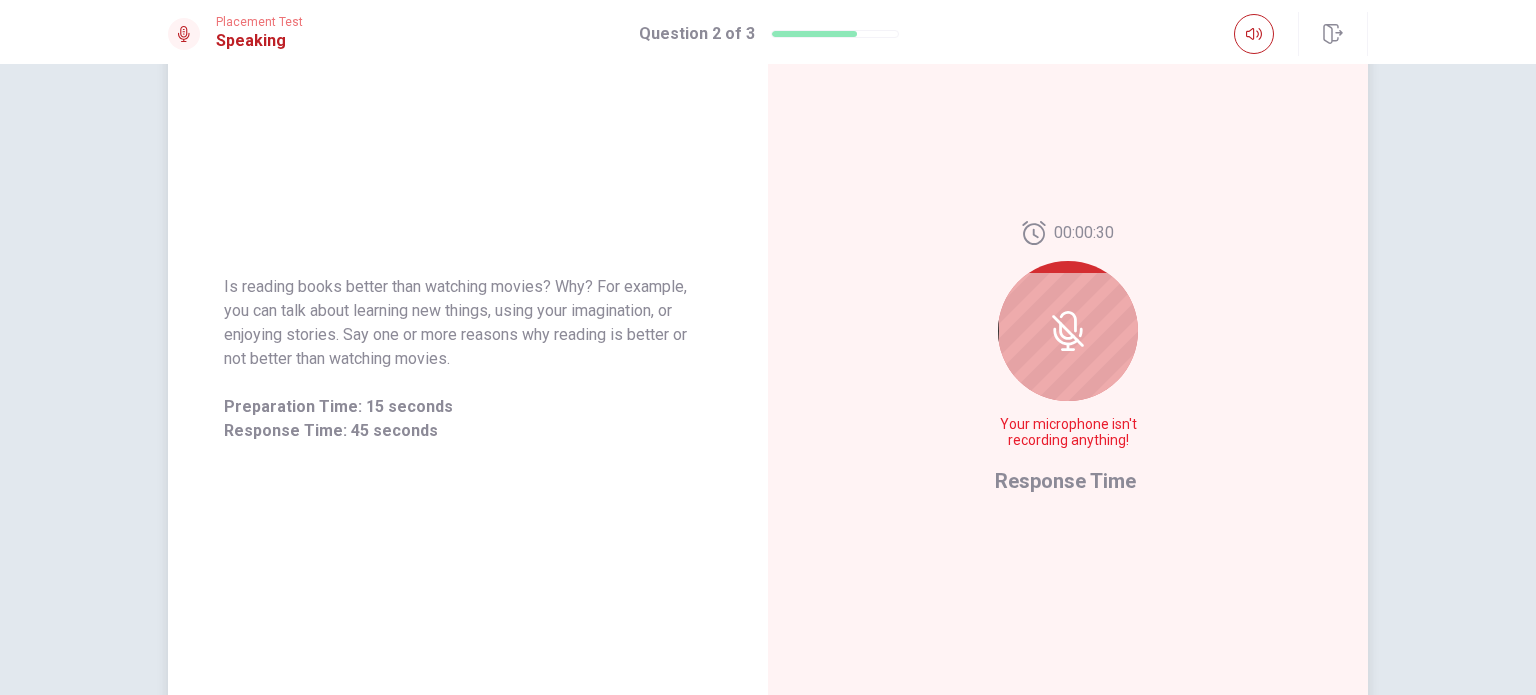 click at bounding box center [1068, 331] 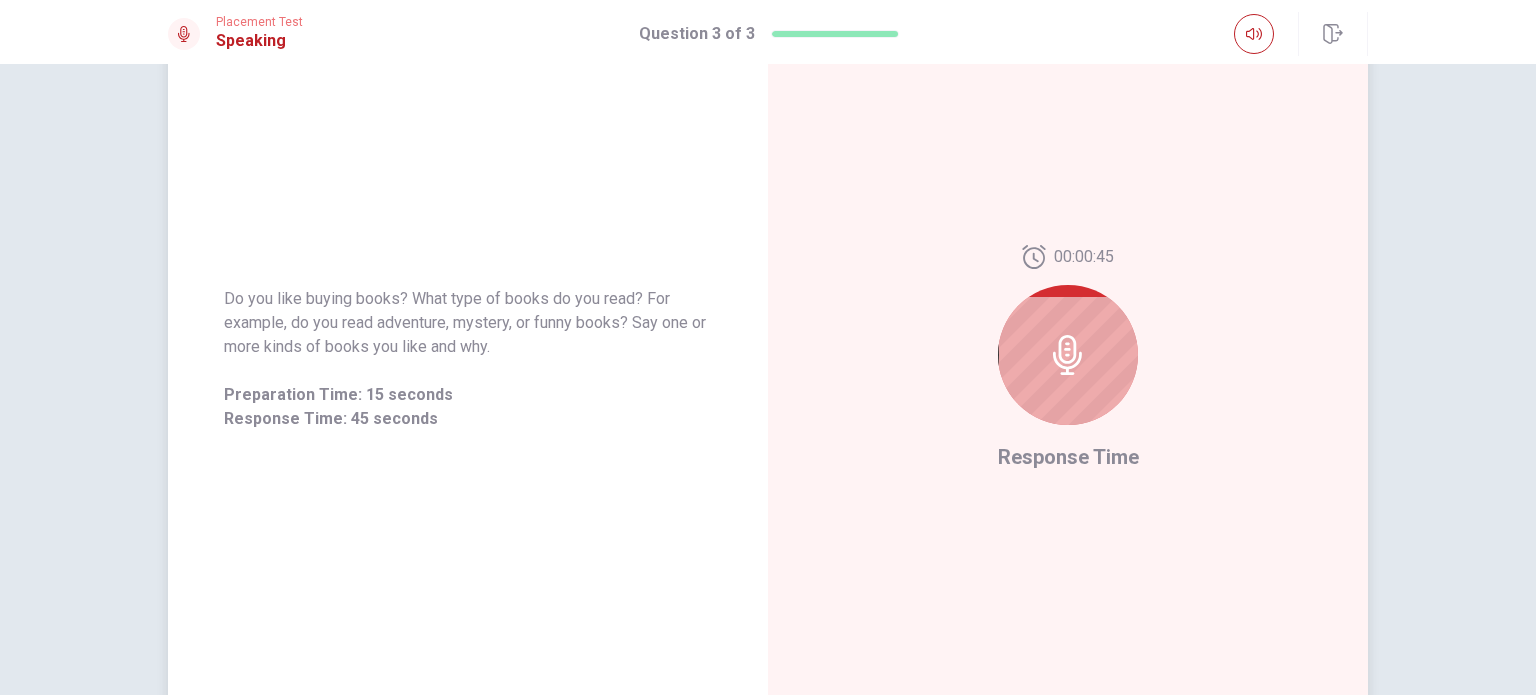 click 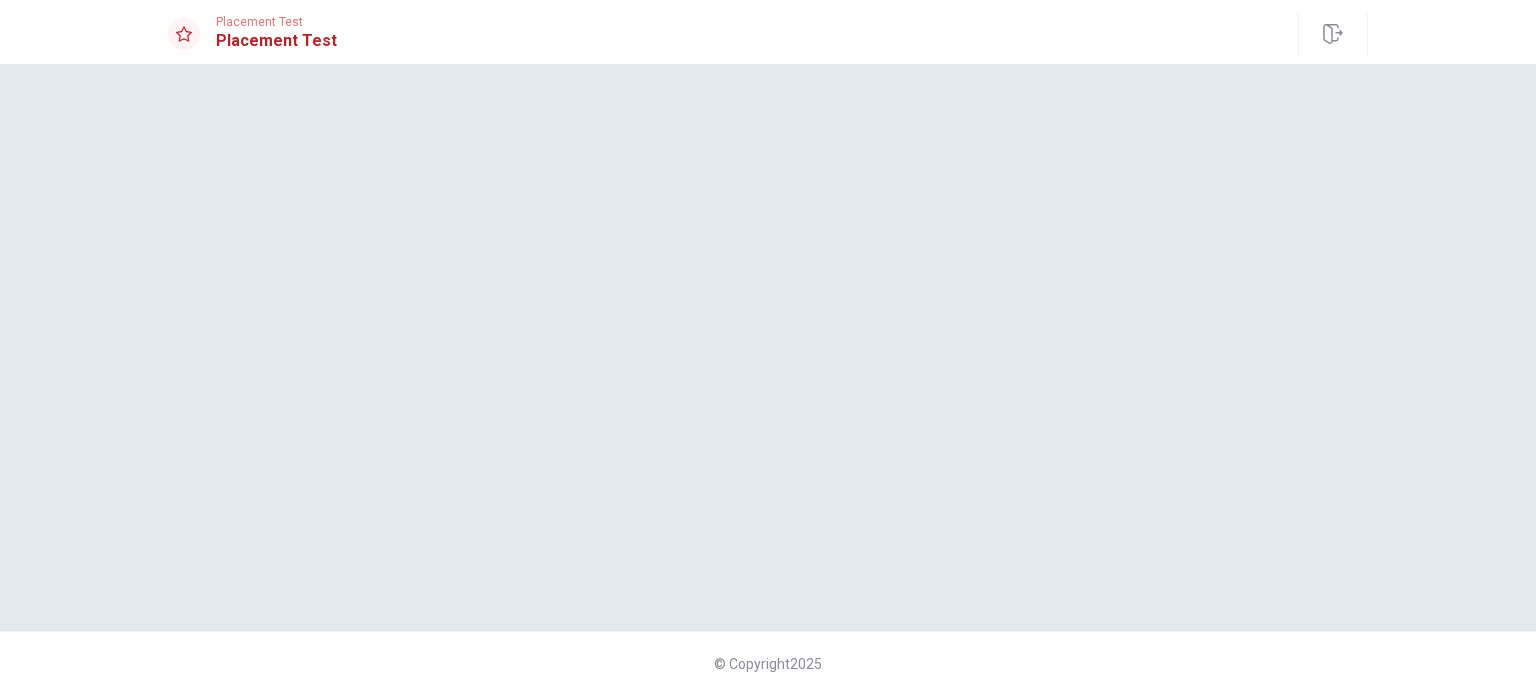 scroll, scrollTop: 0, scrollLeft: 0, axis: both 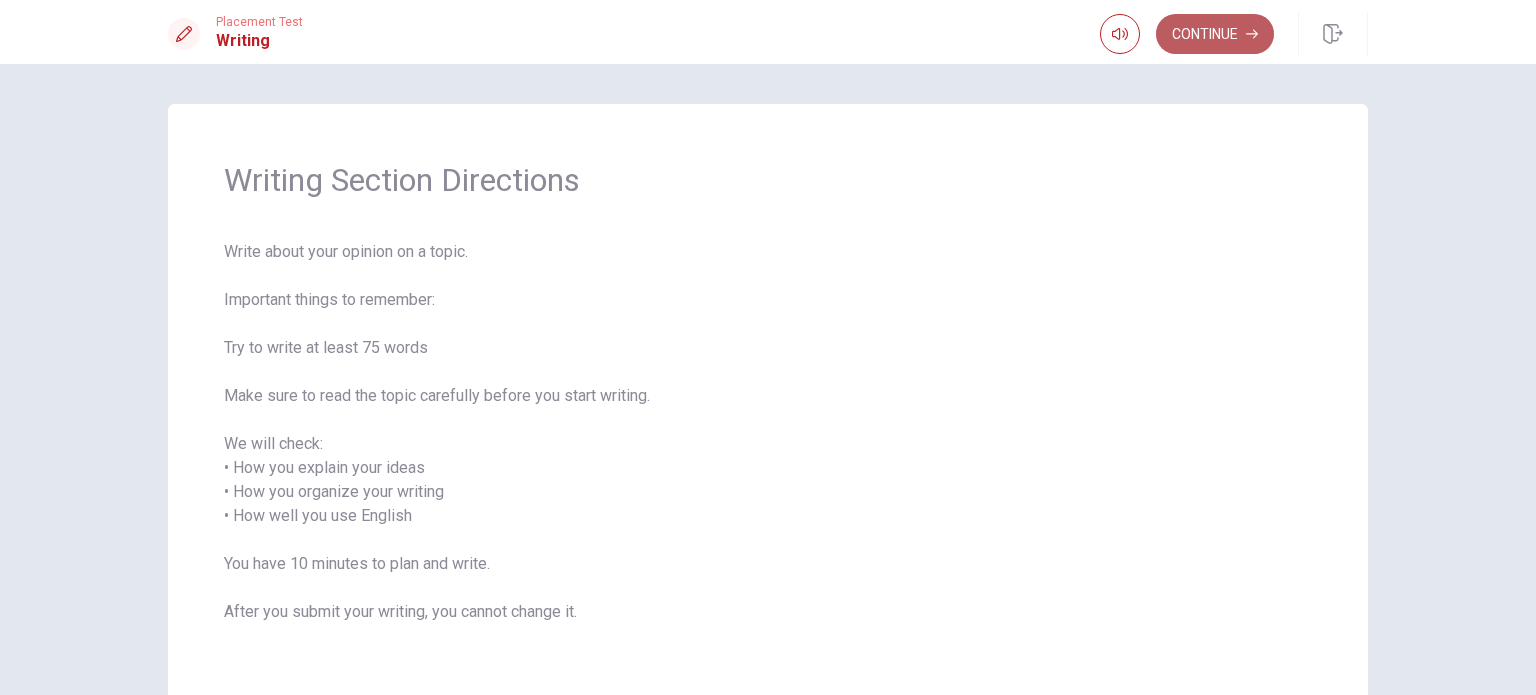 click on "Continue" at bounding box center [1215, 34] 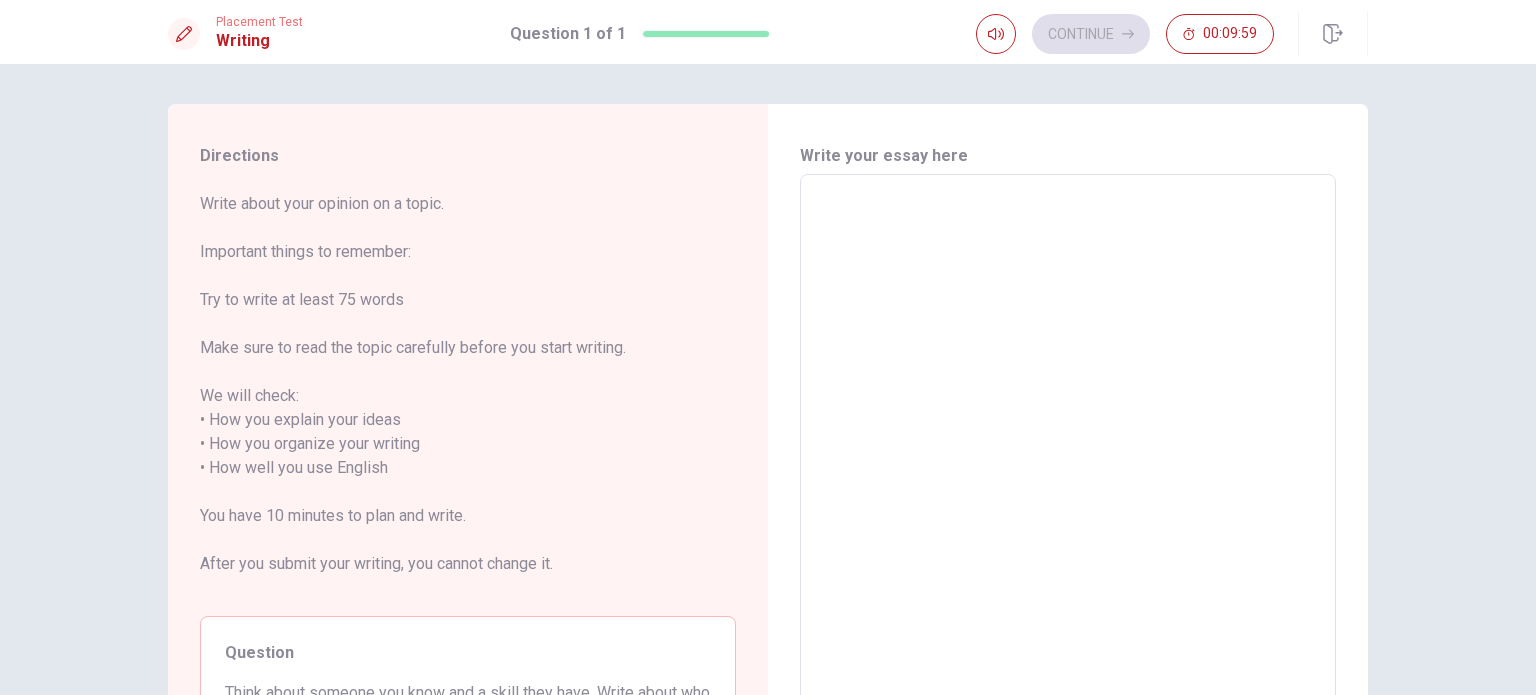 click at bounding box center (1068, 468) 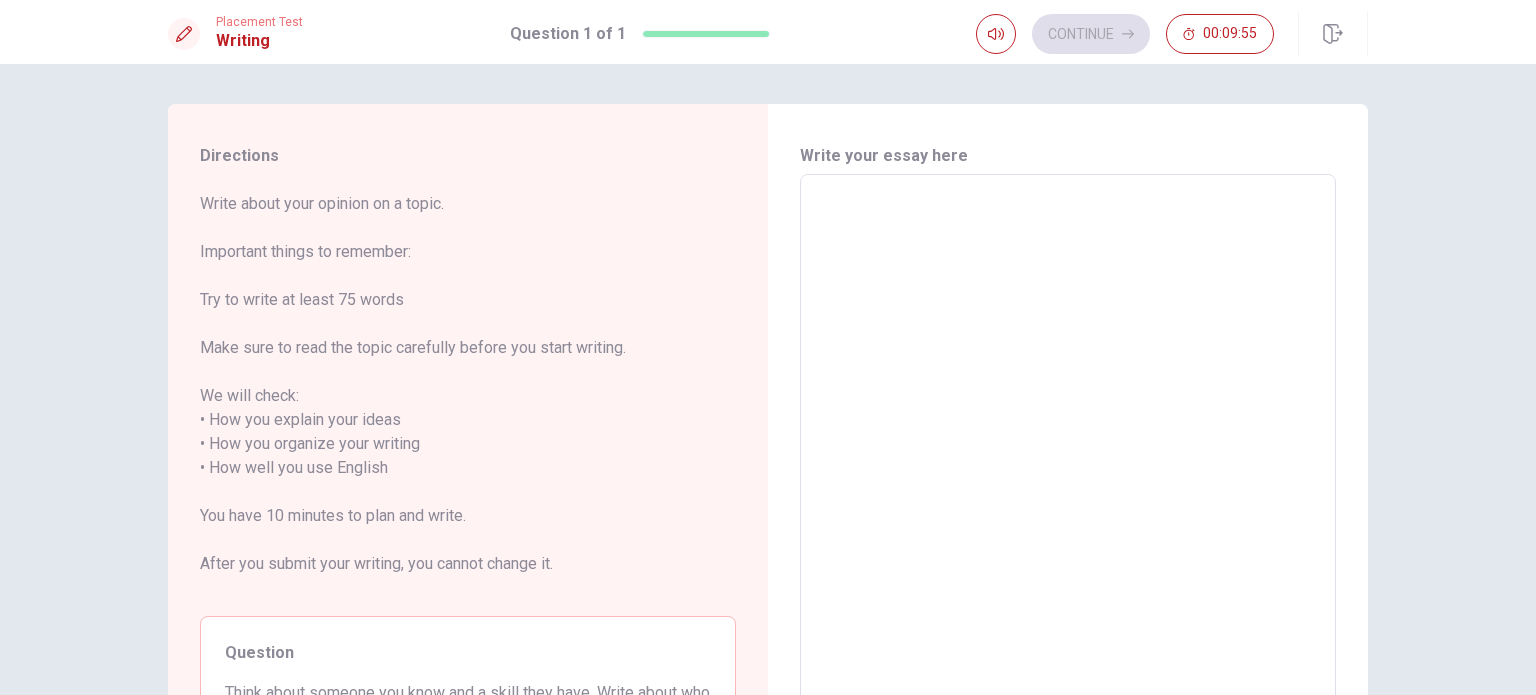 type on "T" 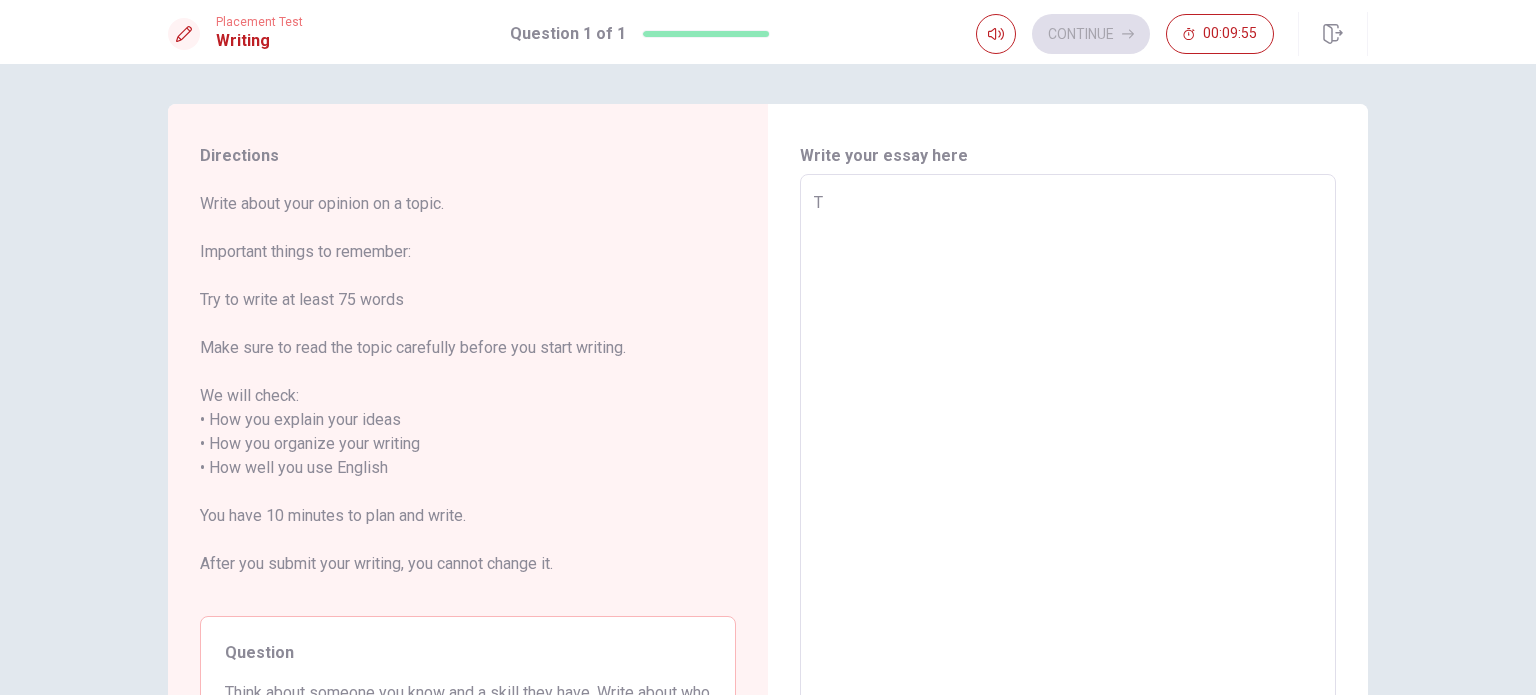 type on "x" 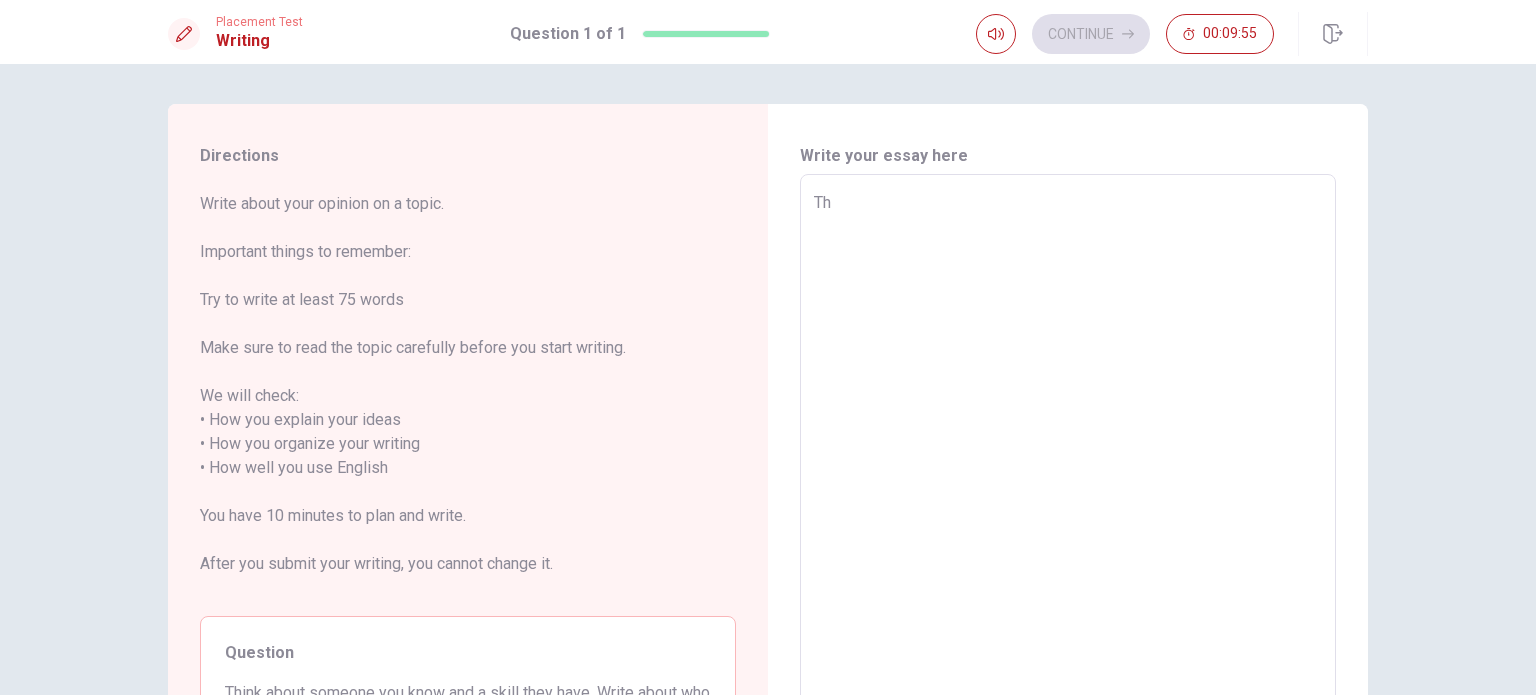 type on "x" 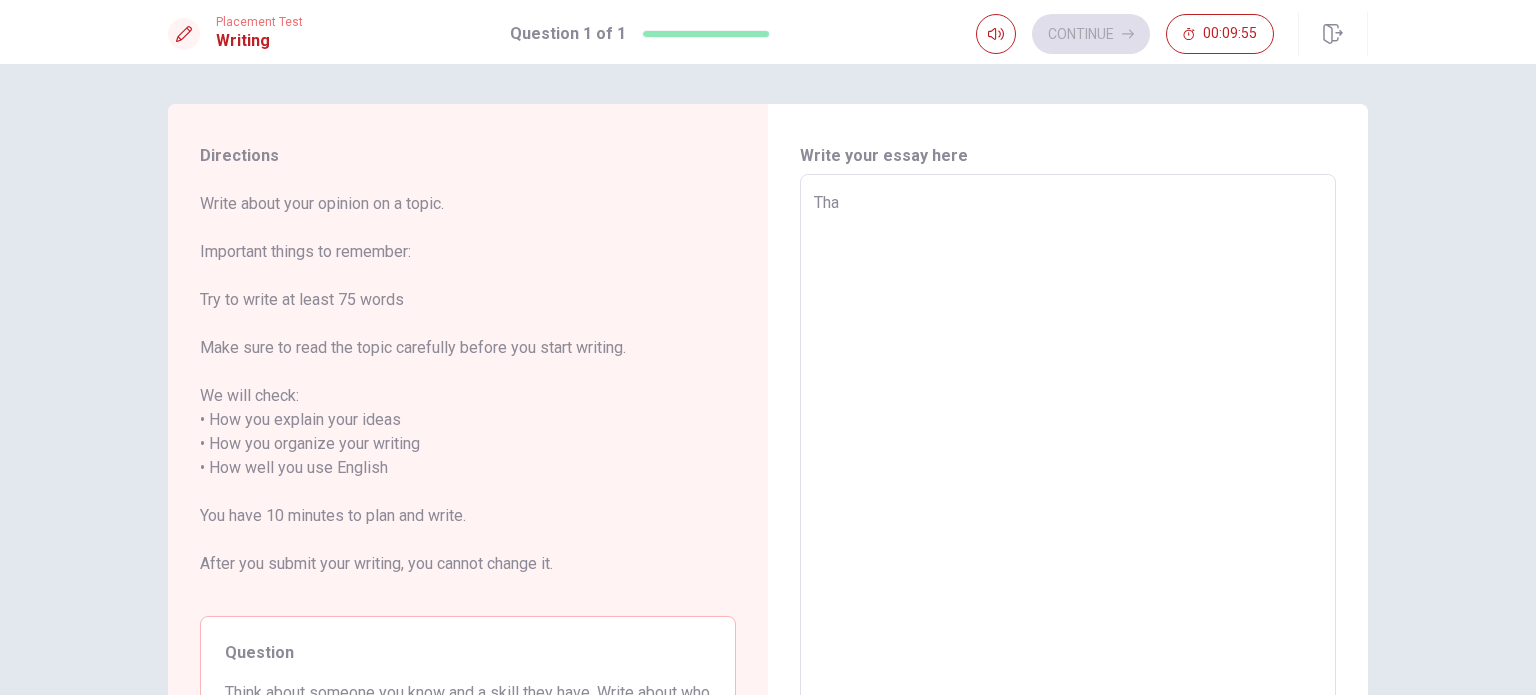 type on "x" 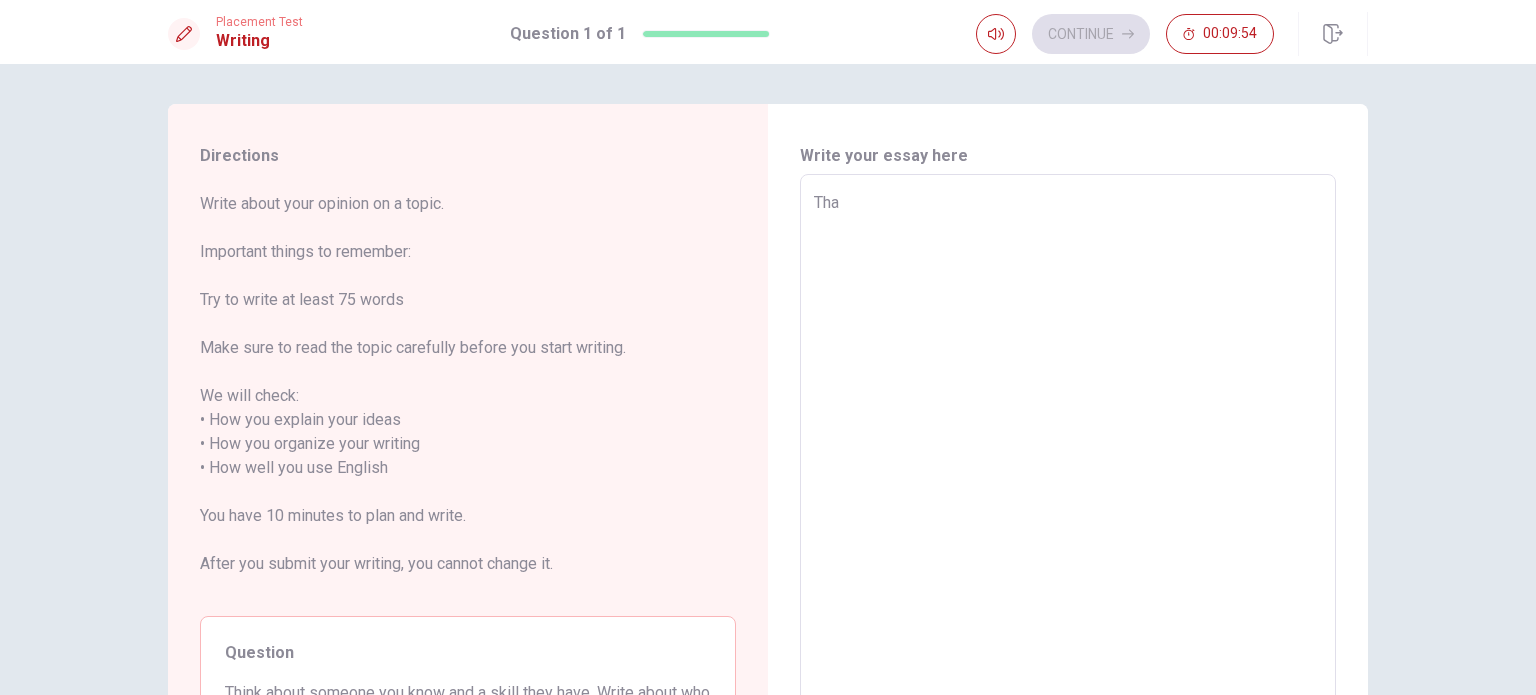 type on "Tha" 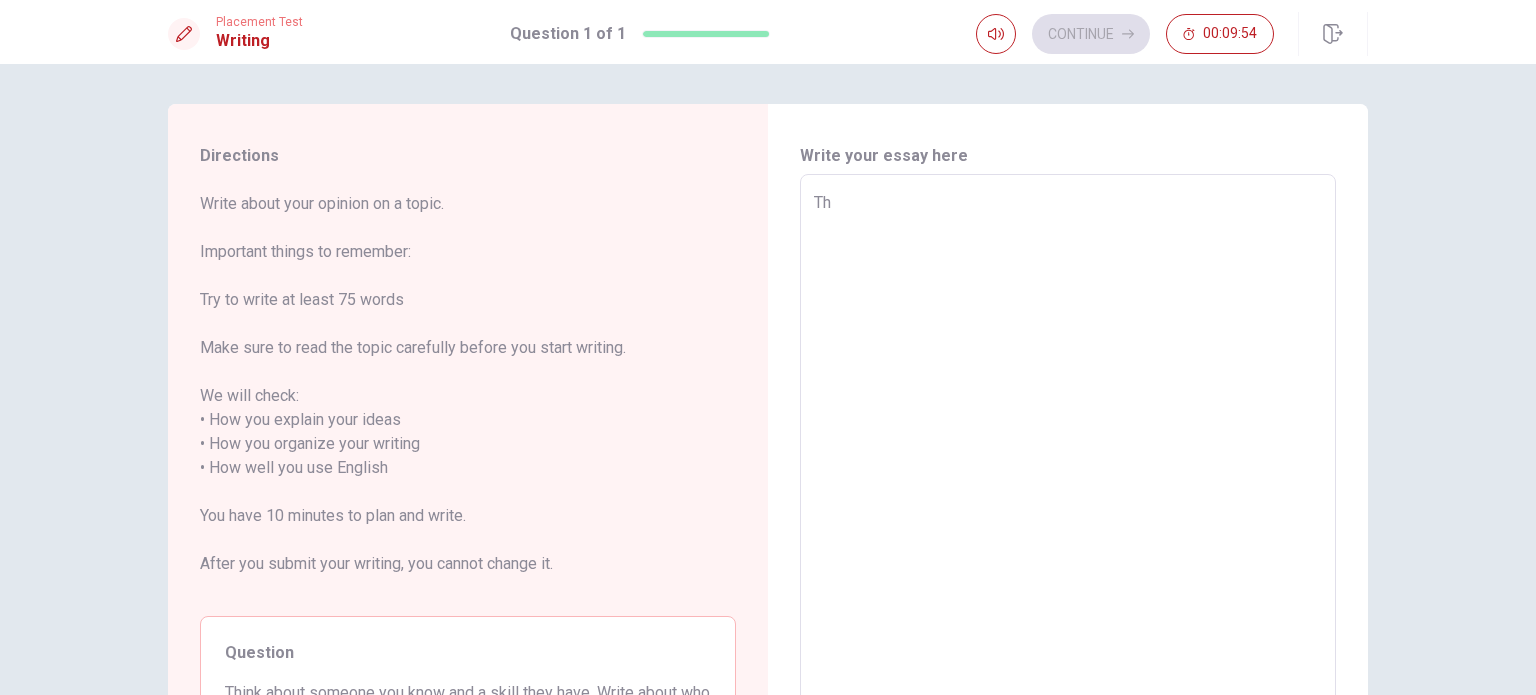 type on "x" 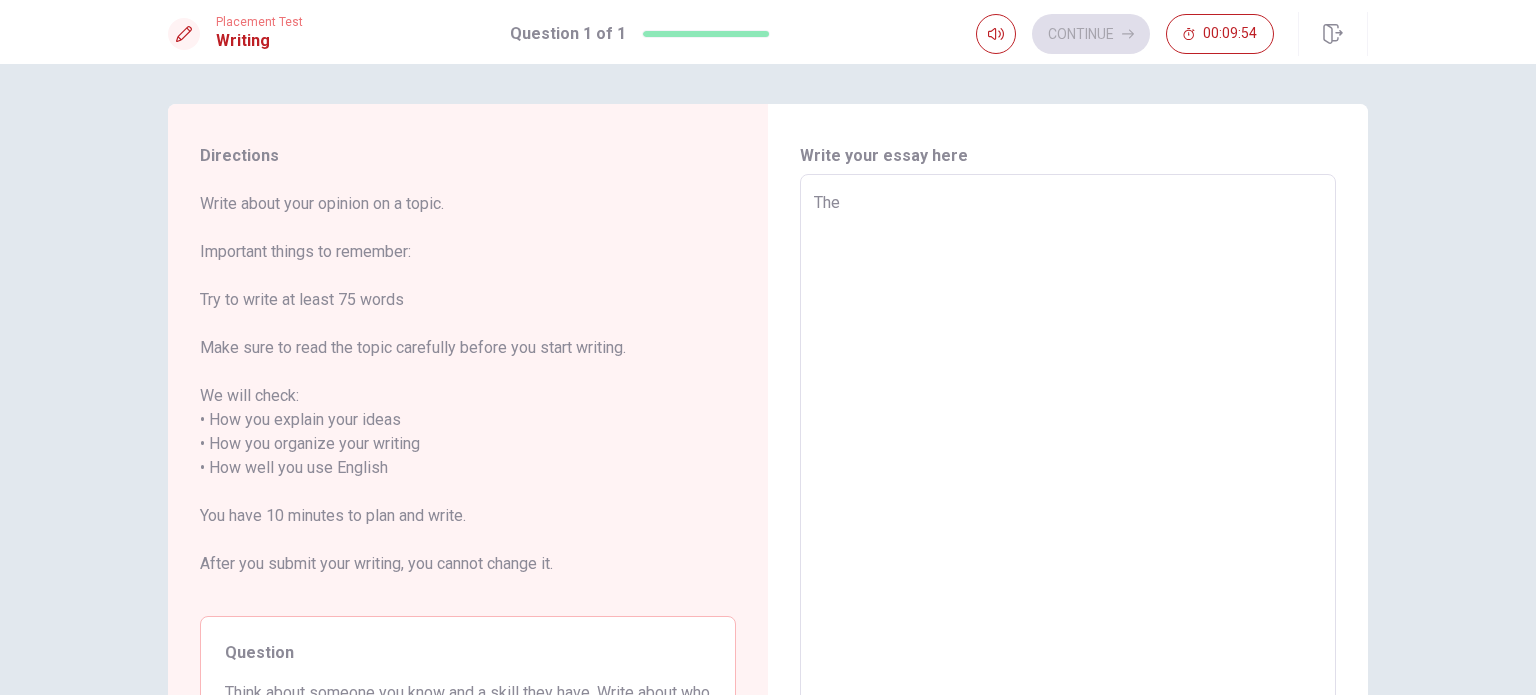 type on "x" 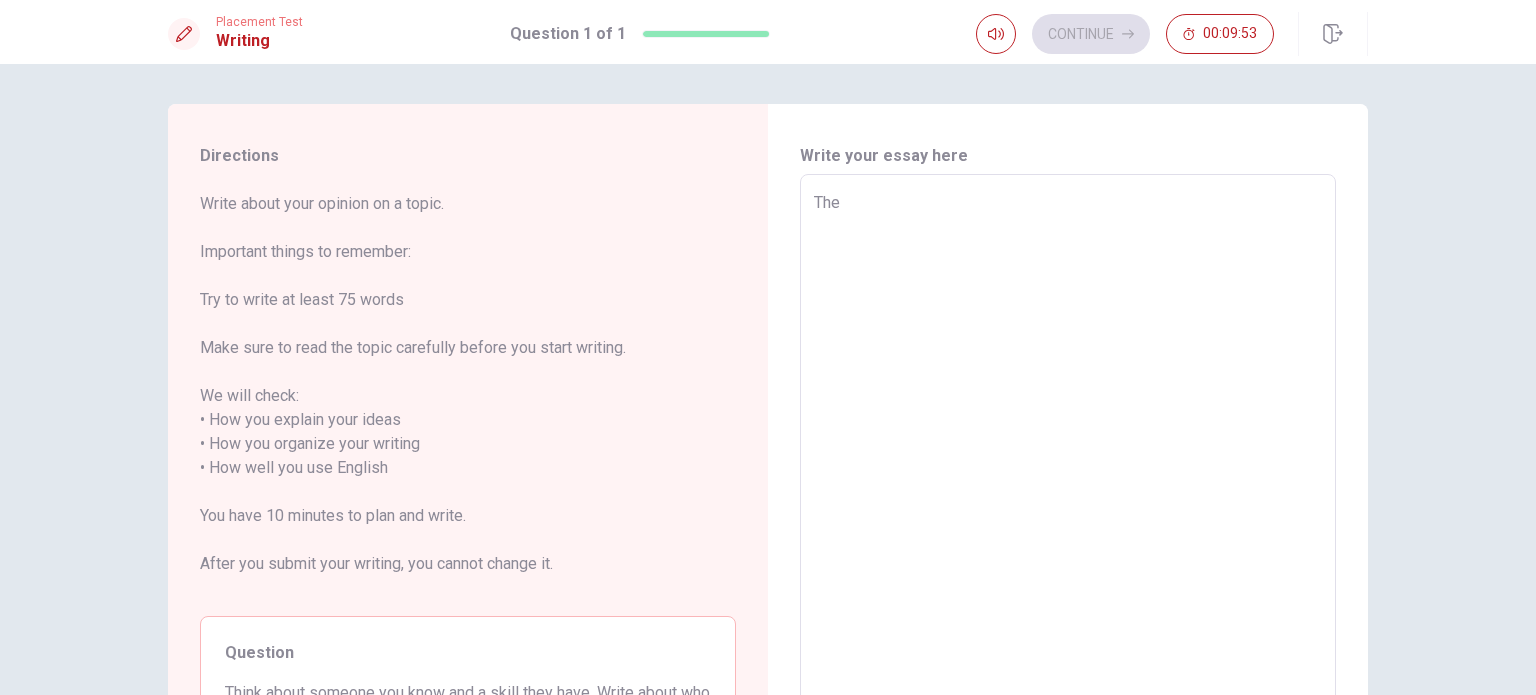 type on "The" 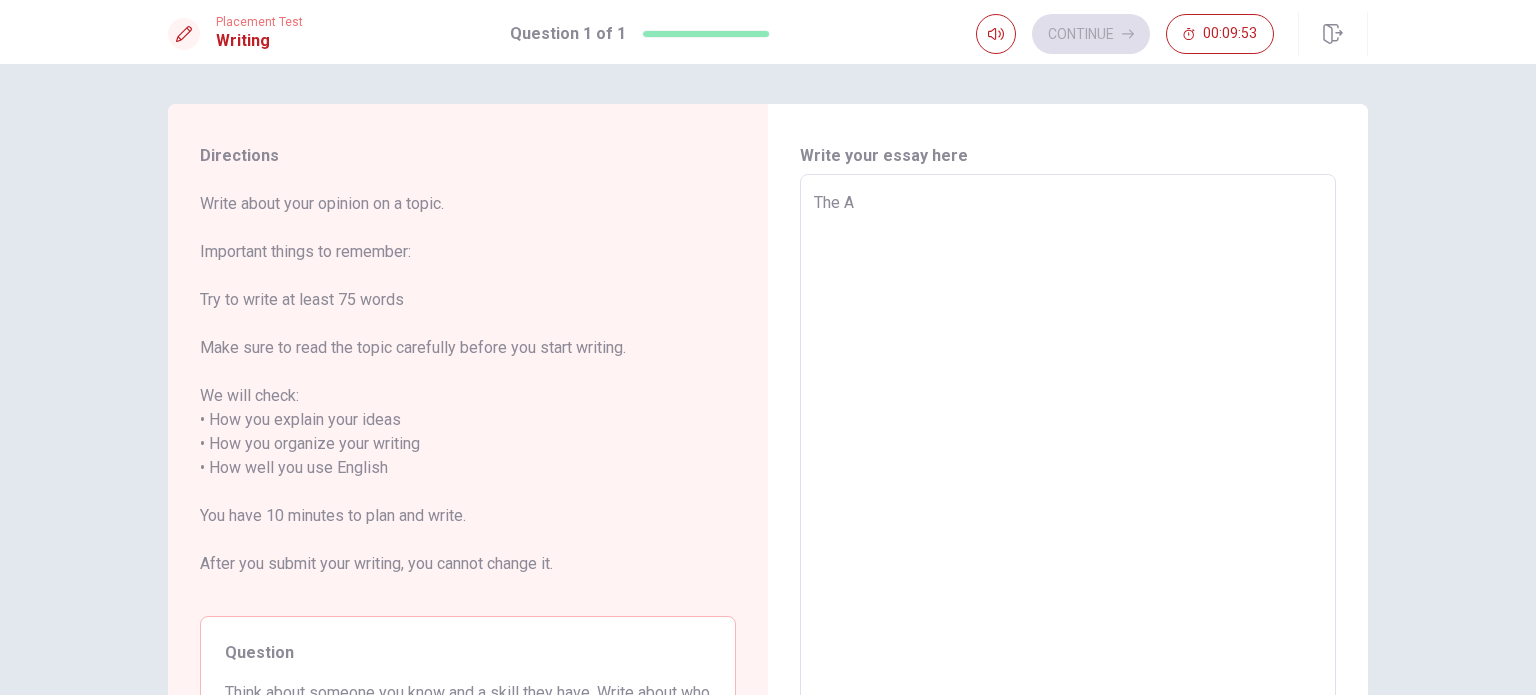 type on "x" 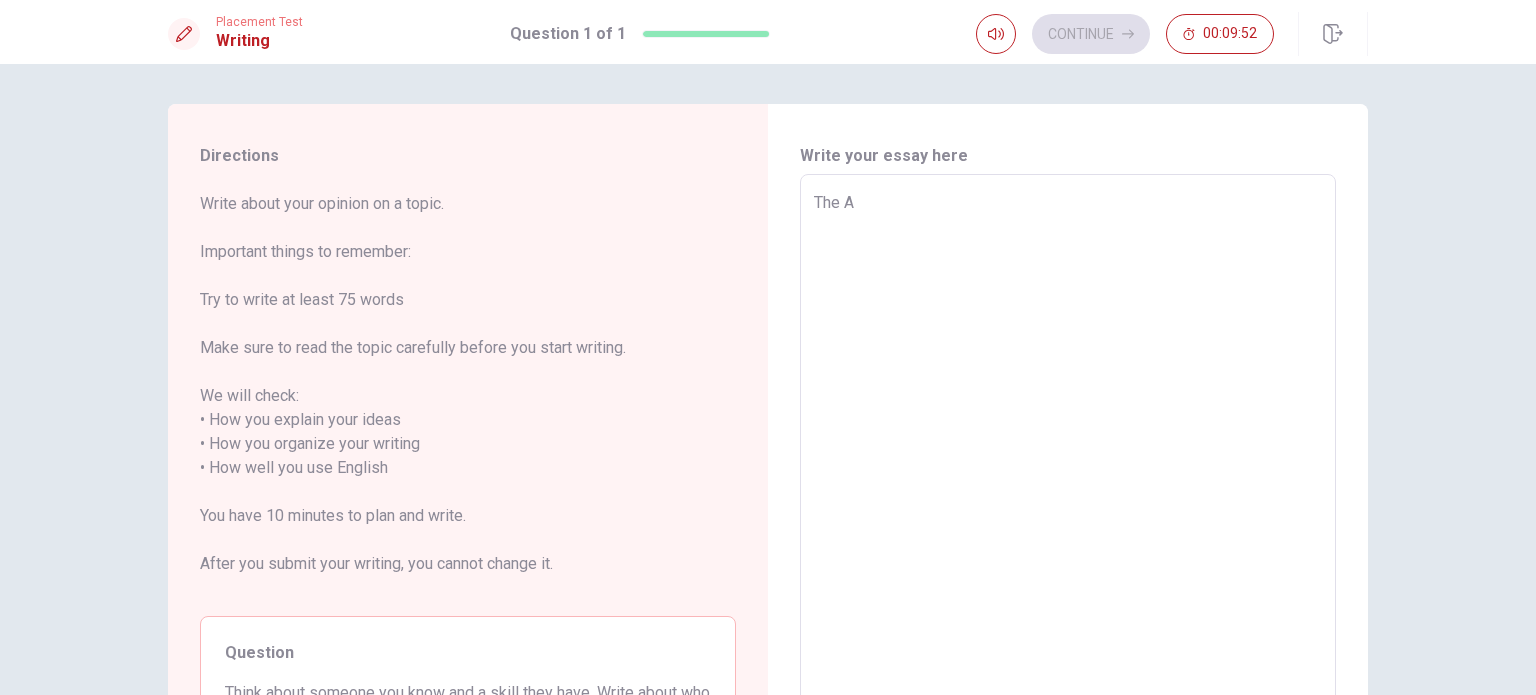 type on "The Am" 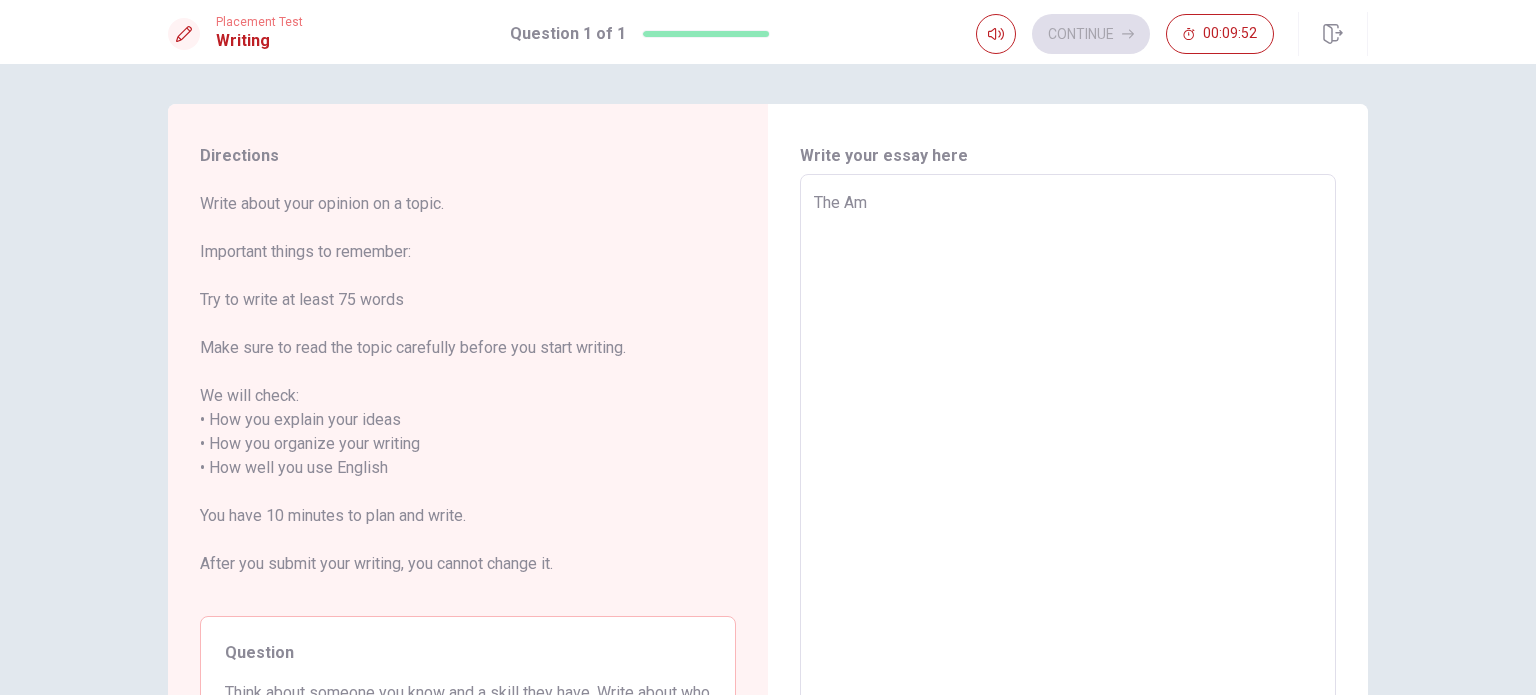 type on "x" 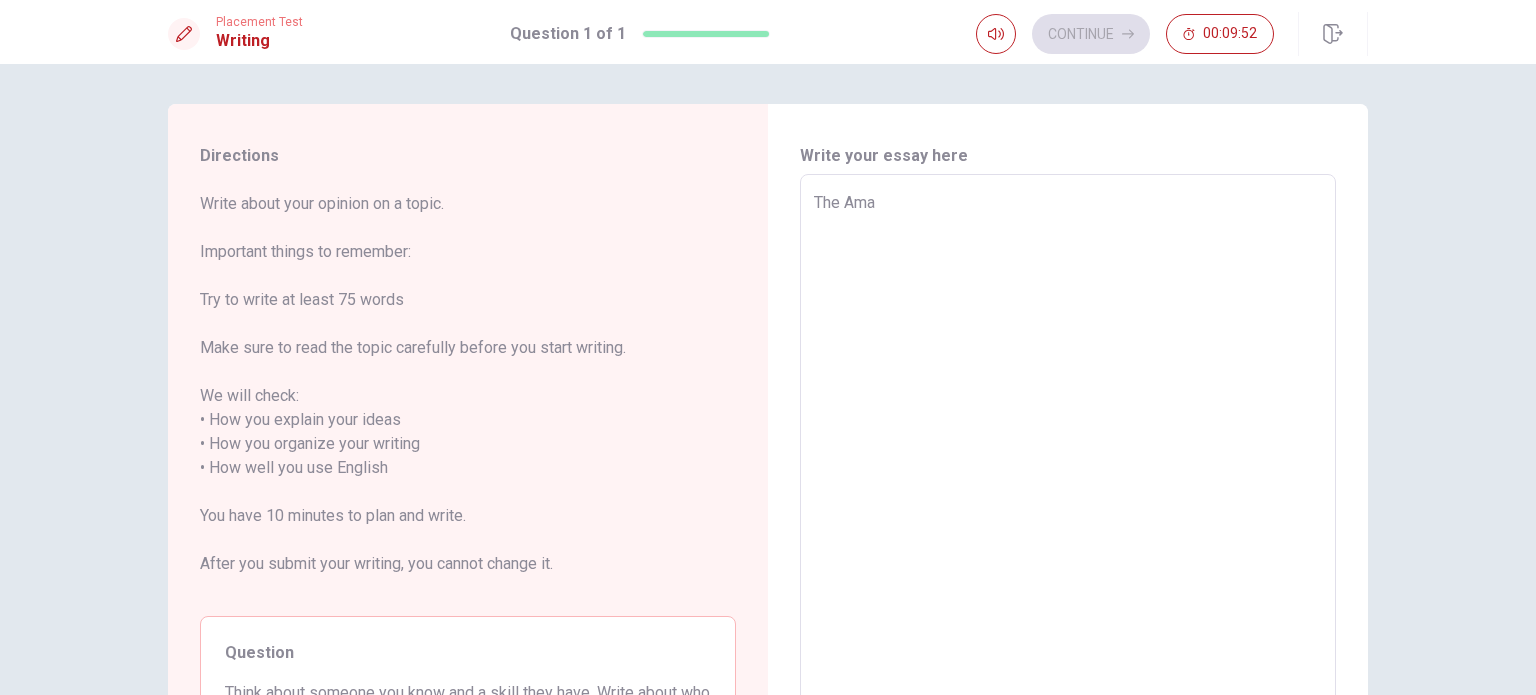 type on "x" 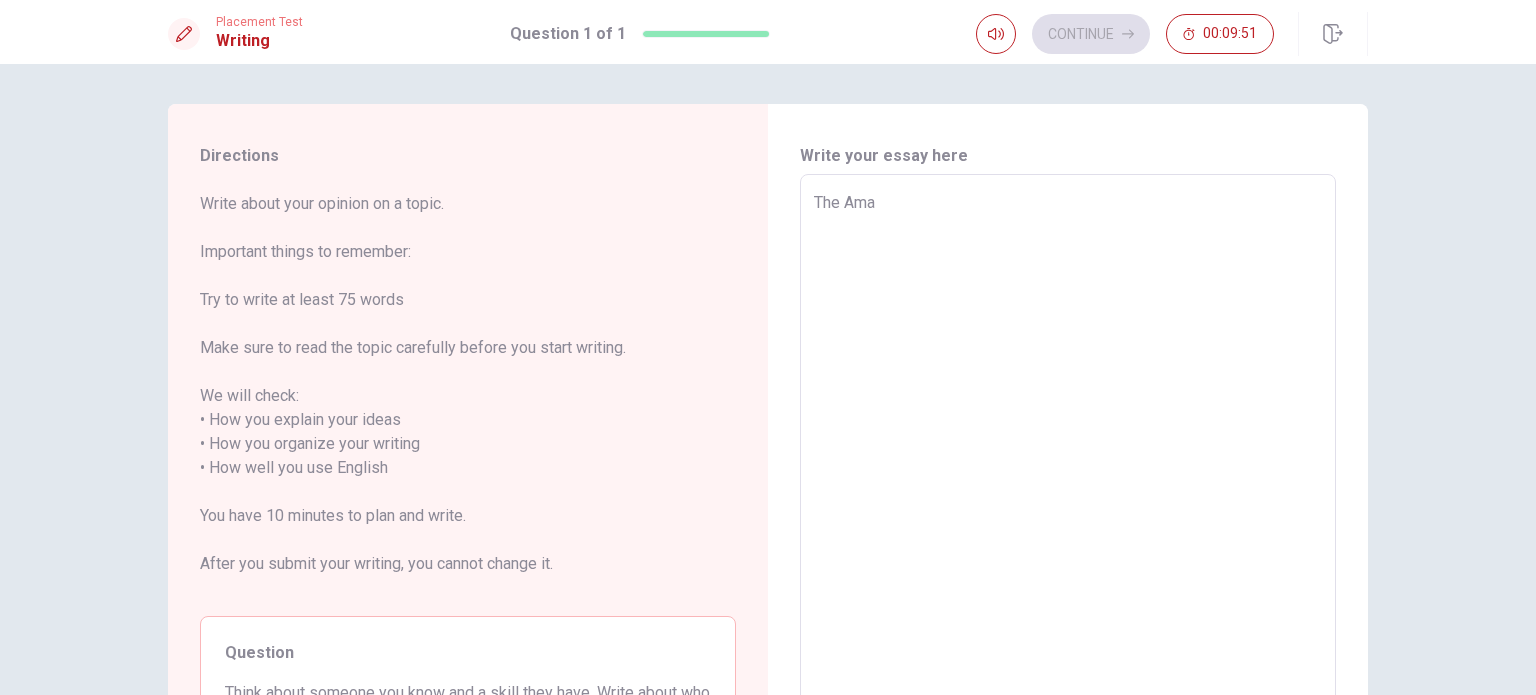 type on "The Amaz" 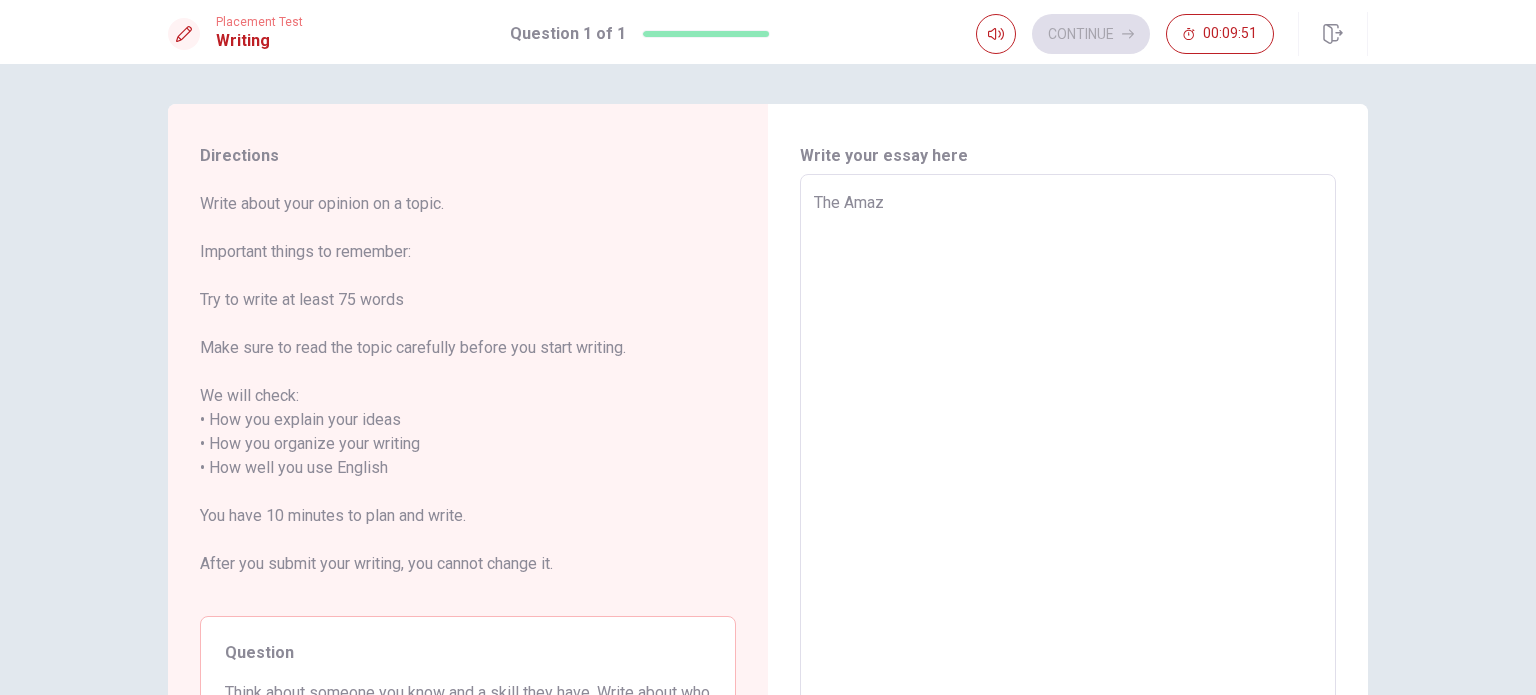 type on "x" 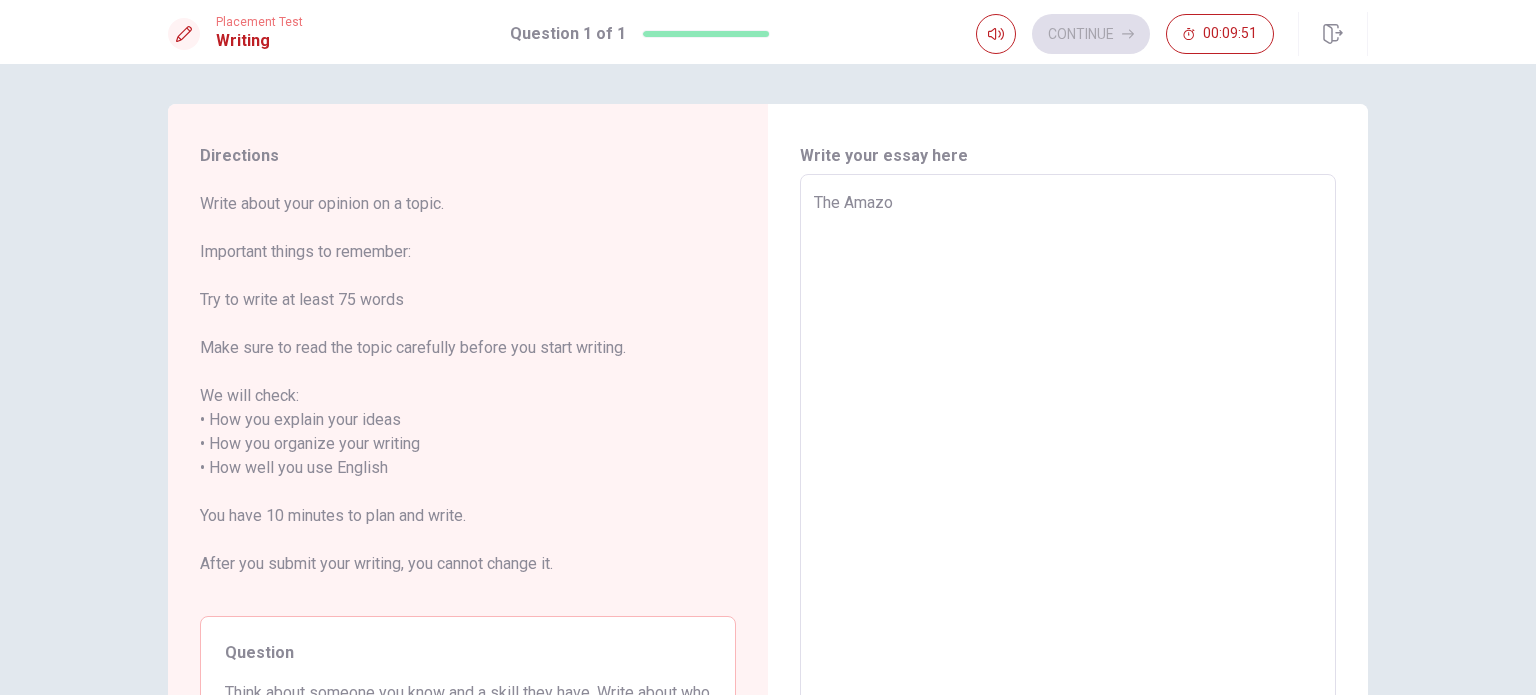 type on "x" 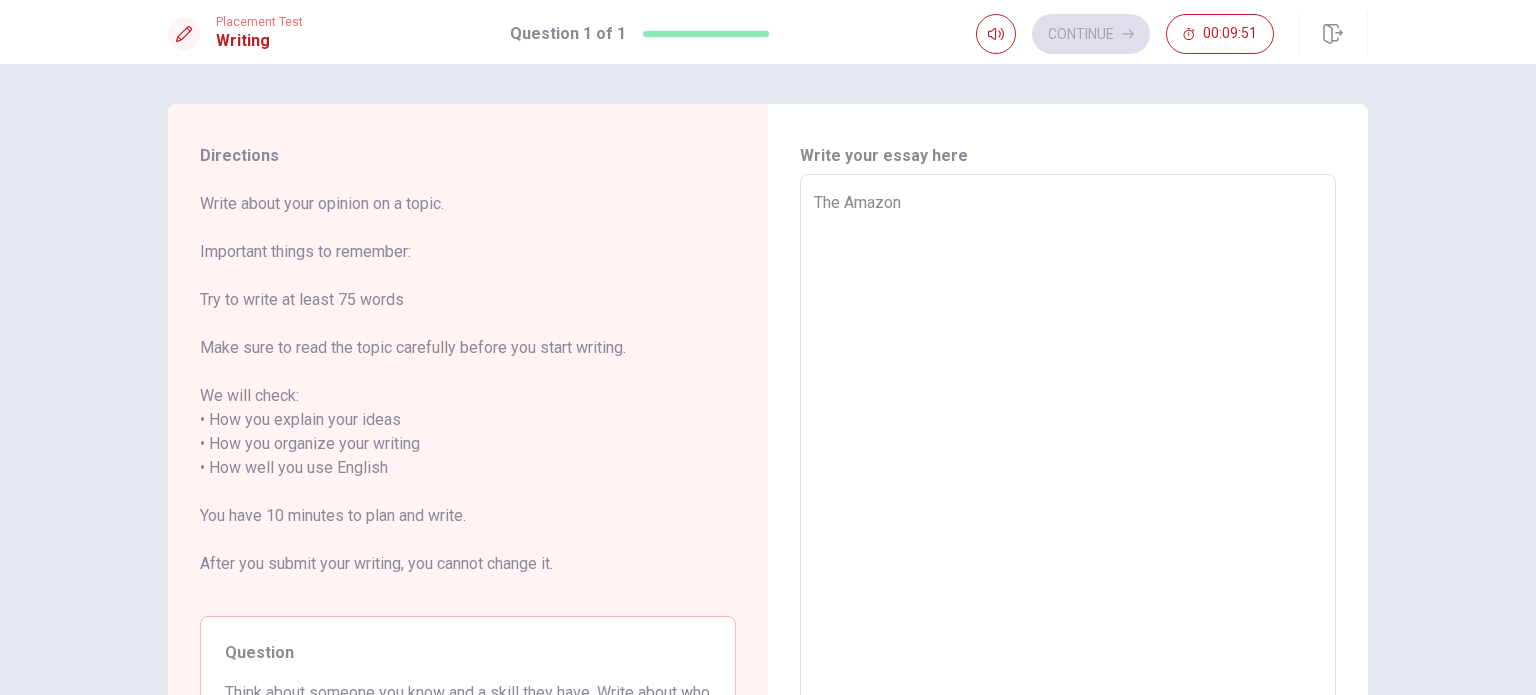 type on "x" 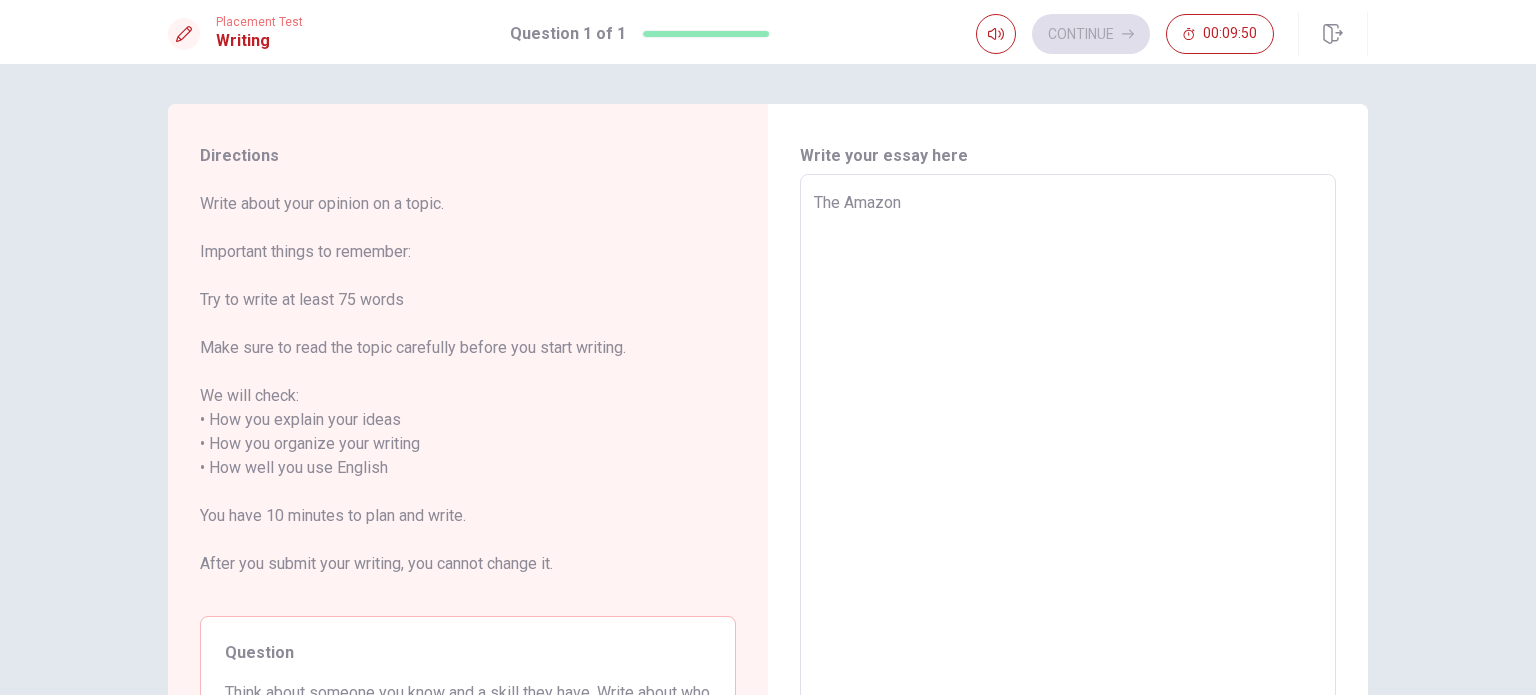 type on "The Amazon r" 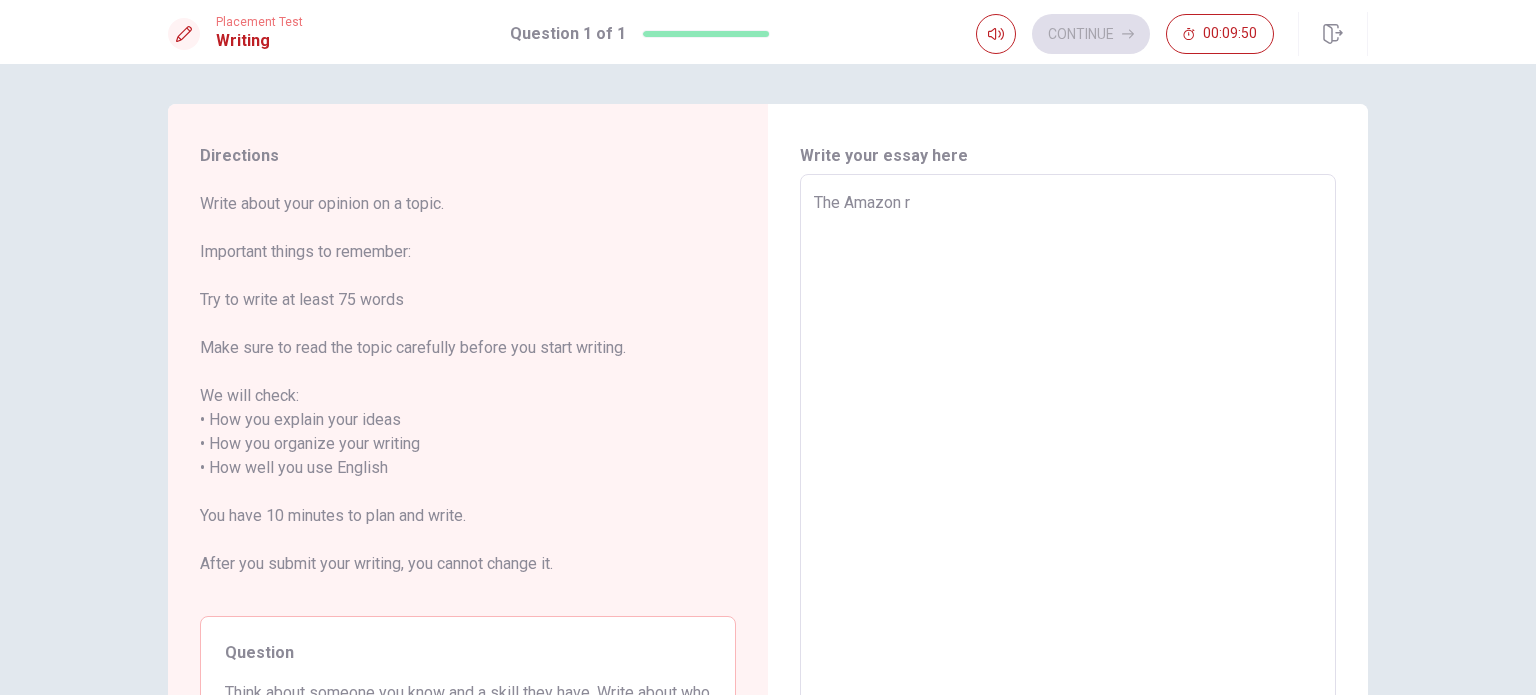 type on "x" 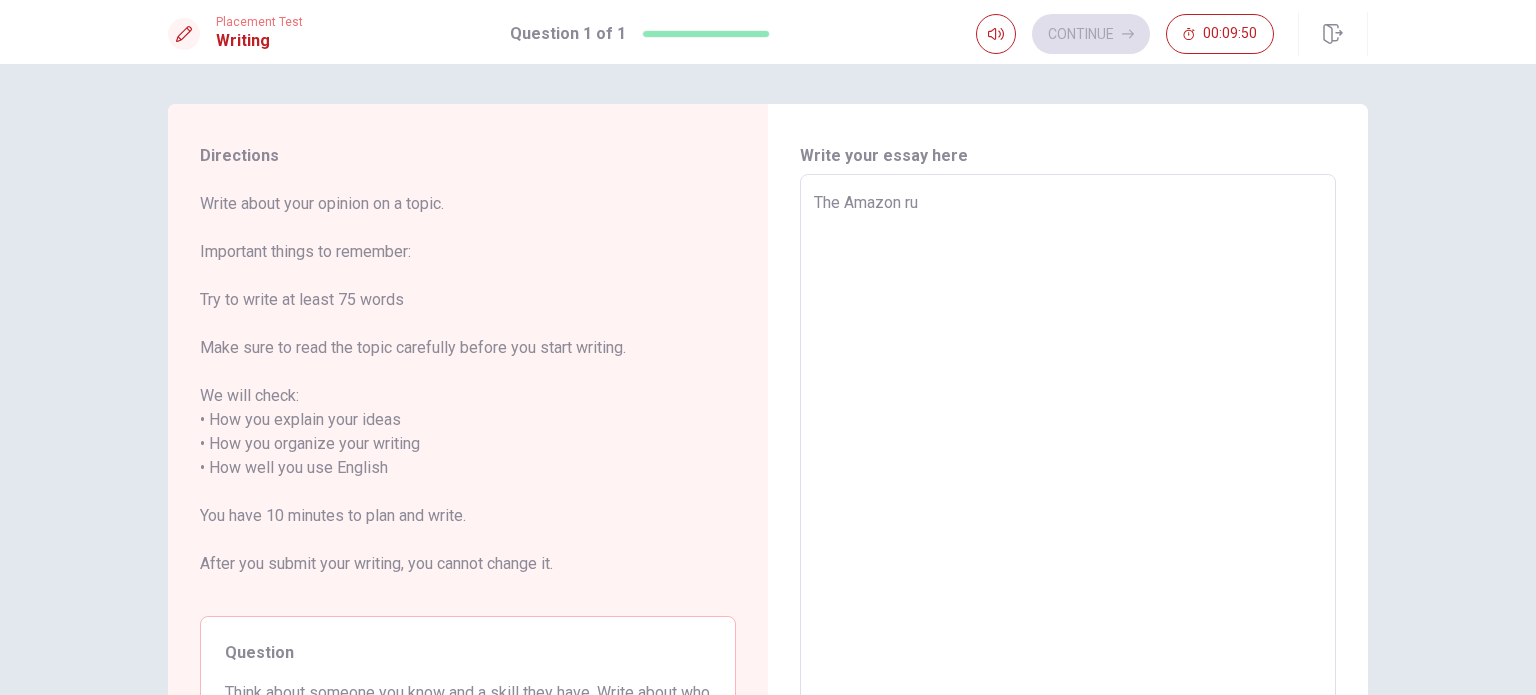 type on "x" 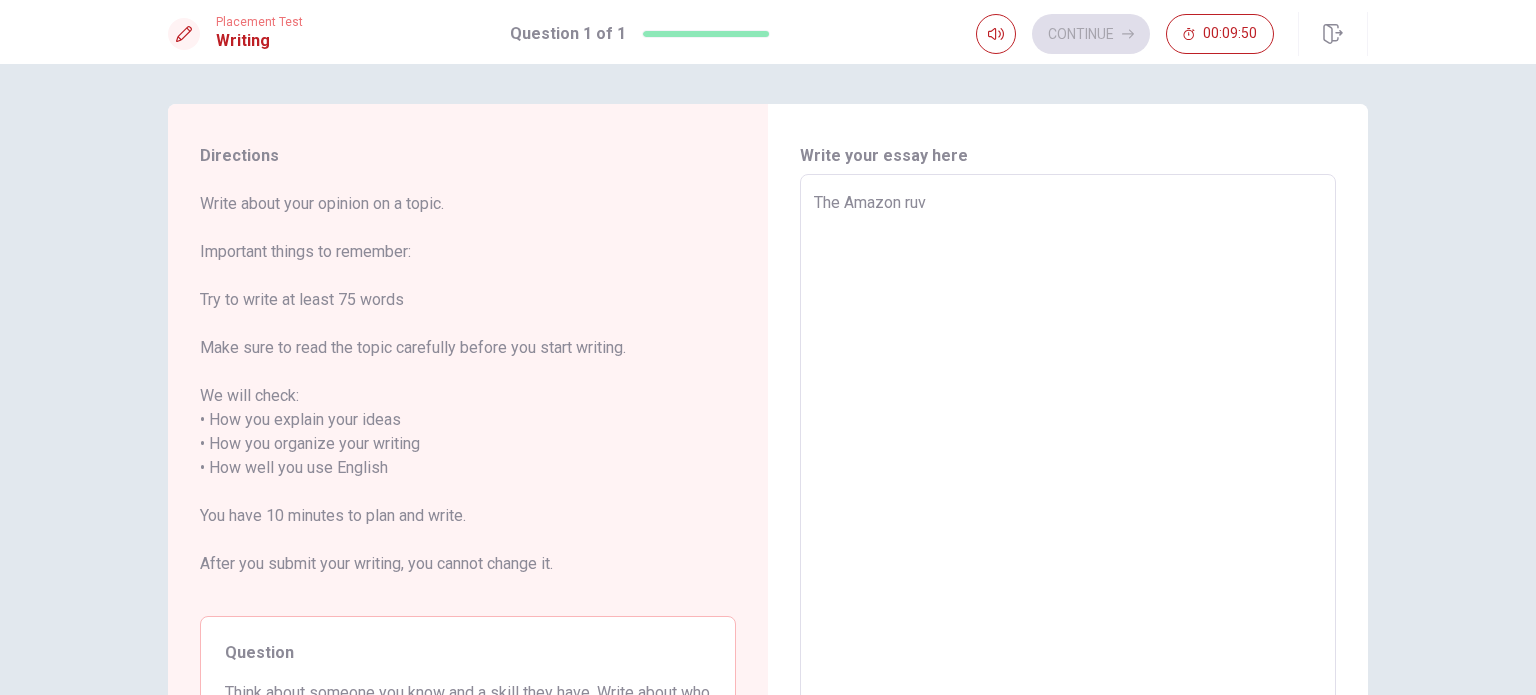 type on "x" 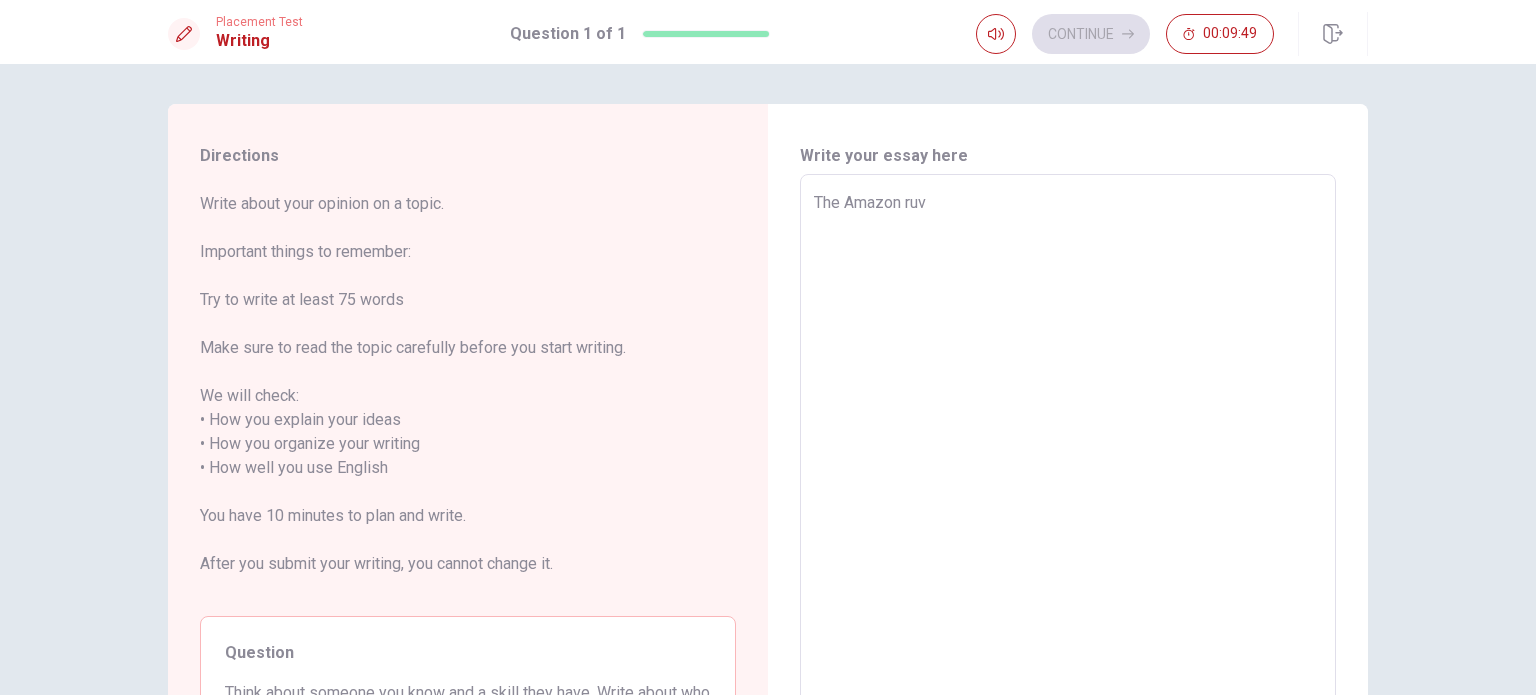 type on "The Amazon ruve" 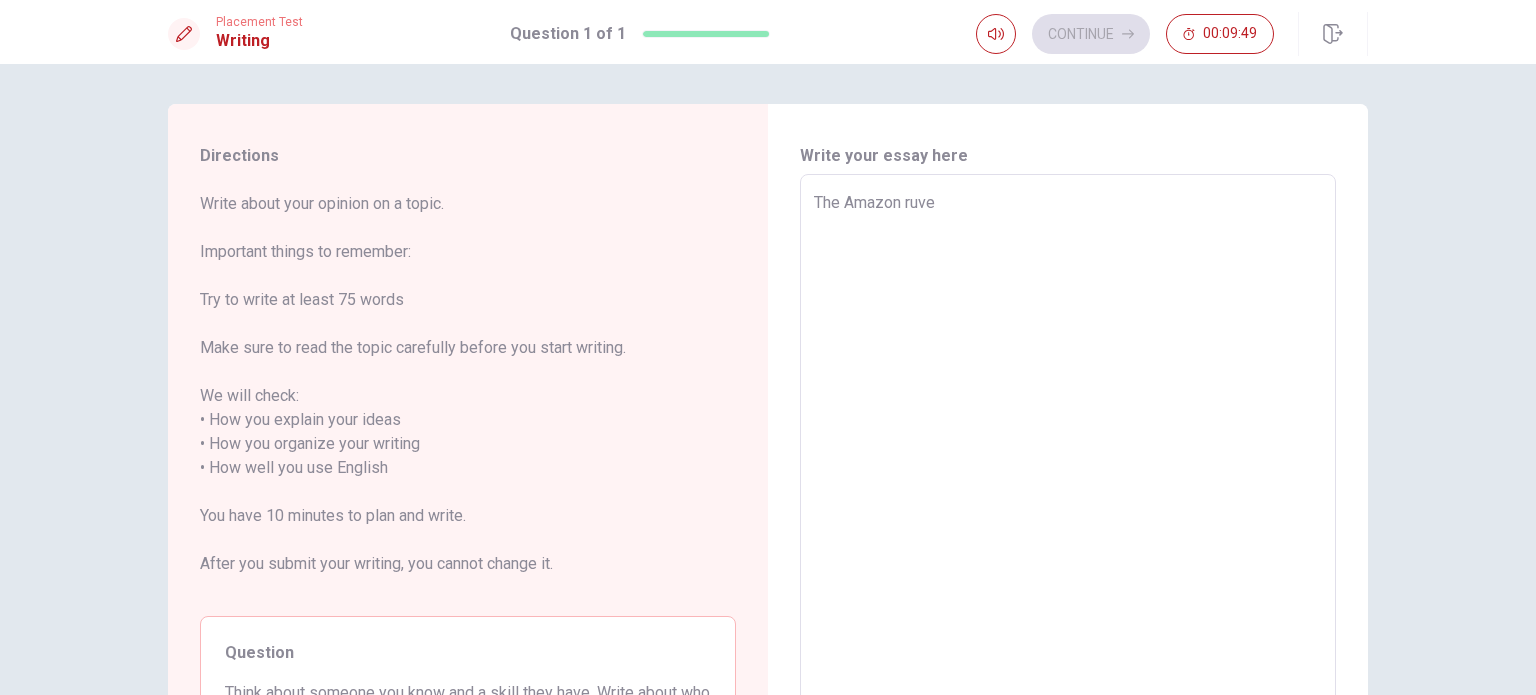 type on "x" 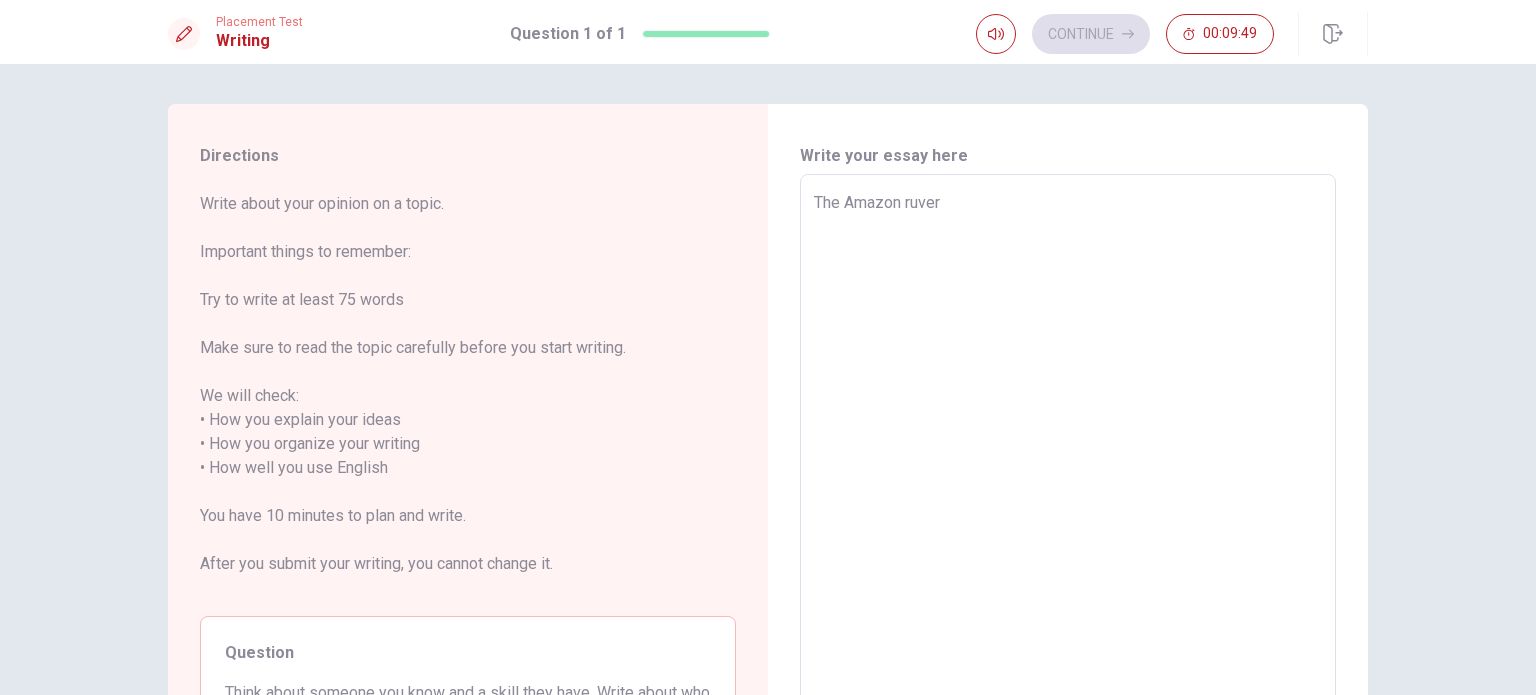 type on "x" 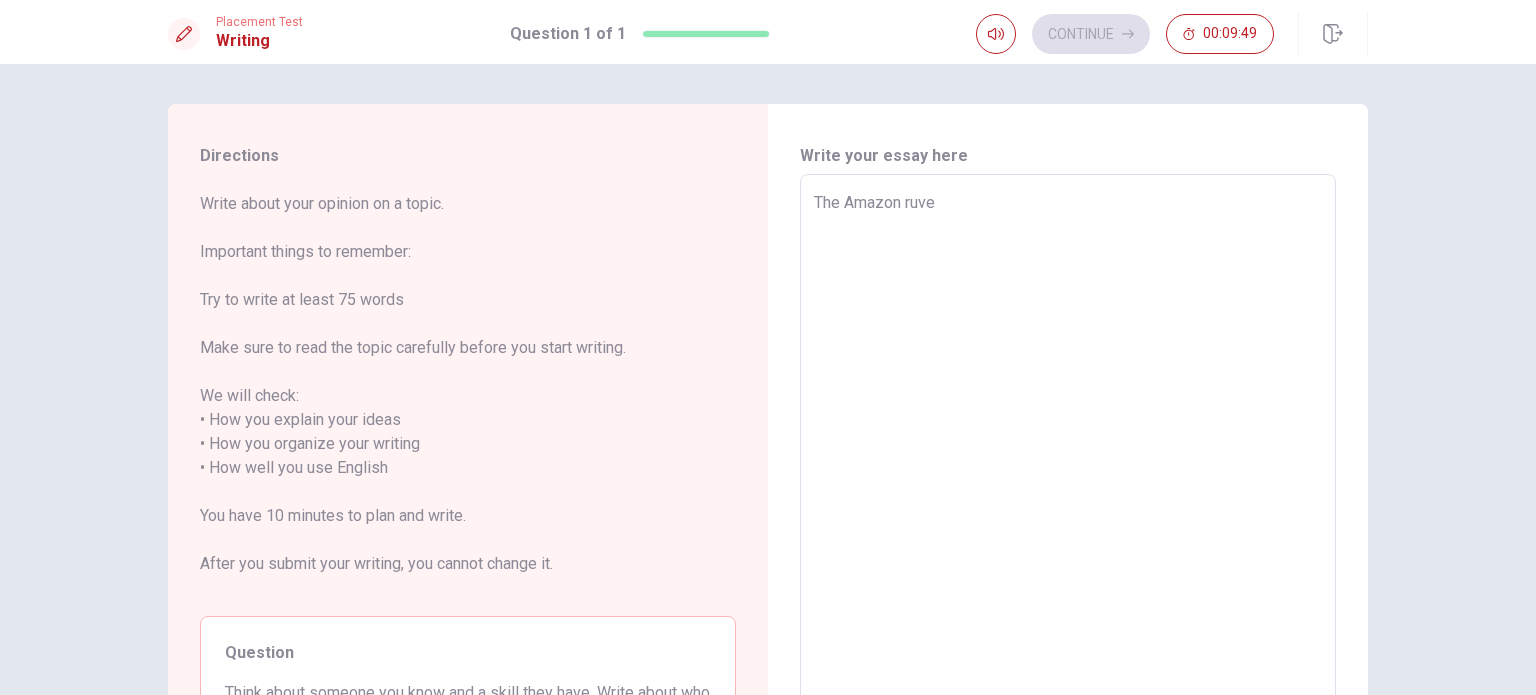 type on "x" 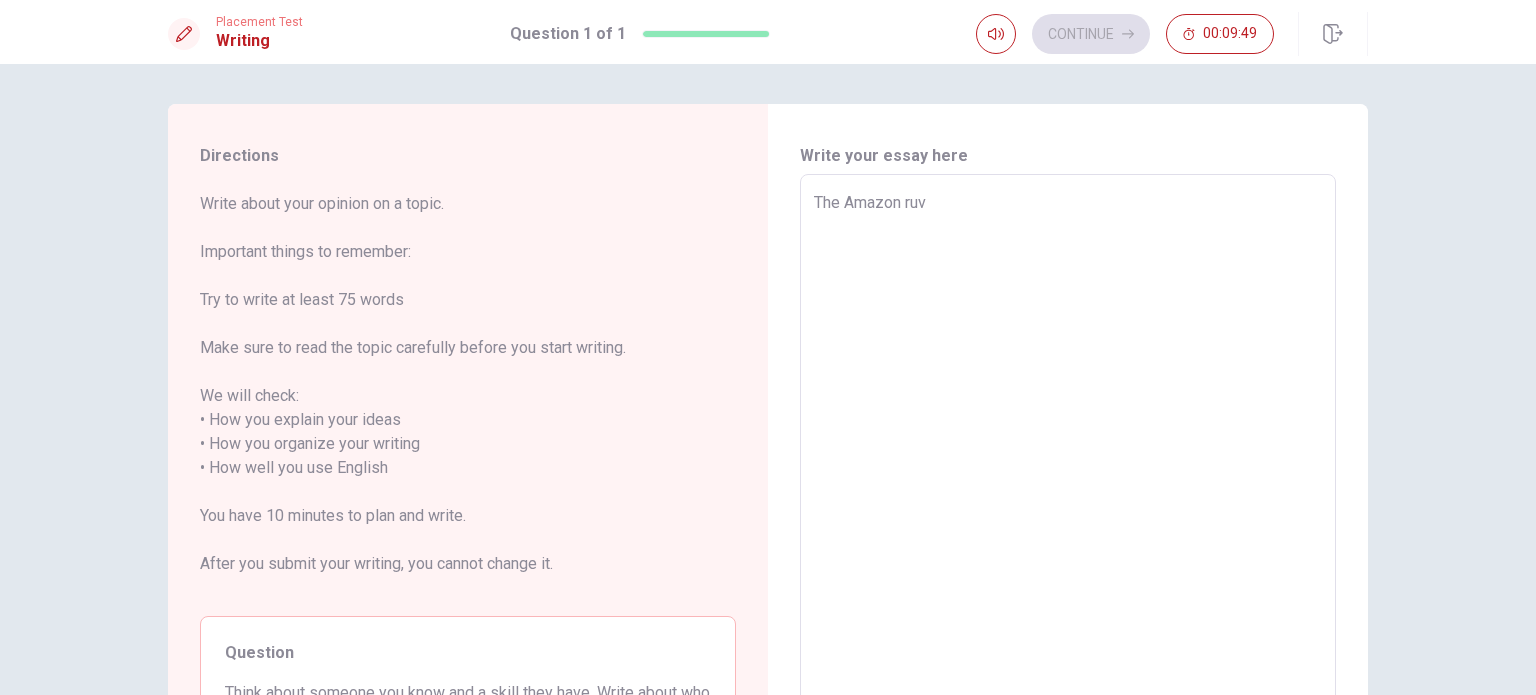 type on "x" 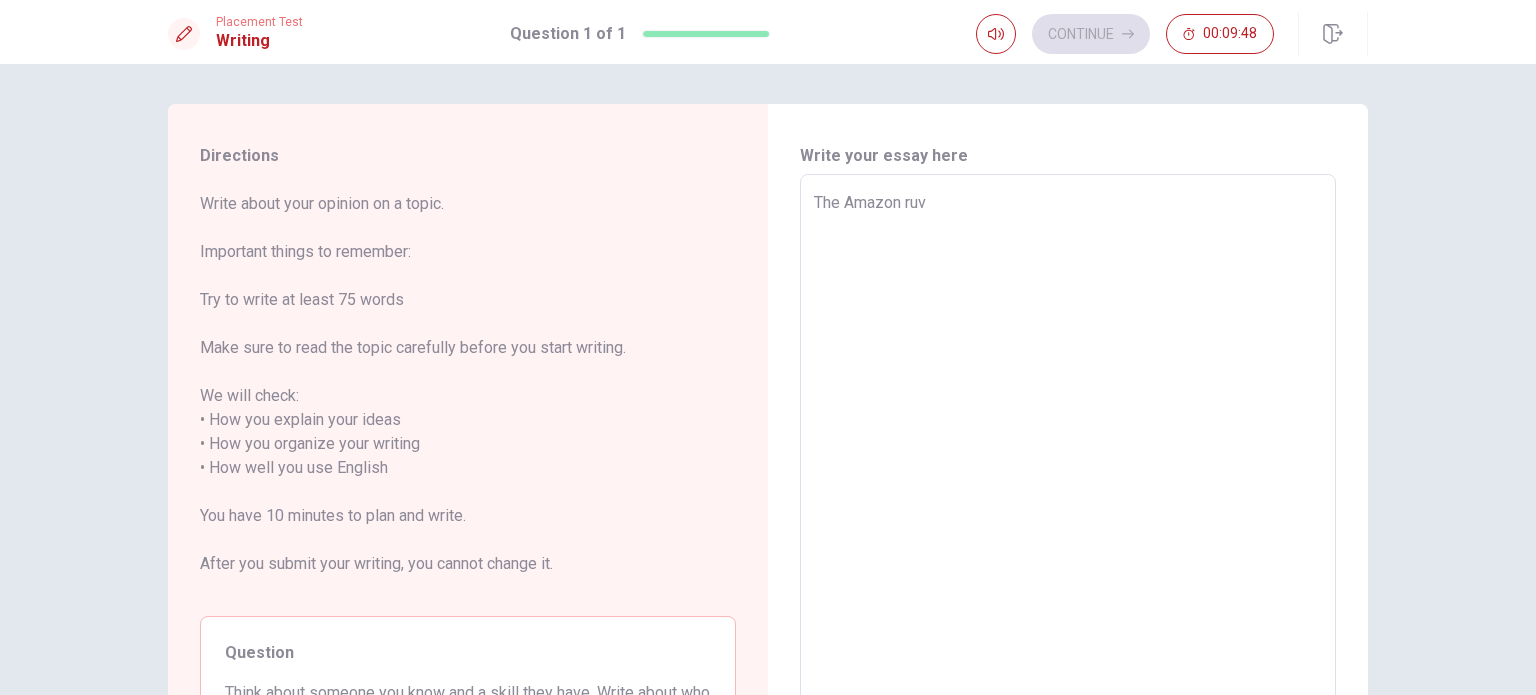 type on "The Amazon ru" 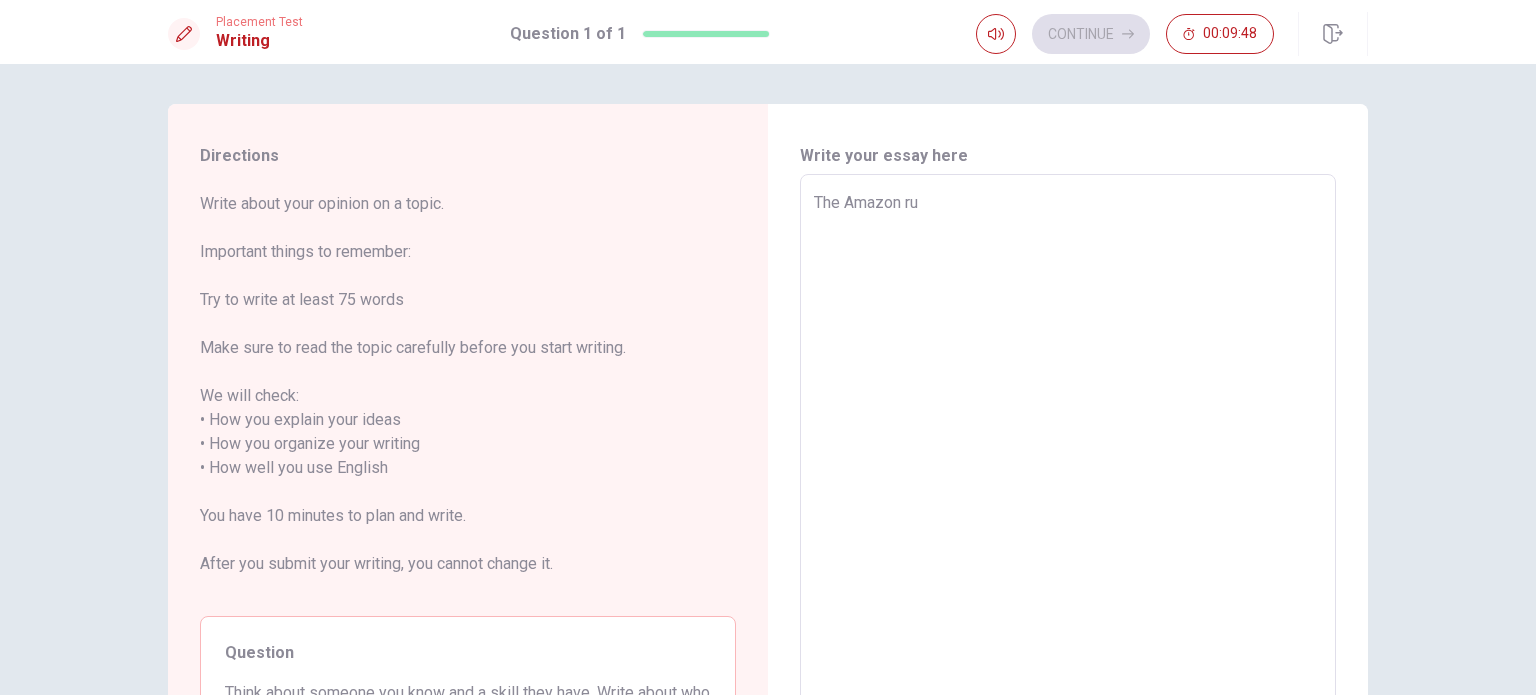 type on "x" 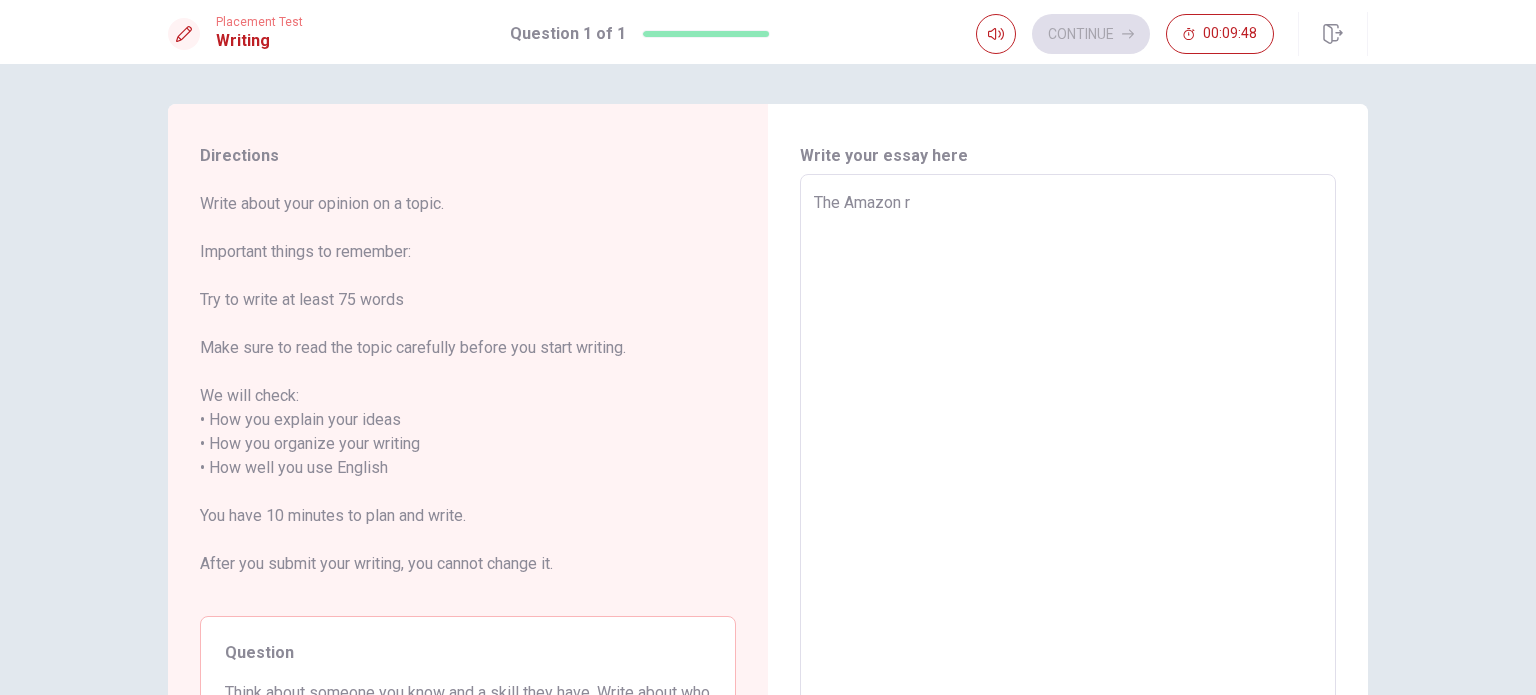 type on "x" 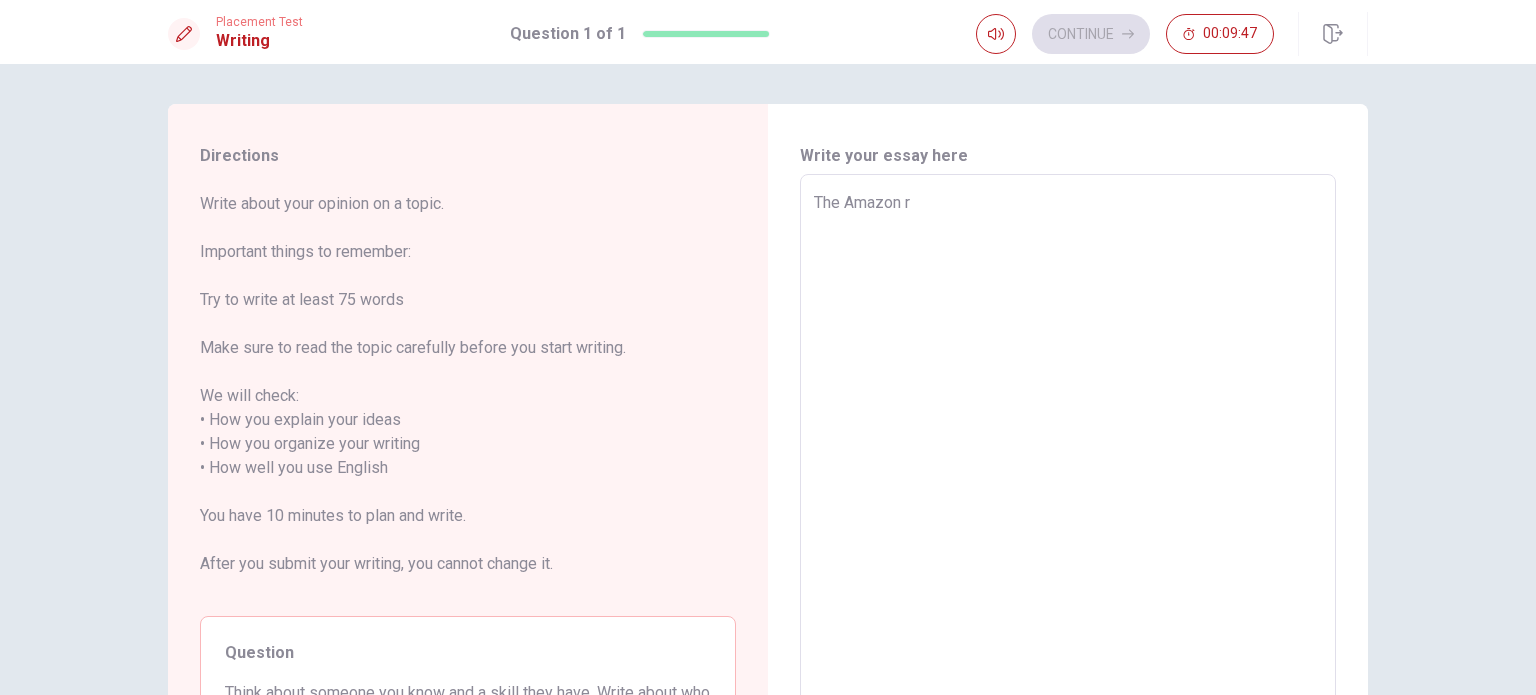 type on "The Amazon ri" 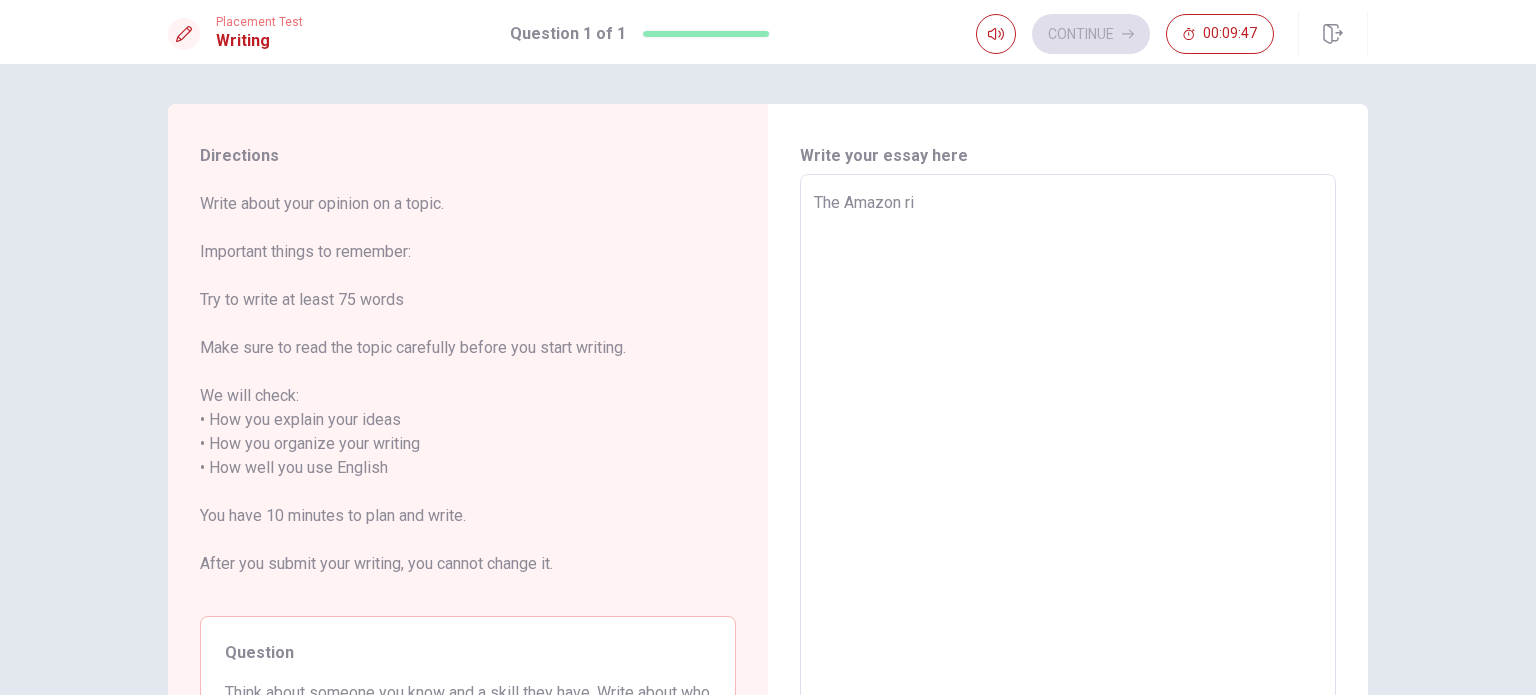 type on "x" 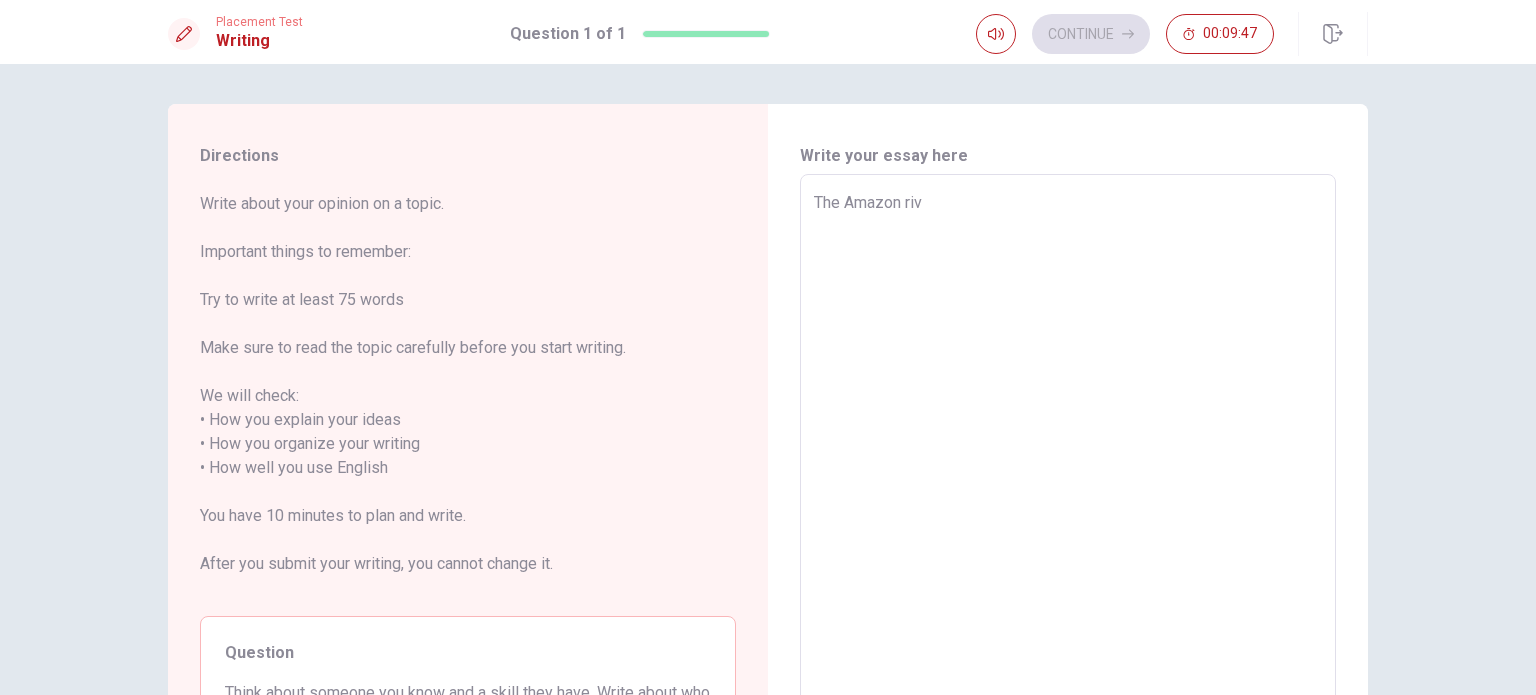 type on "x" 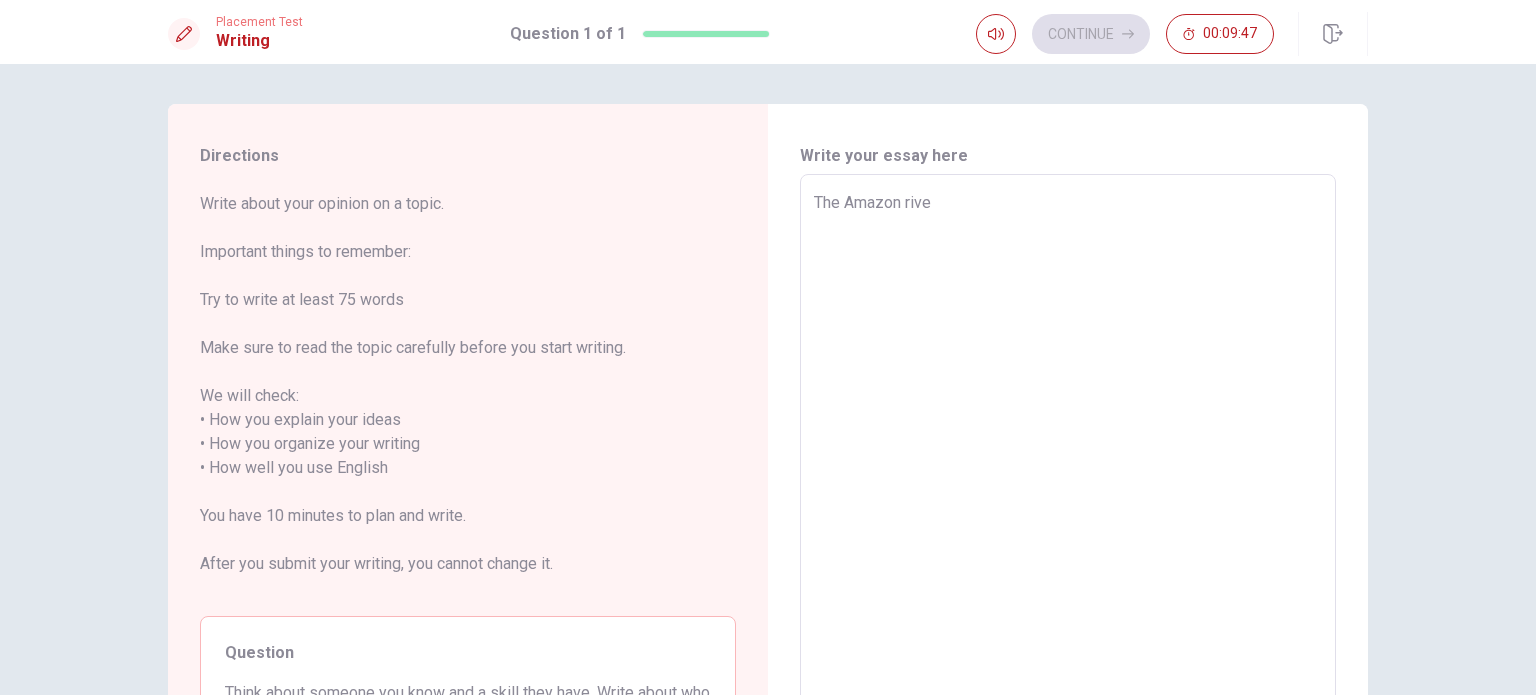 type on "x" 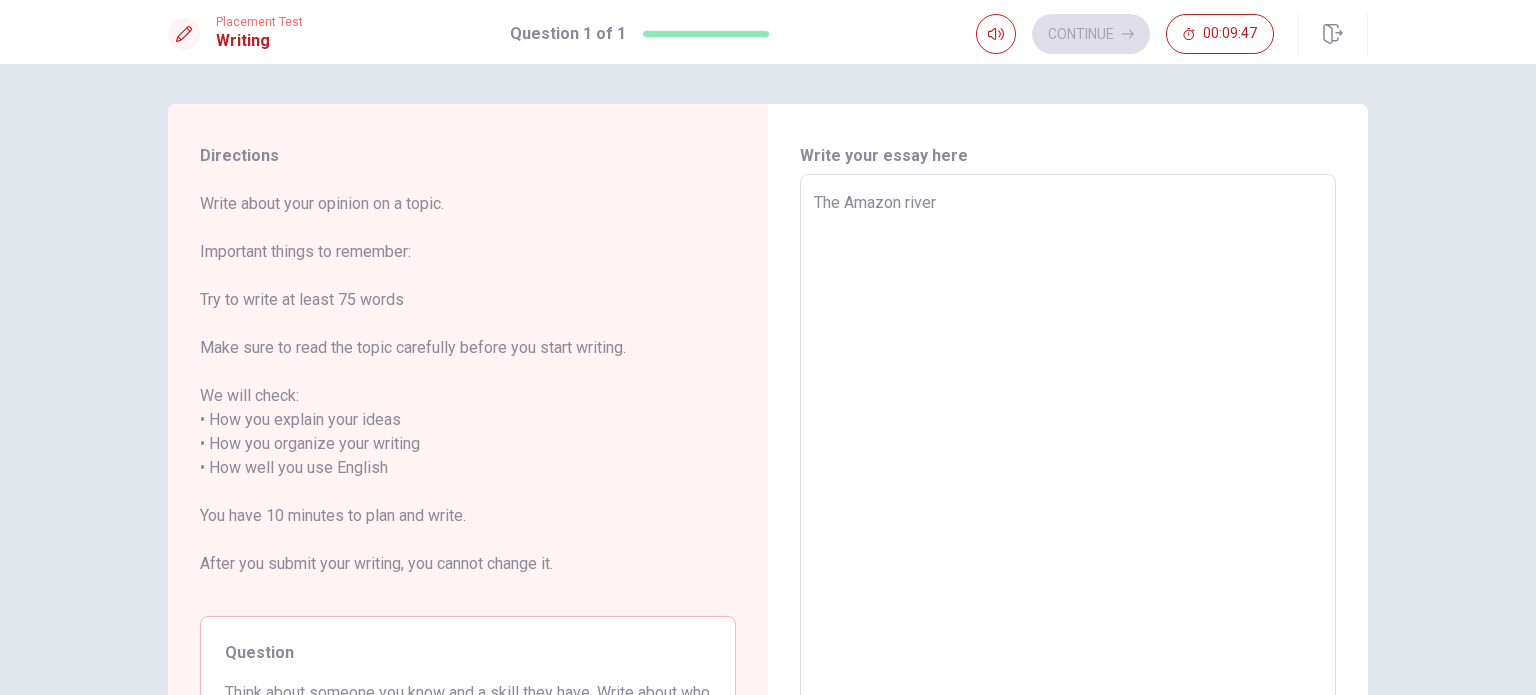 type on "x" 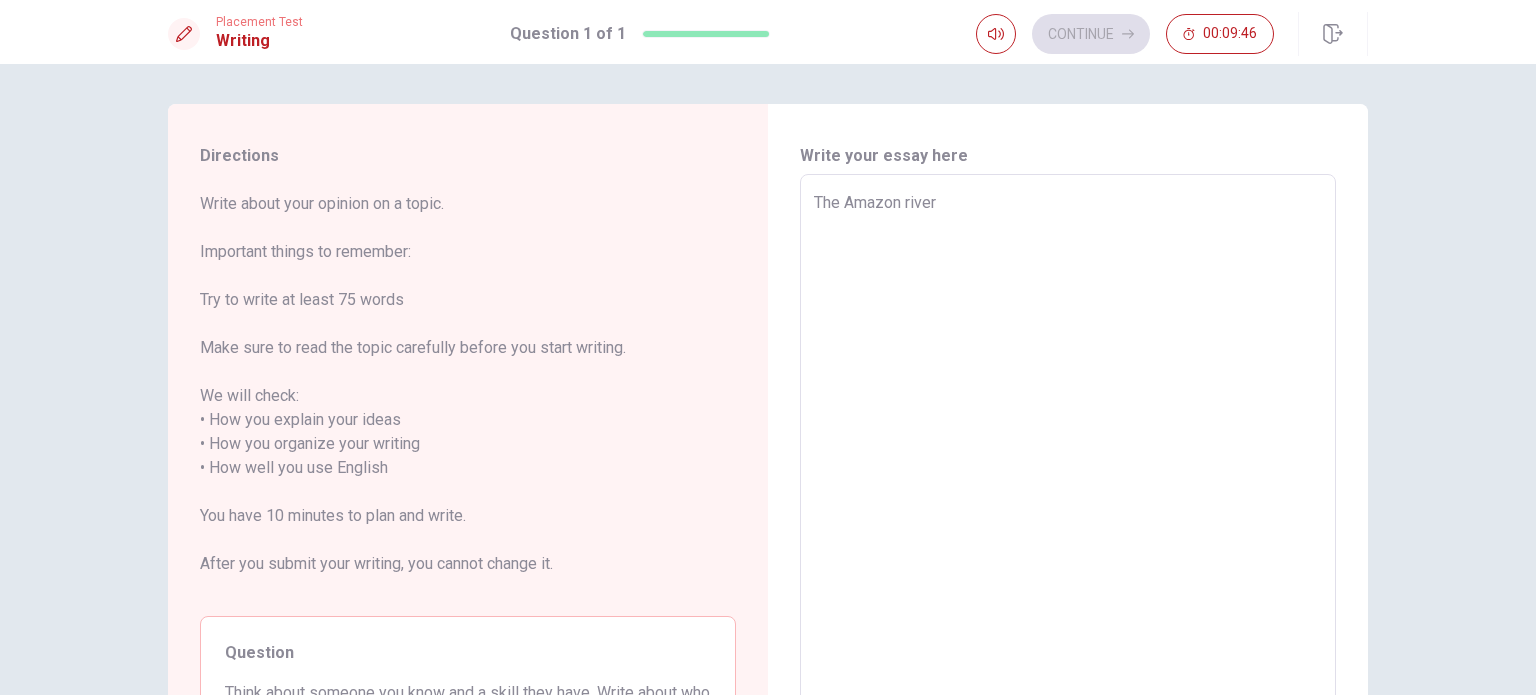 type on "The Amazon river" 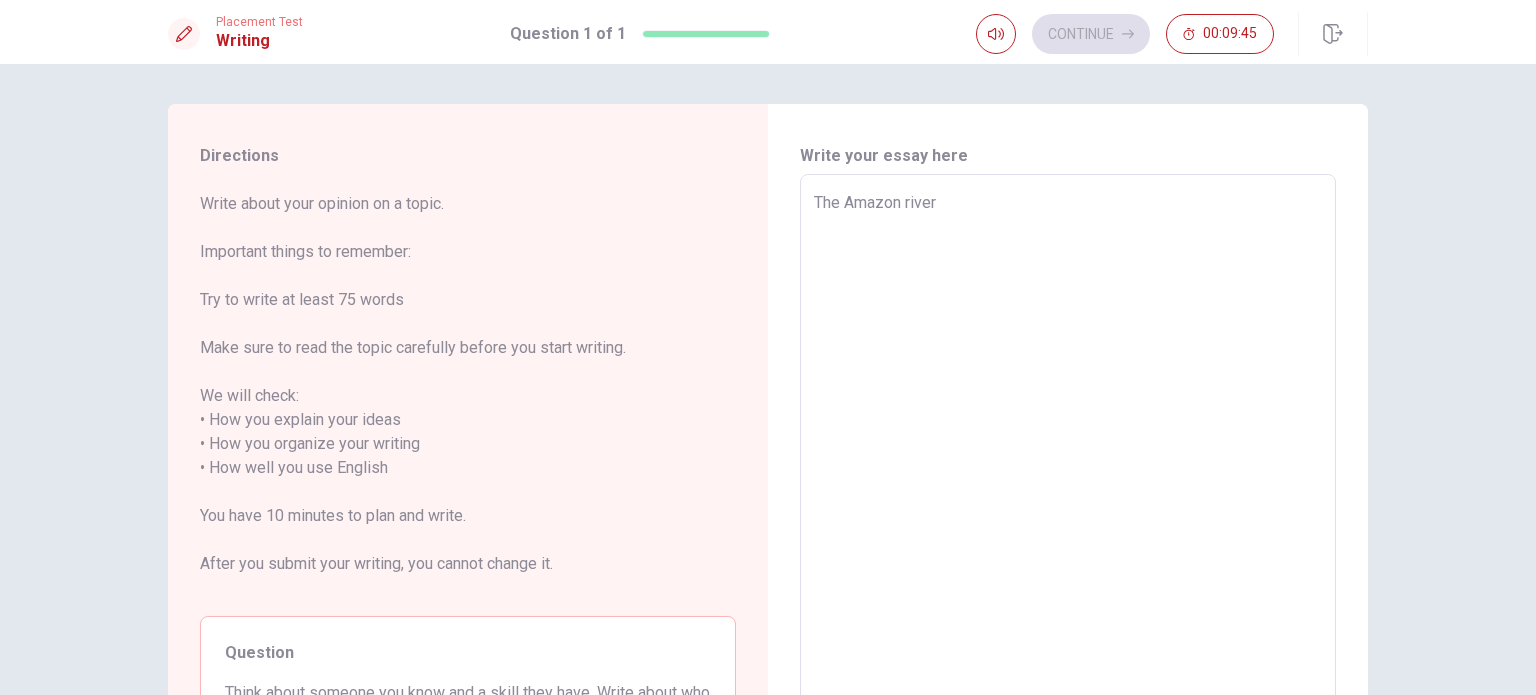 type on "x" 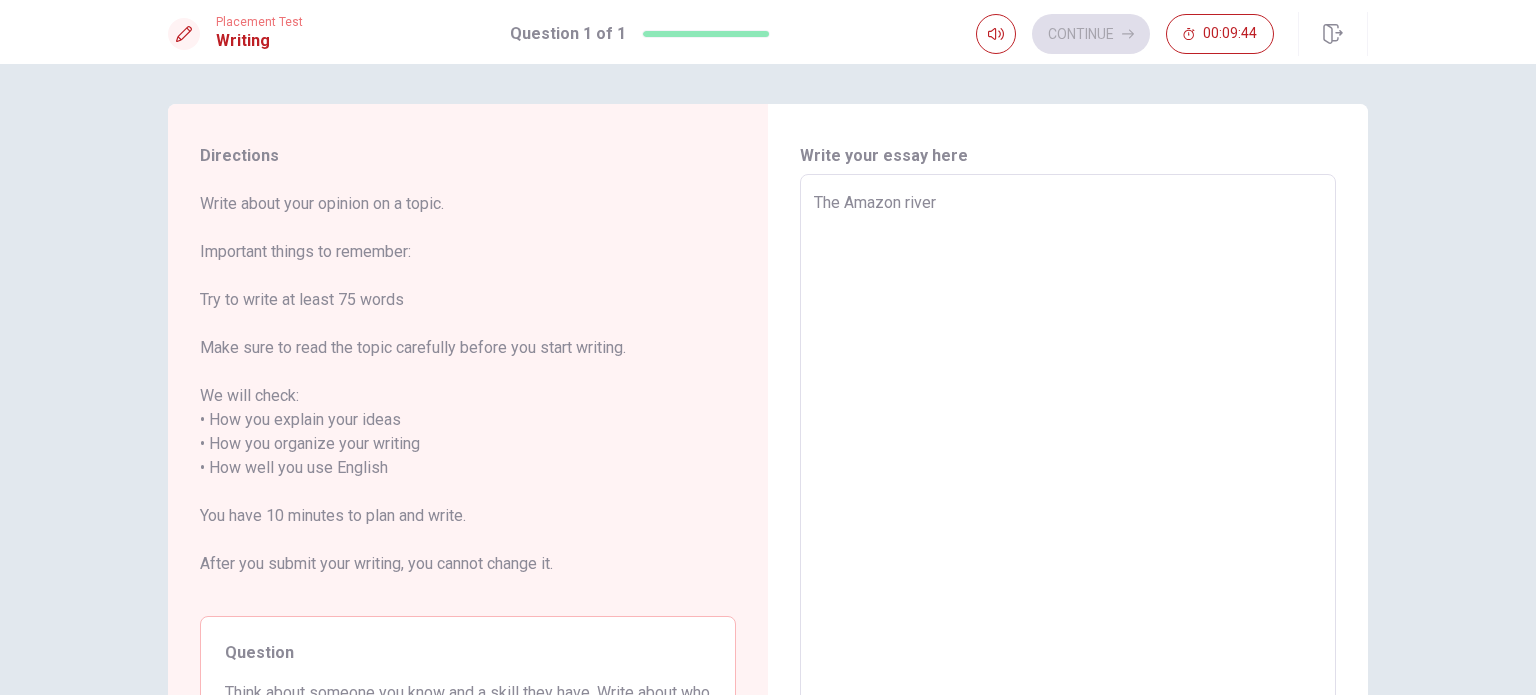 type on "The Amazon river
T" 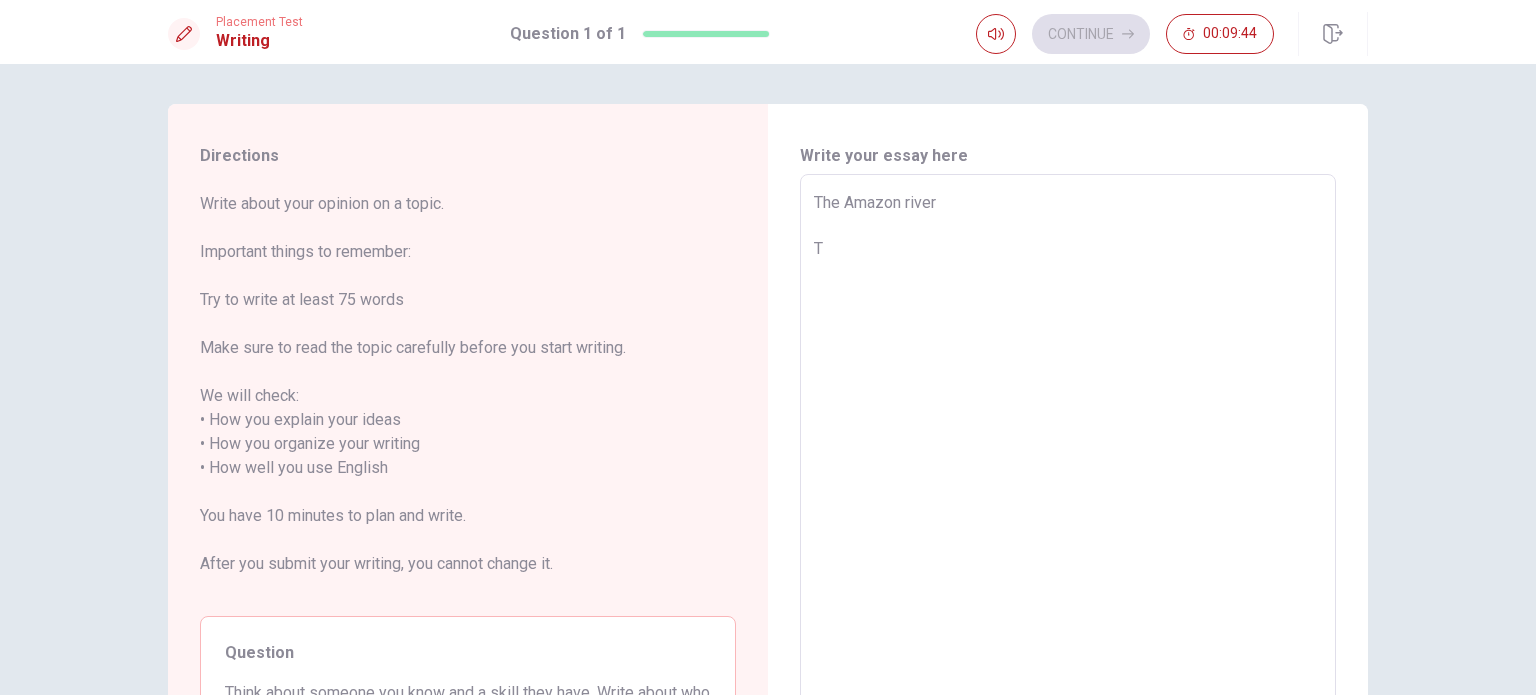 type on "x" 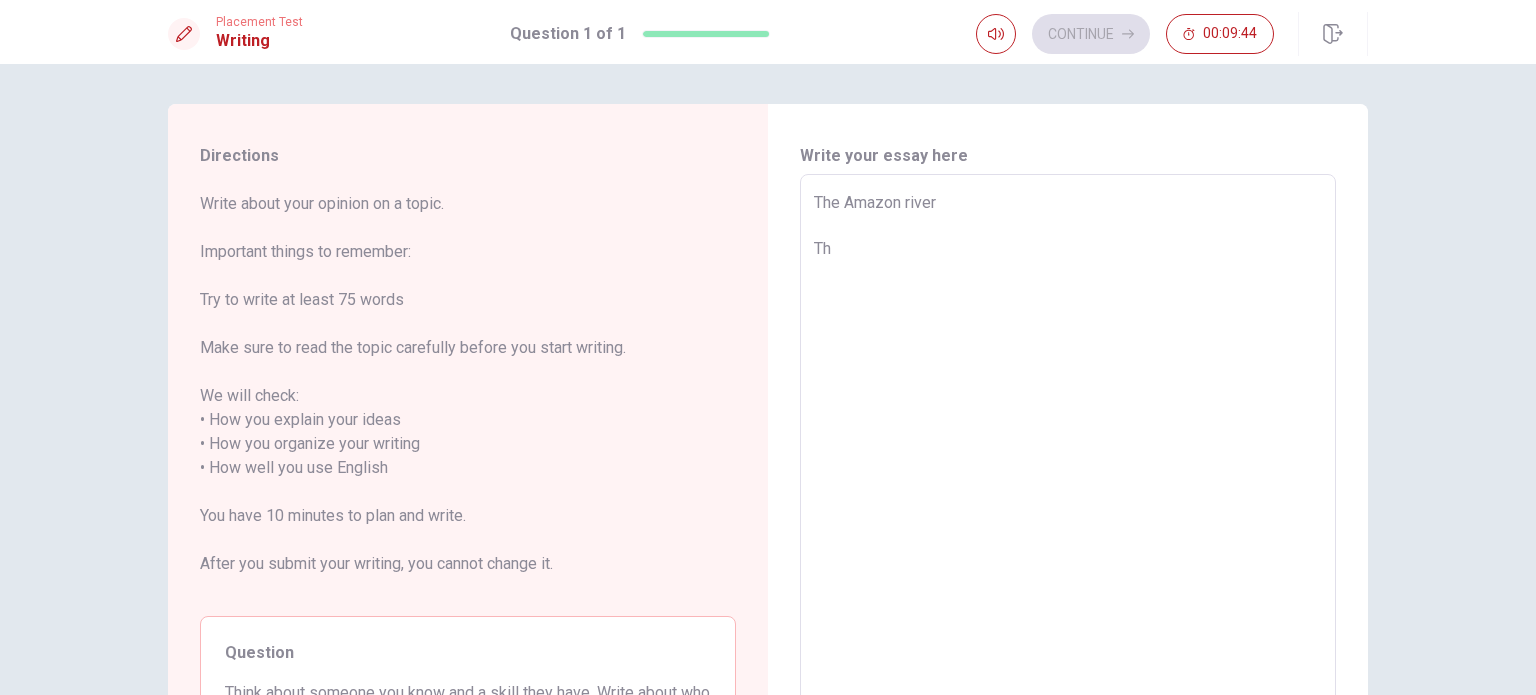 type on "x" 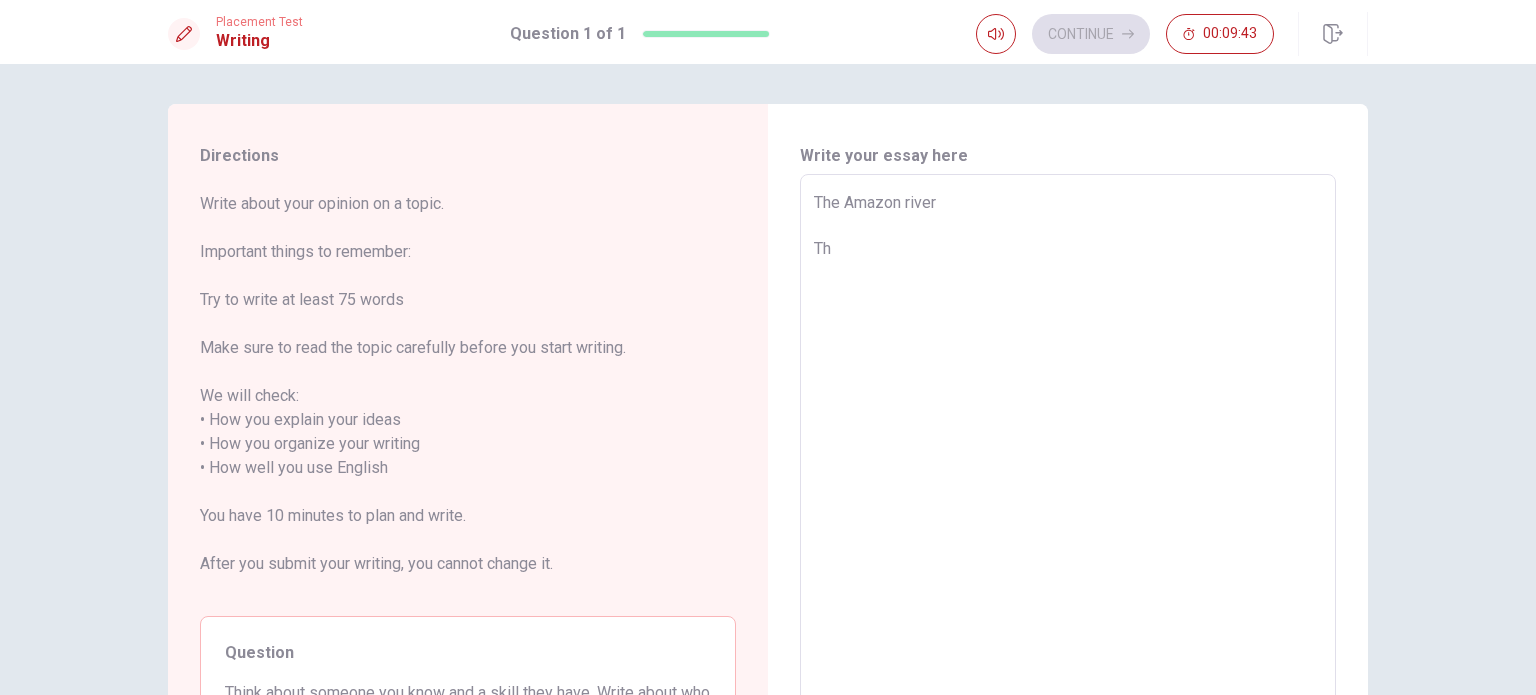type on "The Amazon river
The" 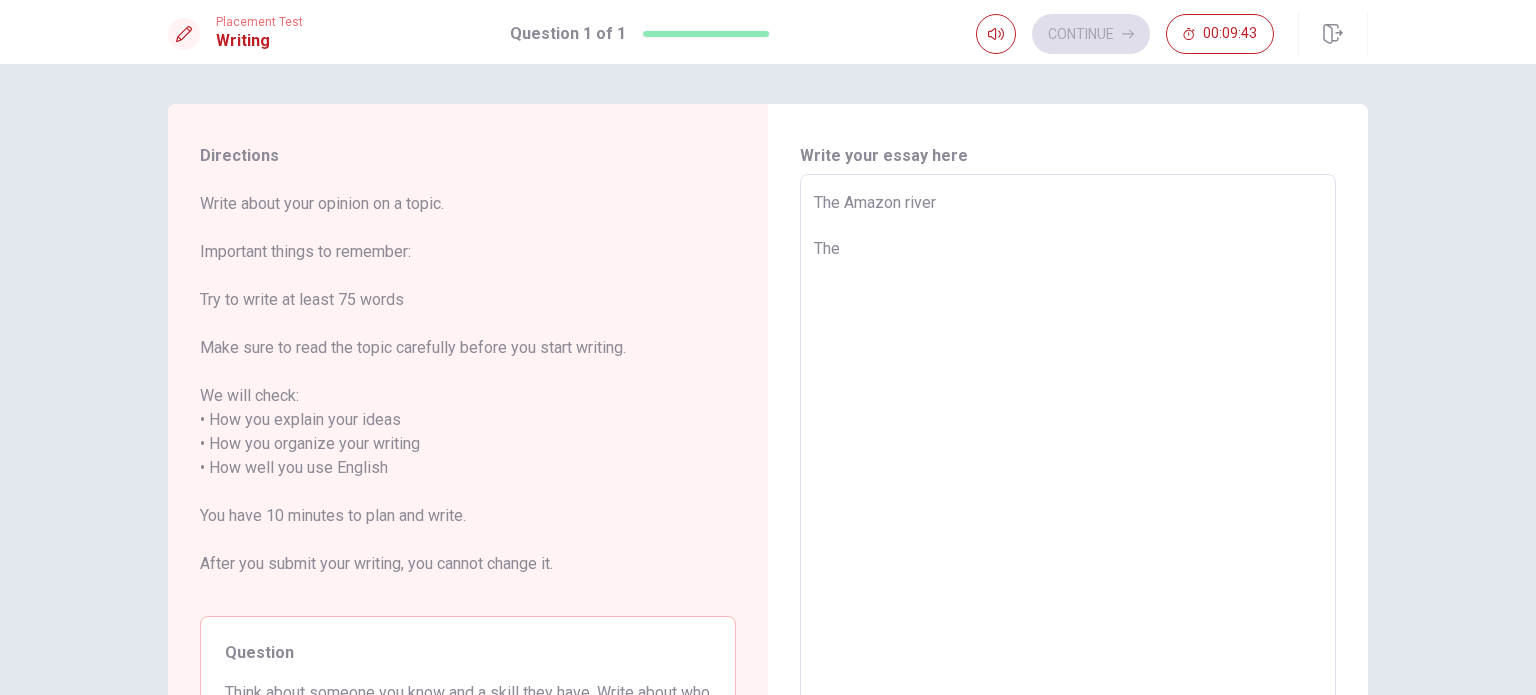 type on "x" 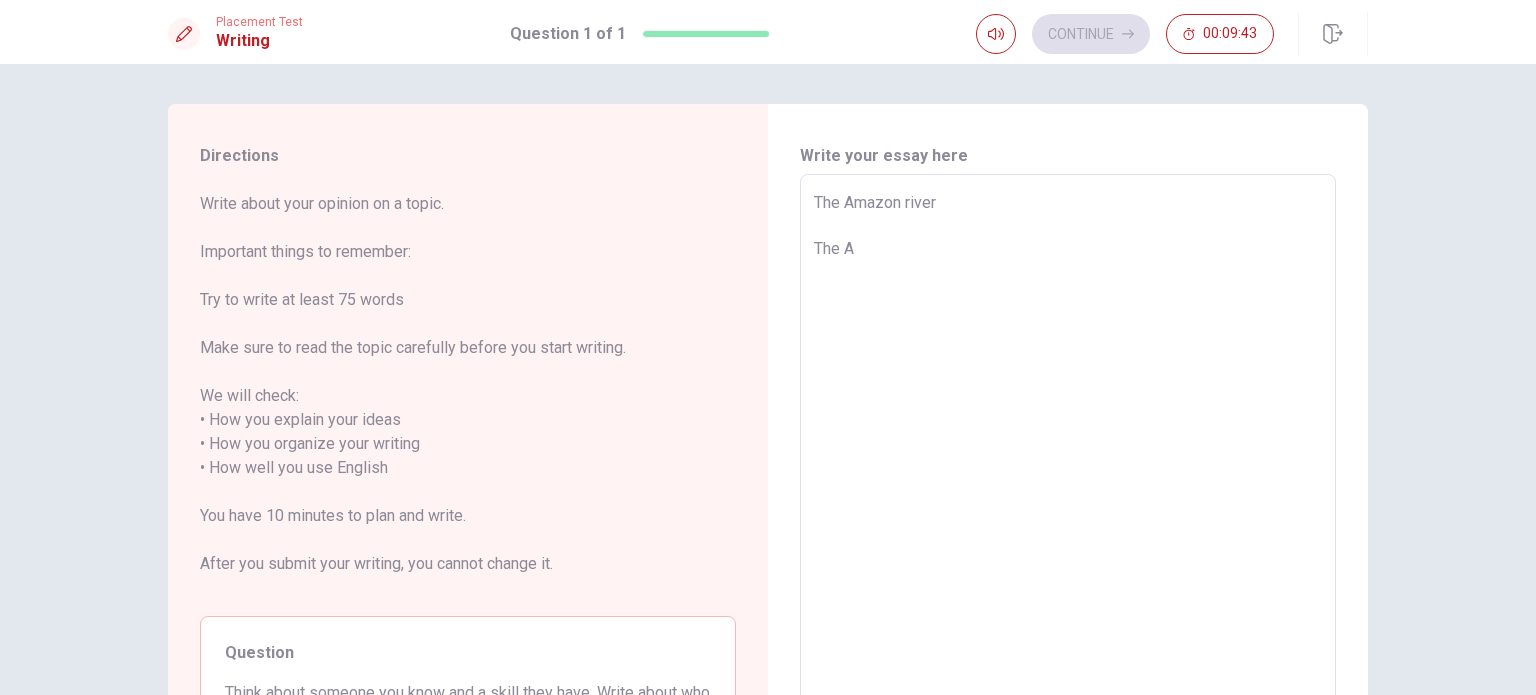 type on "x" 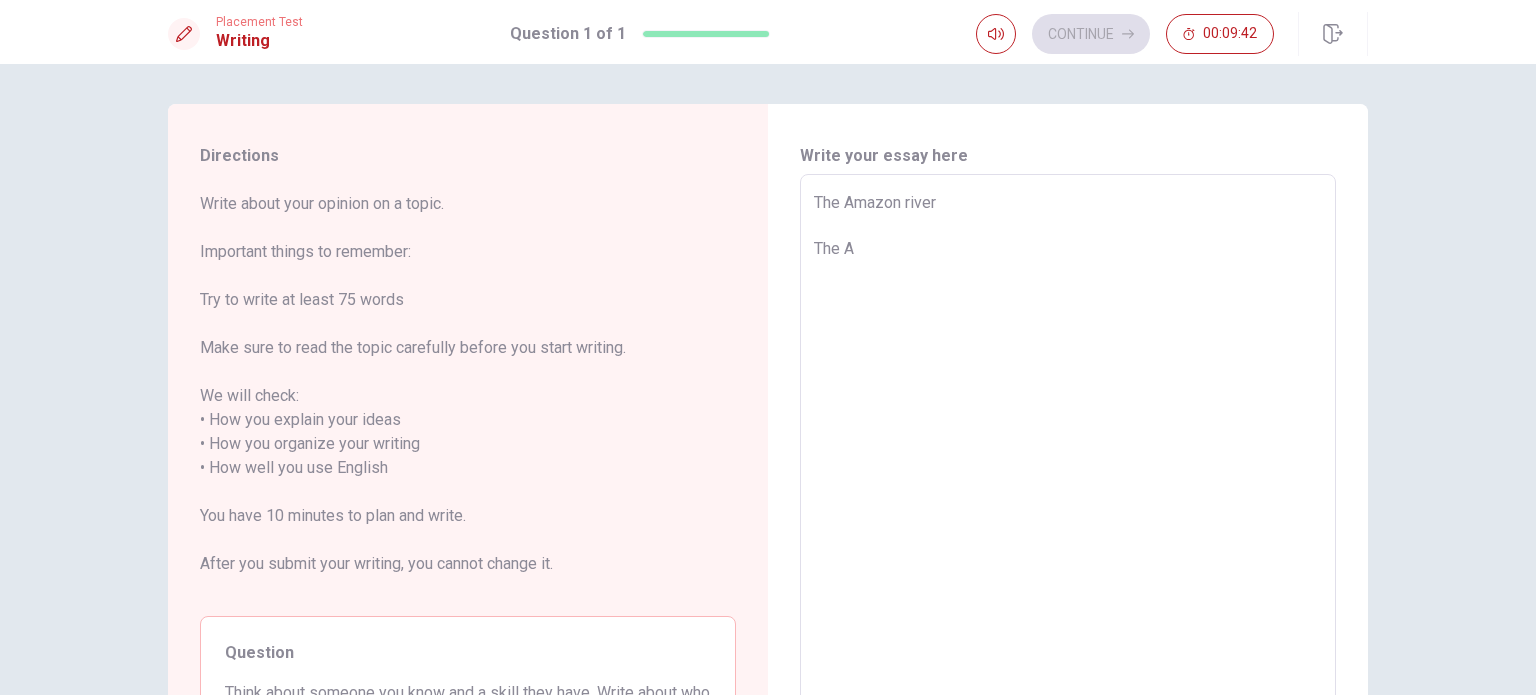 type on "The Amazon river
The Am" 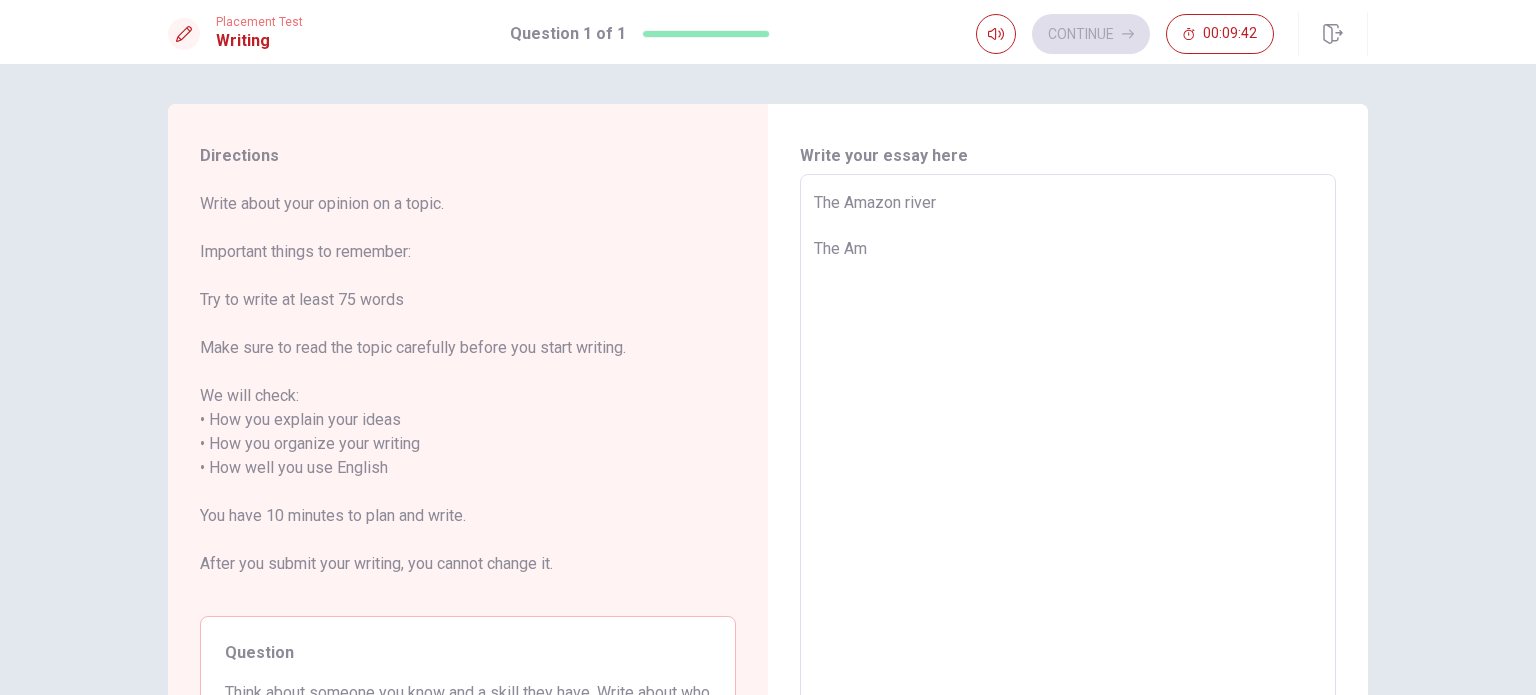 type on "x" 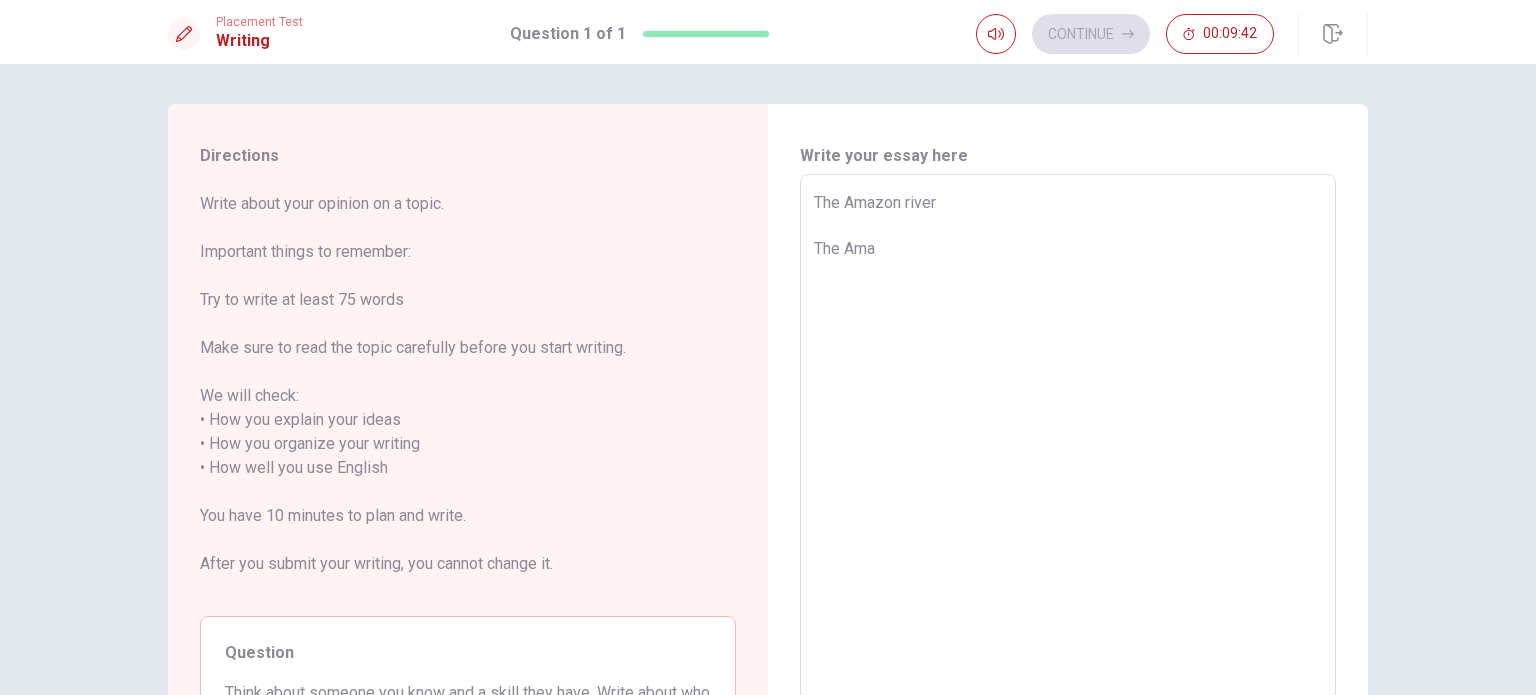 type on "x" 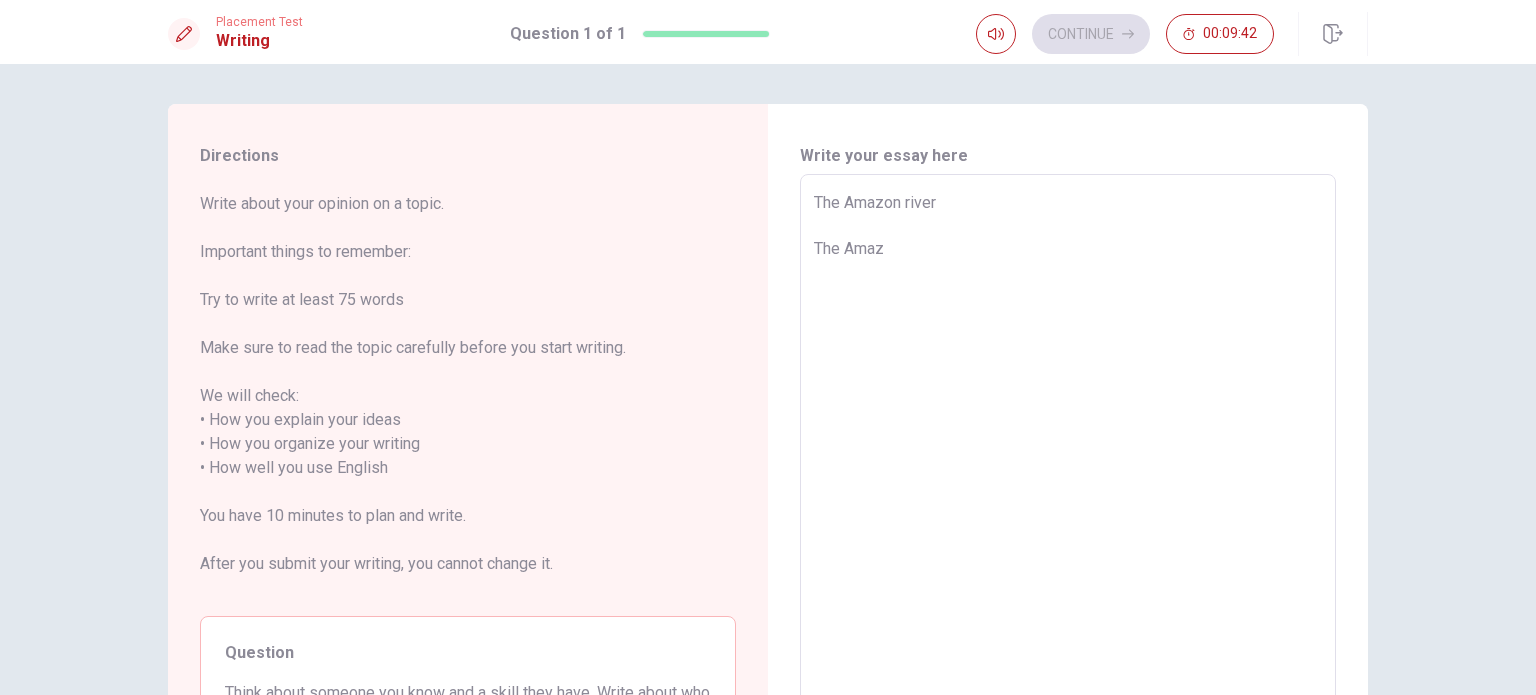type on "x" 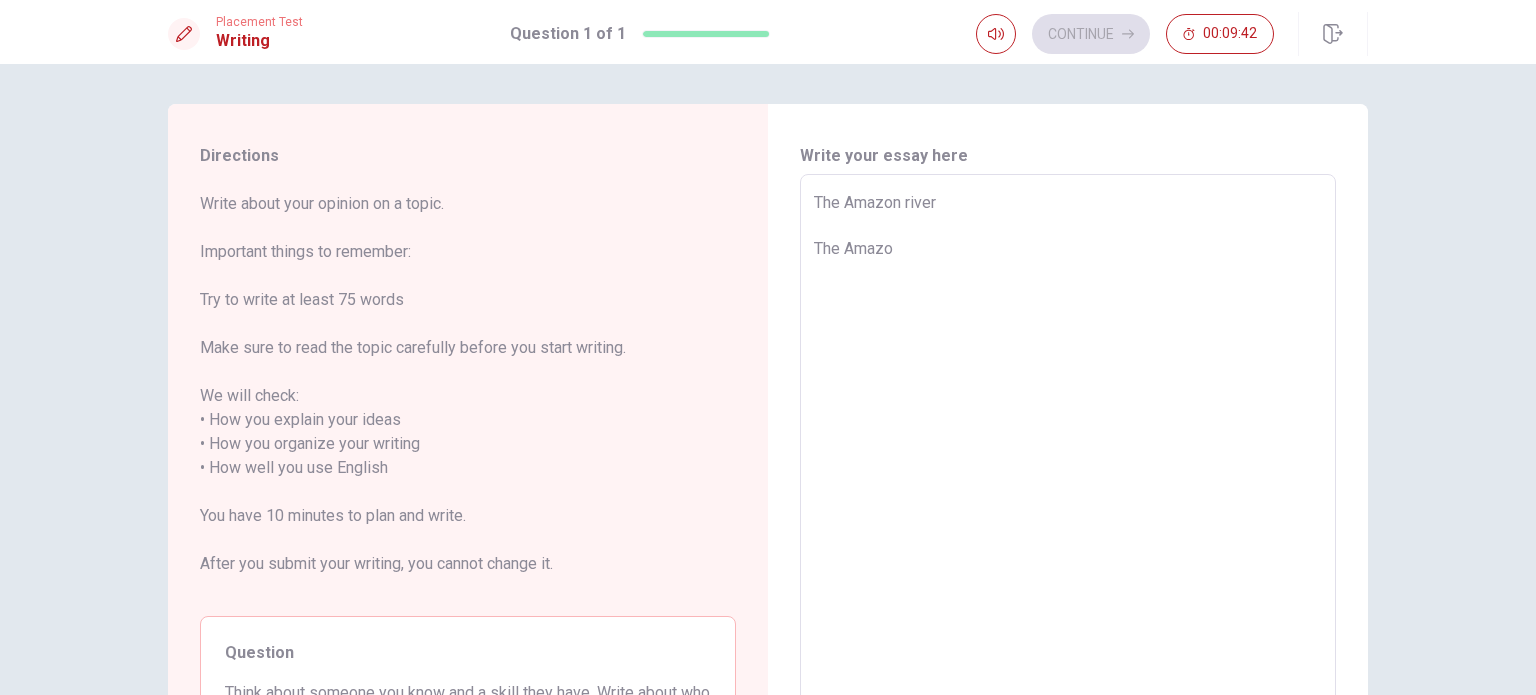 type on "x" 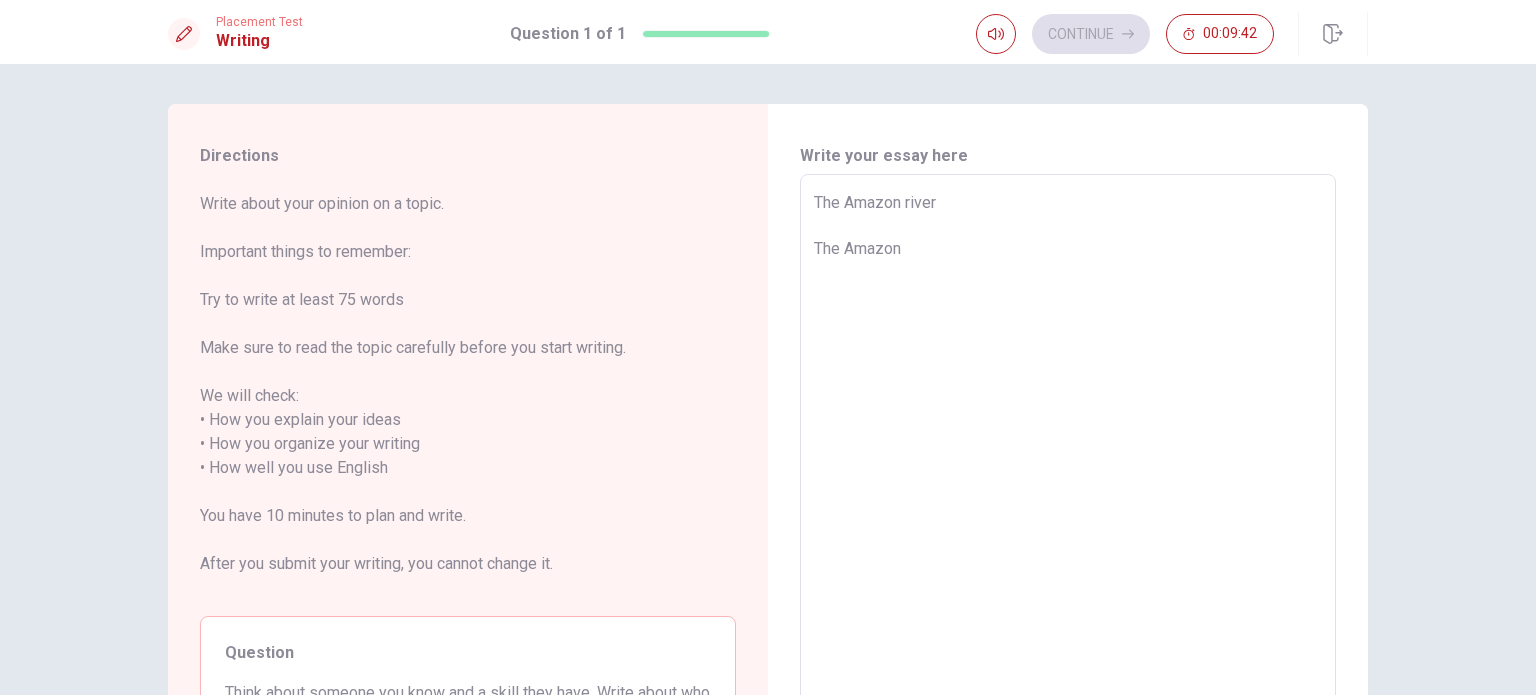 type on "x" 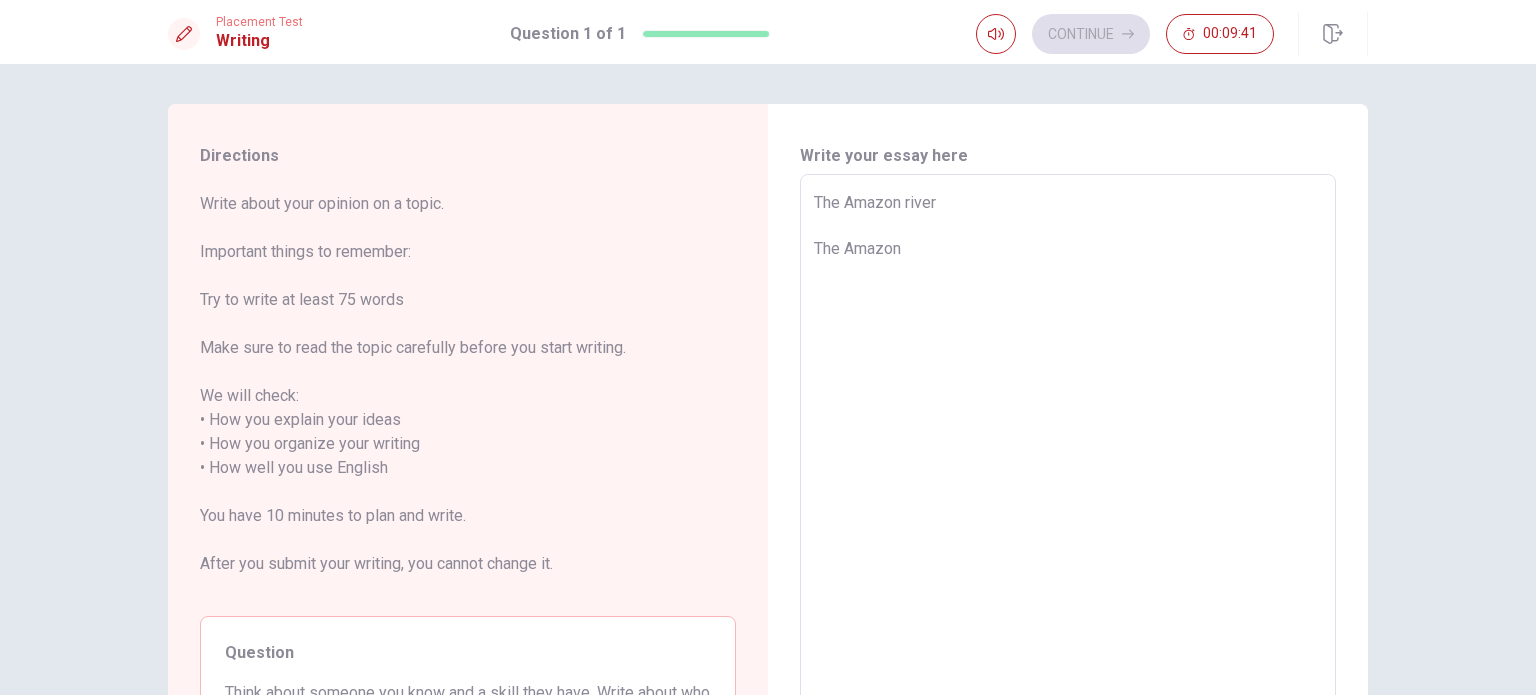 type on "The Amazon river
The Amazon" 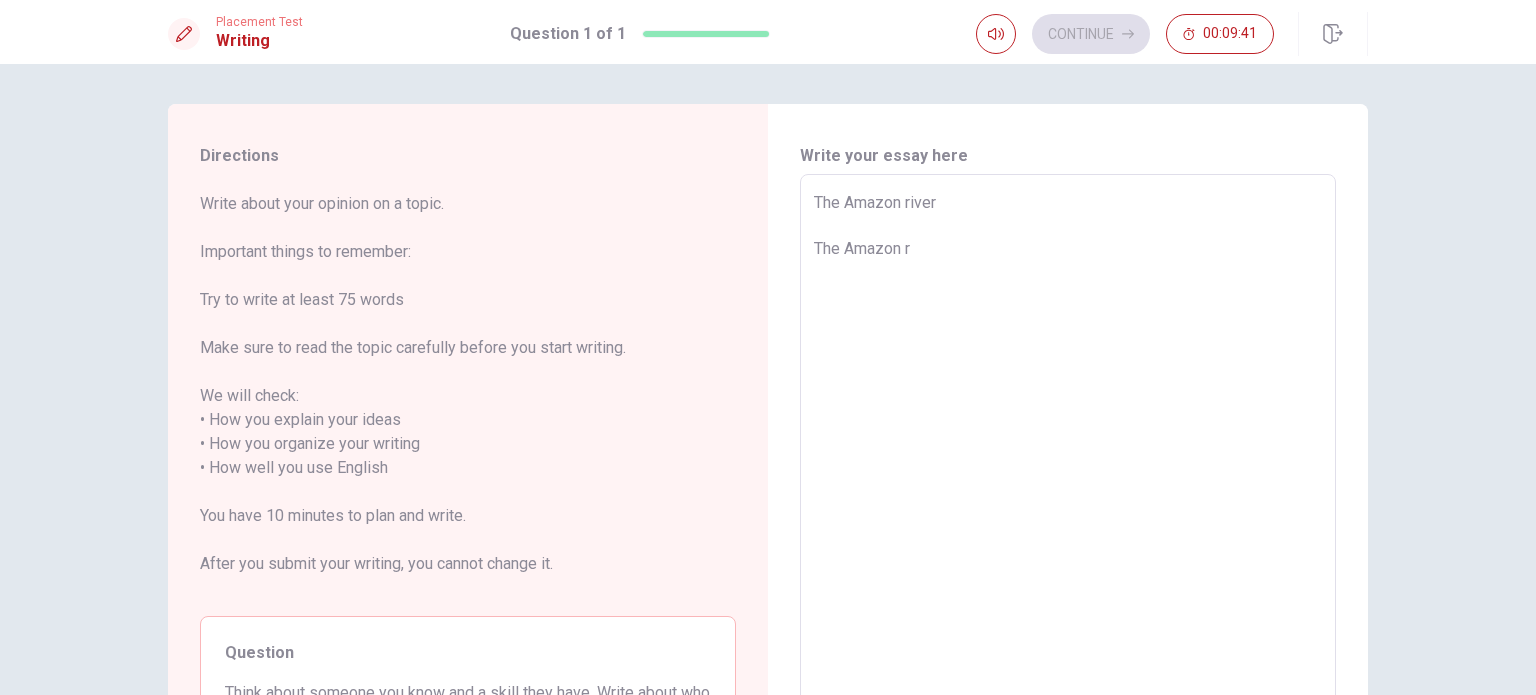 type on "x" 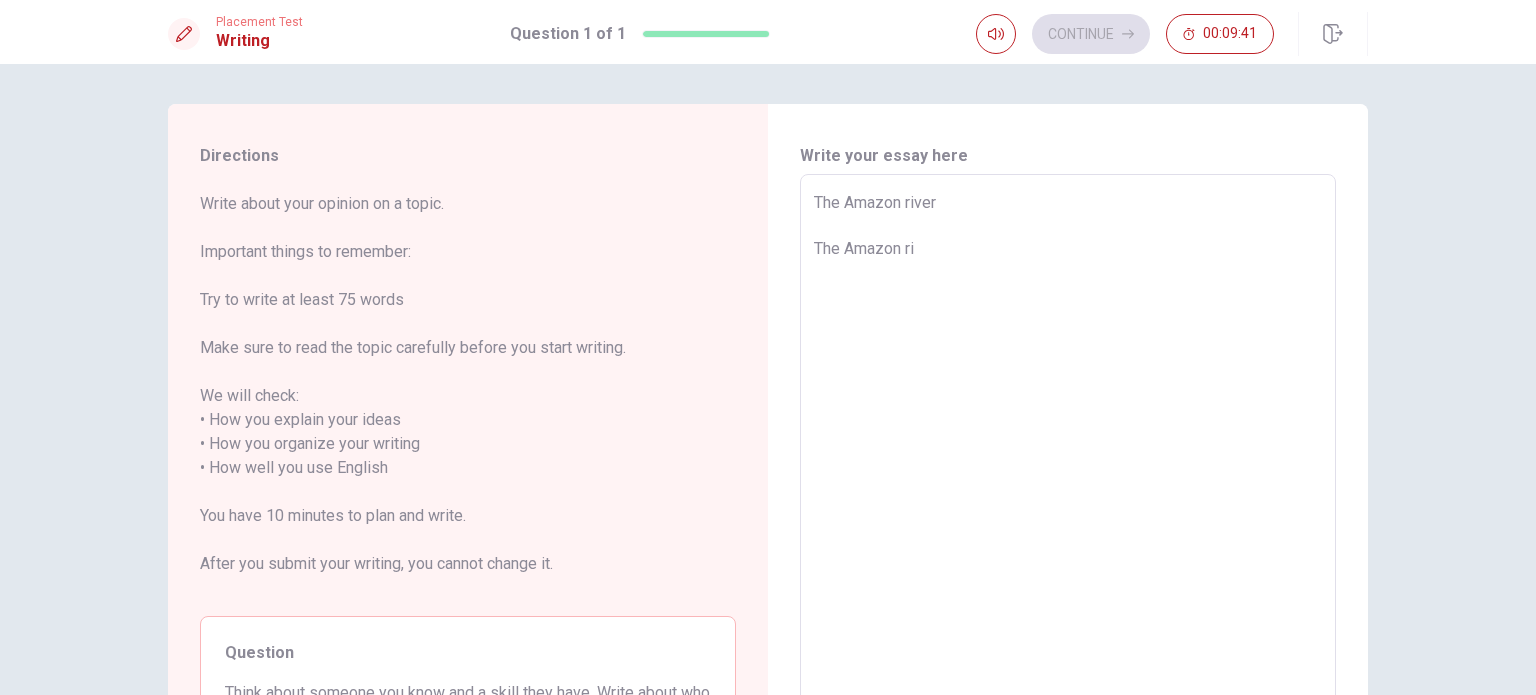 type on "x" 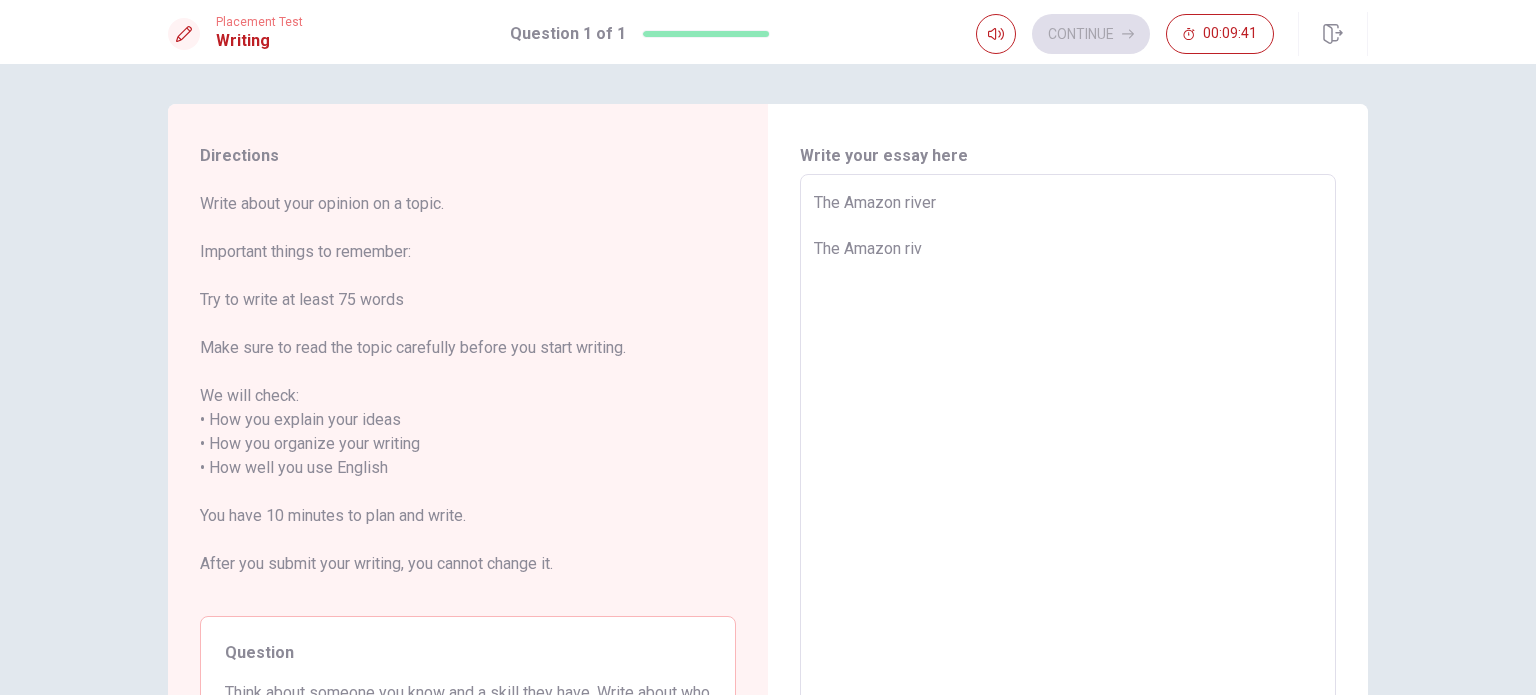 type on "x" 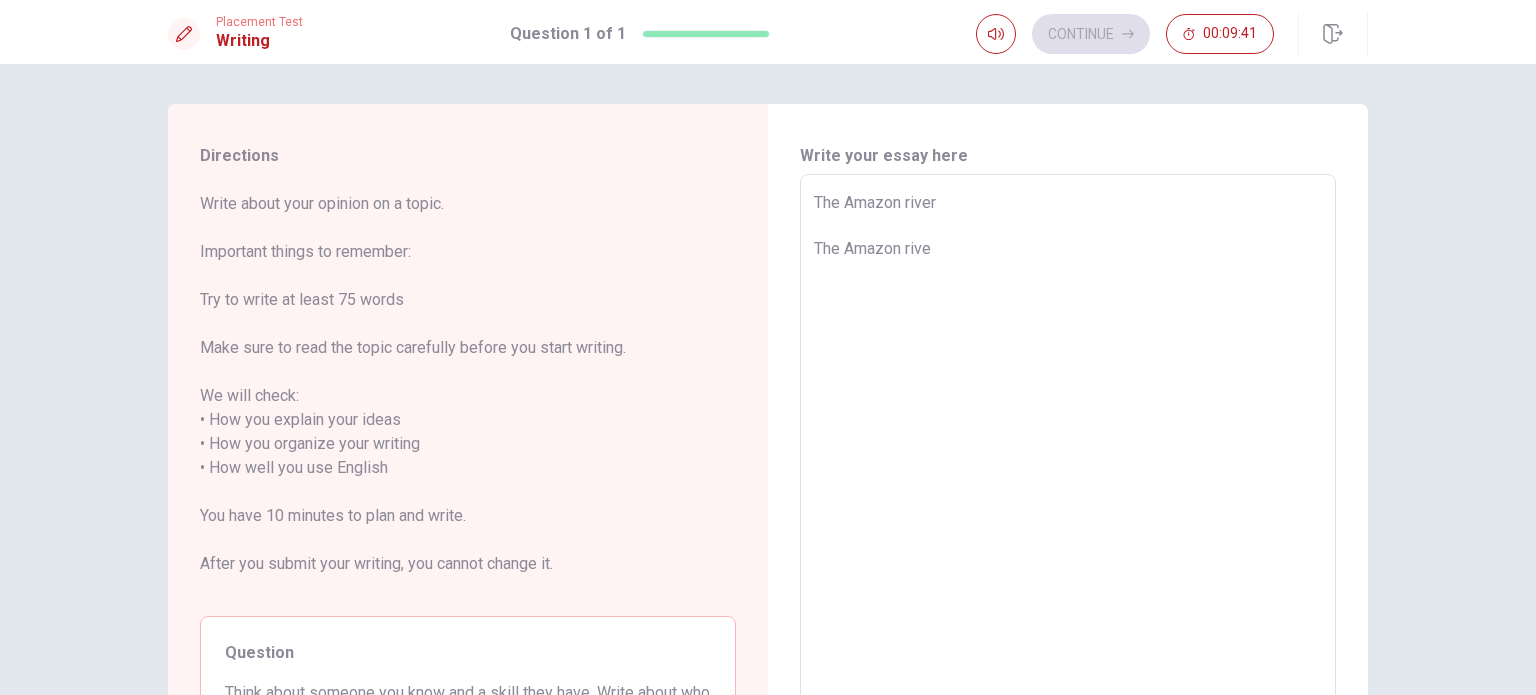 type on "x" 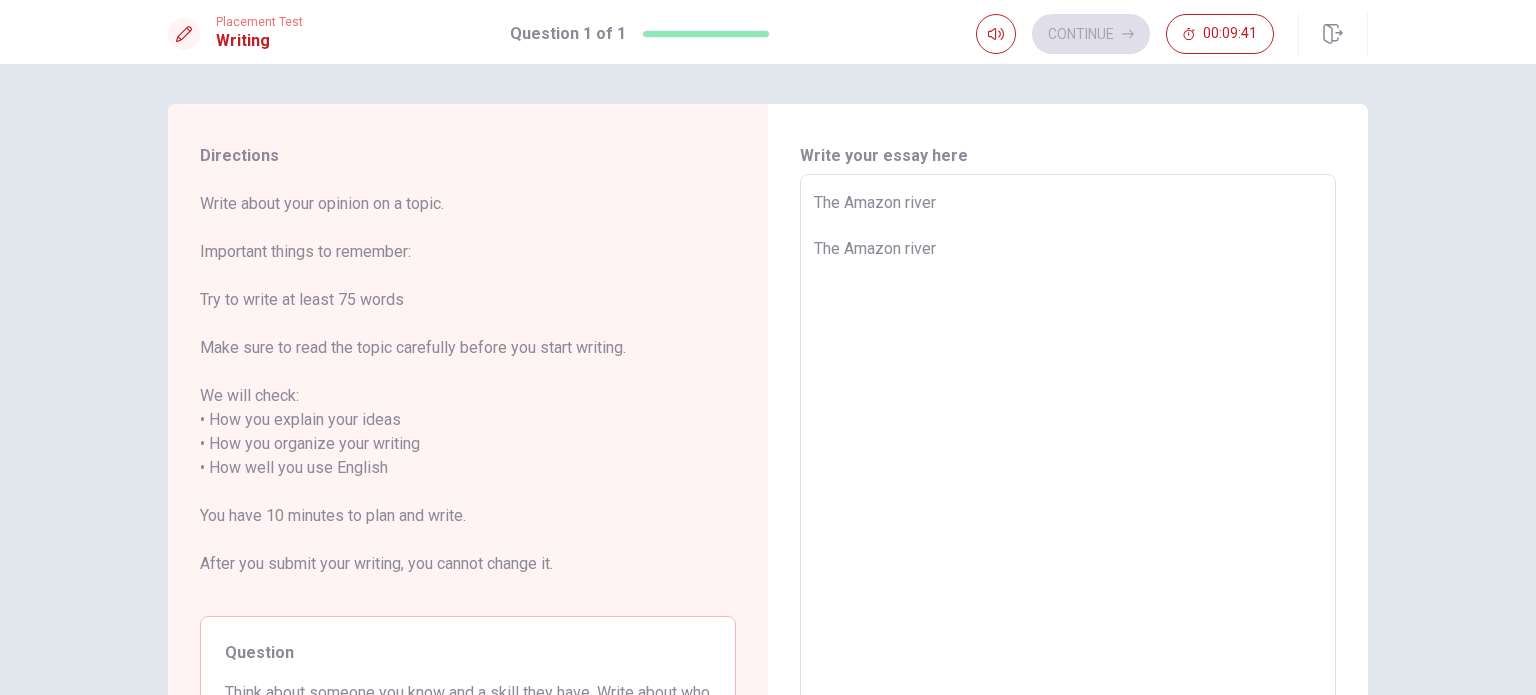 type on "x" 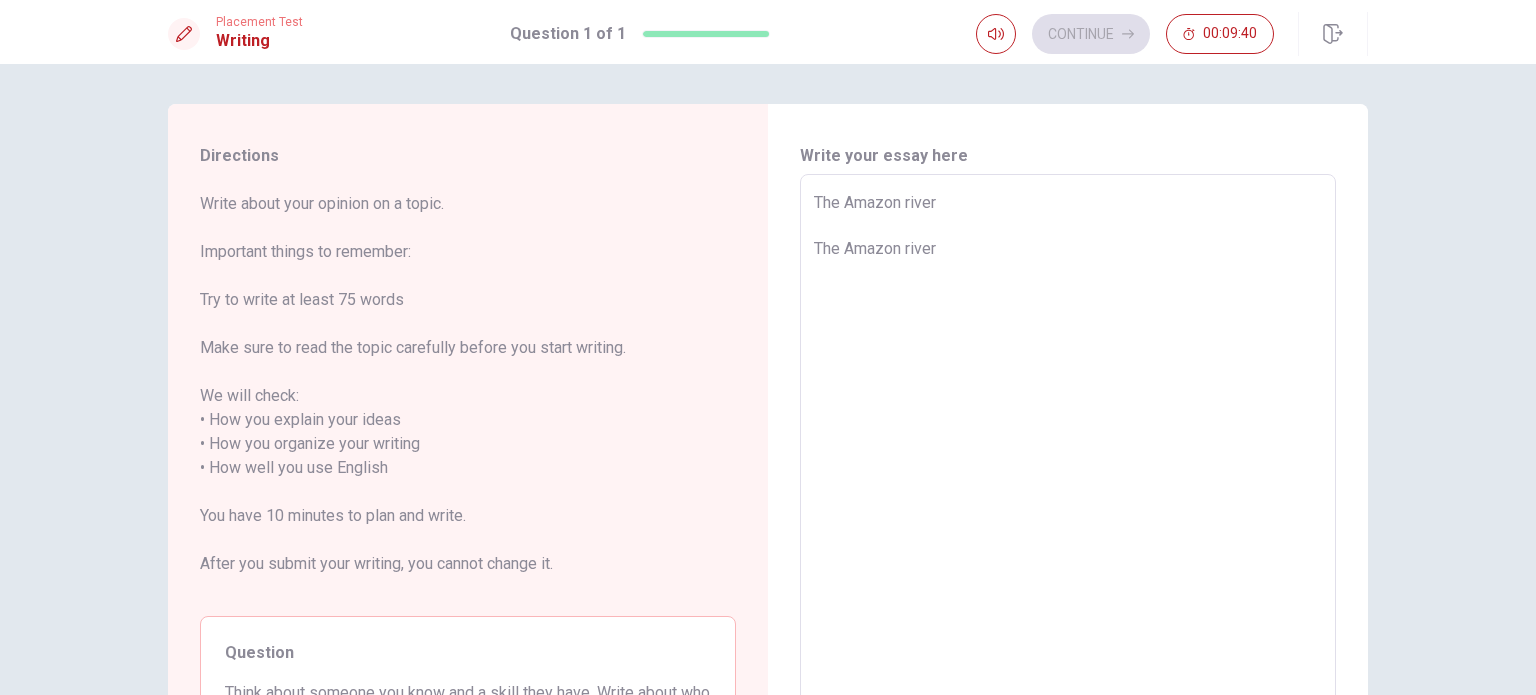 type on "The Amazon river
The Amazon river" 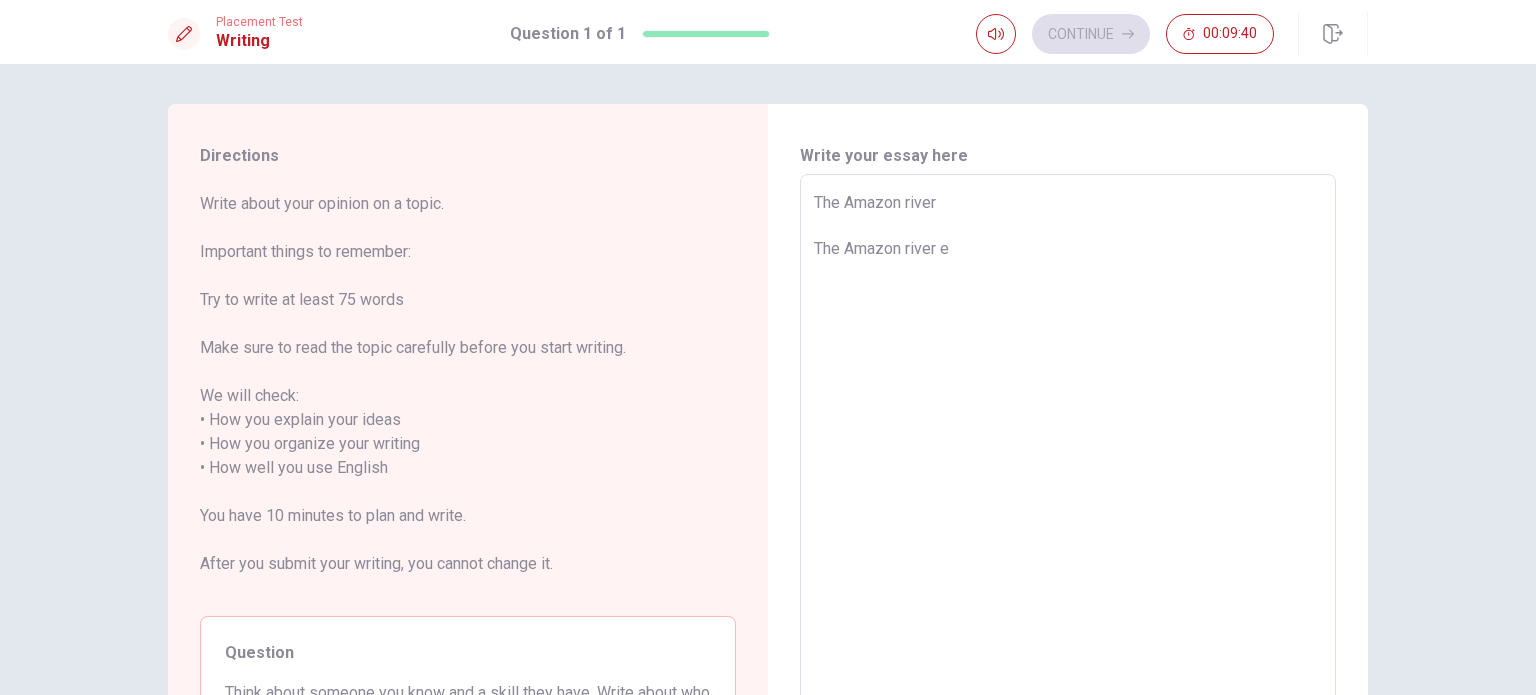 type on "x" 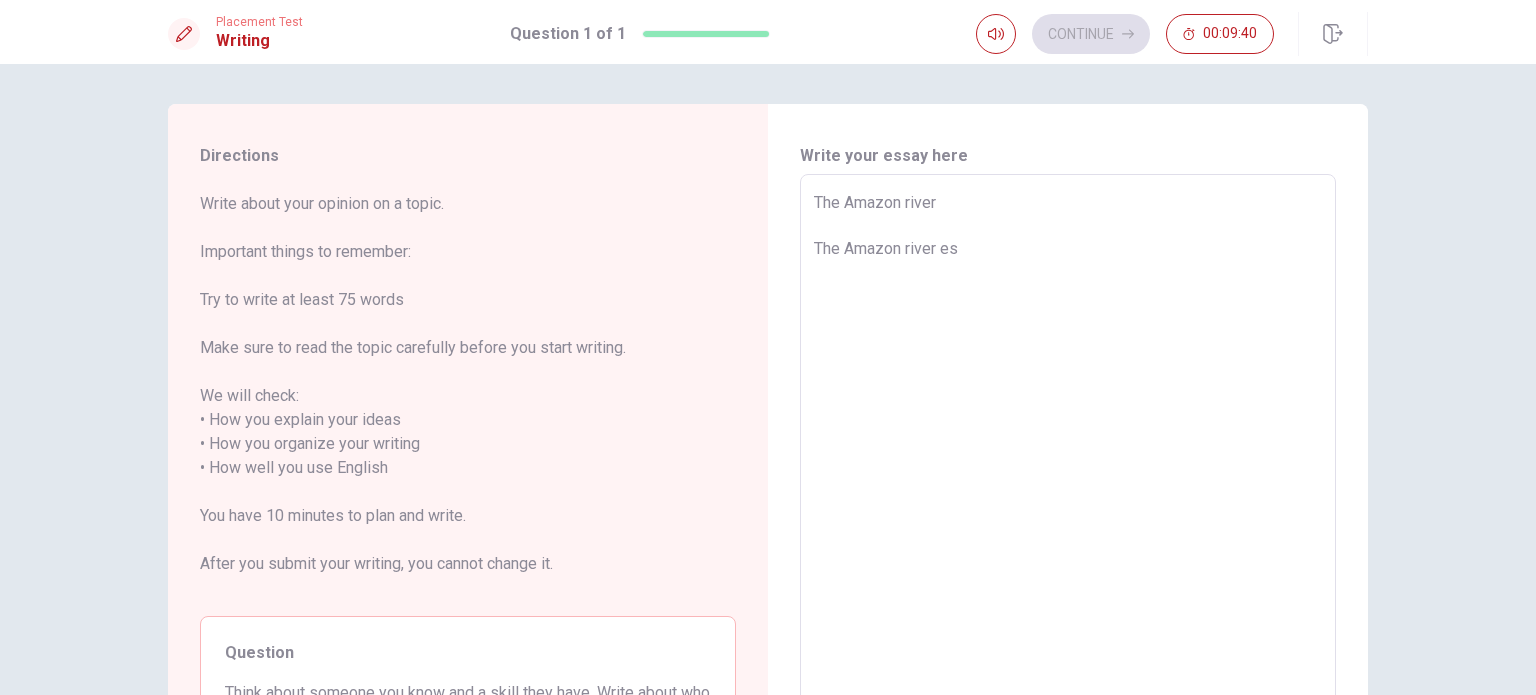 type on "x" 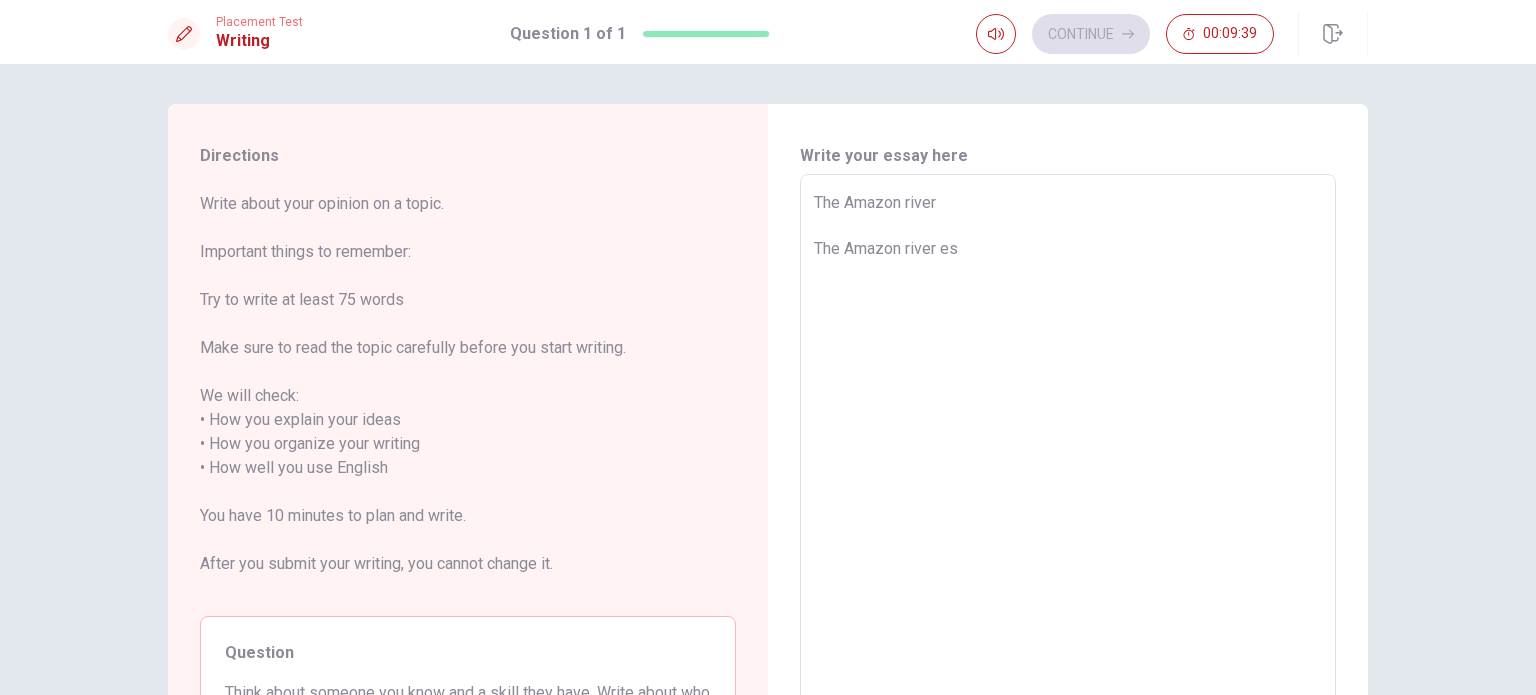 type on "The Amazon river
The Amazon river e" 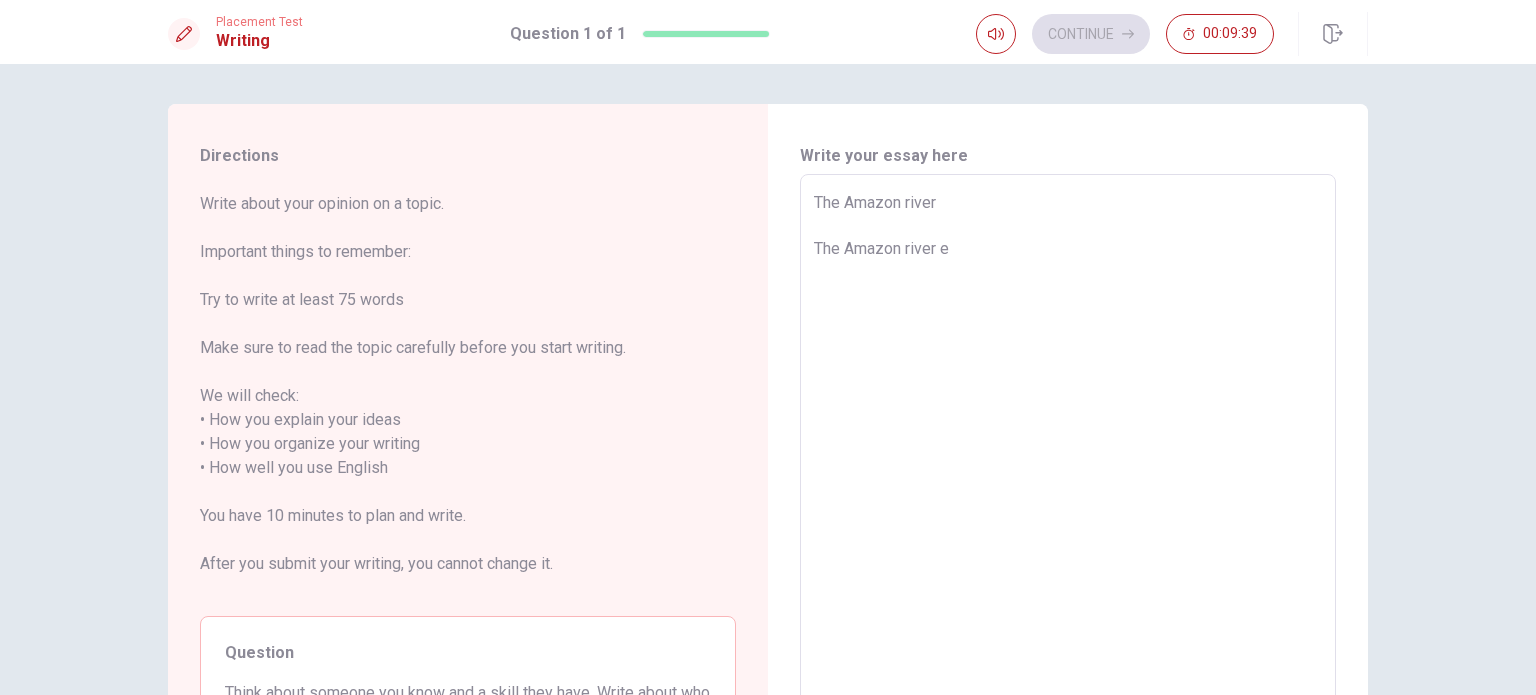 type on "x" 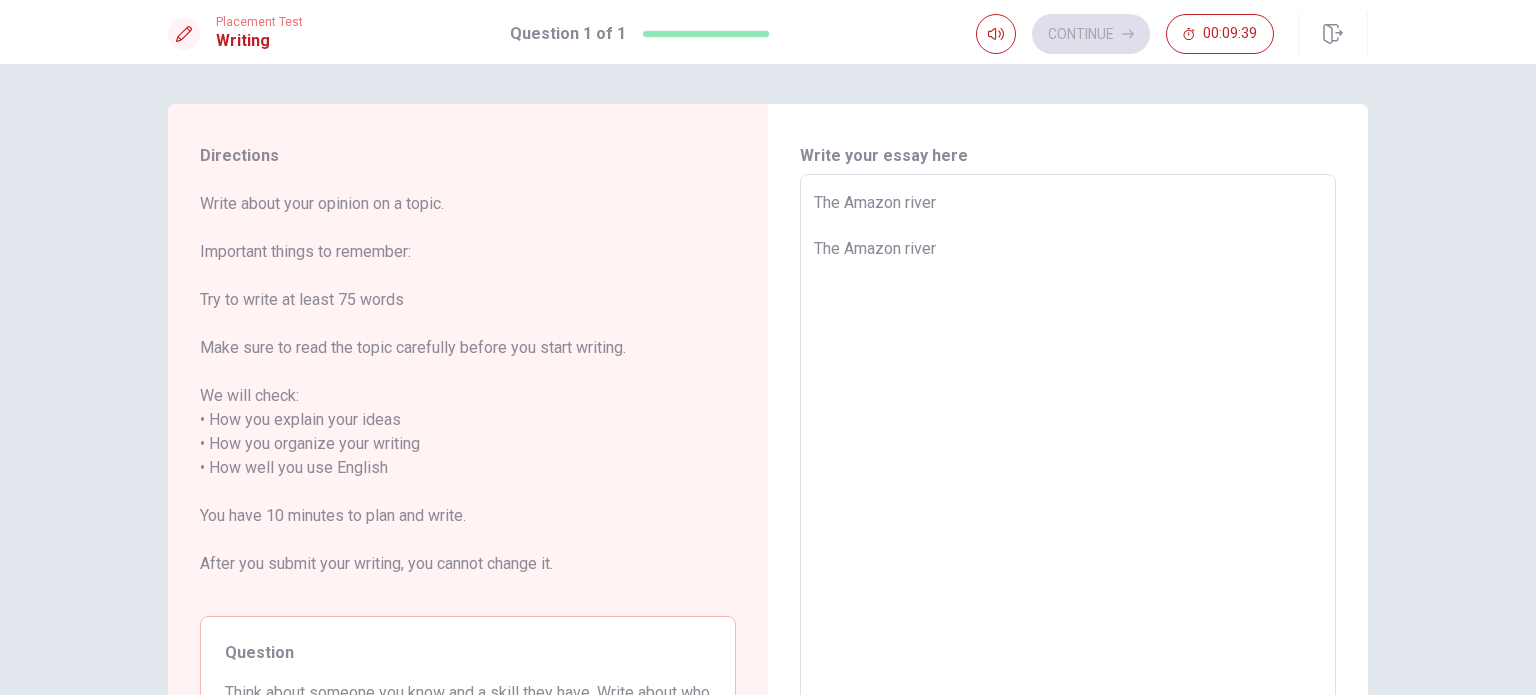 type on "x" 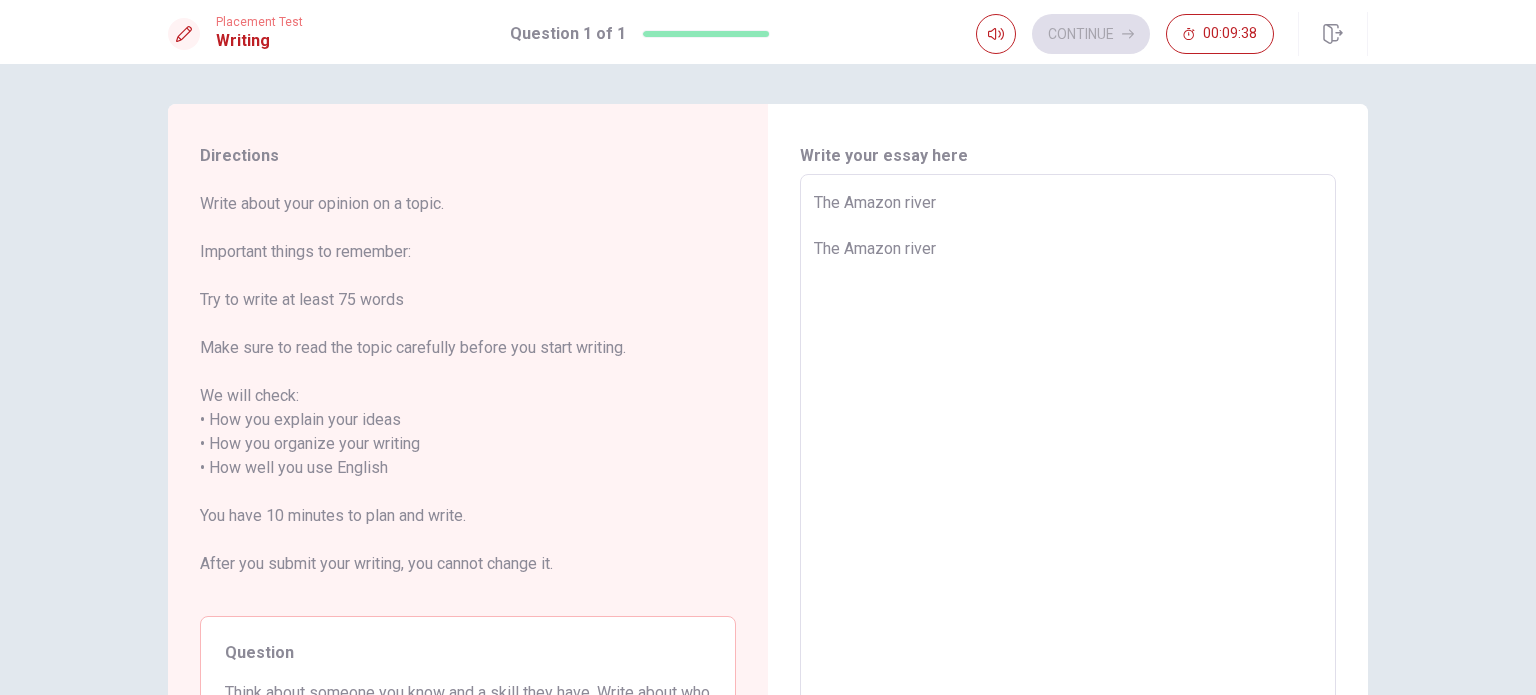 type on "The Amazon river
The Amazon river is i" 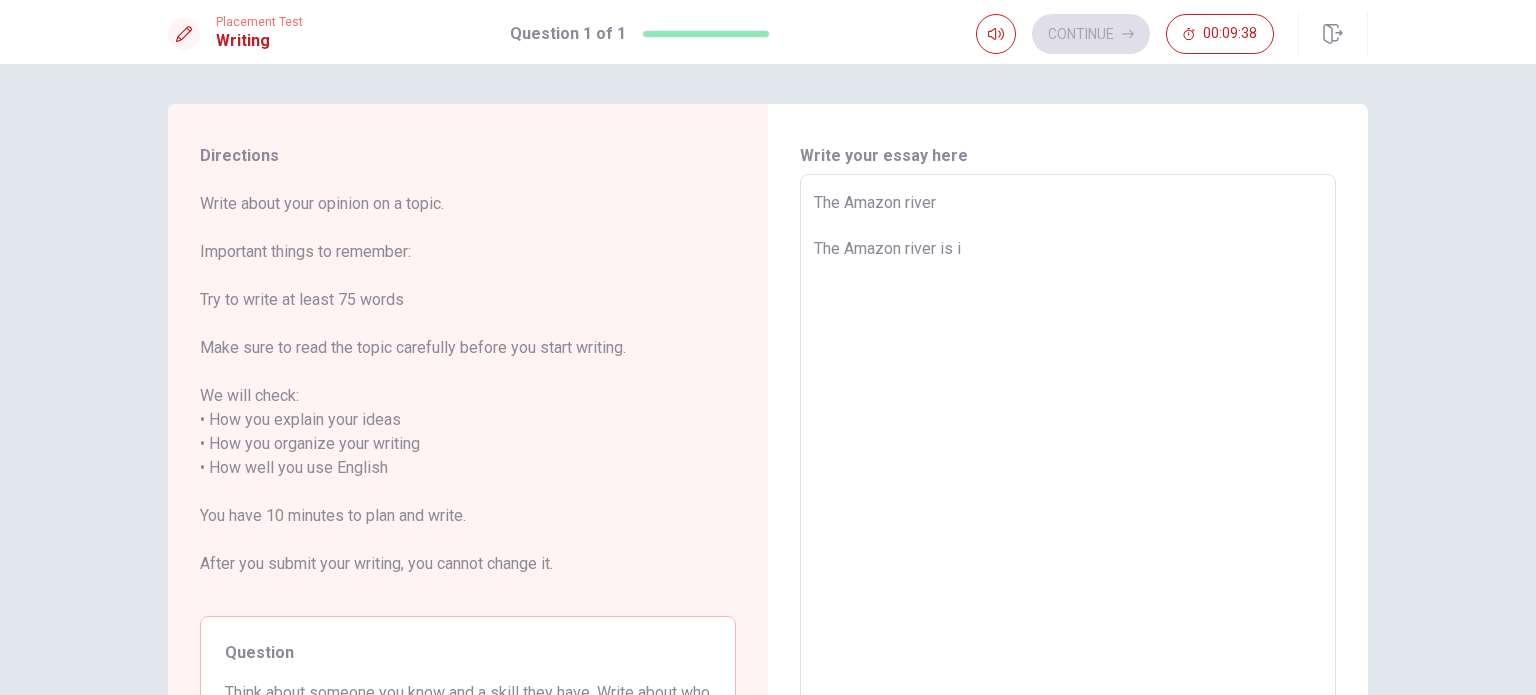 type on "x" 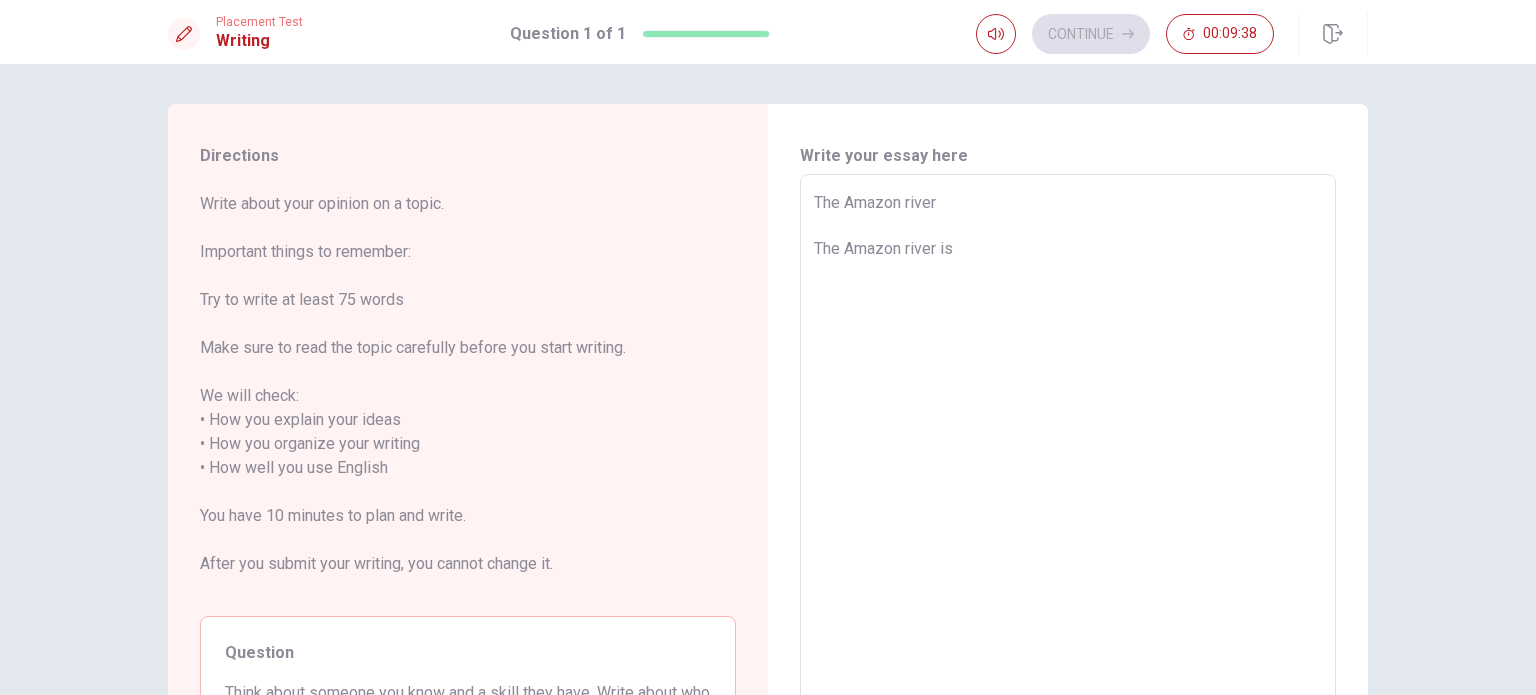 type on "x" 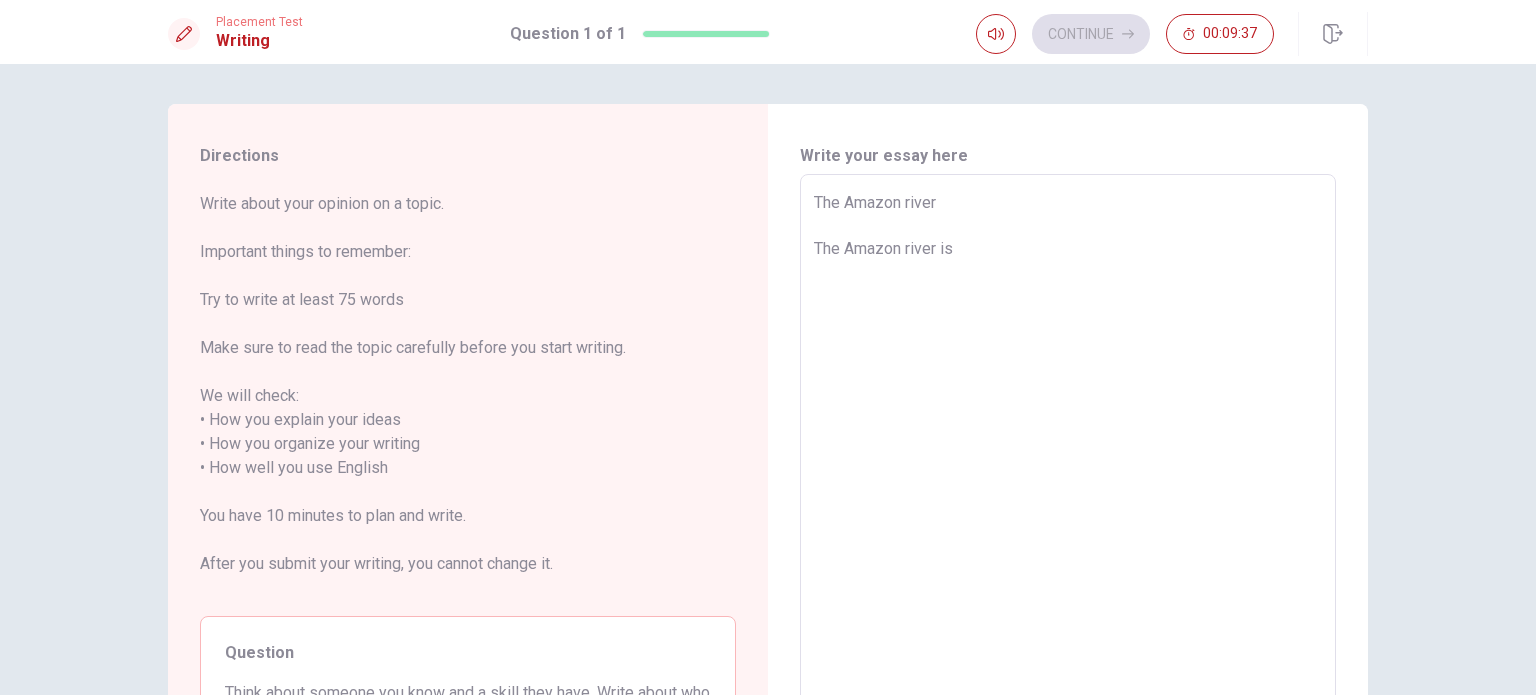 type on "The Amazon river
The Amazon river is a" 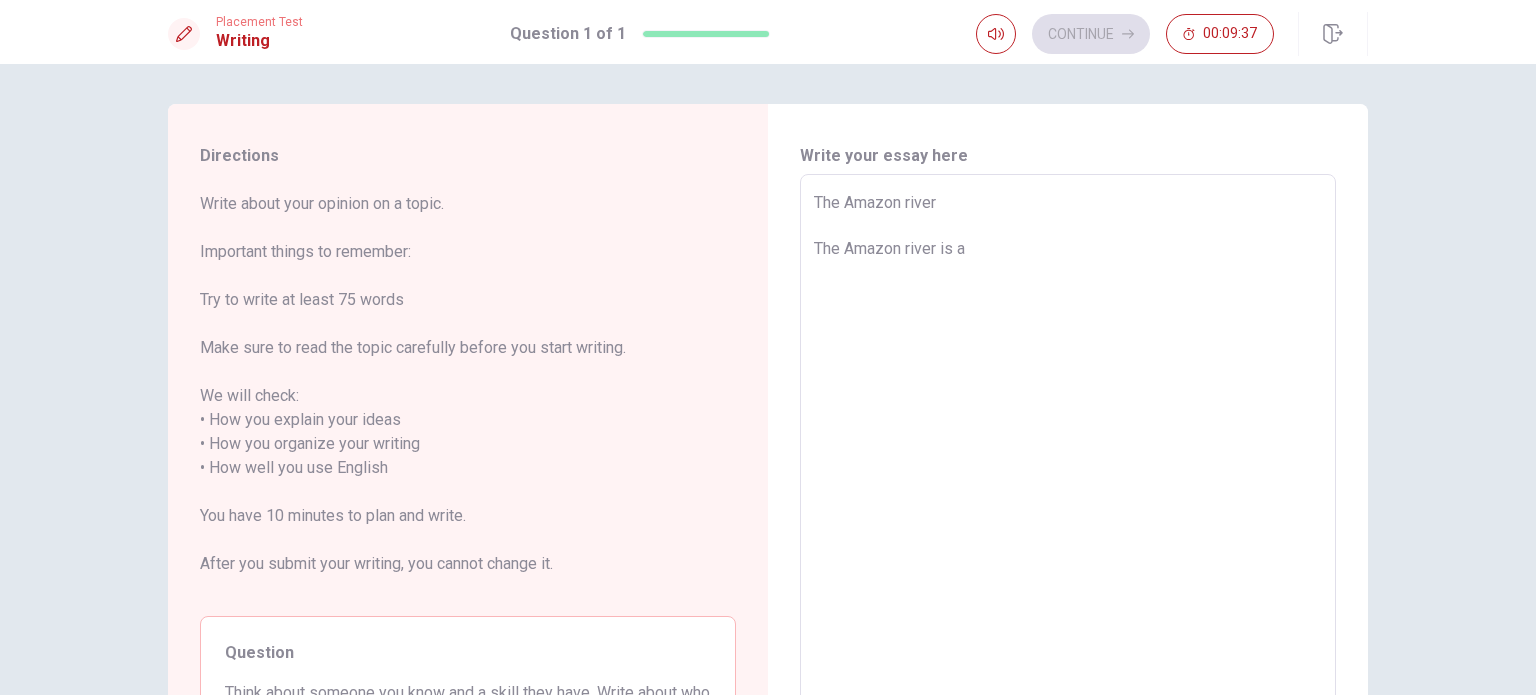 type on "x" 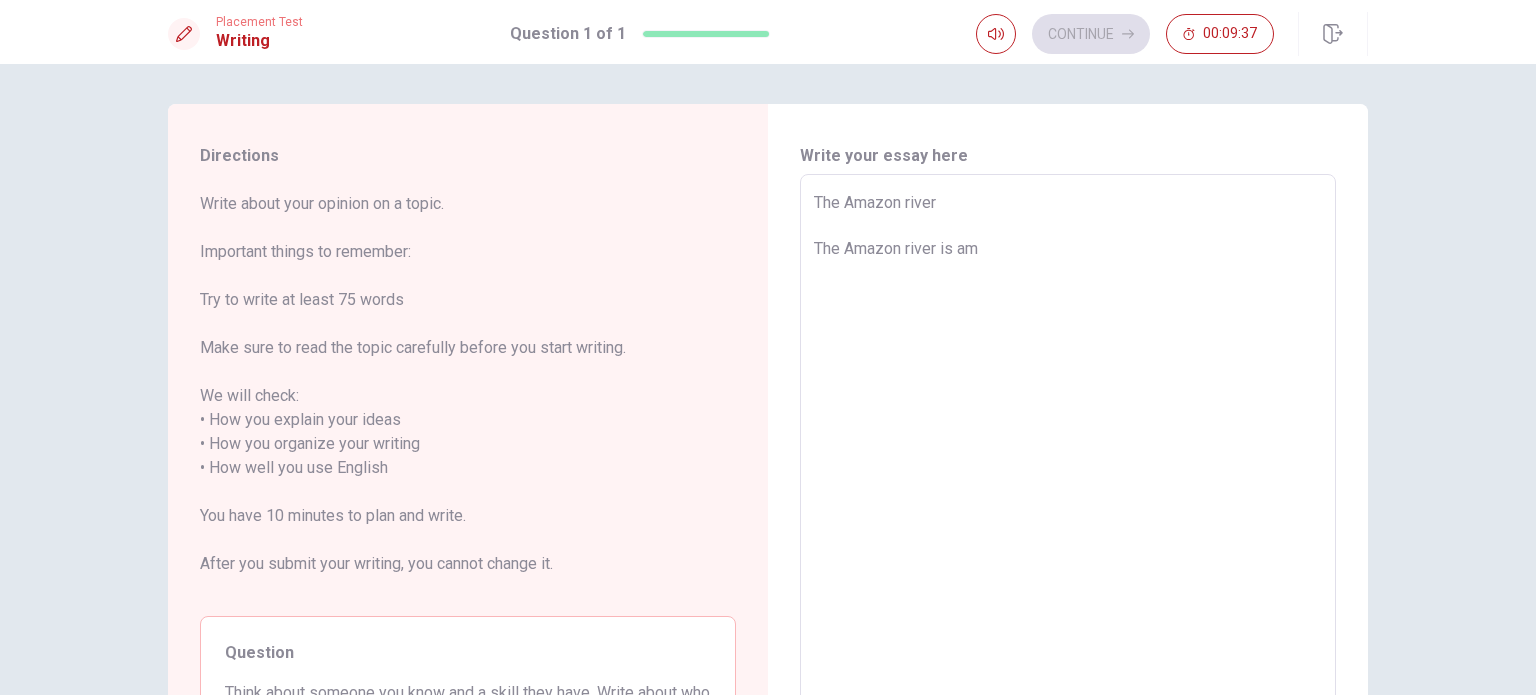 type on "x" 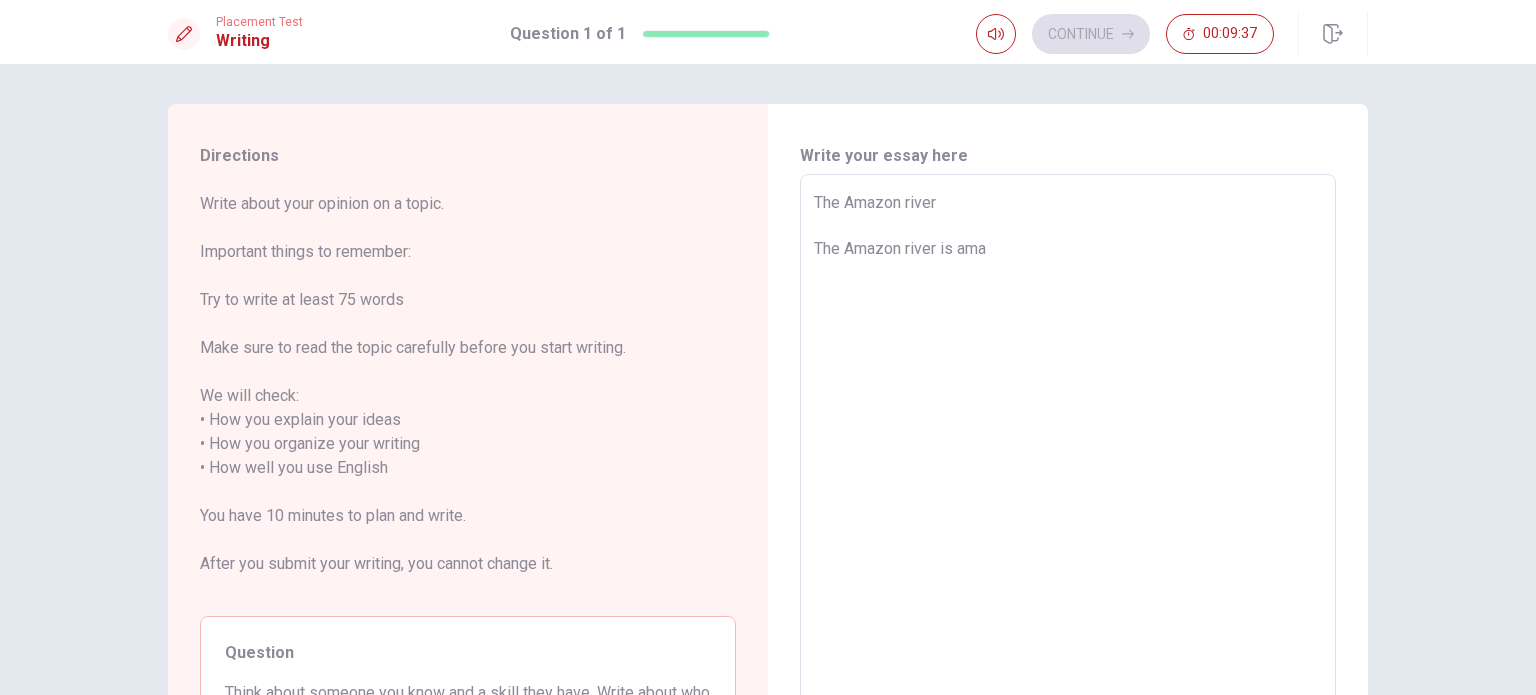 type on "x" 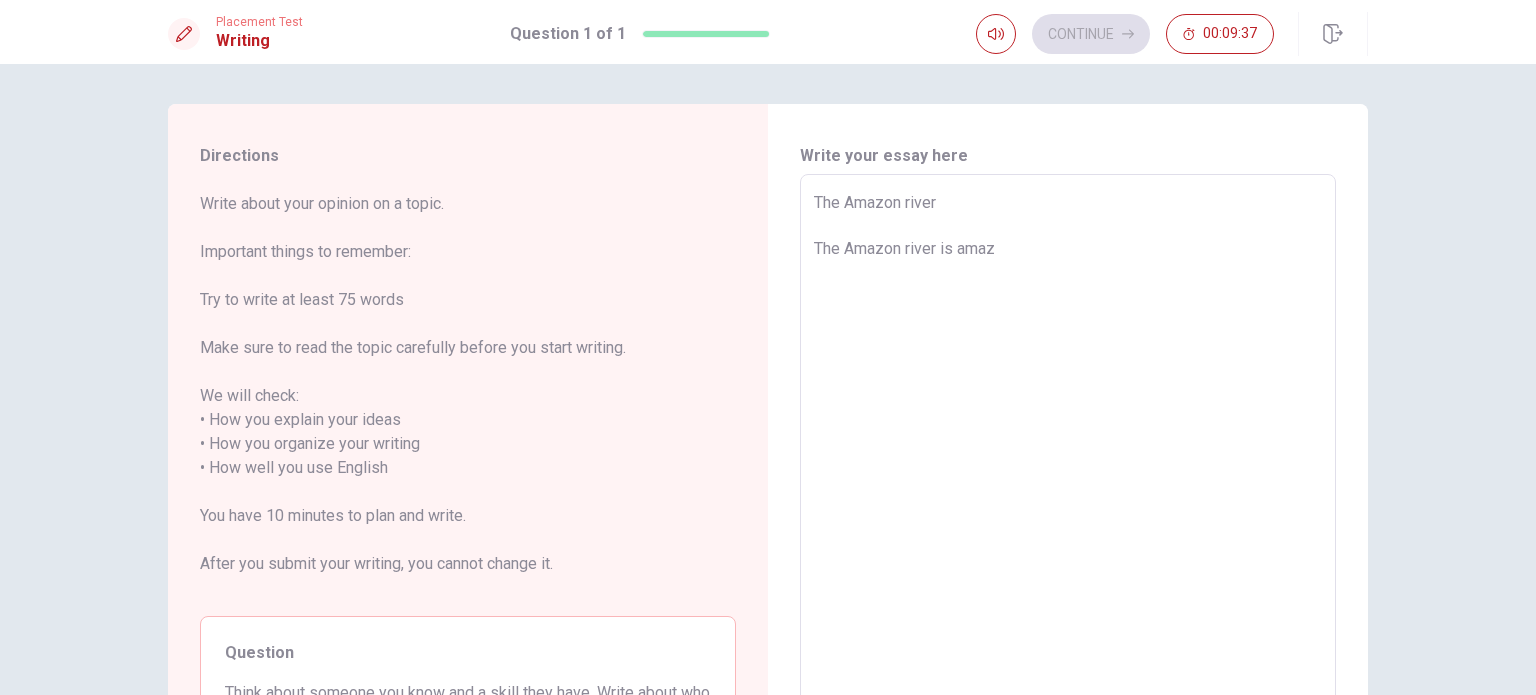 type on "x" 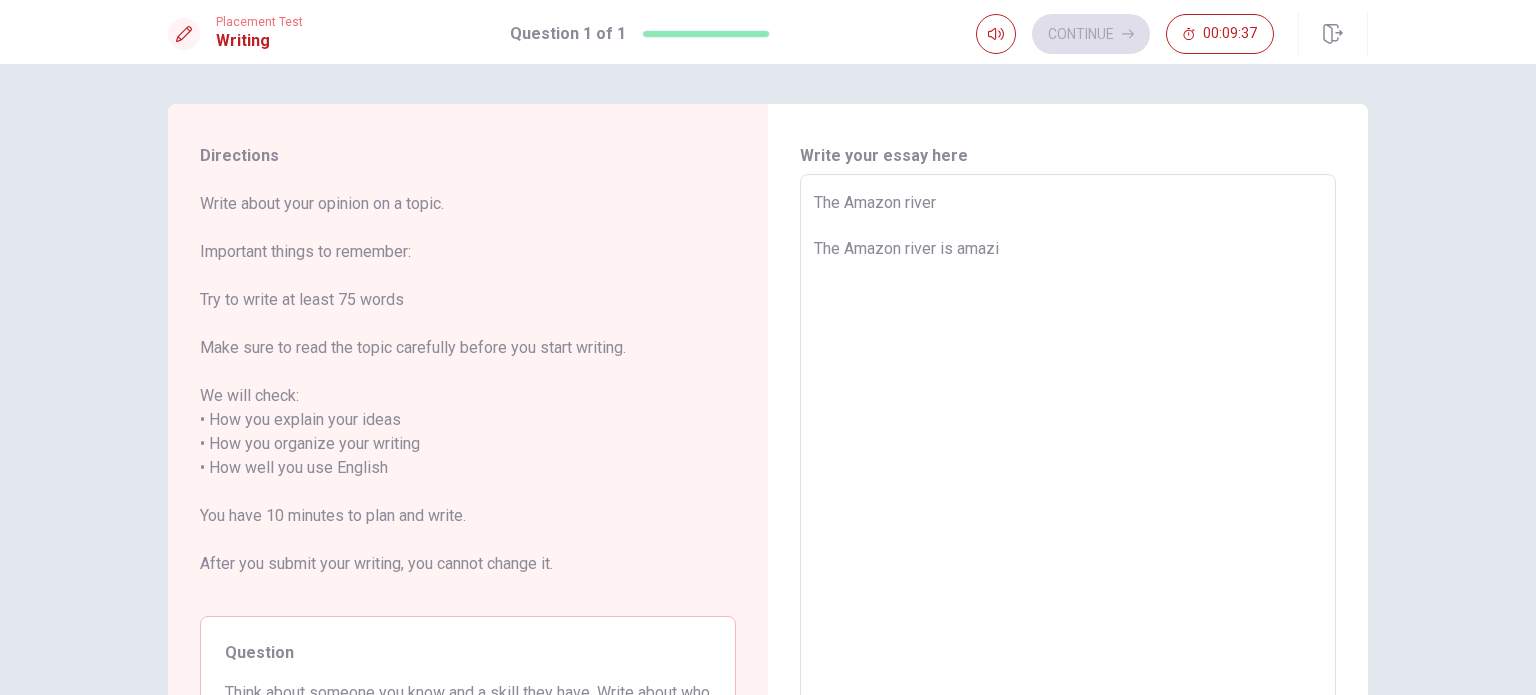 type on "x" 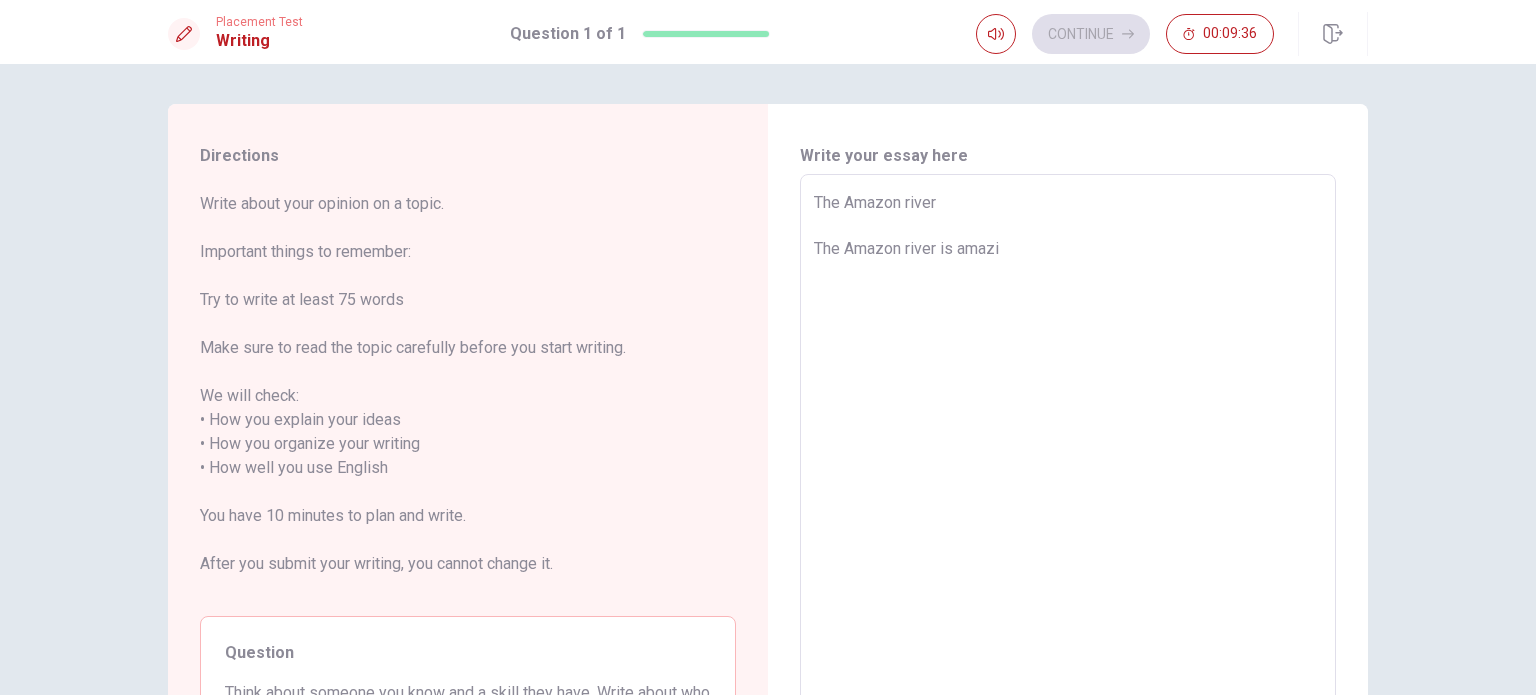 type on "The Amazon river
The Amazon river is amazin" 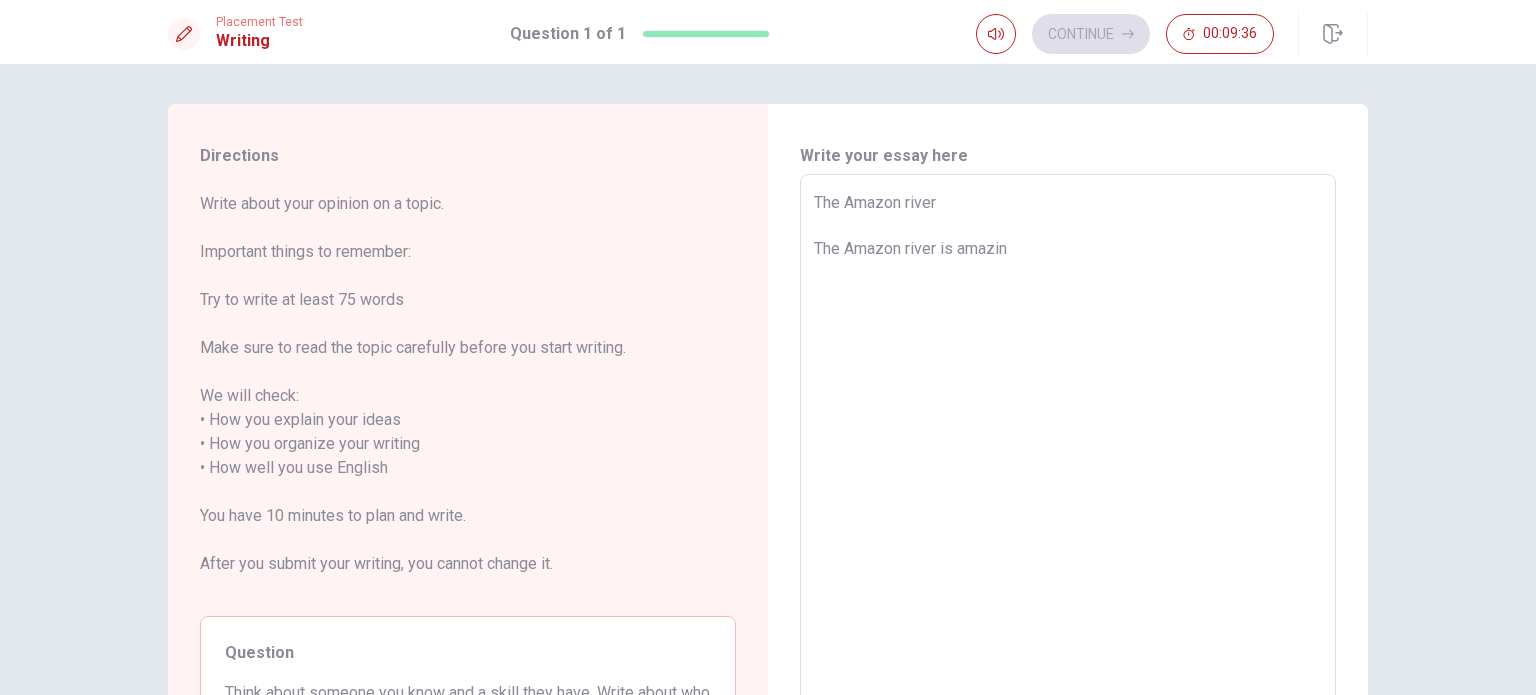 type on "x" 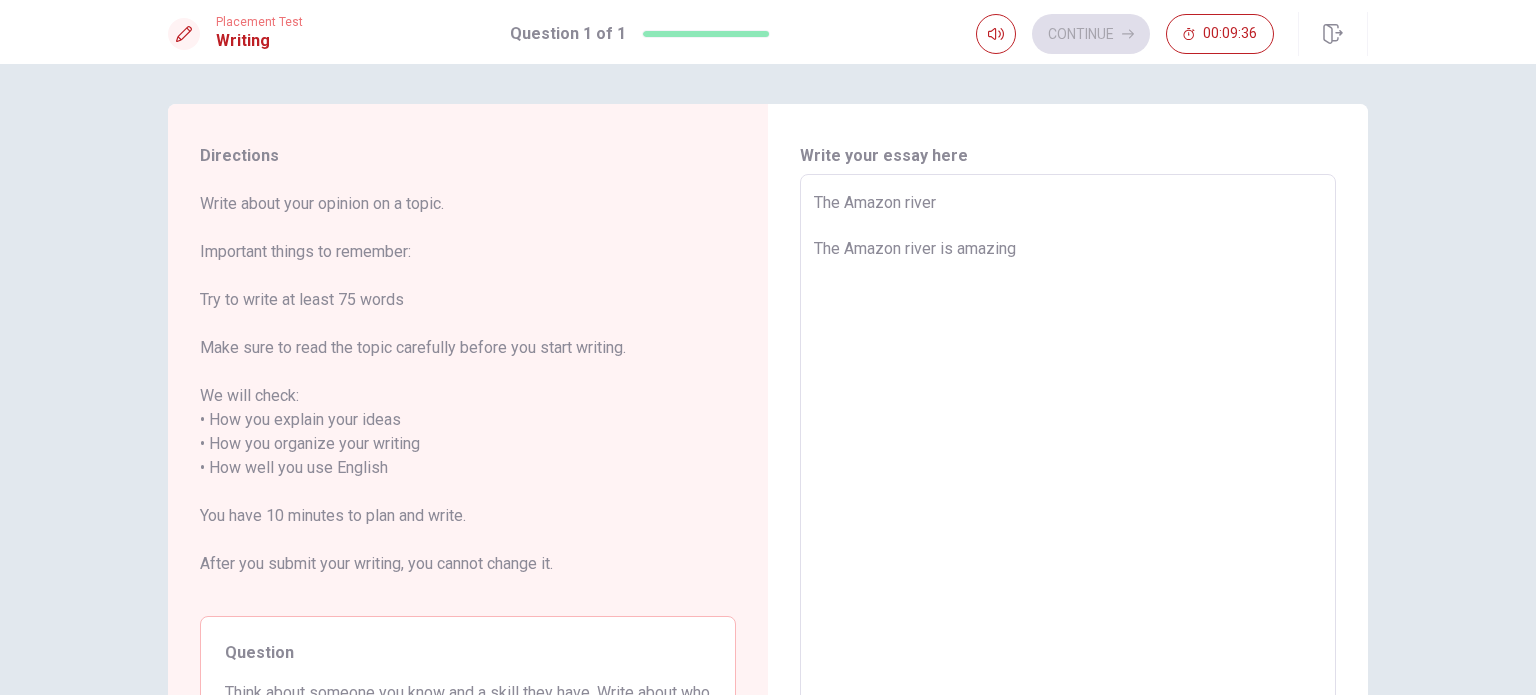 type on "x" 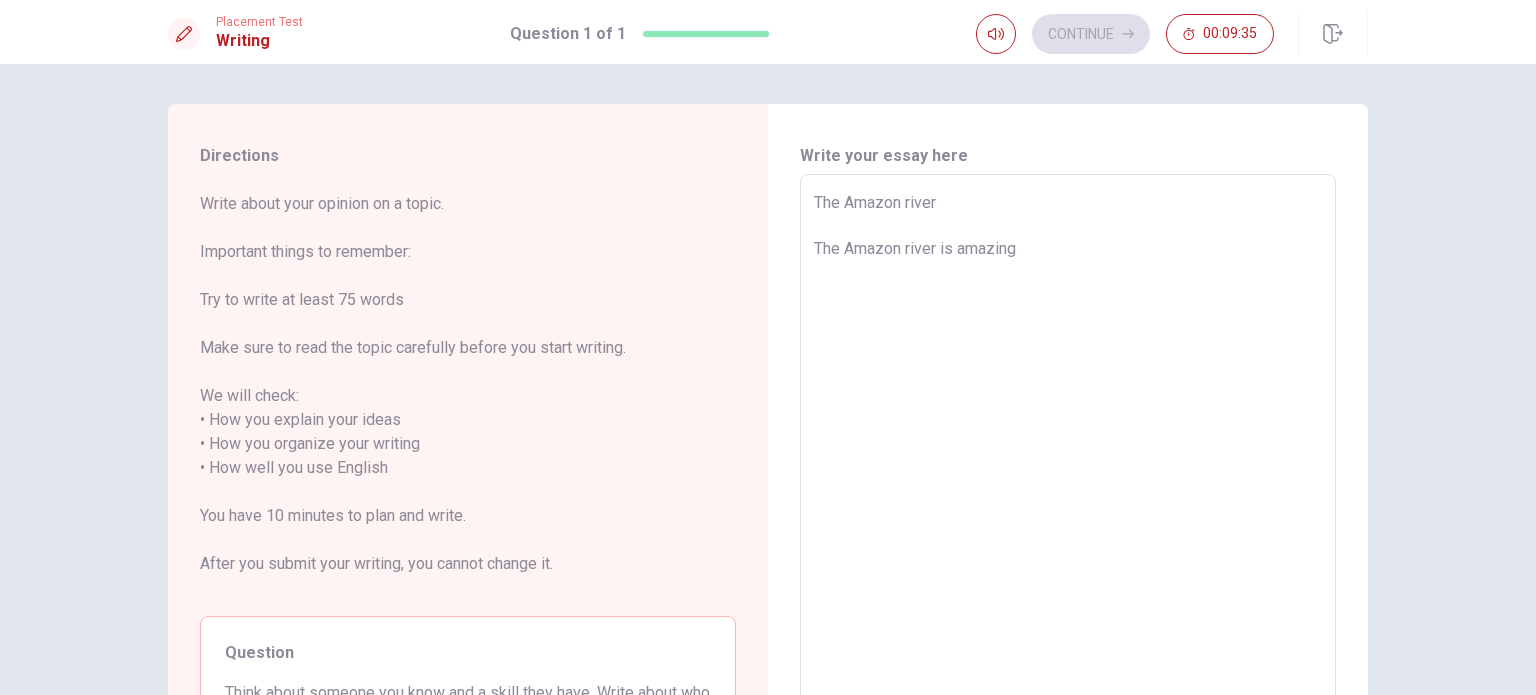 type on "The Amazon river
The Amazon river is amazing" 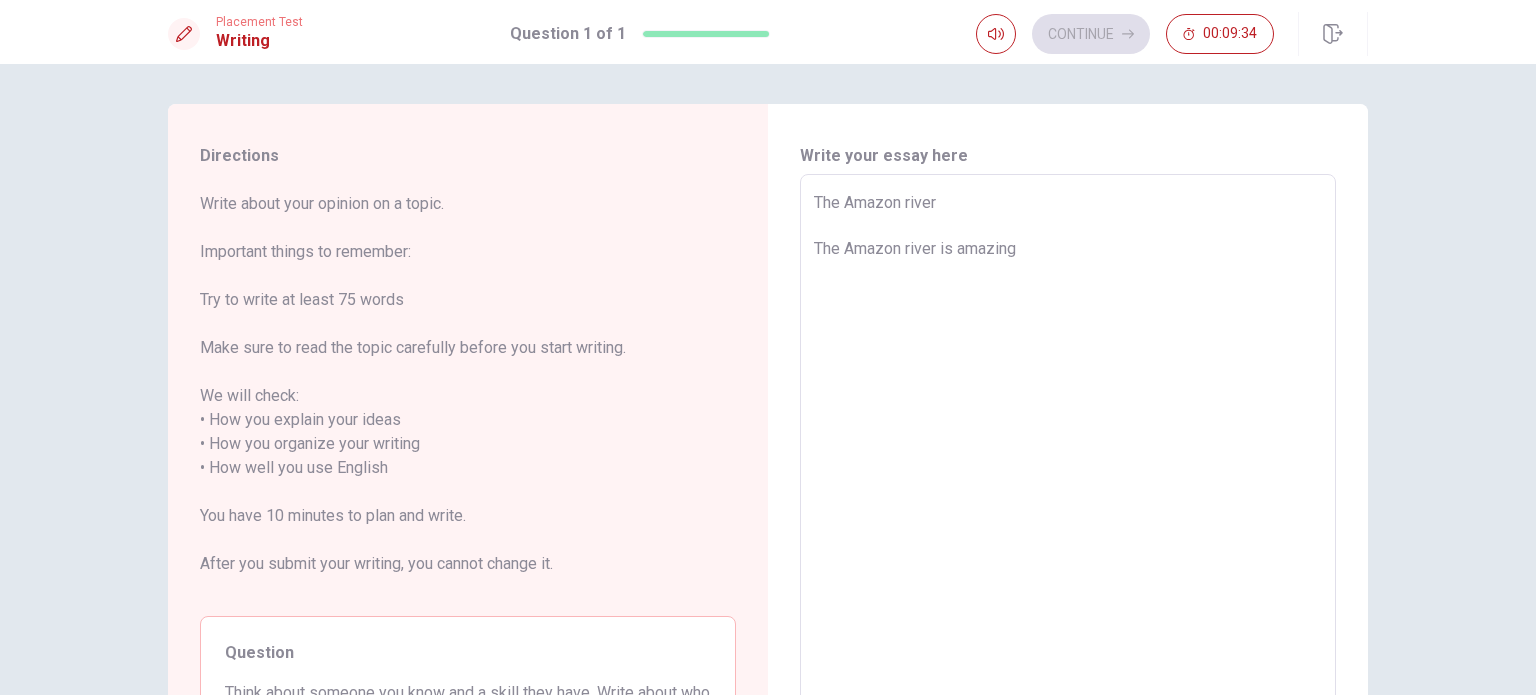 type on "x" 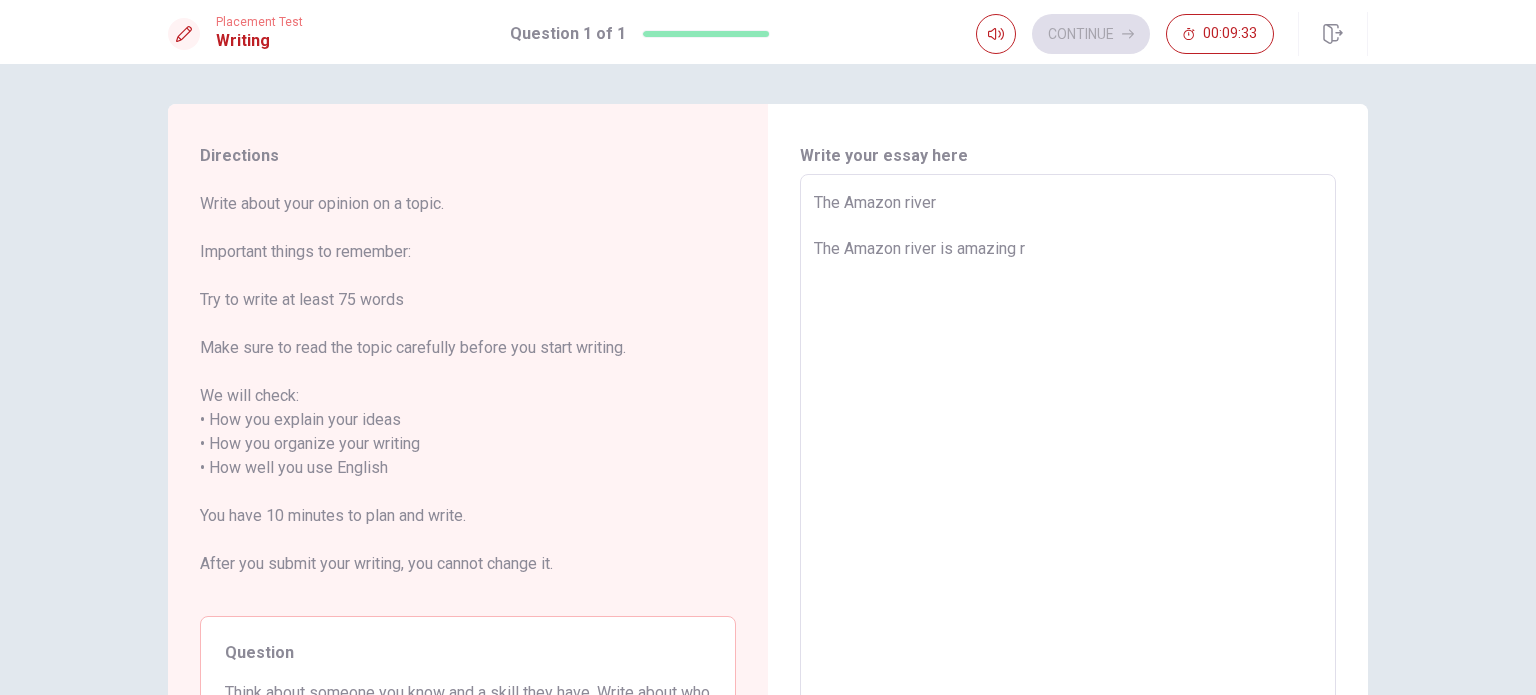 type on "x" 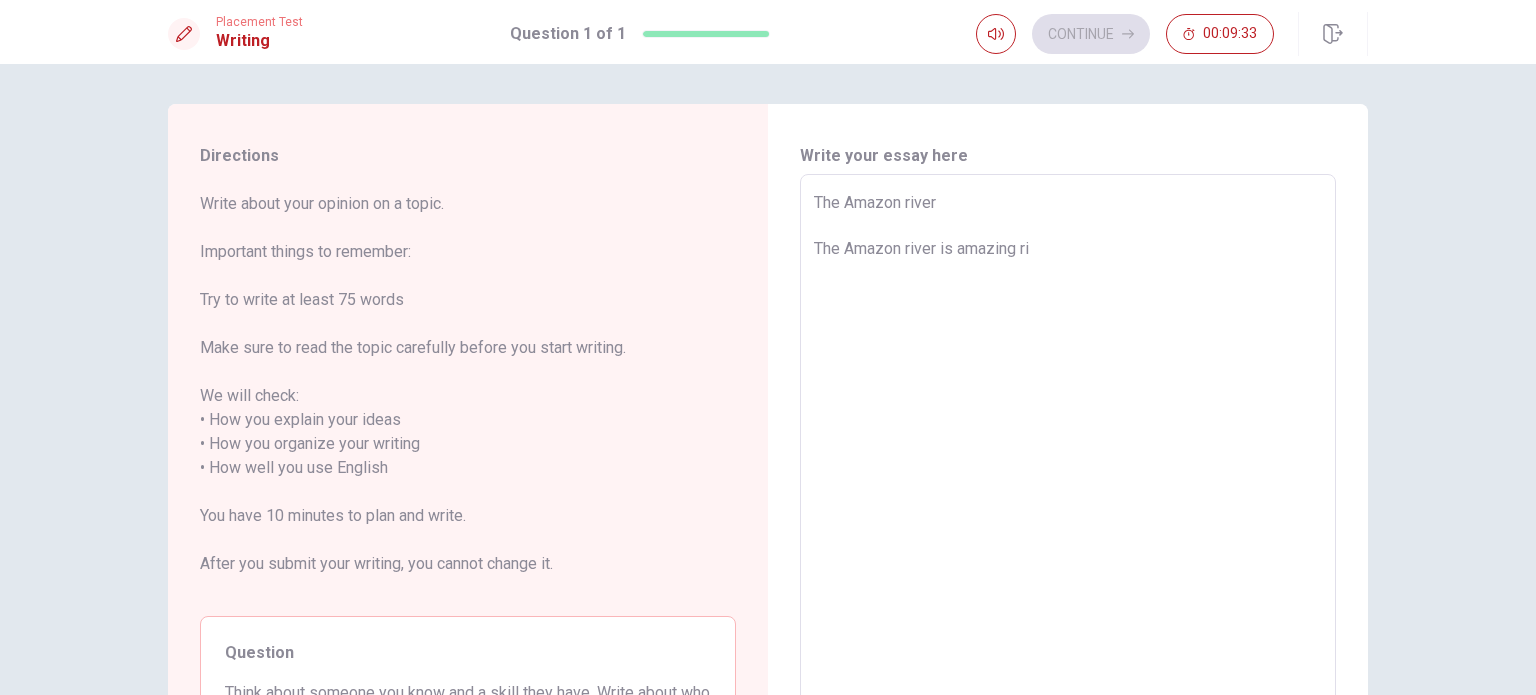 type on "x" 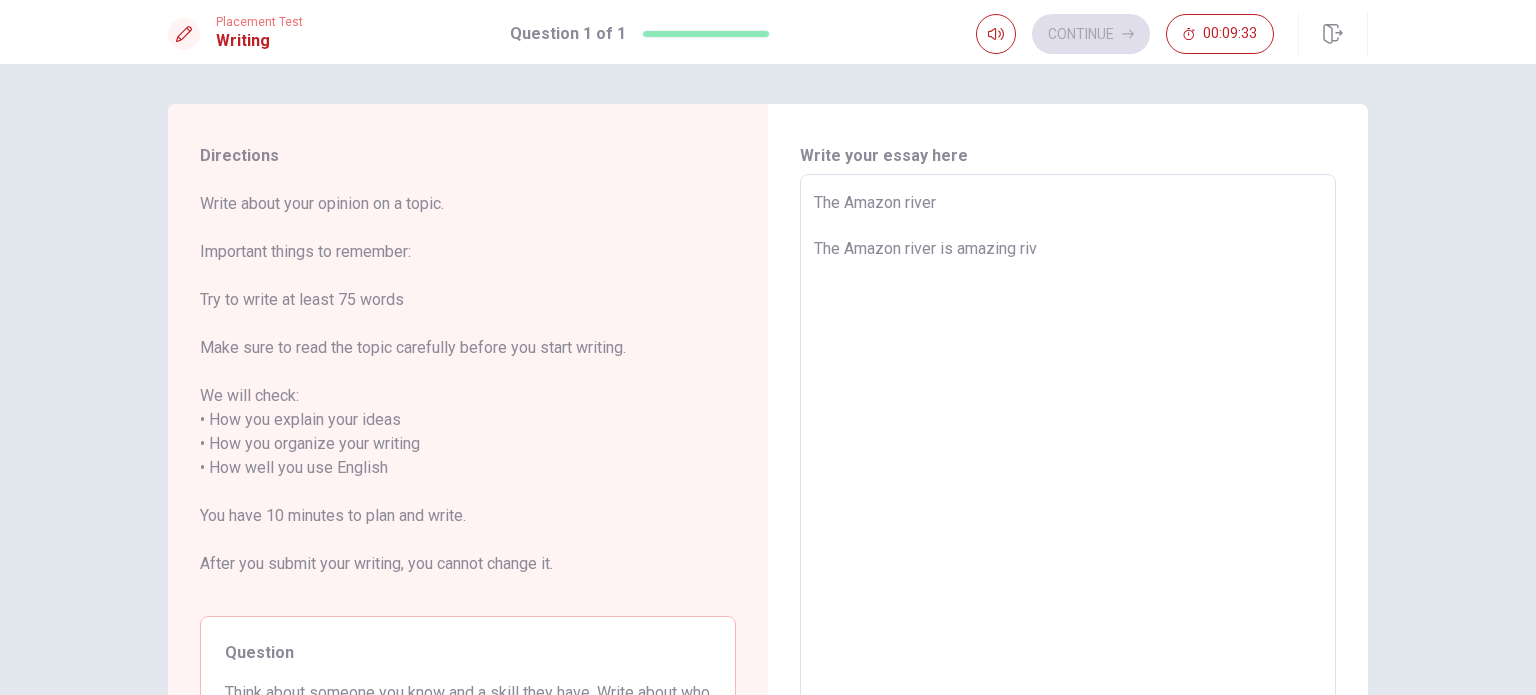 type on "x" 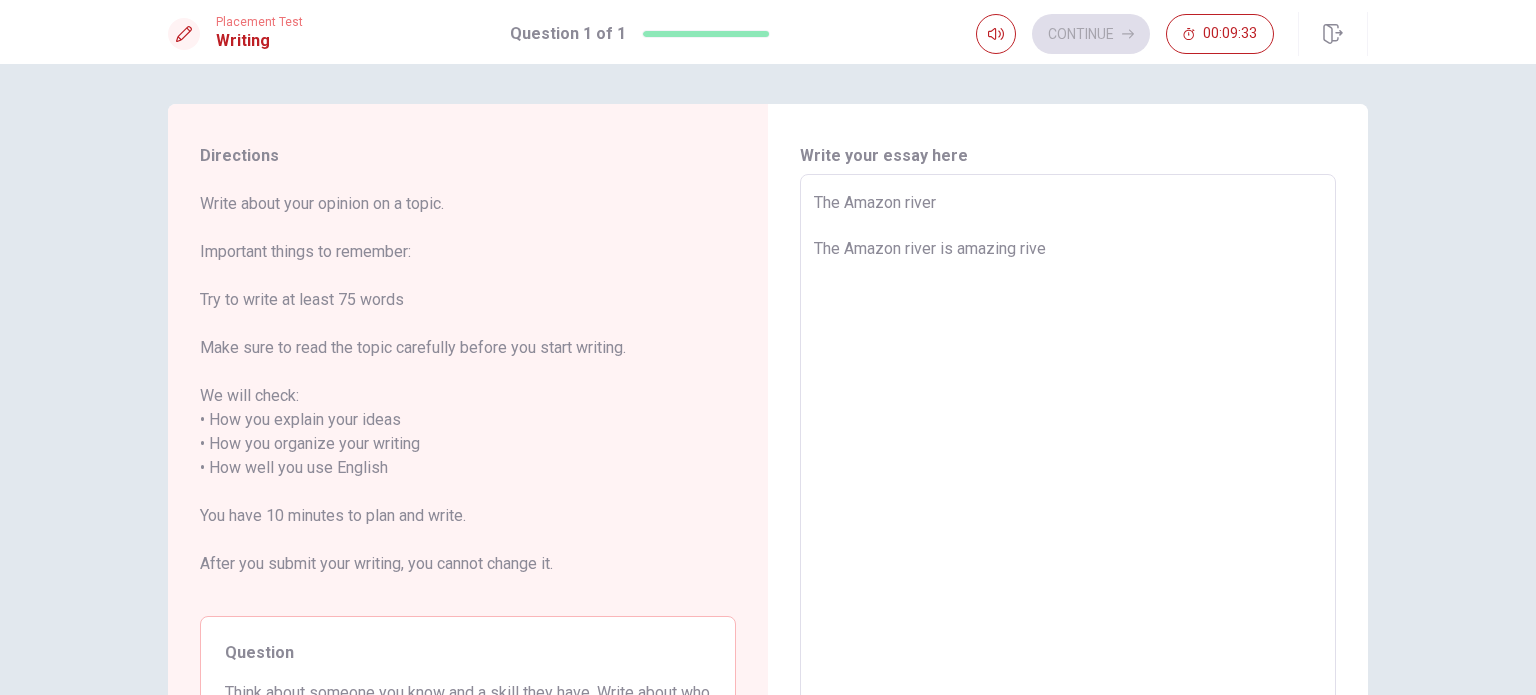 type on "x" 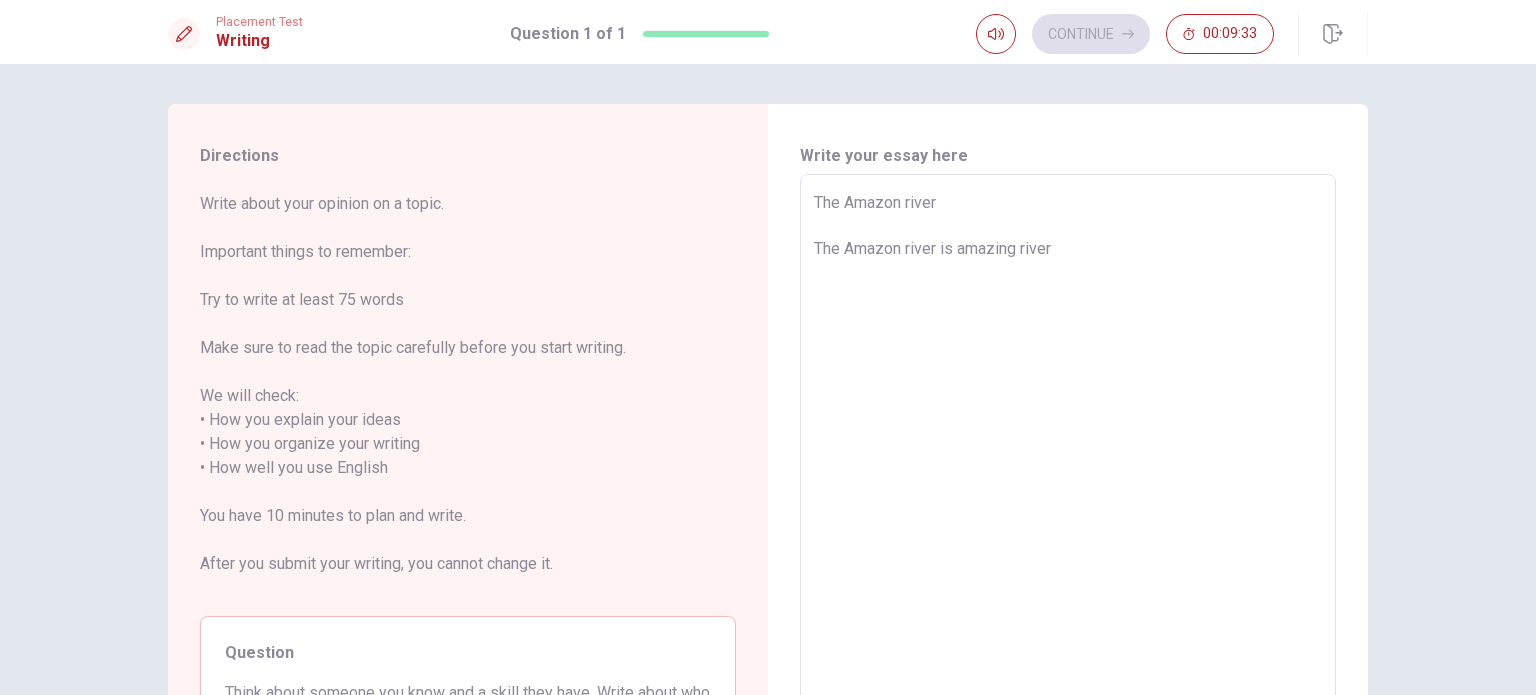 type on "x" 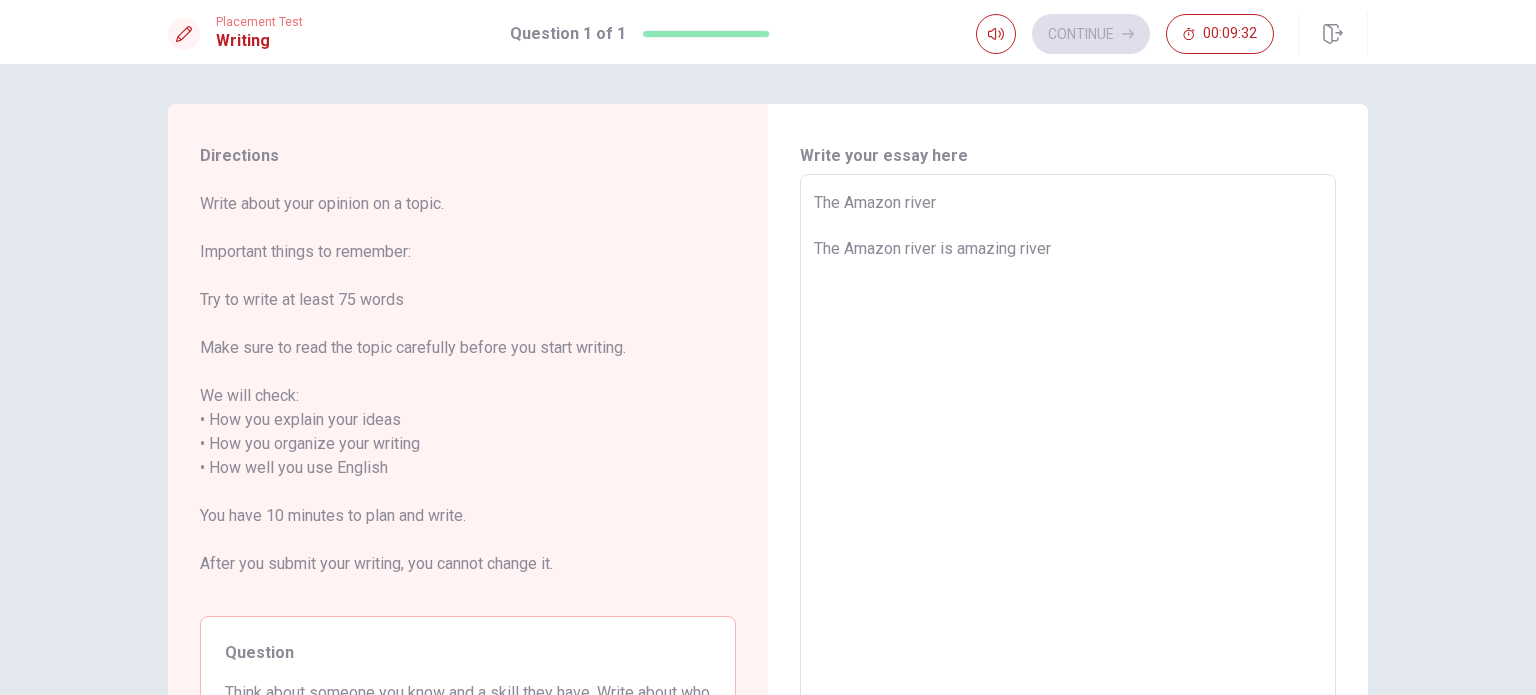 type on "x" 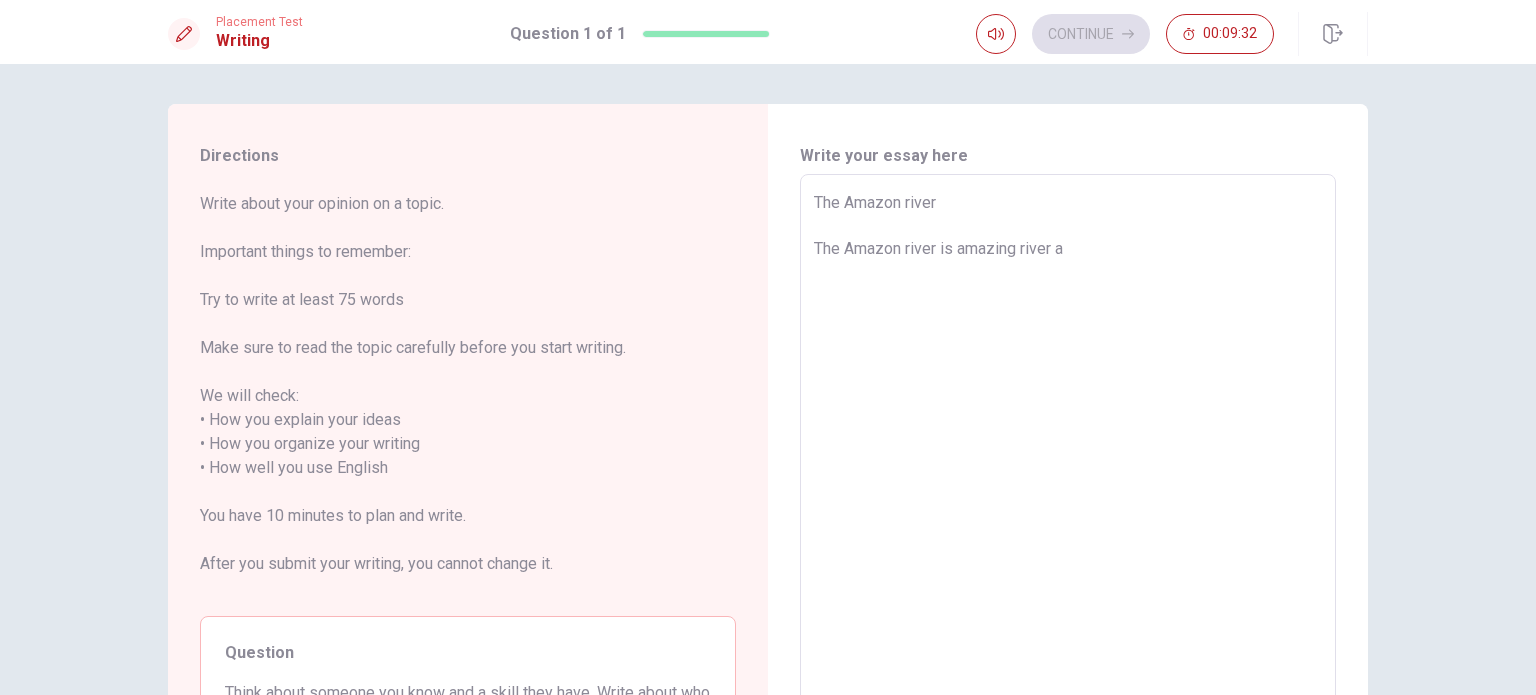 type on "x" 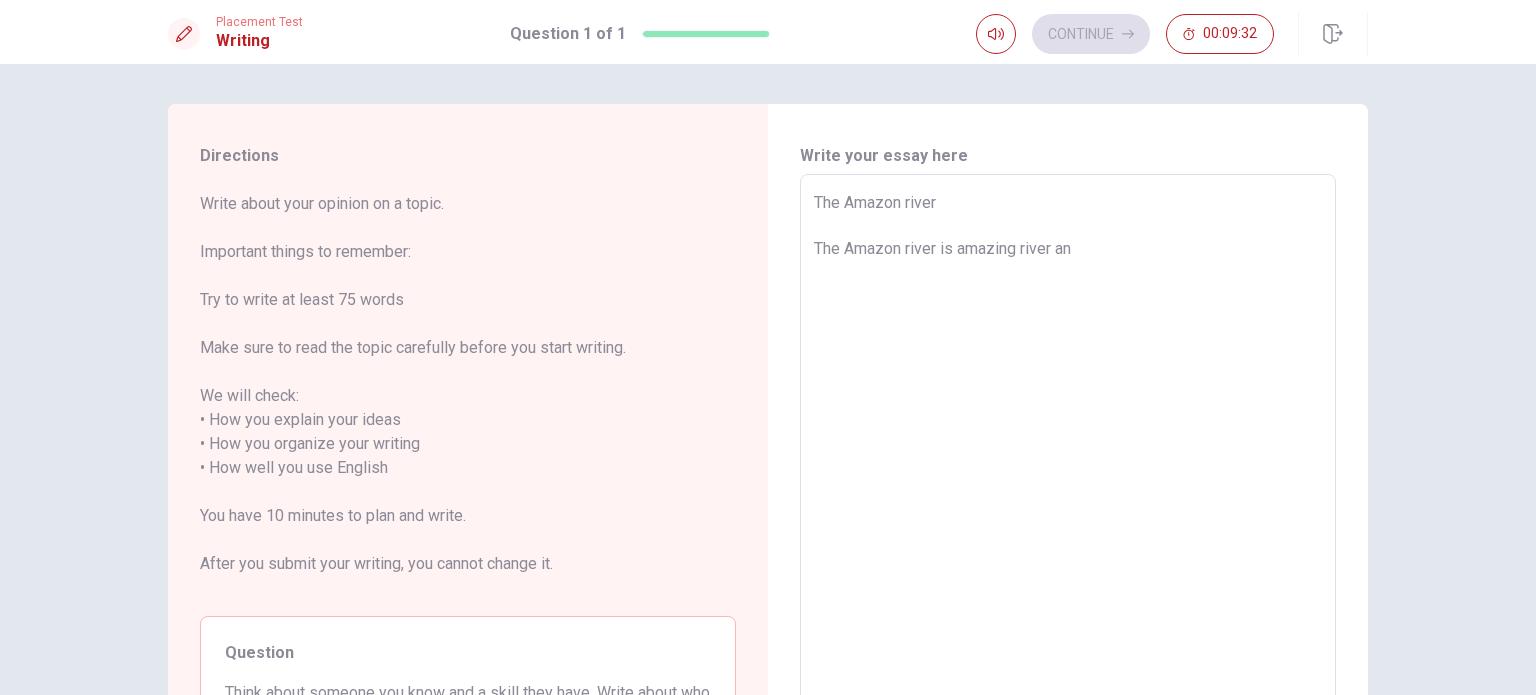 type on "x" 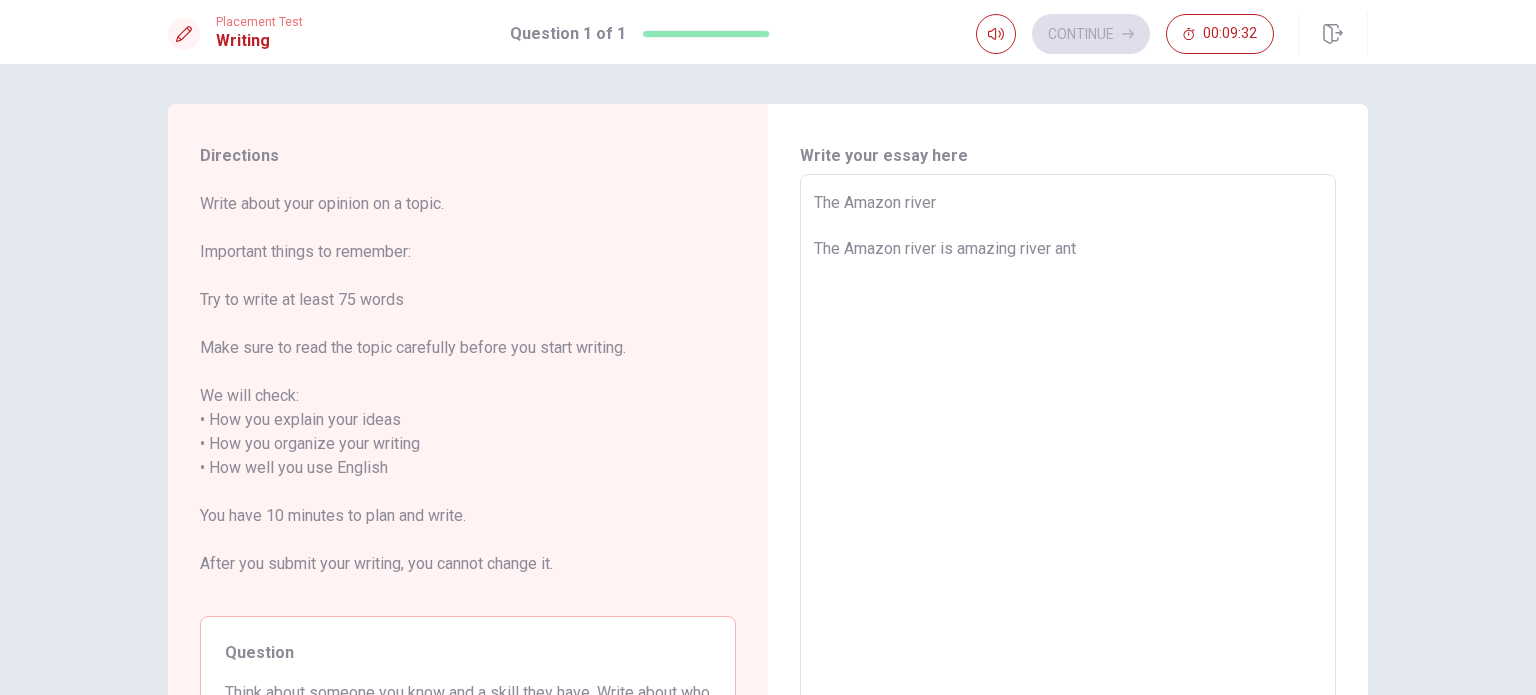 type on "x" 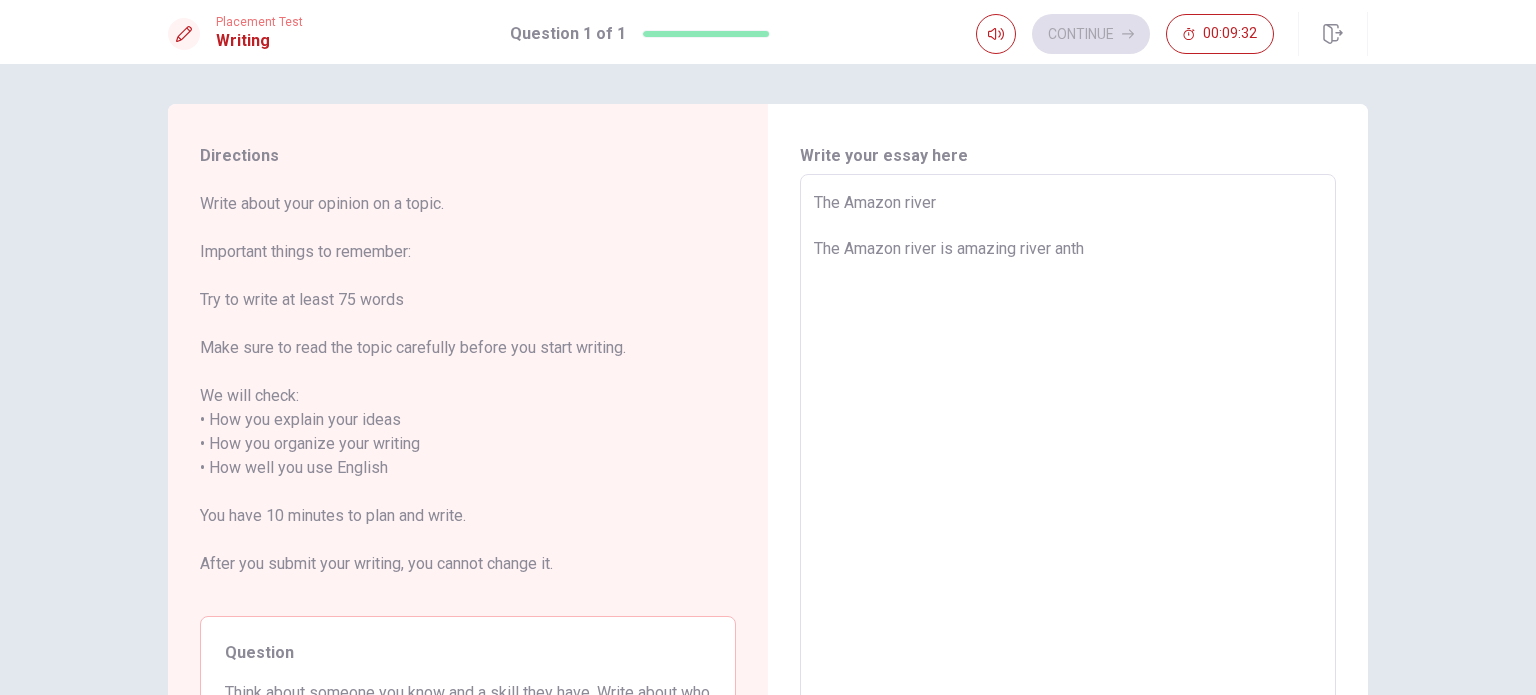 type on "x" 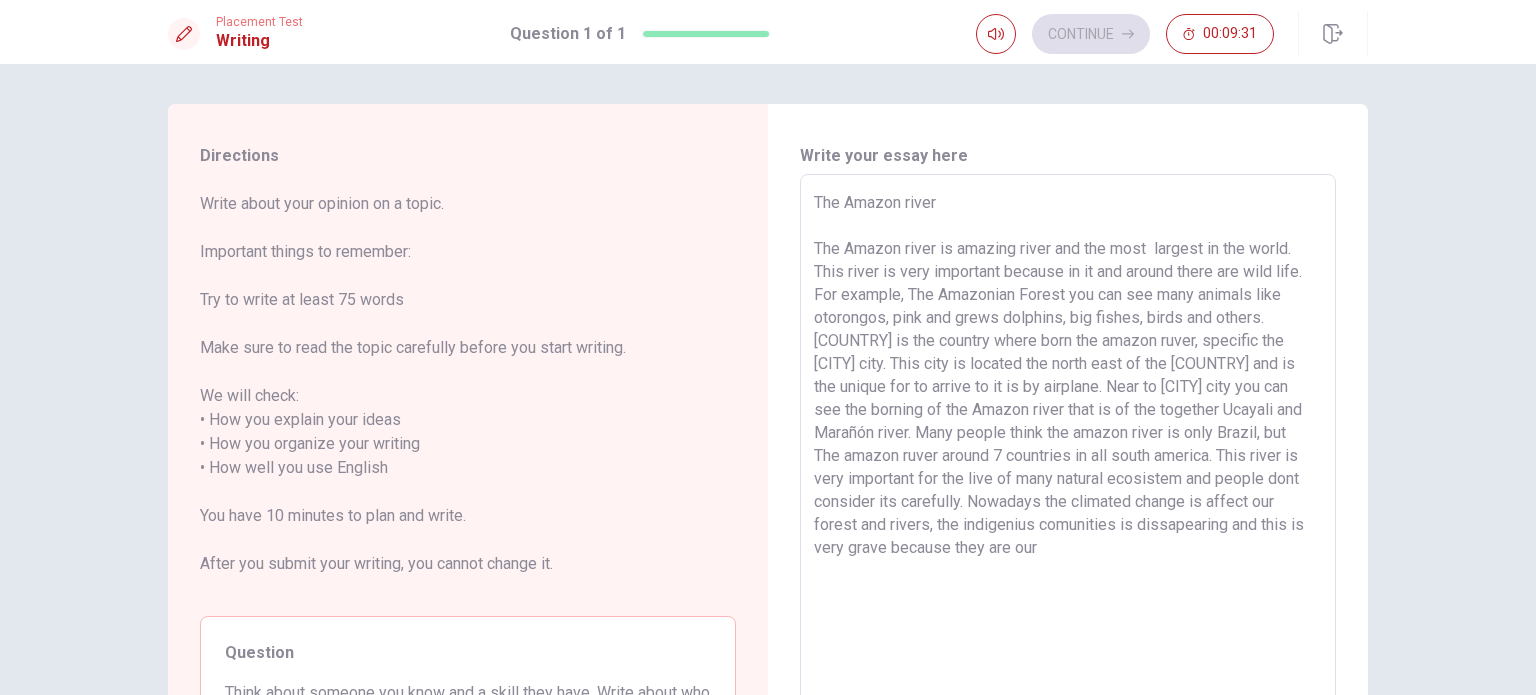 type on "x" 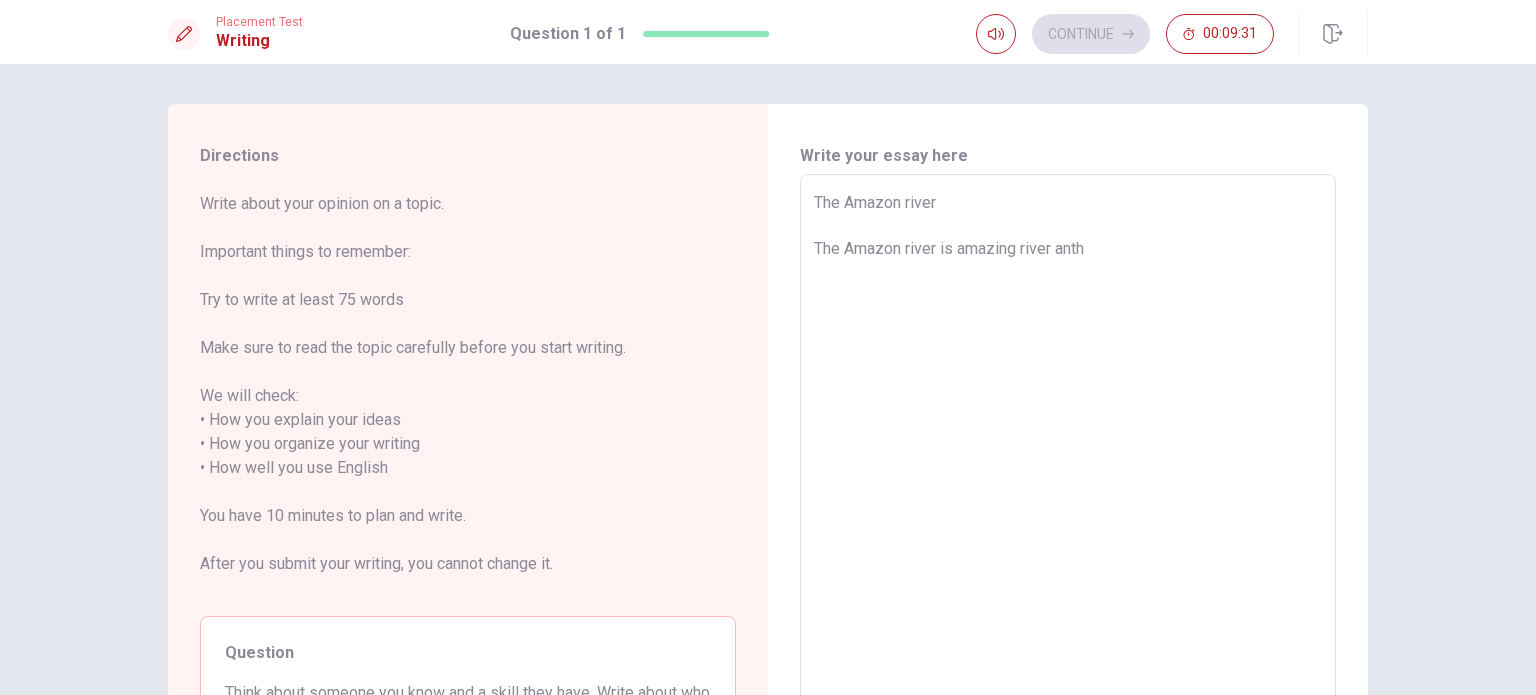 type on "x" 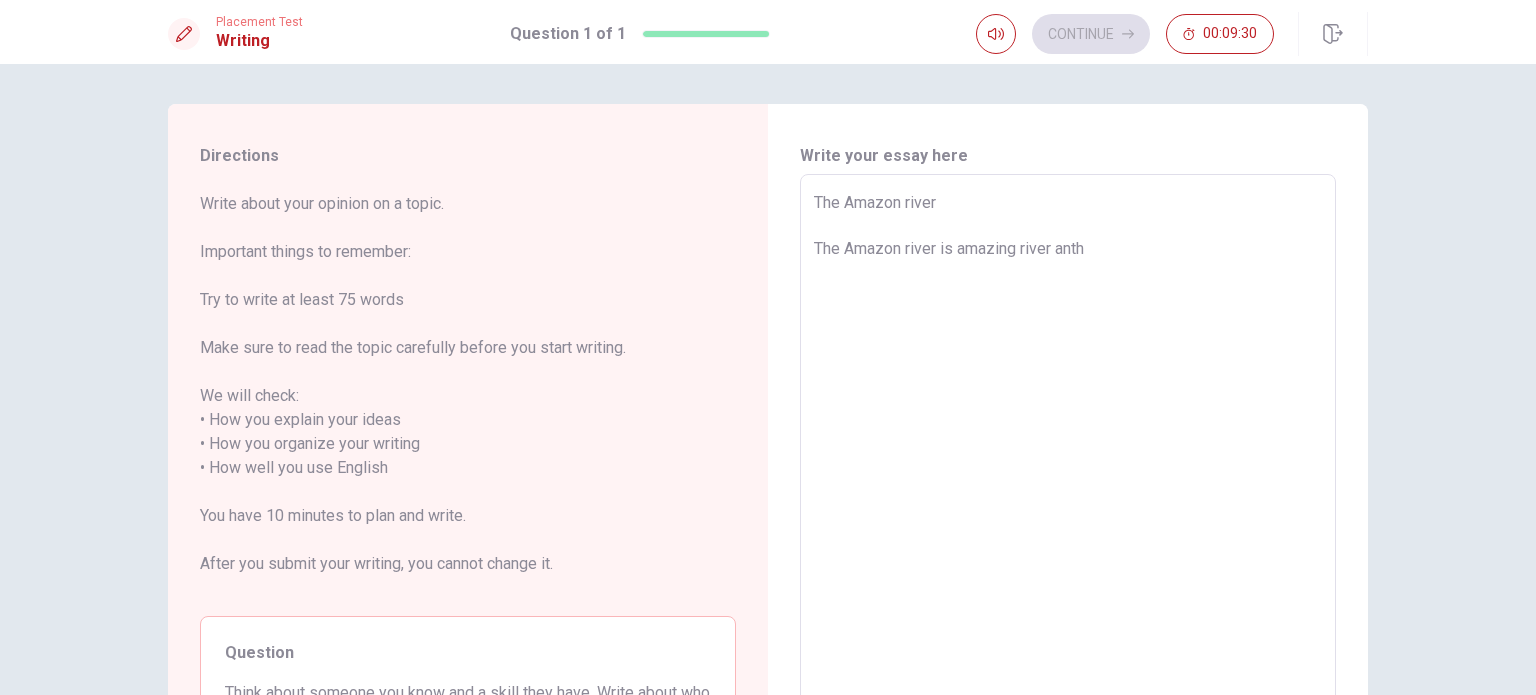 type on "The Amazon river
The Amazon river is amazing river ant" 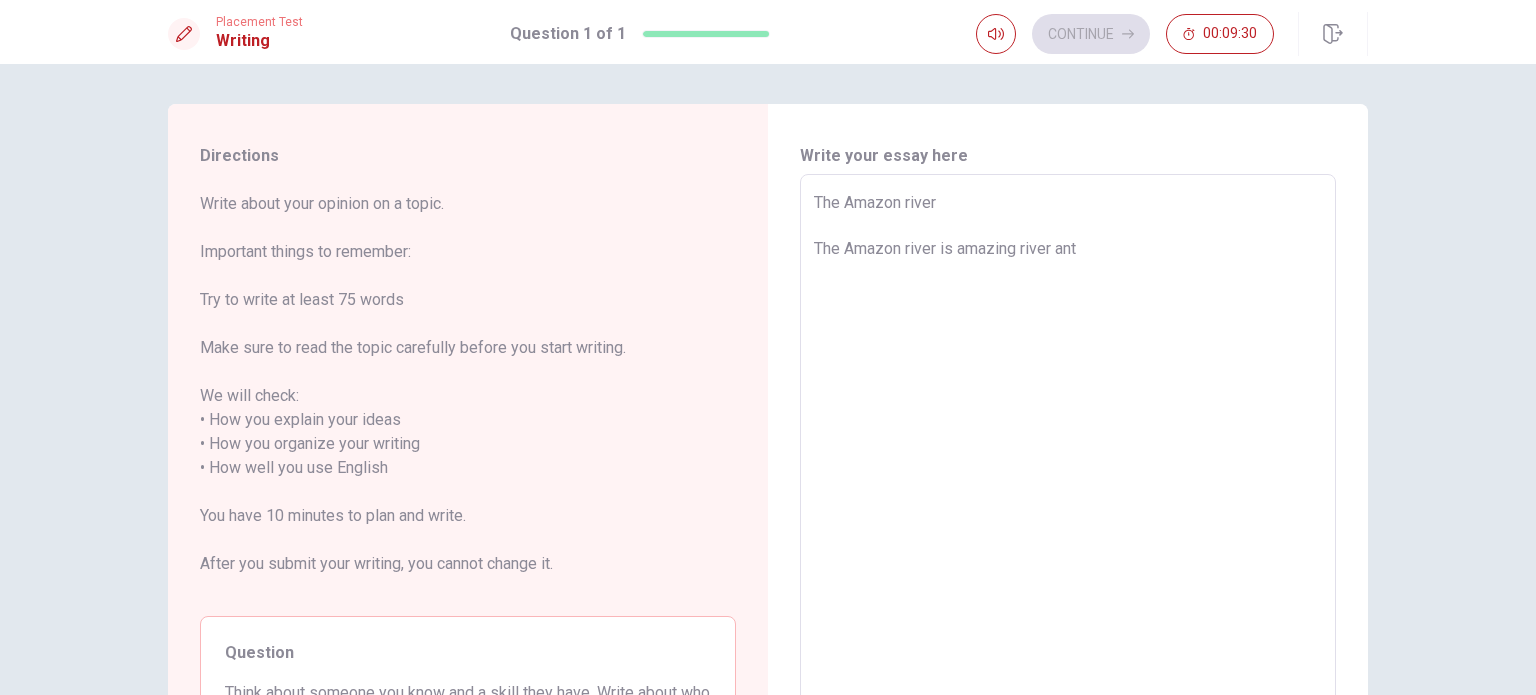 type on "x" 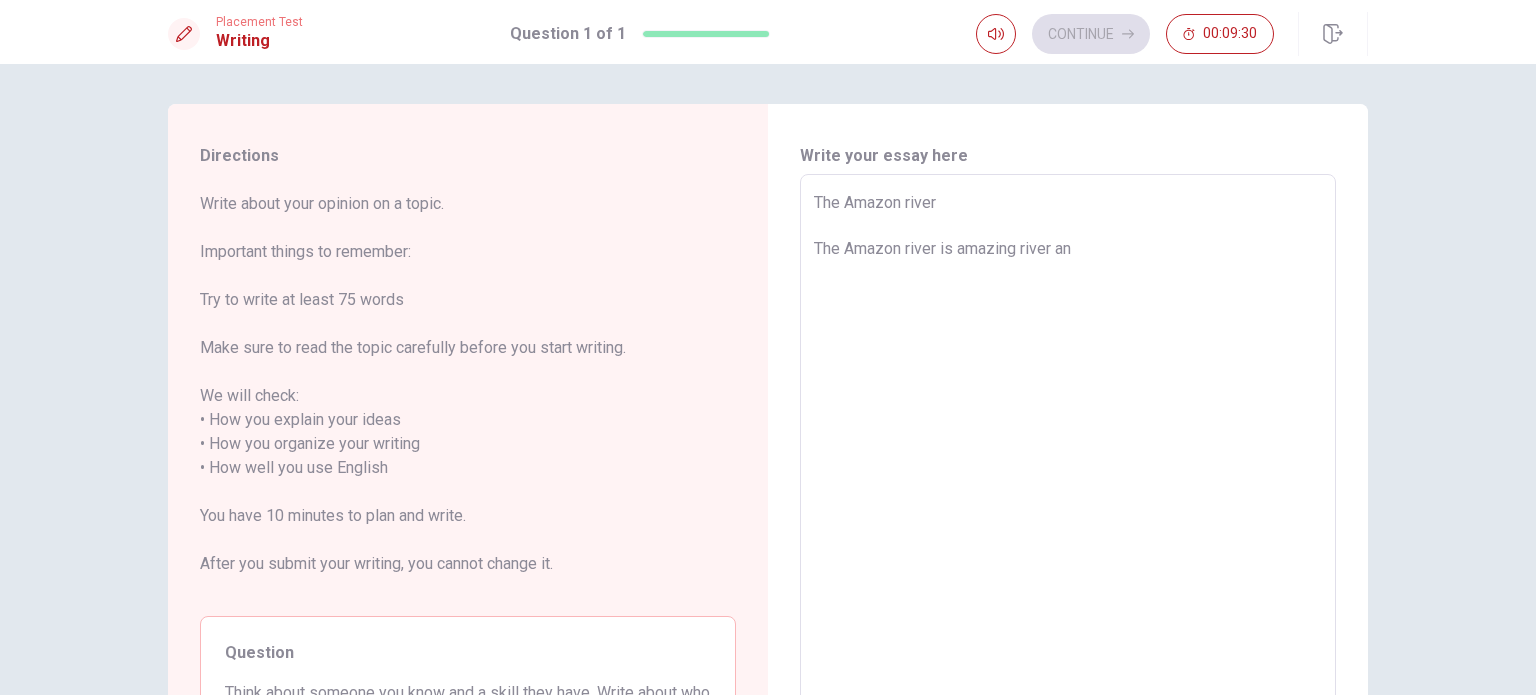 type on "x" 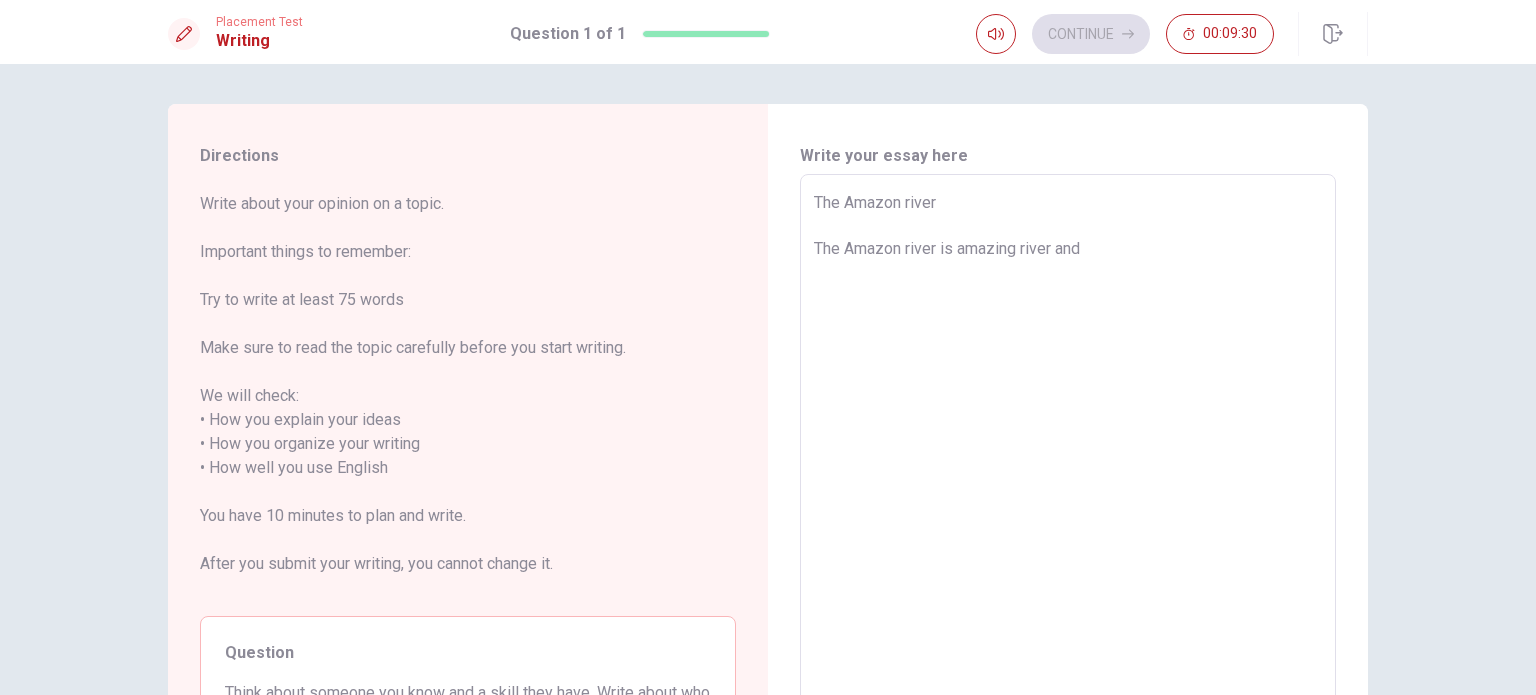 type on "x" 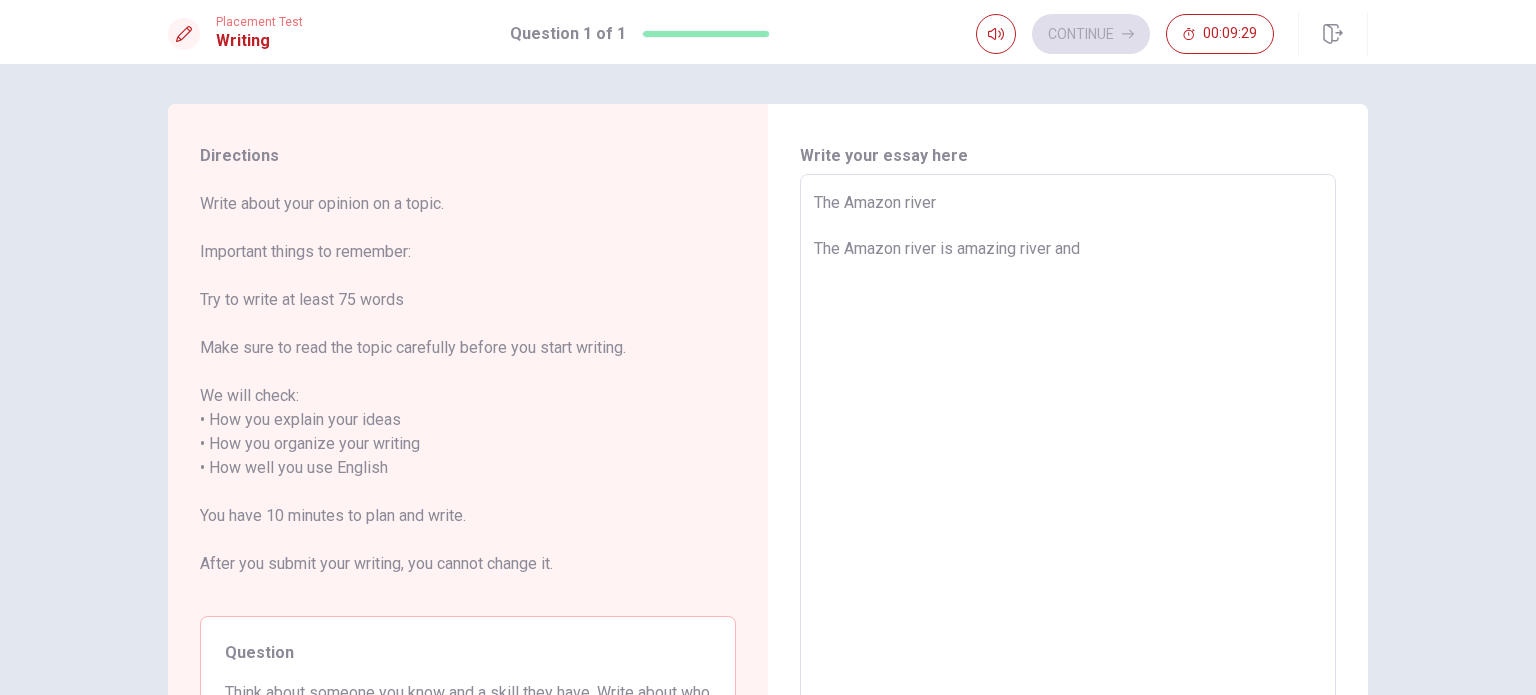 type on "The Amazon river
The Amazon river is amazing river and" 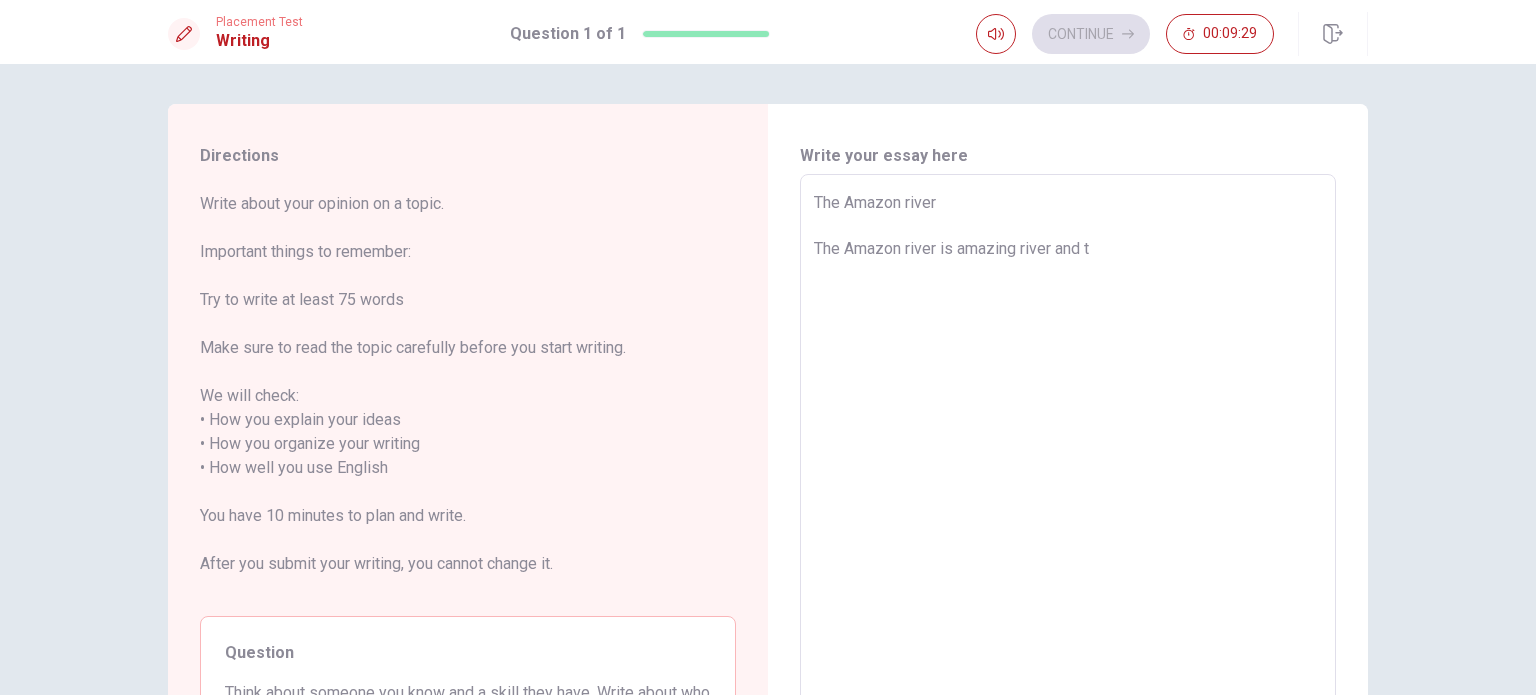 type on "x" 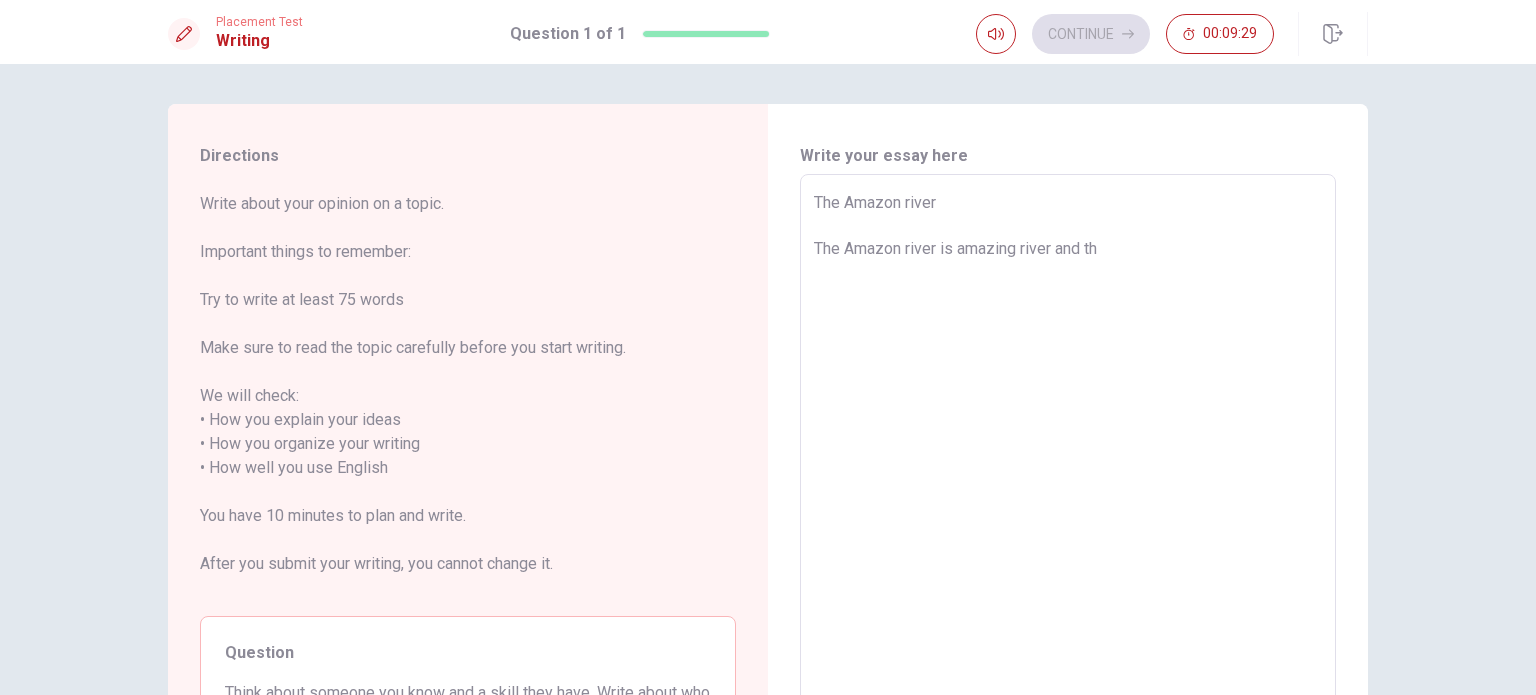type on "x" 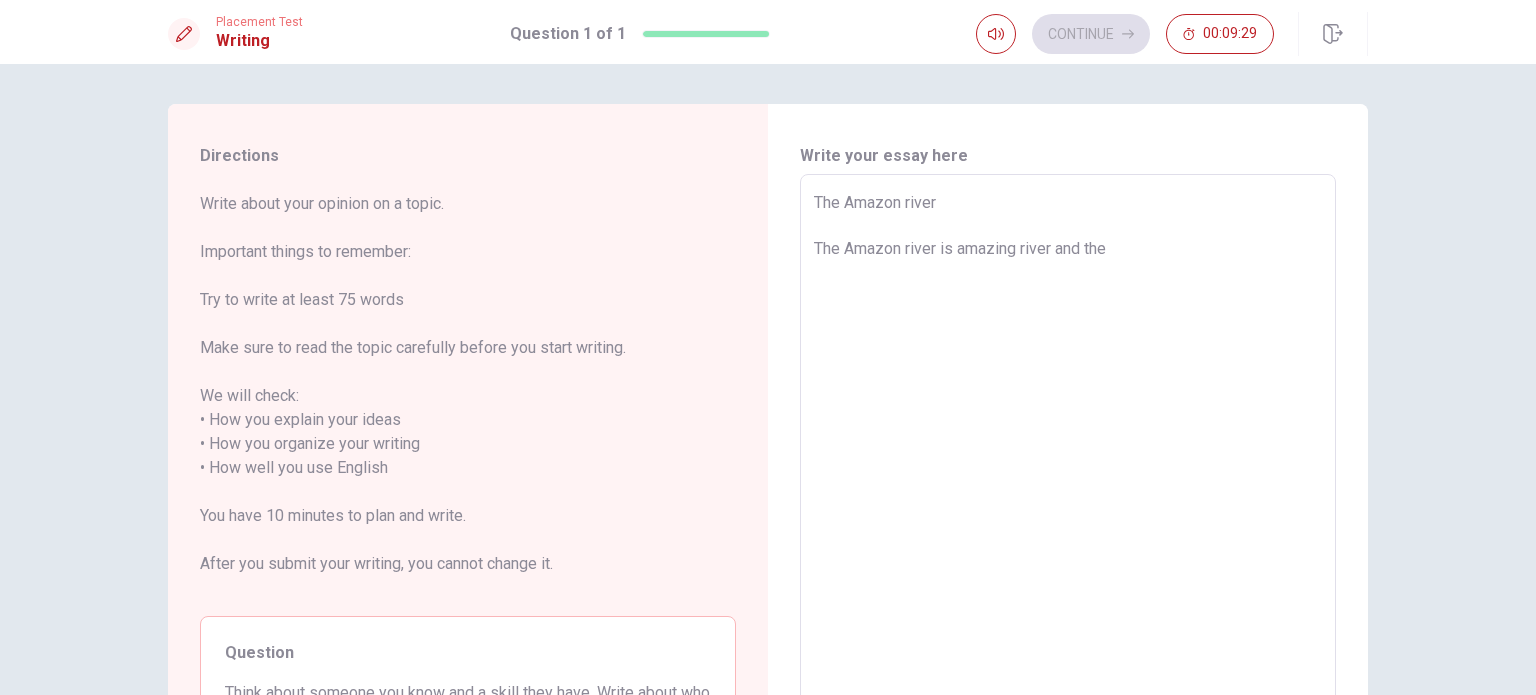 type on "x" 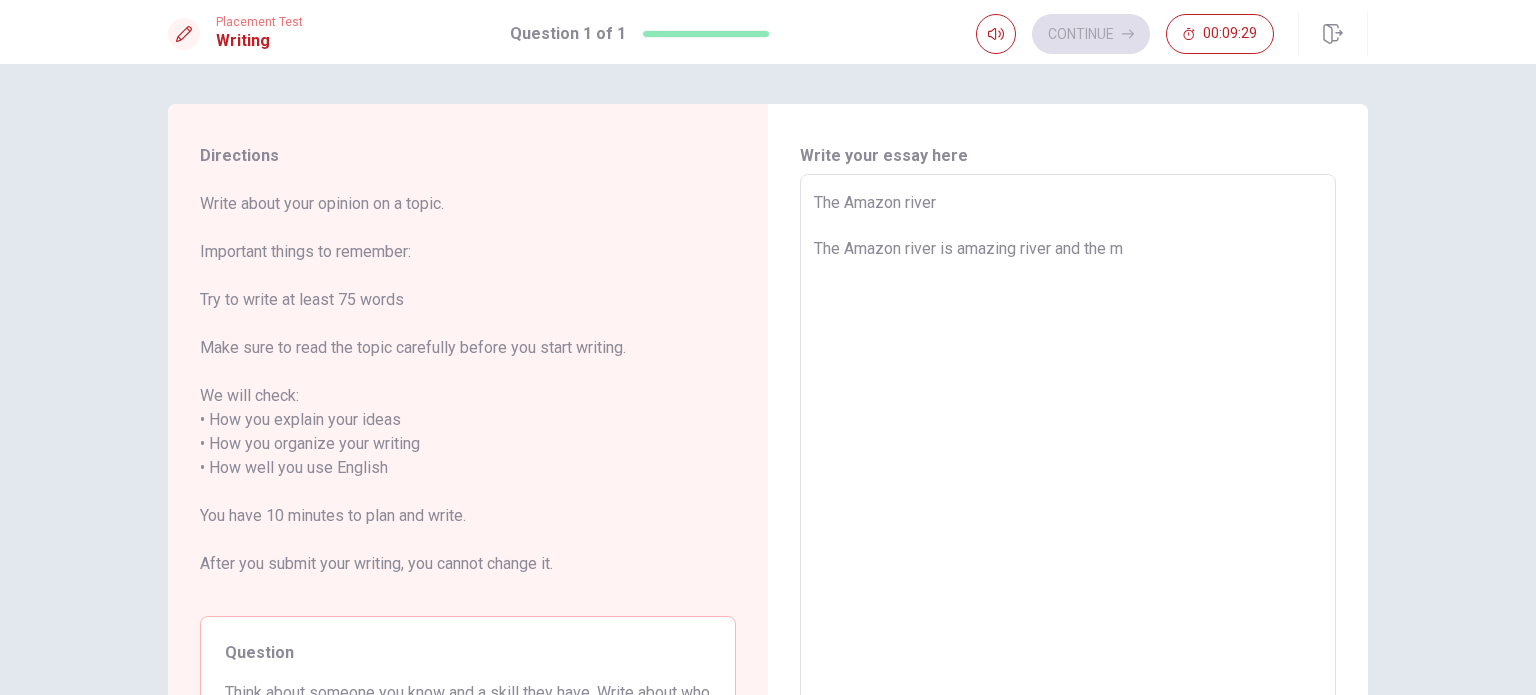 type on "x" 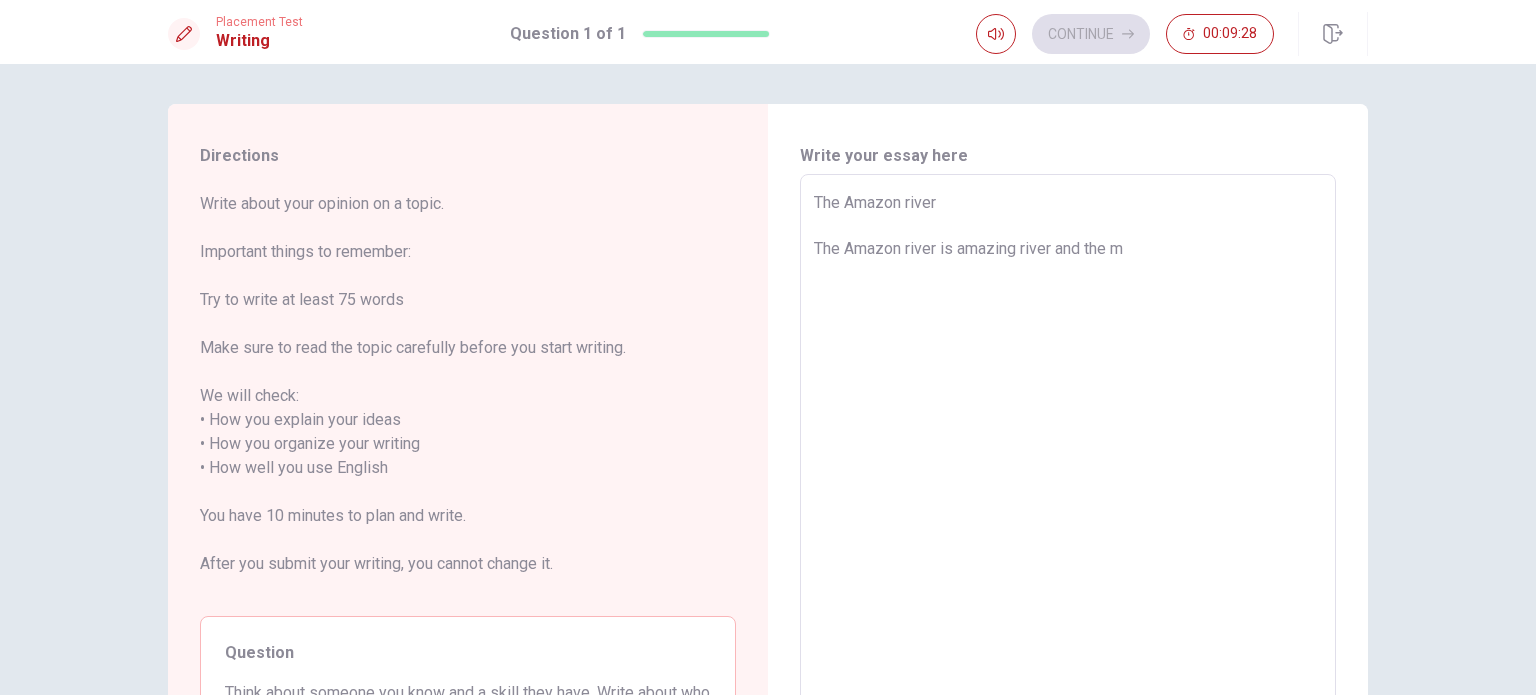type on "The Amazon river
The Amazon river is amazing river and the mo" 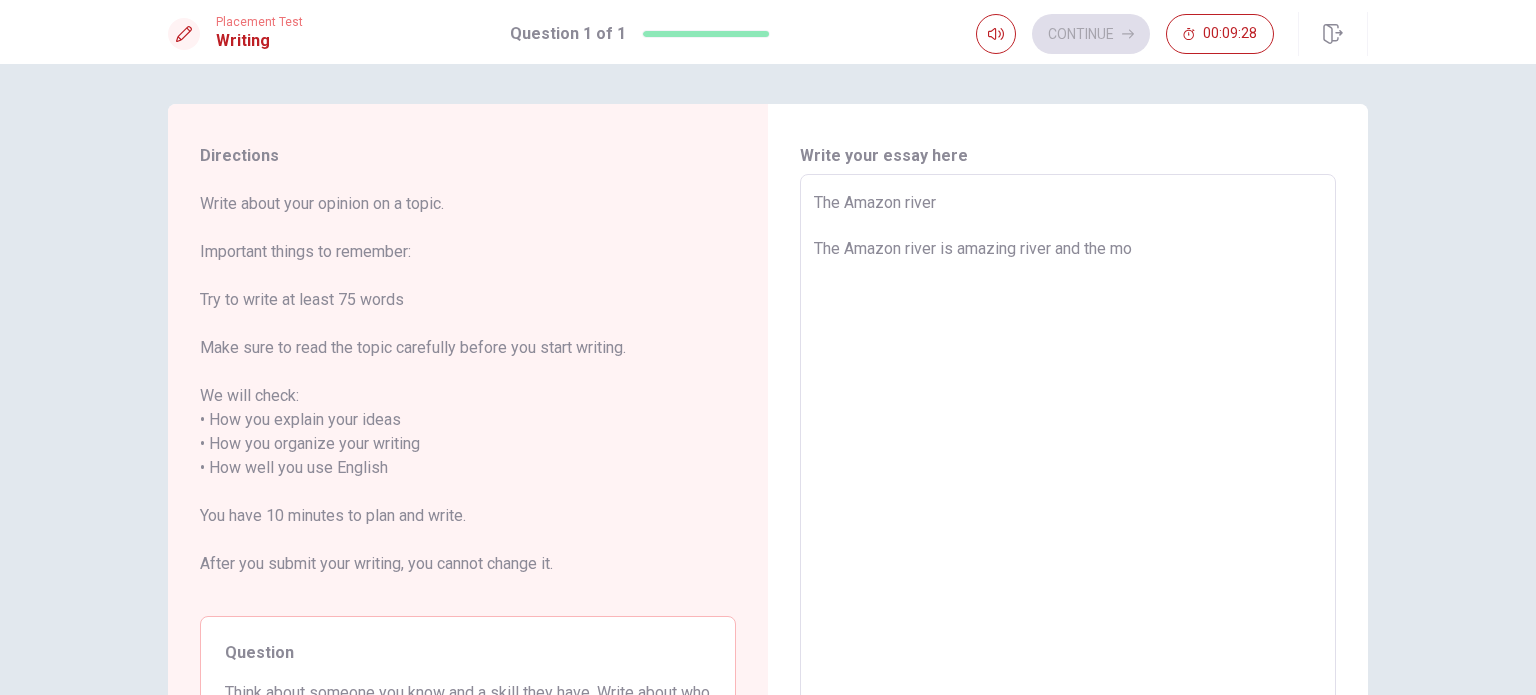 type on "x" 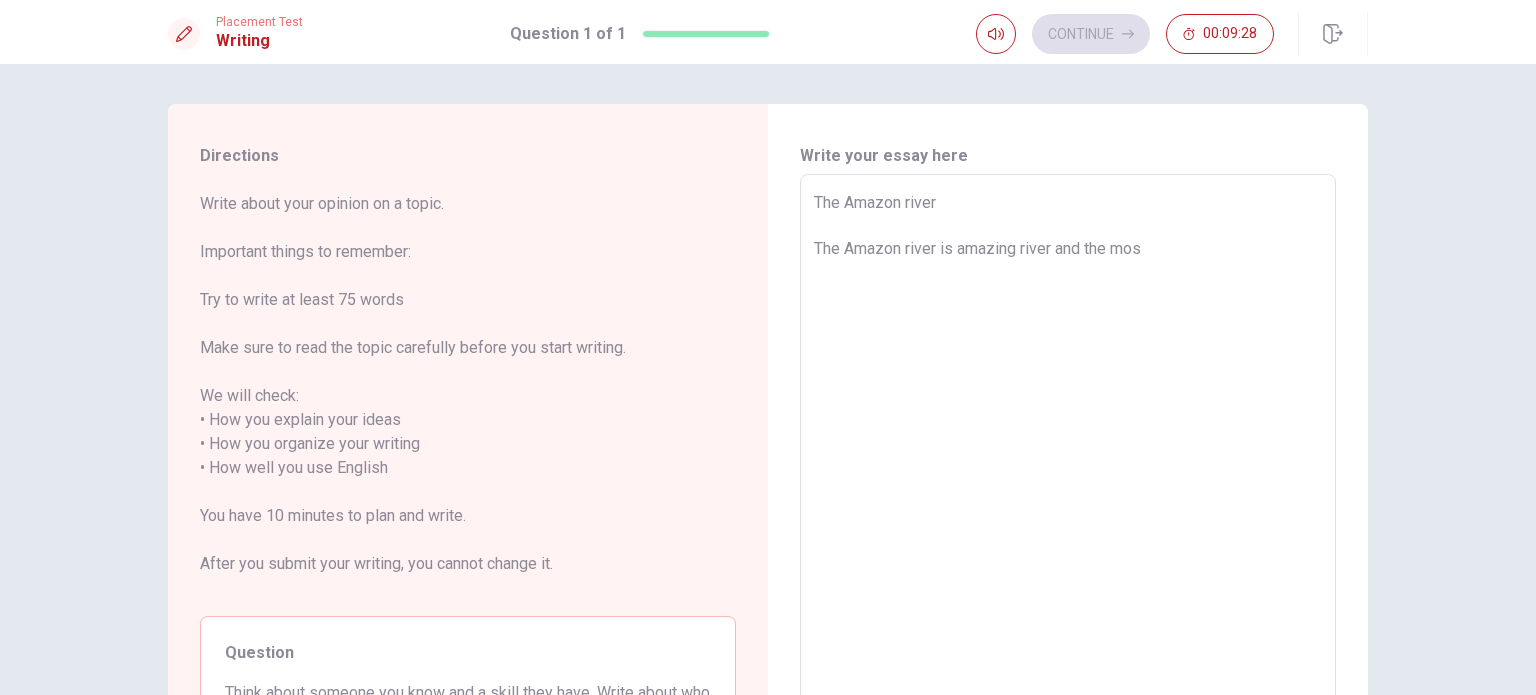 type on "x" 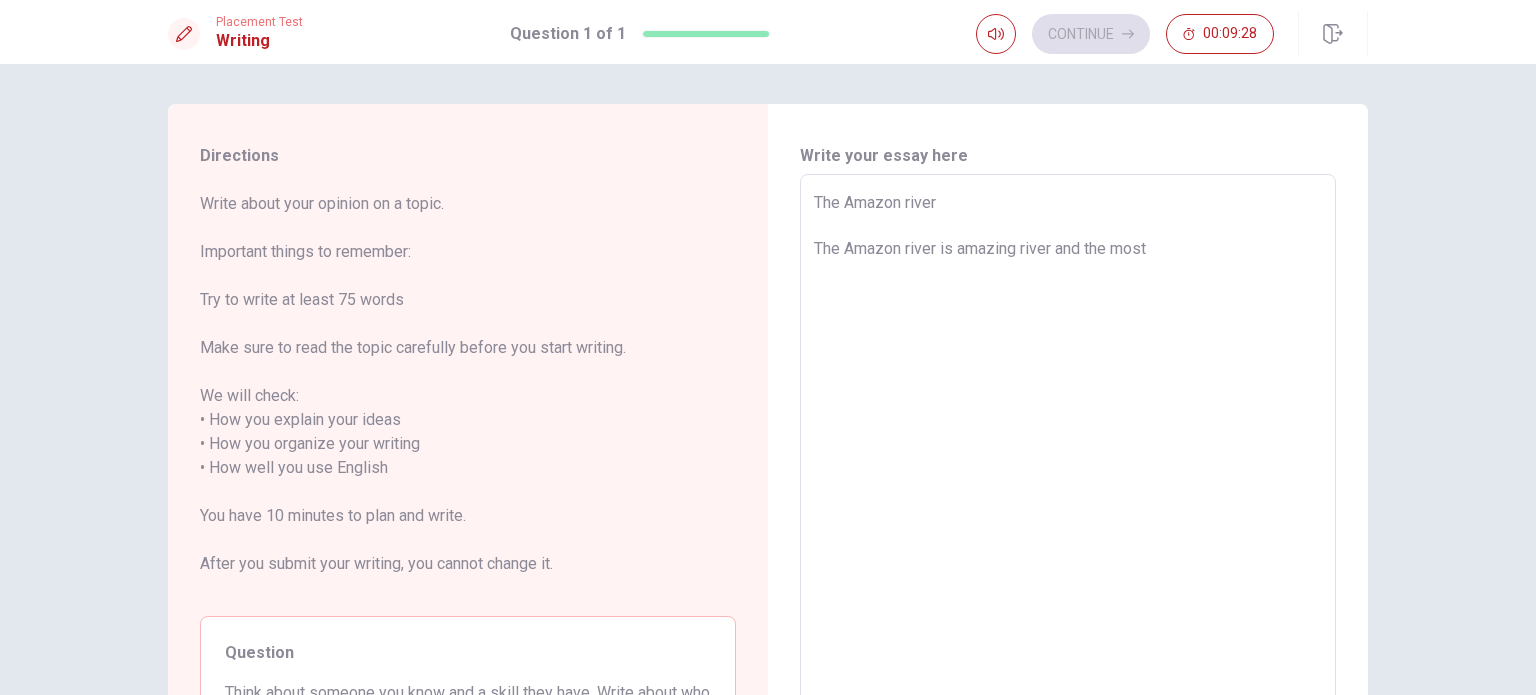 type on "x" 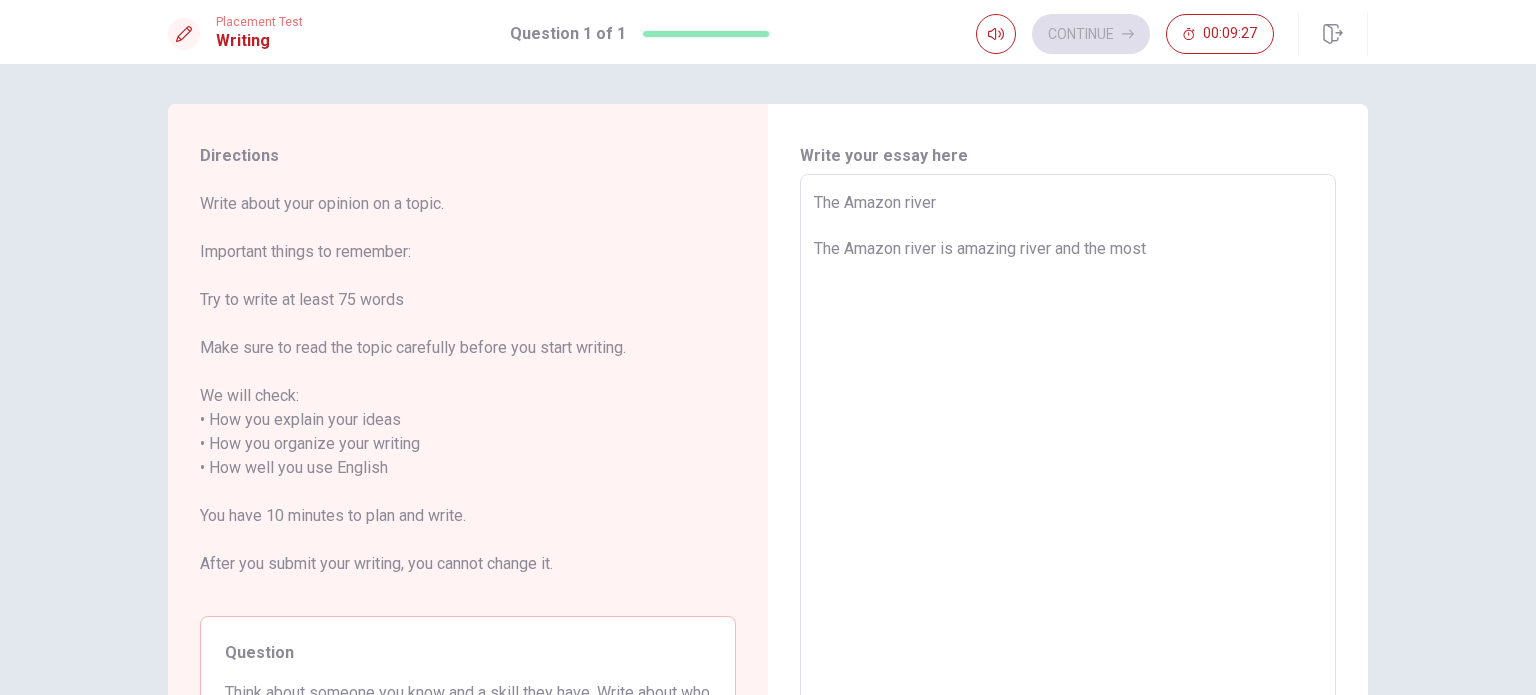 type on "The Amazon river
The Amazon river is amazing river and the most i" 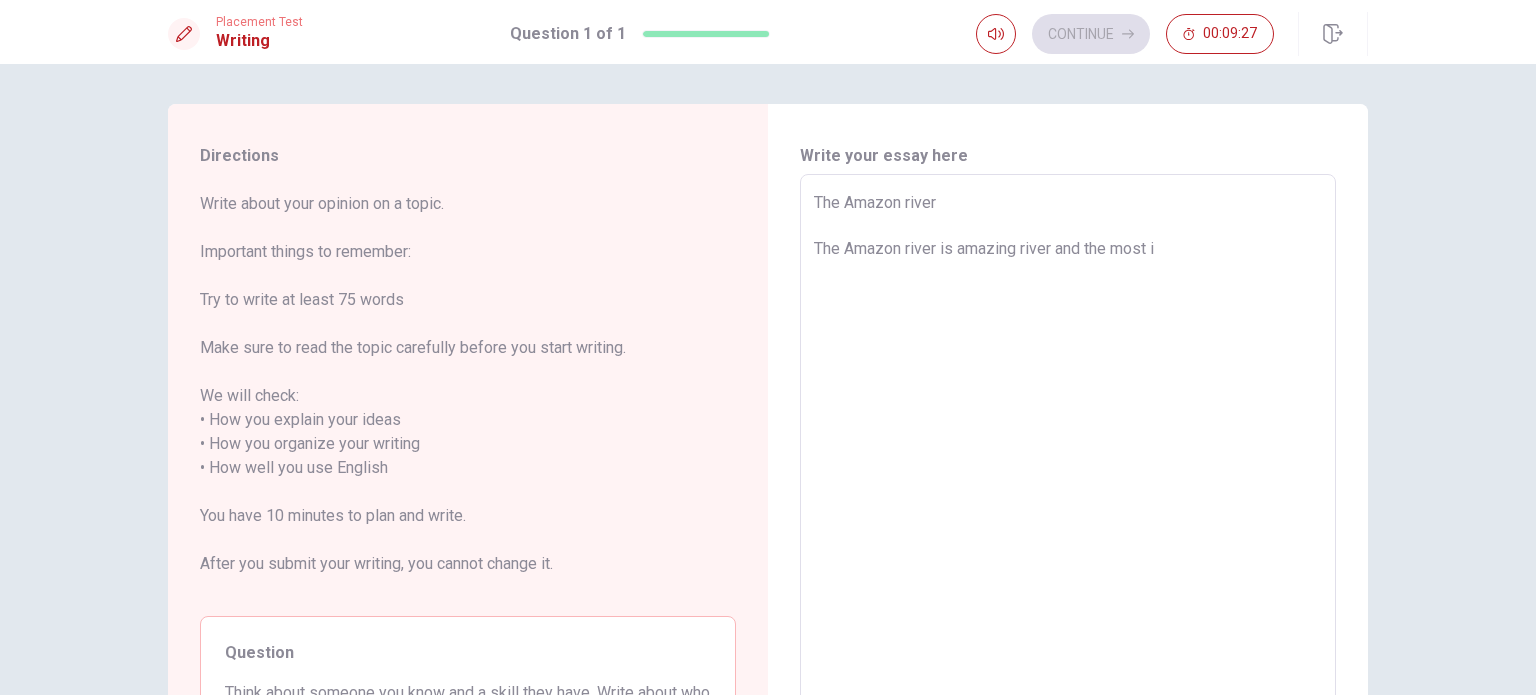 type on "x" 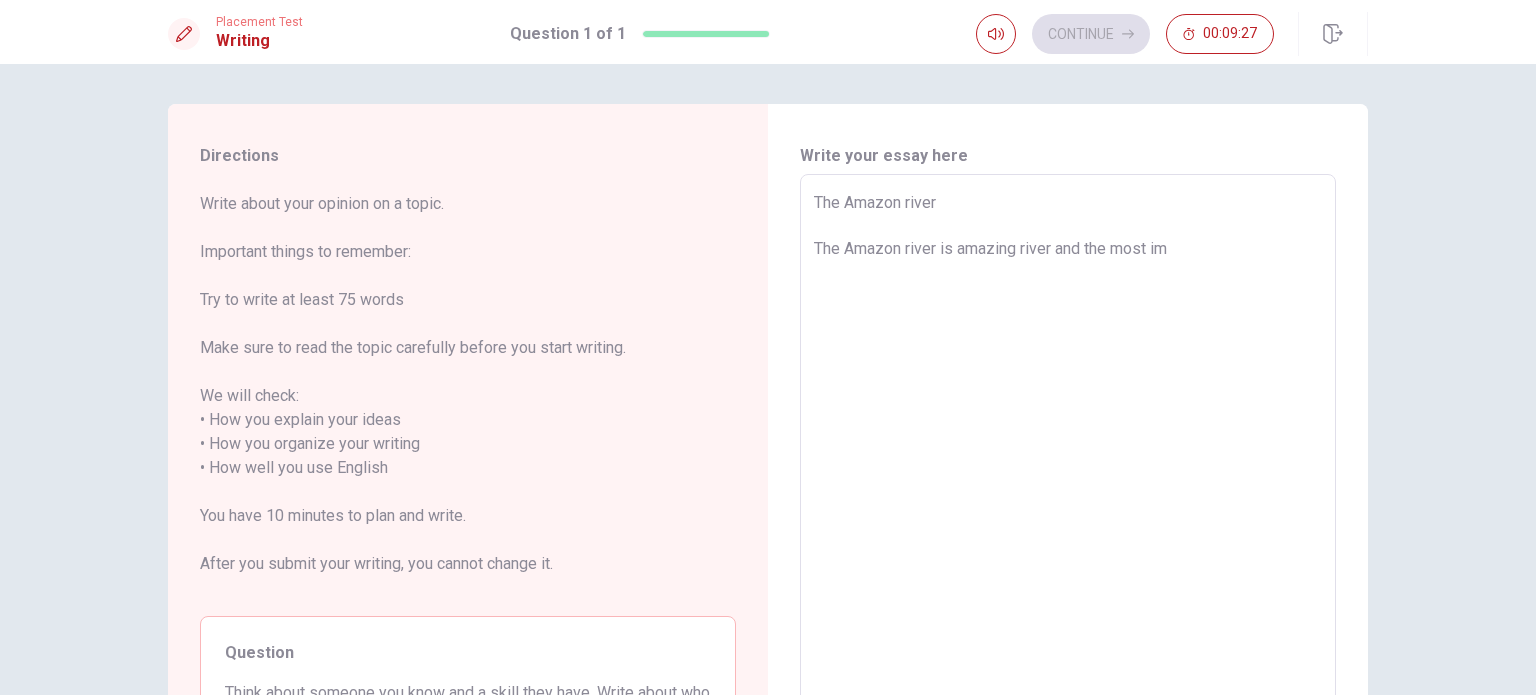 type on "x" 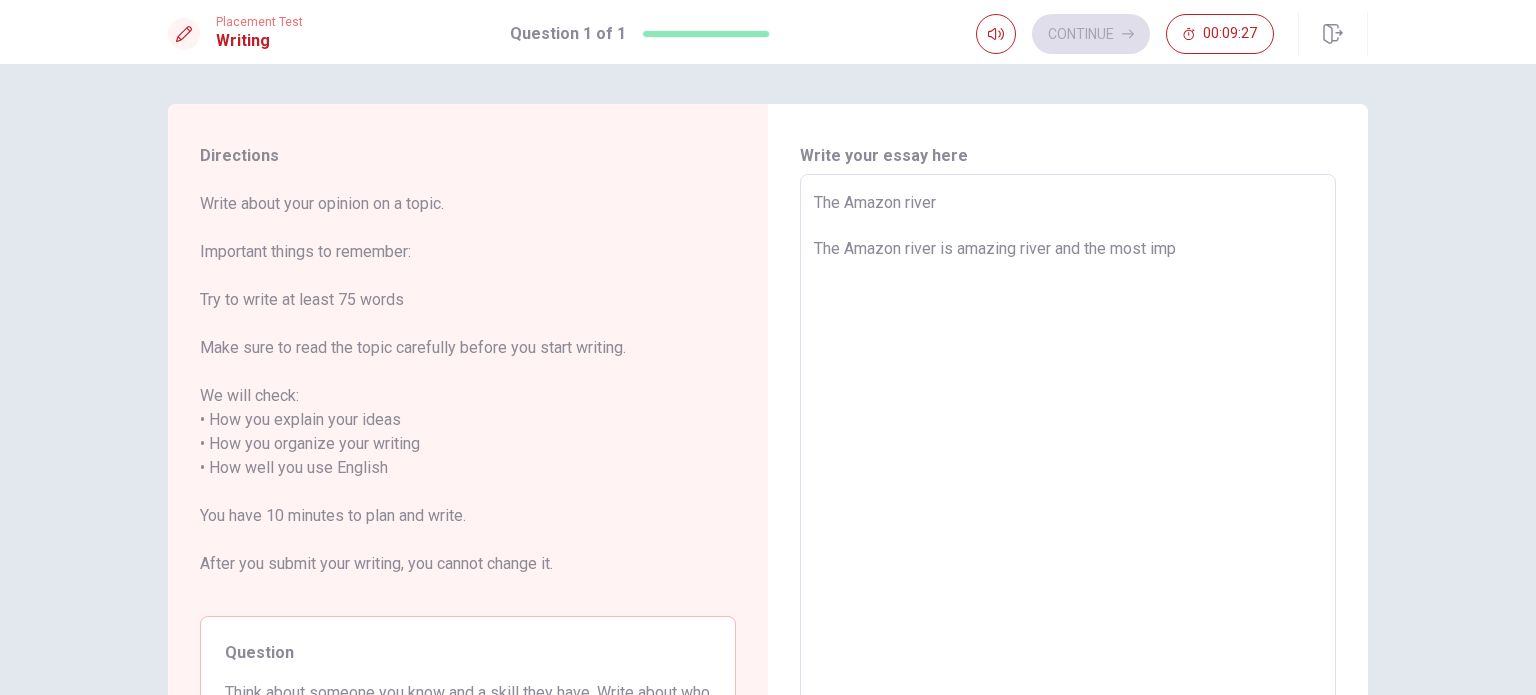 type on "x" 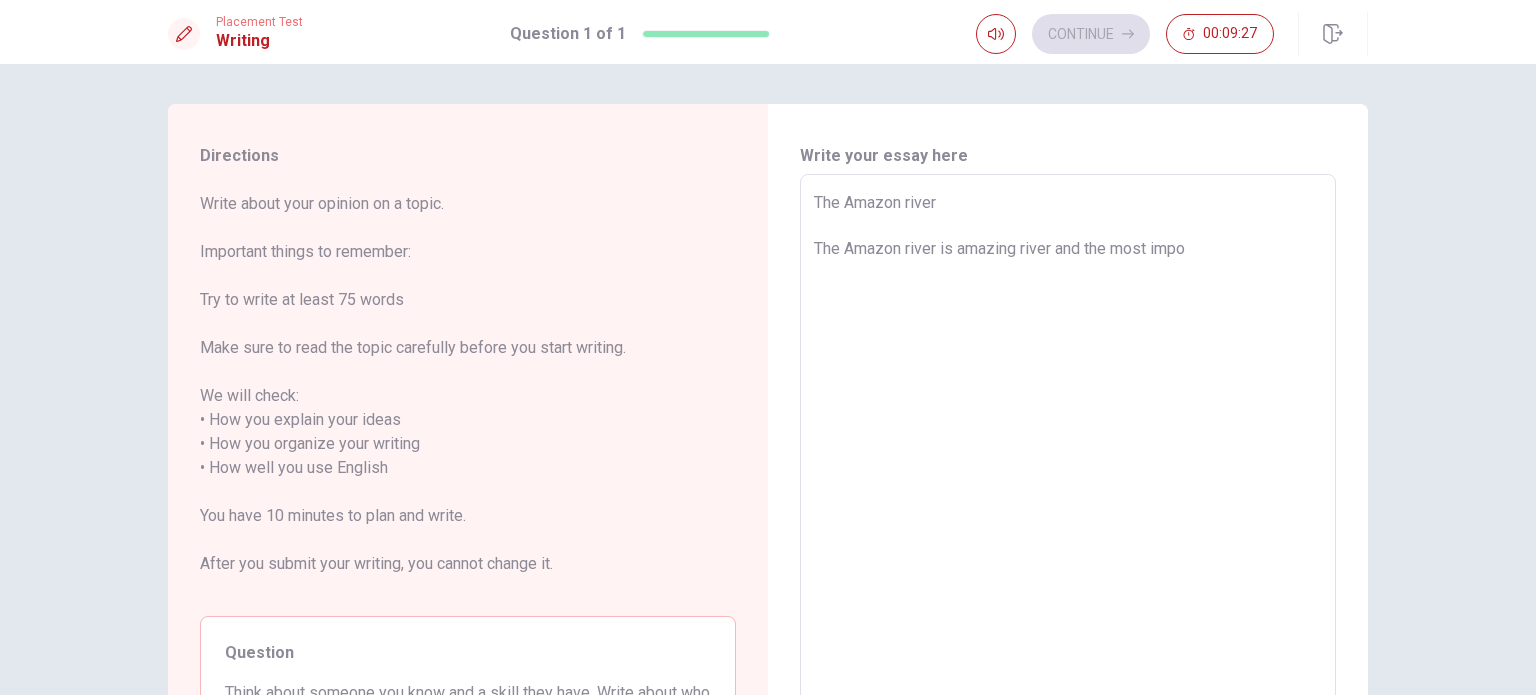 type on "x" 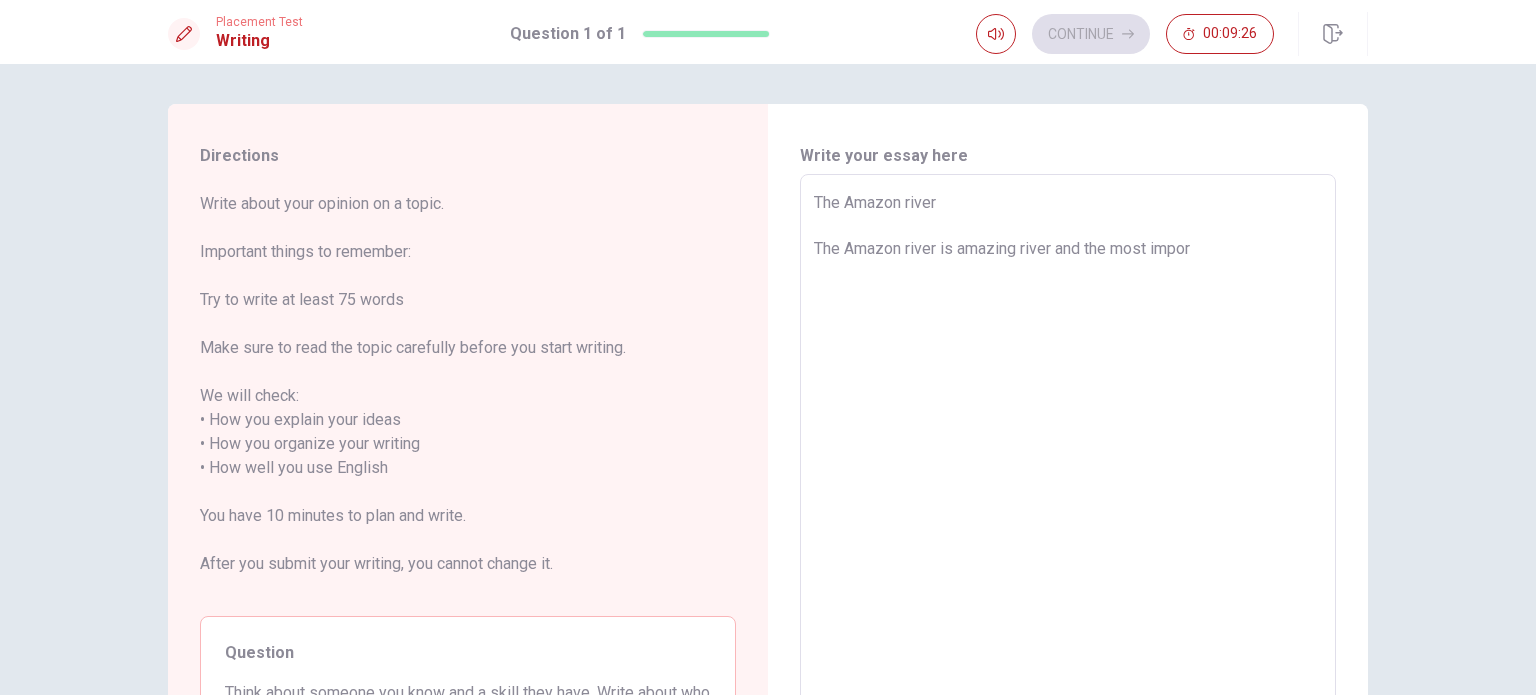 type on "x" 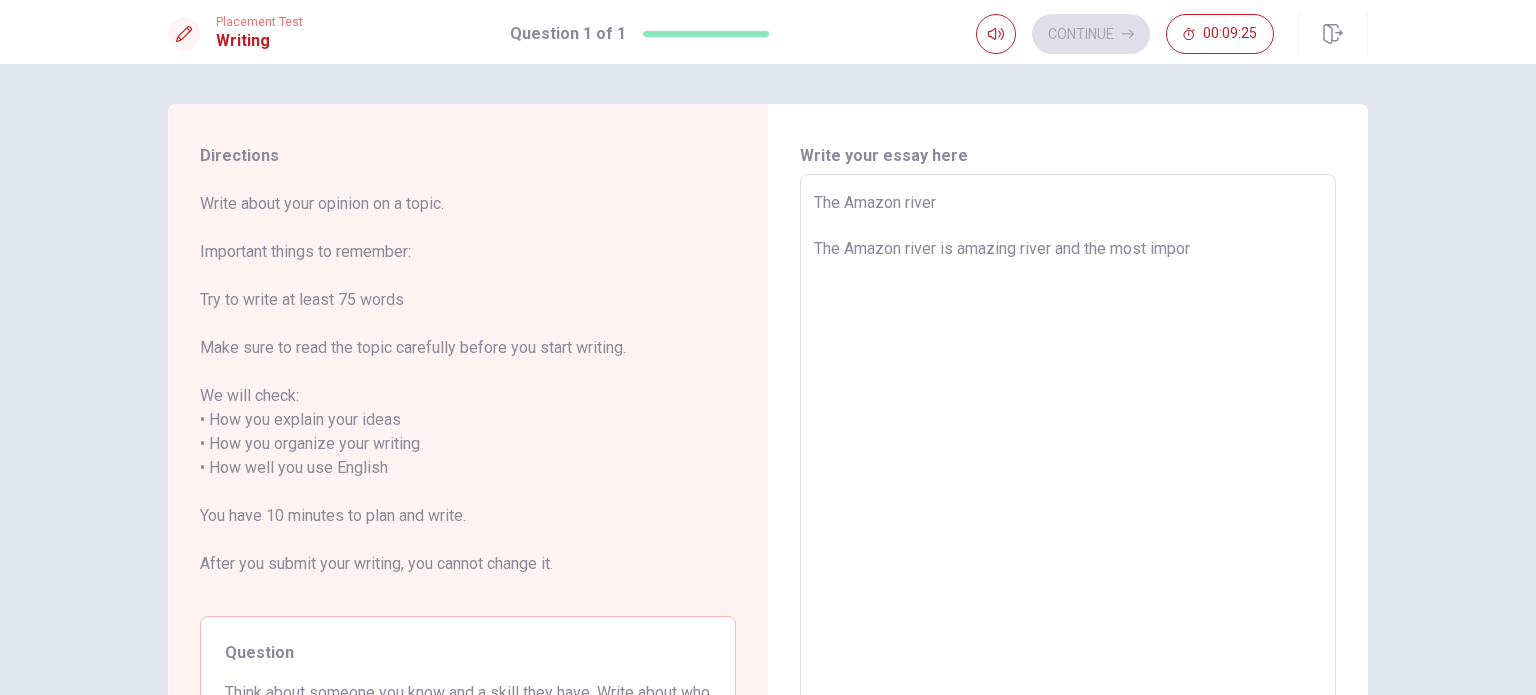 type on "The Amazon river
The Amazon river is amazing river and the most import" 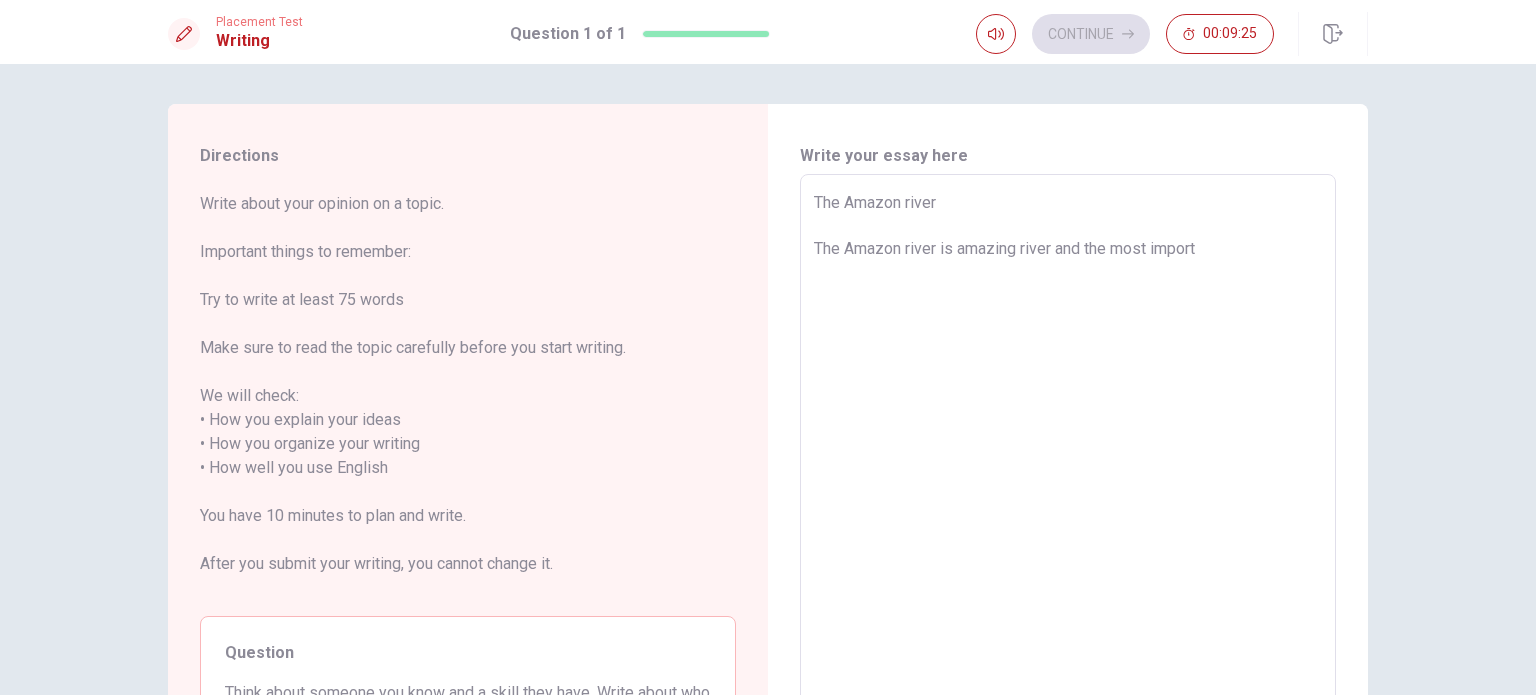 type on "x" 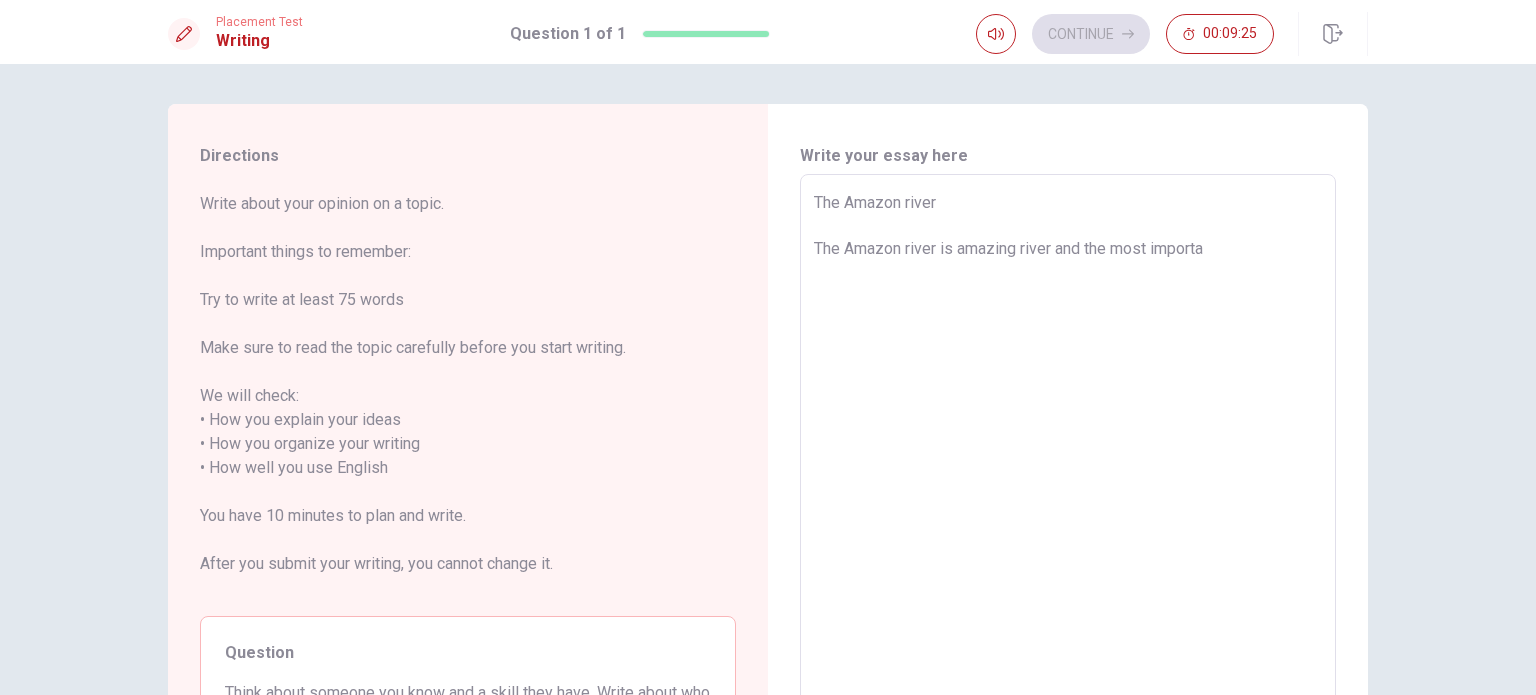 type on "x" 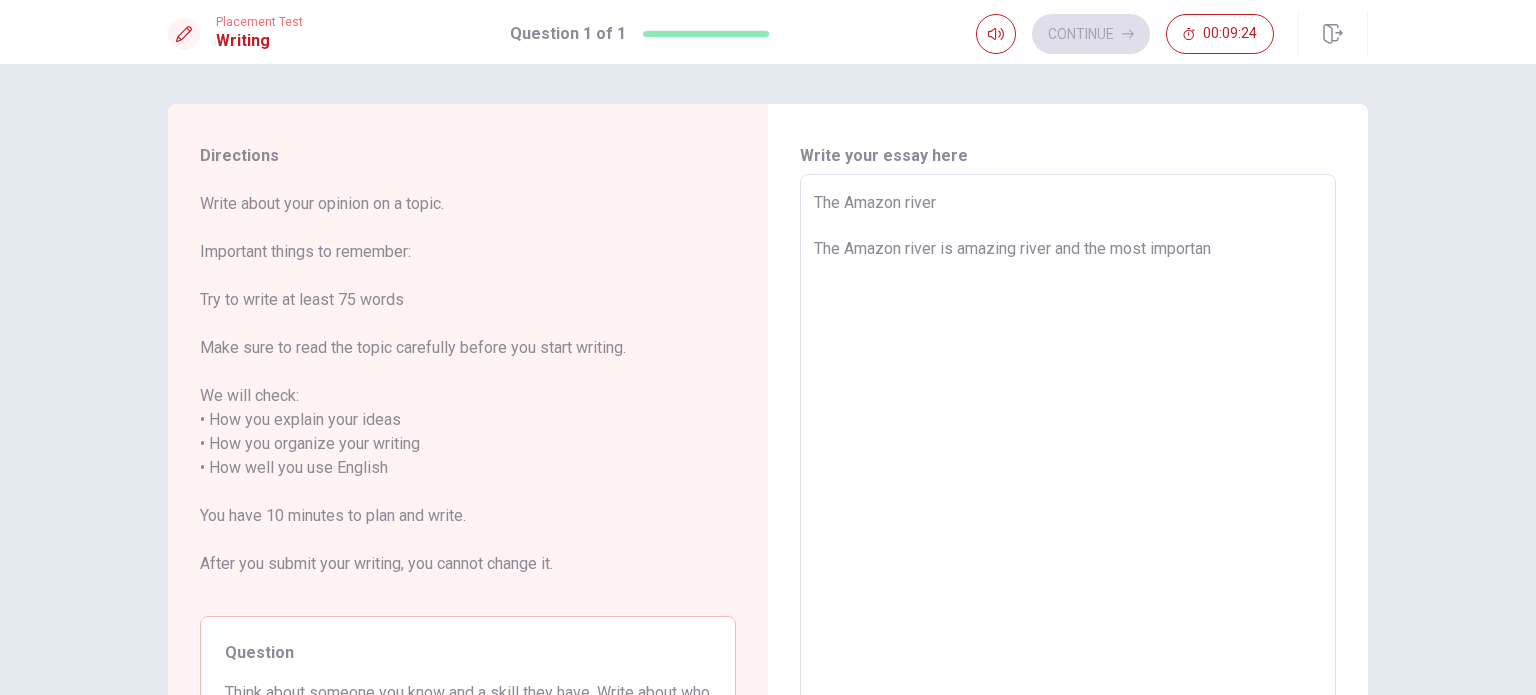 type on "x" 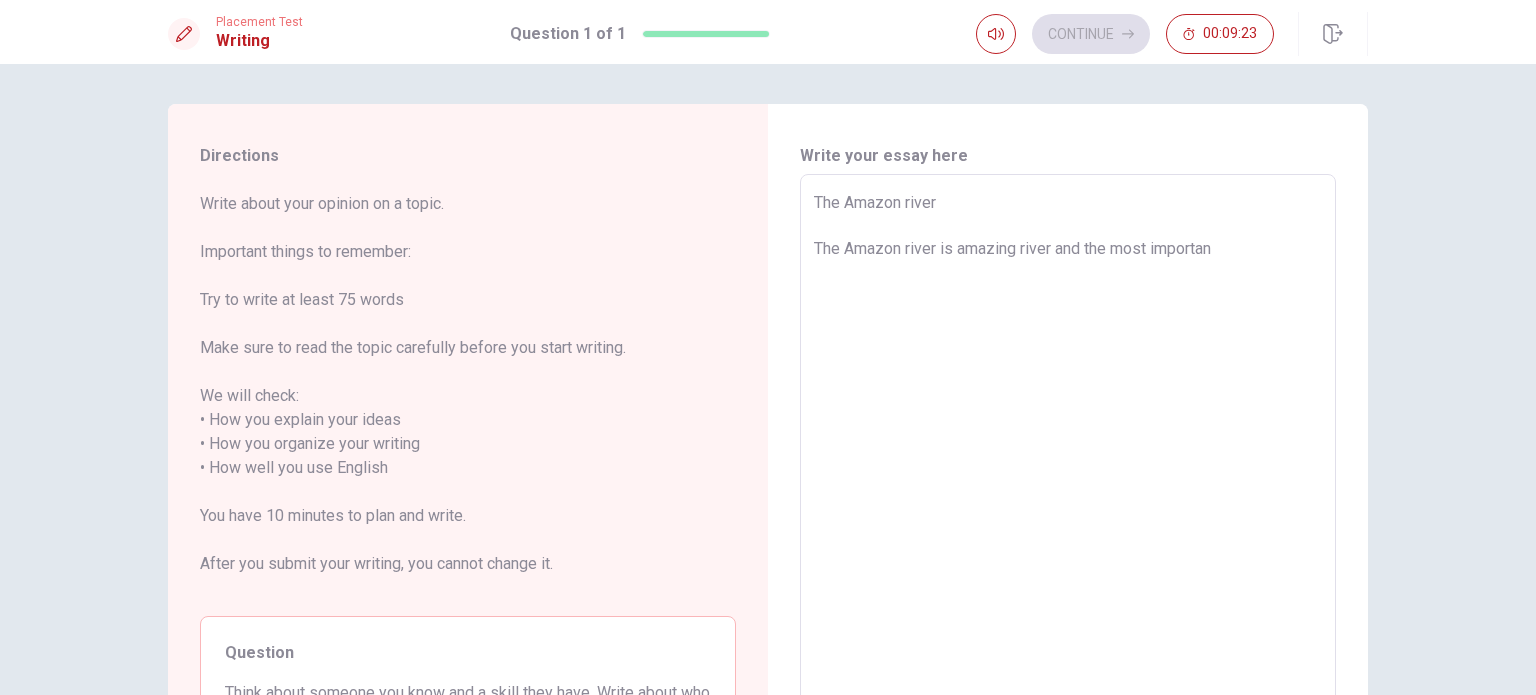 type on "The Amazon river
The Amazon river is amazing river and the most important" 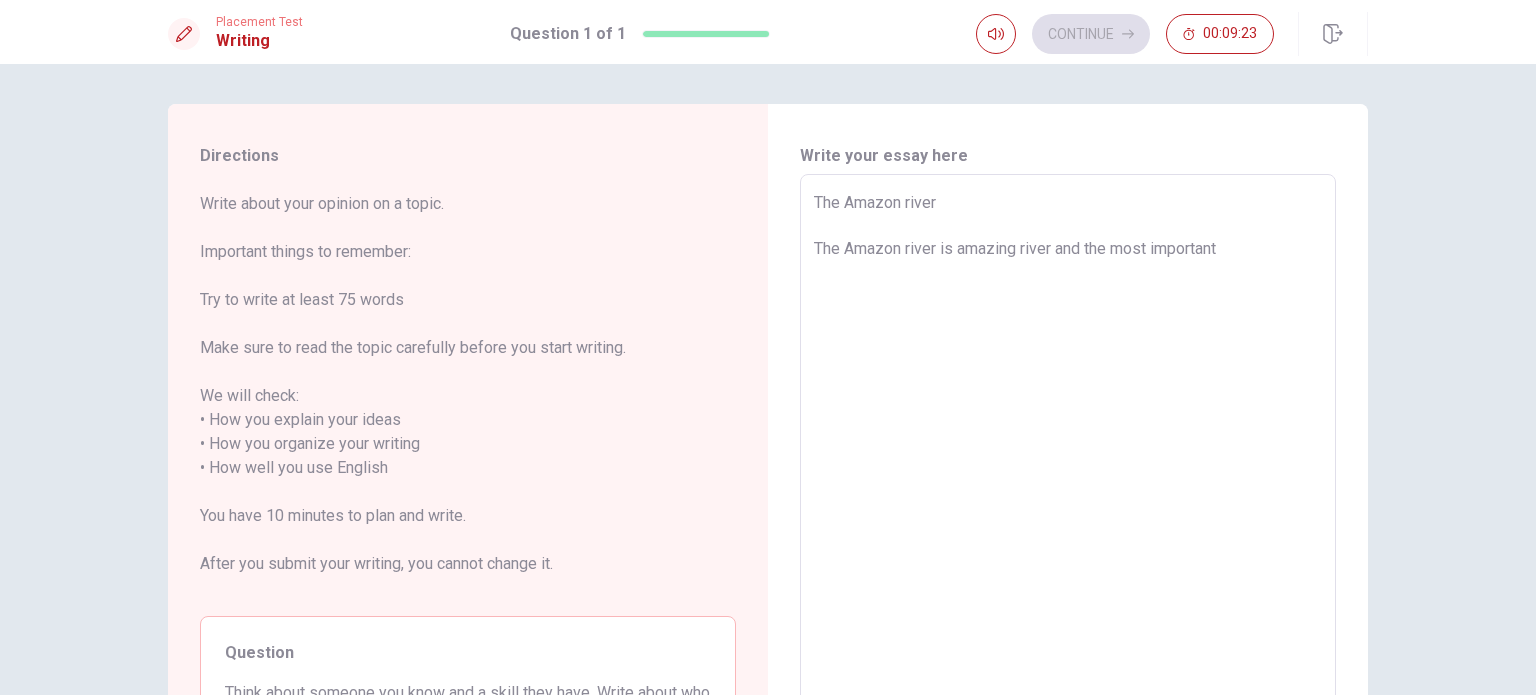 type on "x" 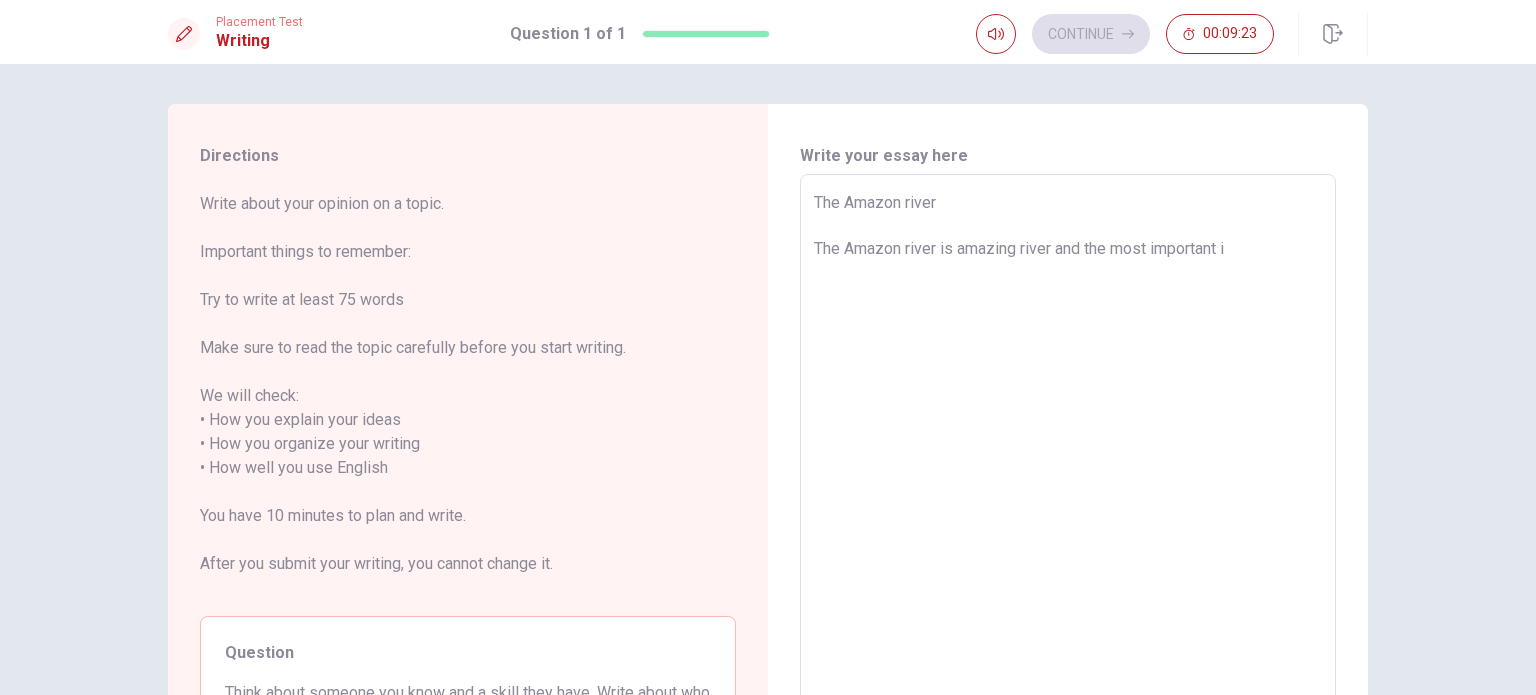type on "x" 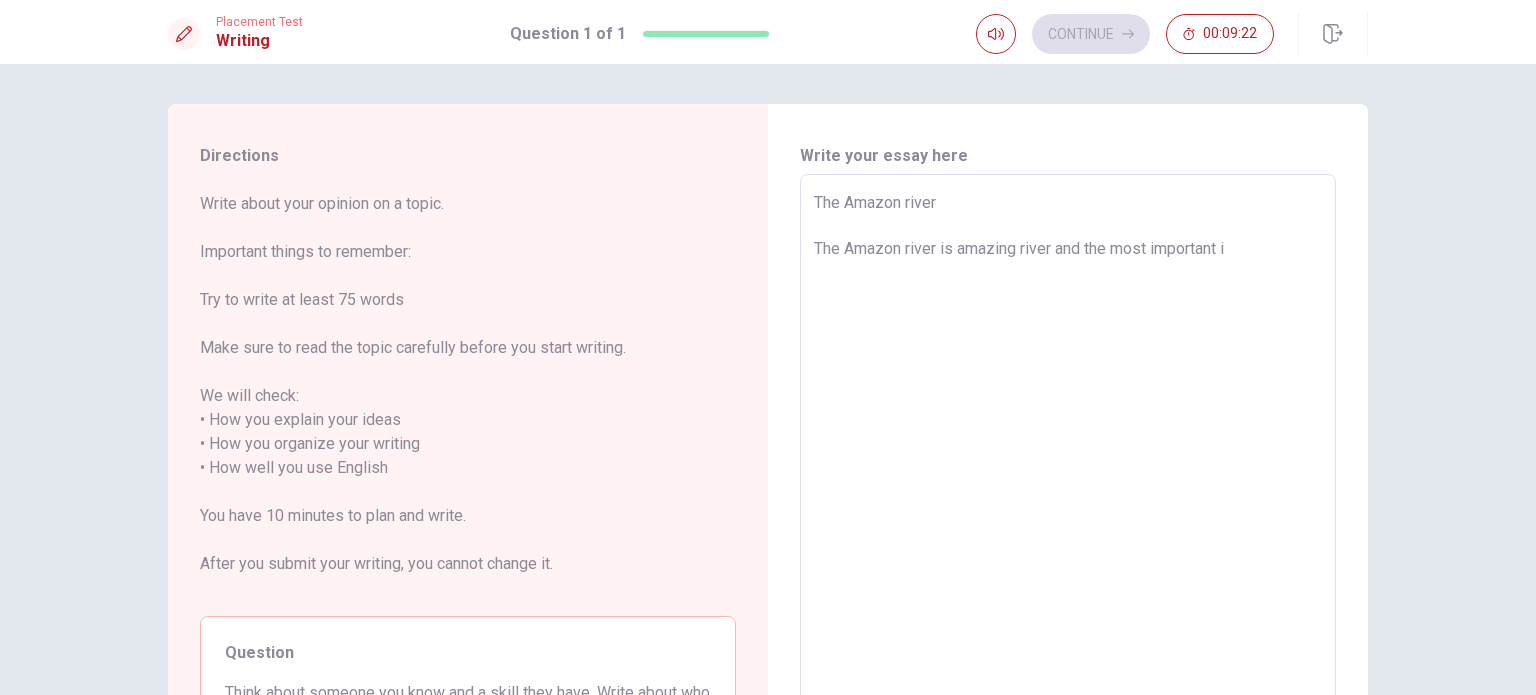 type on "The Amazon river
The Amazon river is amazing river and the most important in" 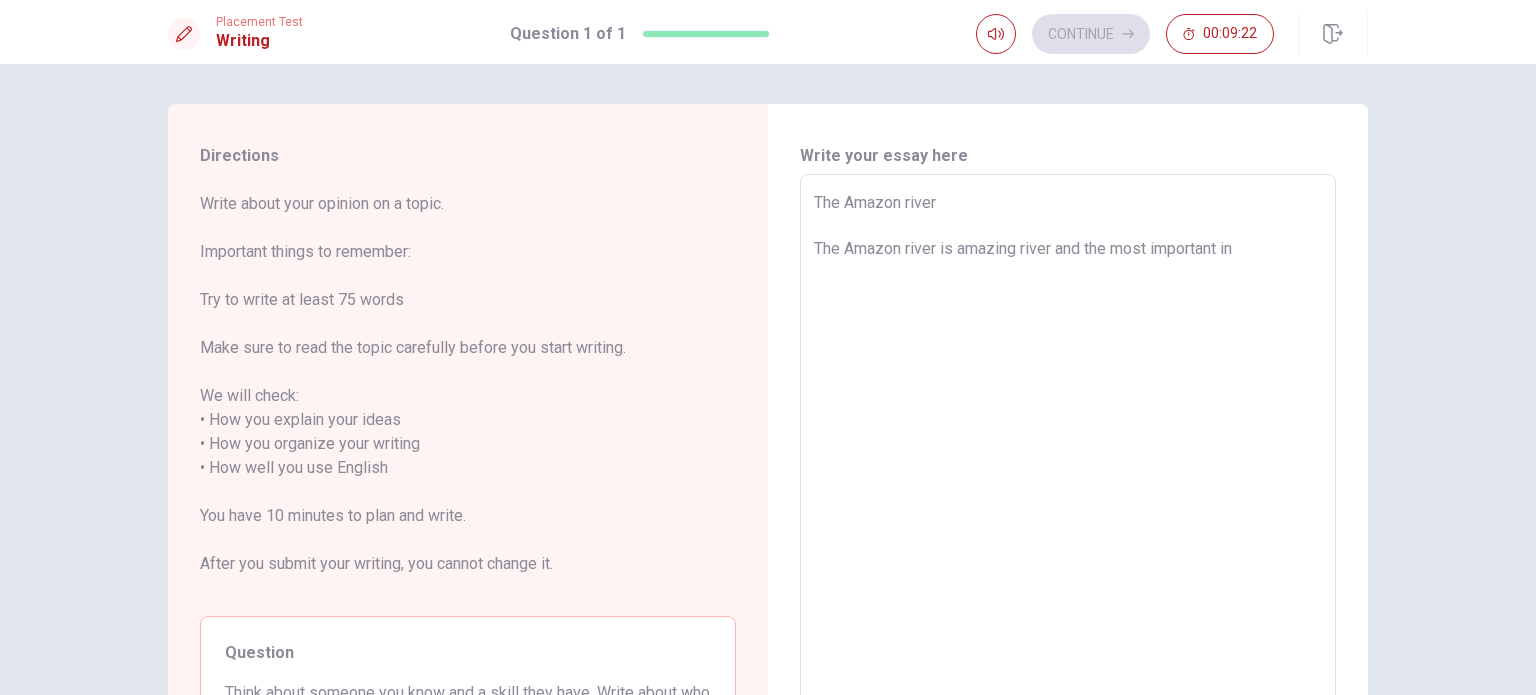 type 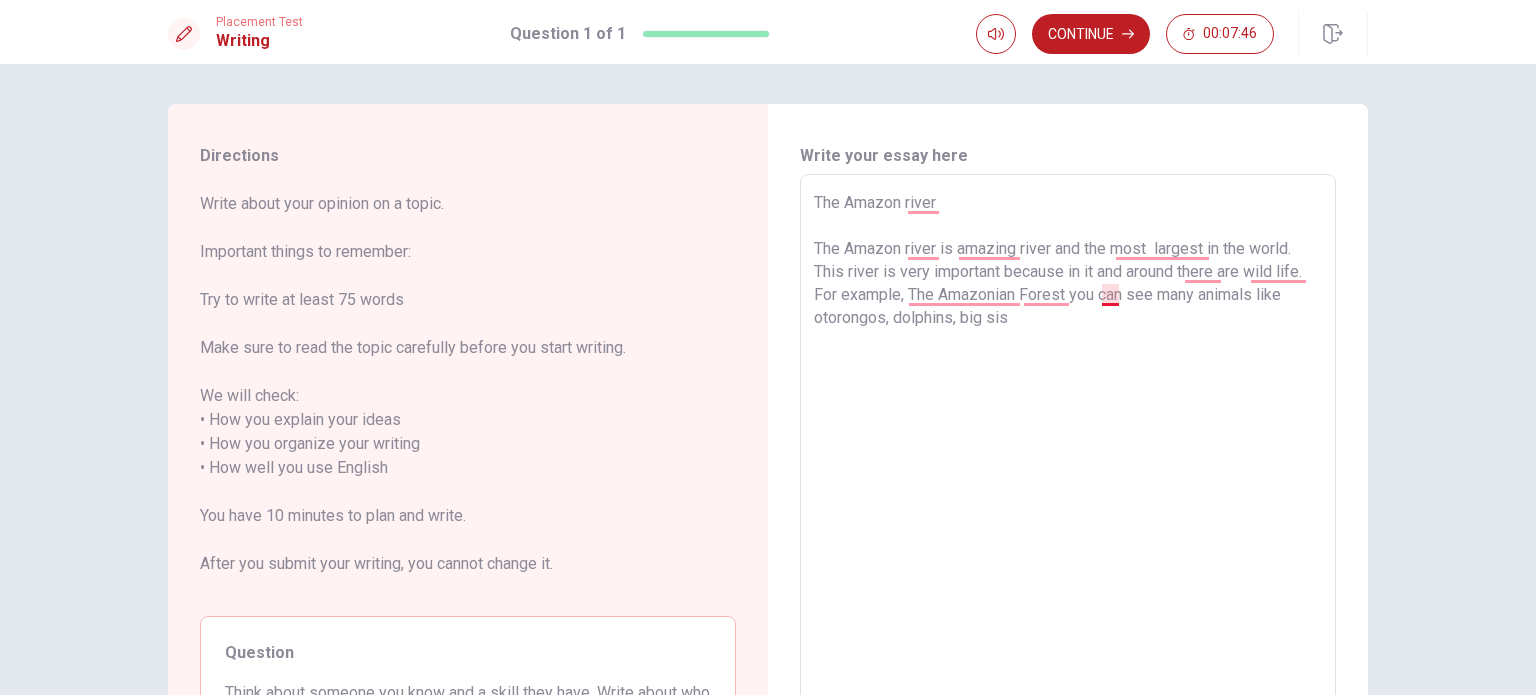 click on "The Amazon river
The Amazon river is amazing river and the most  largest in the world. This river is very important because in it and around there are wild life. For example, The Amazonian Forest you can see many animals like otorongos, dolphins, big sis" at bounding box center [1068, 468] 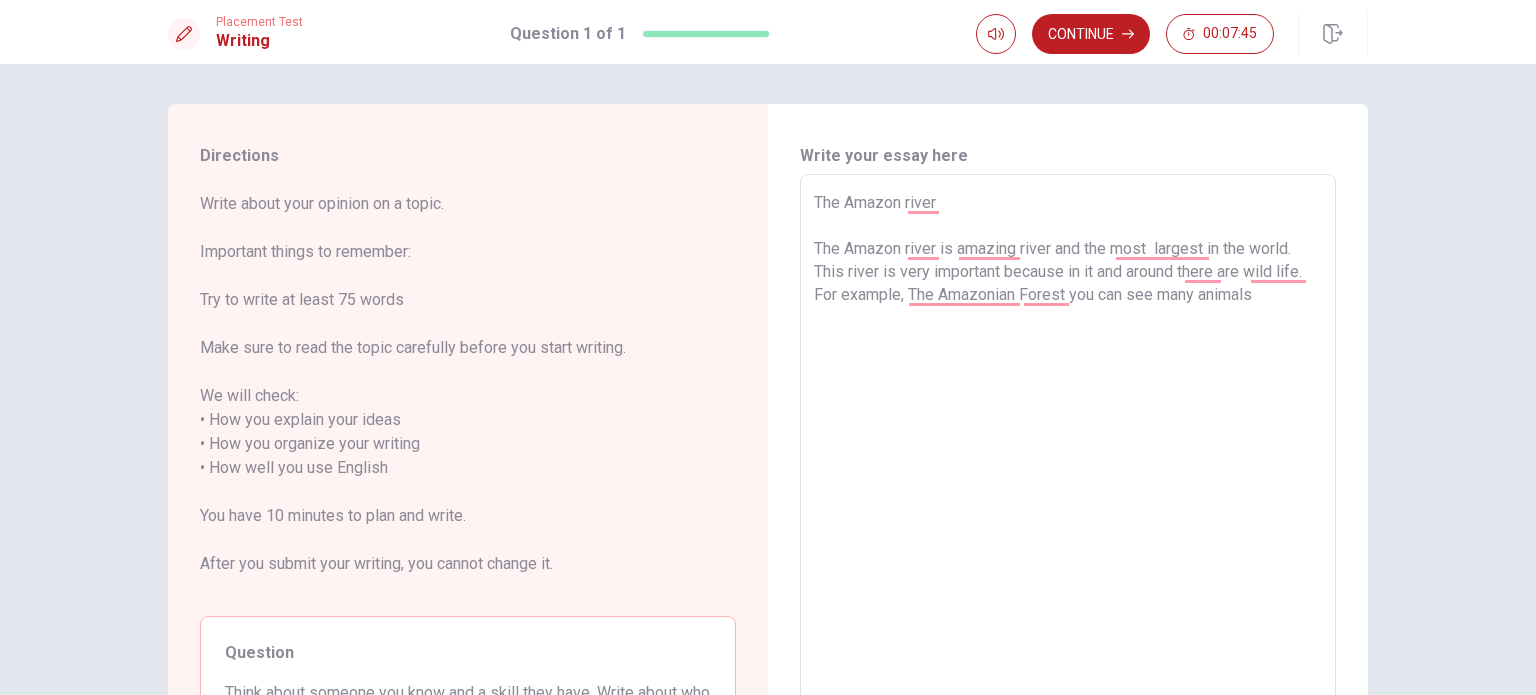 click on "The Amazon river
The Amazon river is amazing river and the most  largest in the world. This river is very important because in it and around there are wild life. For example, The Amazonian Forest you can see many animals" at bounding box center (1068, 468) 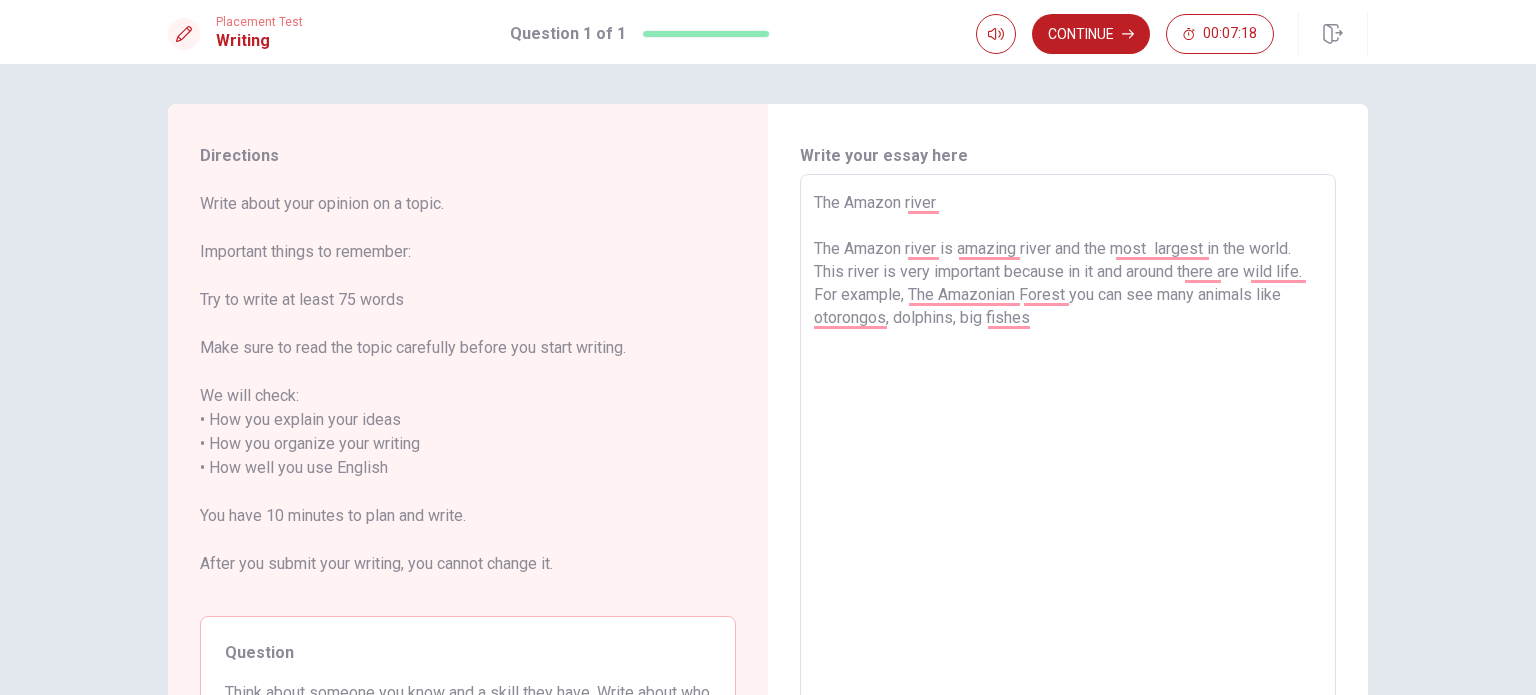 click on "The Amazon river
The Amazon river is amazing river and the most  largest in the world. This river is very important because in it and around there are wild life. For example, The Amazonian Forest you can see many animals like otorongos, dolphins, big fishes" at bounding box center (1068, 468) 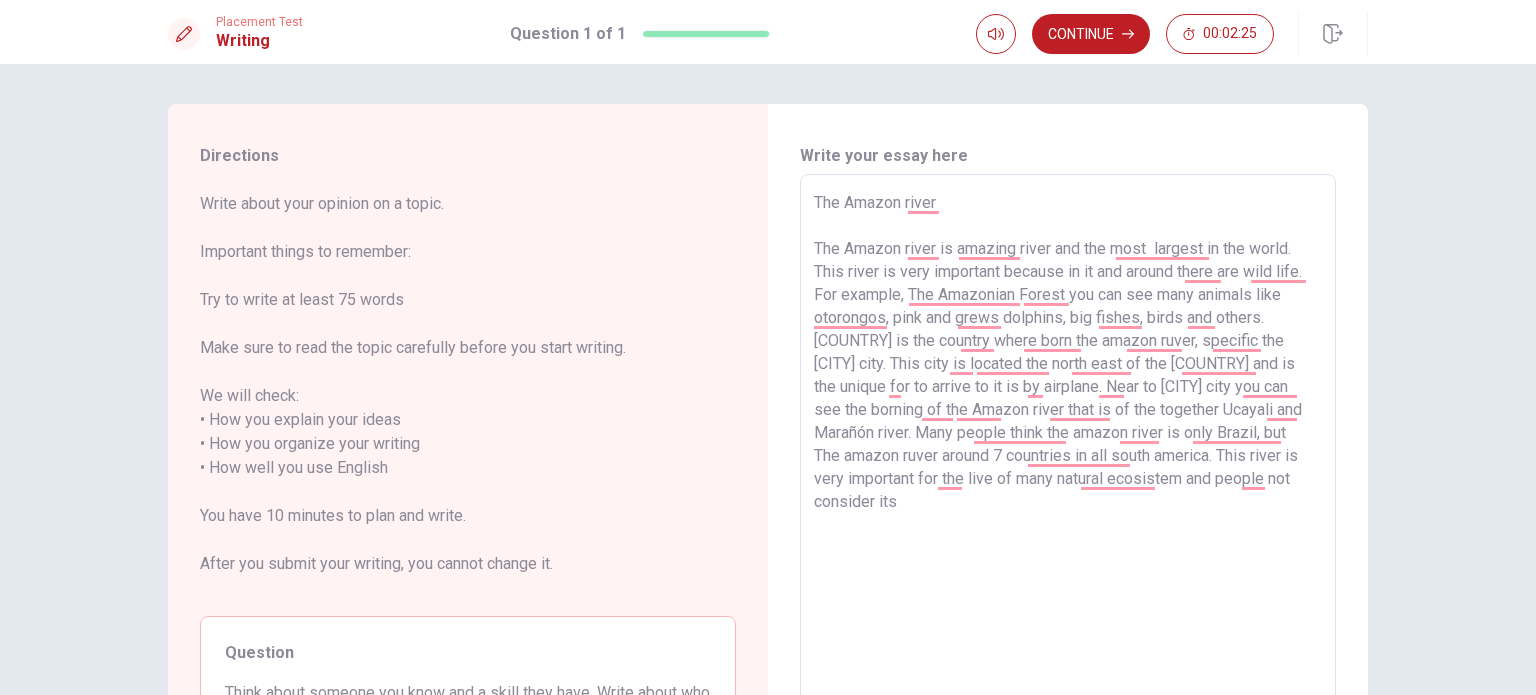click on "The Amazon river
The Amazon river is amazing river and the most  largest in the world. This river is very important because in it and around there are wild life. For example, The Amazonian Forest you can see many animals like otorongos, pink and grews dolphins, big fishes, birds and others. [COUNTRY] is the country where born the amazon ruver, specific the [CITY] city. This city is located the north east of the [COUNTRY] and is the unique for to arrive to it is by airplane. Near to [CITY] city you can see the borning of the Amazon river that is of the together Ucayali and Marañón river. Many people think the amazon river is only Brazil, but The amazon ruver around 7 countries in all south america. This river is very important for the live of many natural ecosistem and people not consider its" at bounding box center [1068, 468] 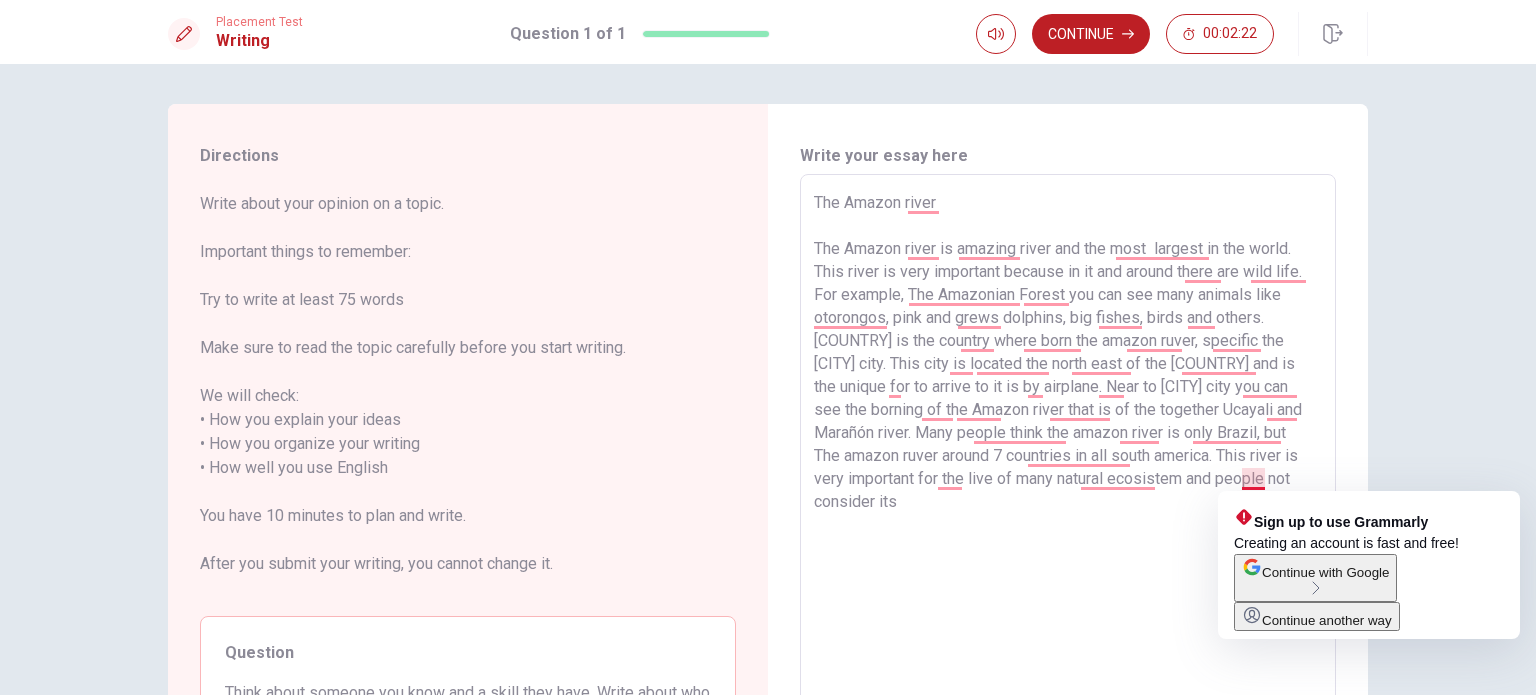 click on "The Amazon river
The Amazon river is amazing river and the most  largest in the world. This river is very important because in it and around there are wild life. For example, The Amazonian Forest you can see many animals like otorongos, pink and grews dolphins, big fishes, birds and others. [COUNTRY] is the country where born the amazon ruver, specific the [CITY] city. This city is located the north east of the [COUNTRY] and is the unique for to arrive to it is by airplane. Near to [CITY] city you can see the borning of the Amazon river that is of the together Ucayali and Marañón river. Many people think the amazon river is only Brazil, but The amazon ruver around 7 countries in all south america. This river is very important for the live of many natural ecosistem and people not consider its" at bounding box center (1068, 468) 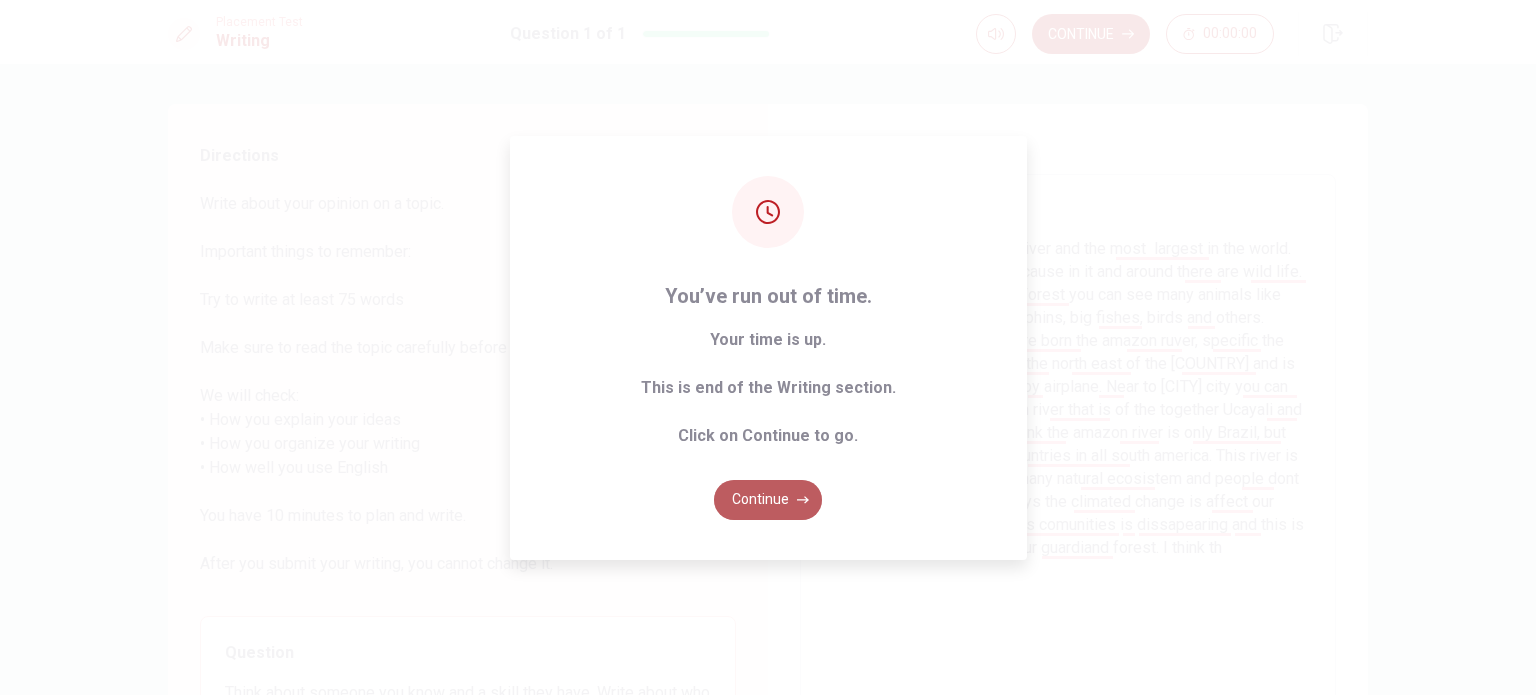 click on "Continue" at bounding box center [768, 500] 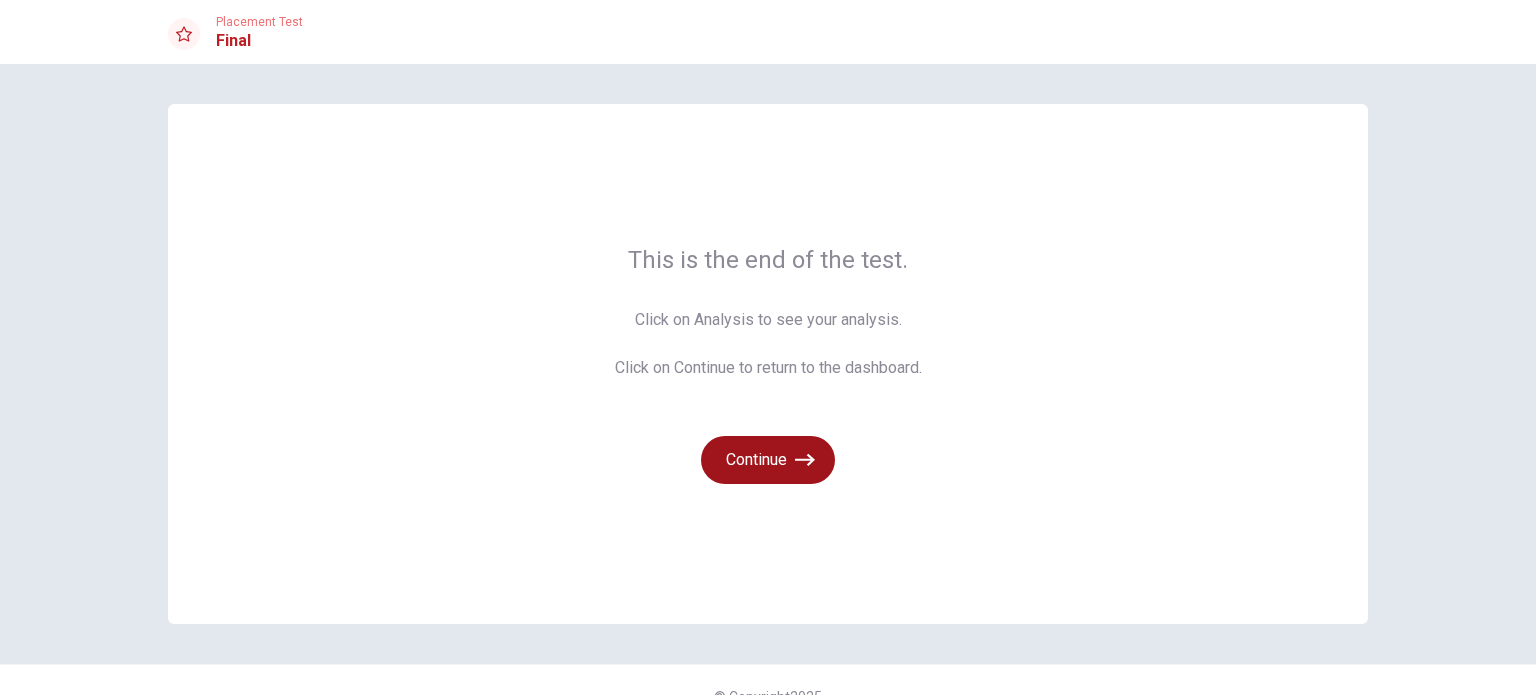 click on "Continue" at bounding box center (768, 460) 